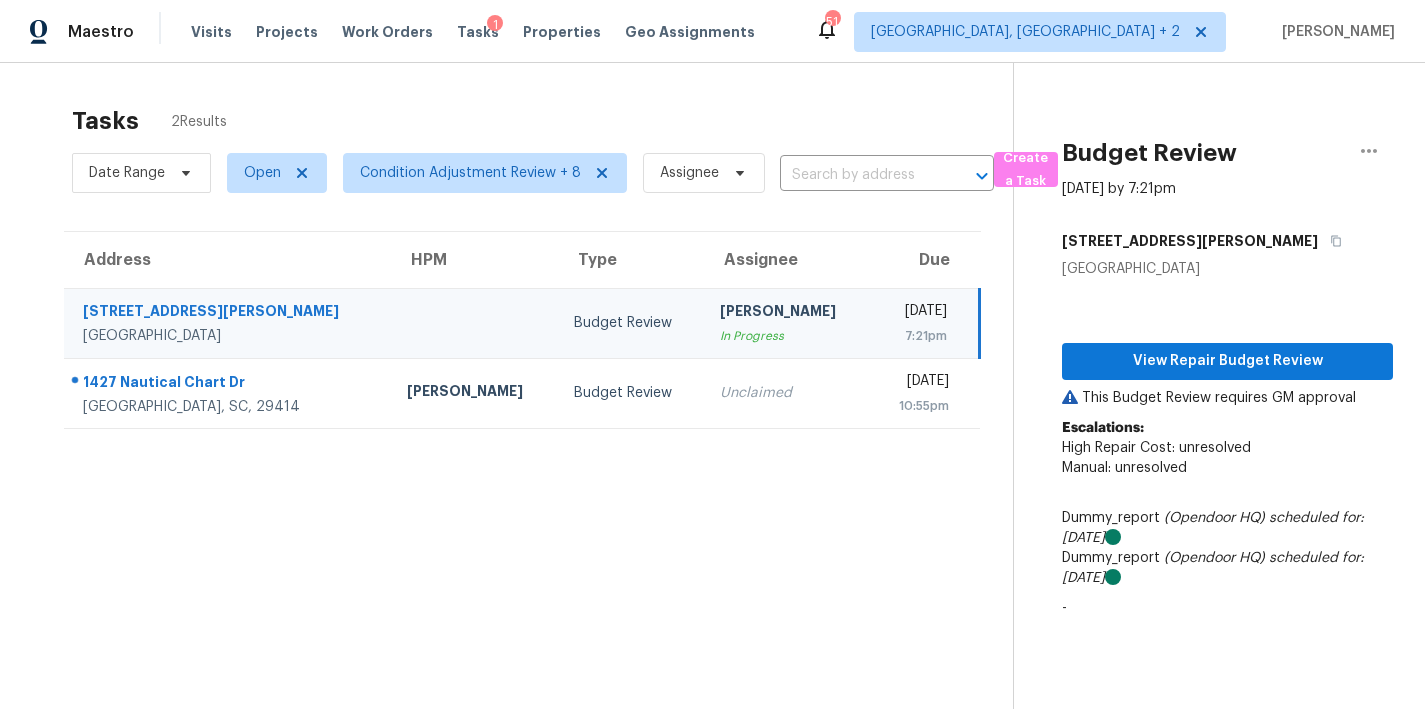 scroll, scrollTop: 0, scrollLeft: 0, axis: both 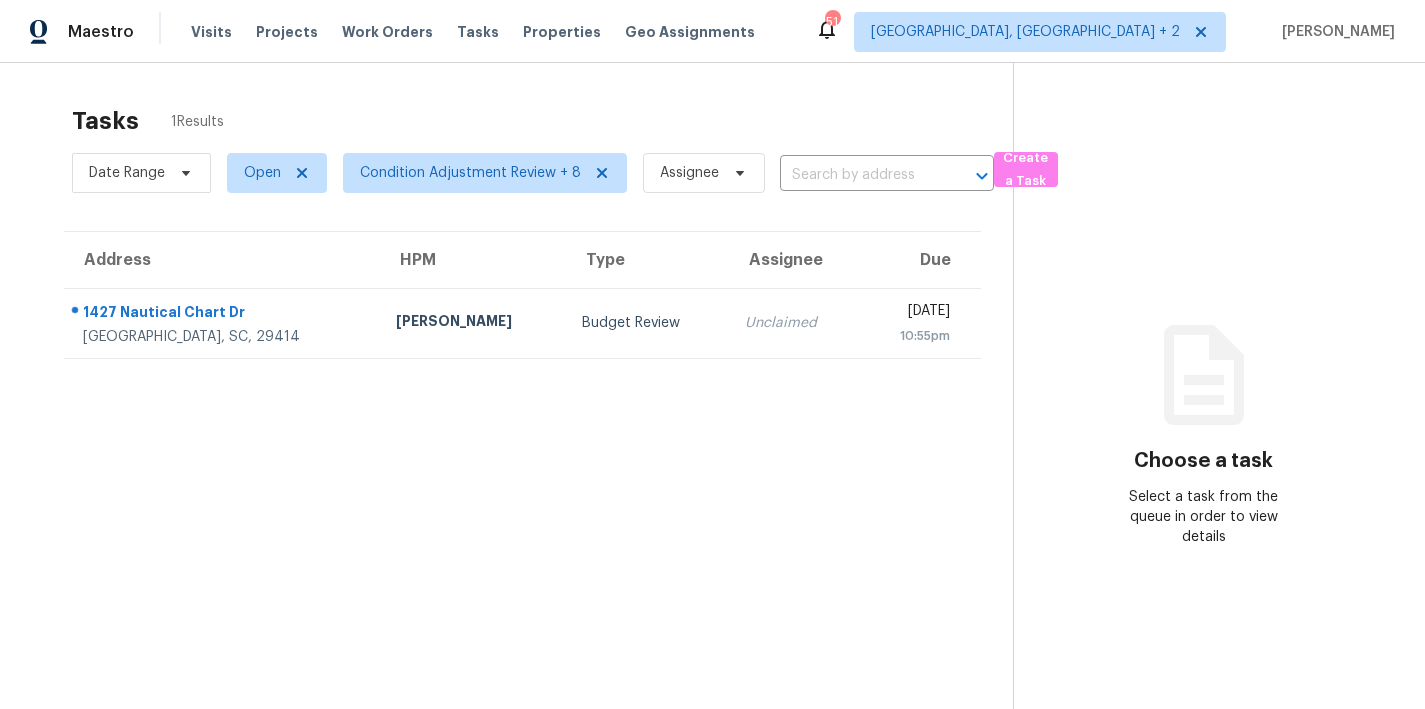 click on "Maestro Visits Projects Work Orders Tasks Properties Geo Assignments [STREET_ADDRESS] + 2 [PERSON_NAME]" at bounding box center [712, 31] 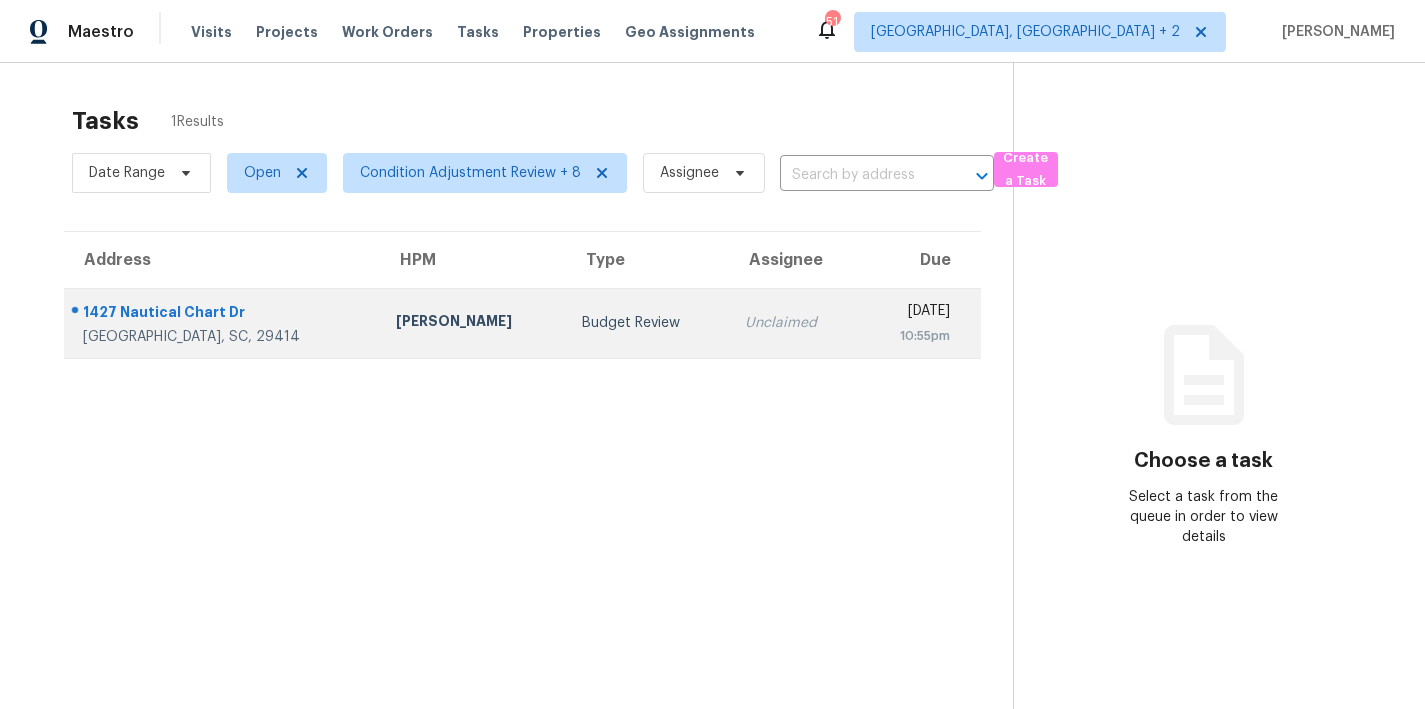 click on "Budget Review" at bounding box center (647, 323) 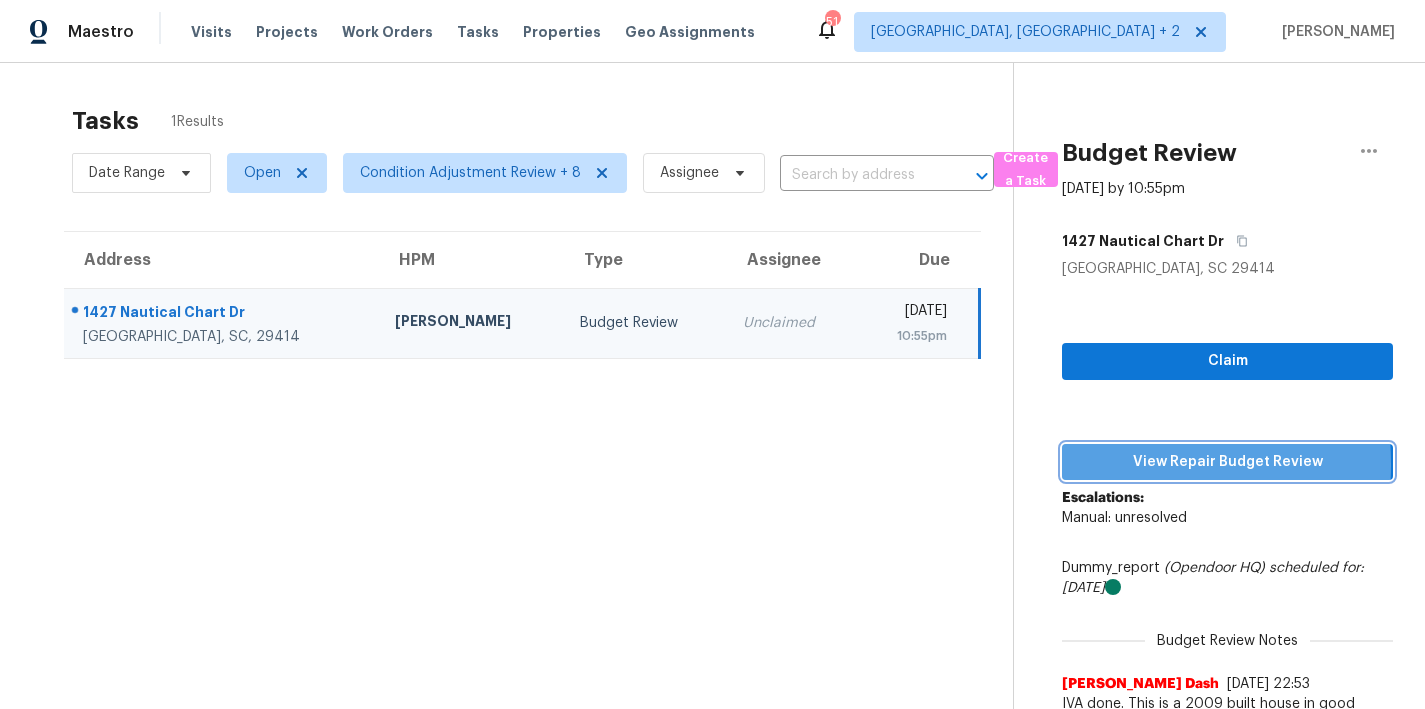 click on "View Repair Budget Review" at bounding box center [1227, 462] 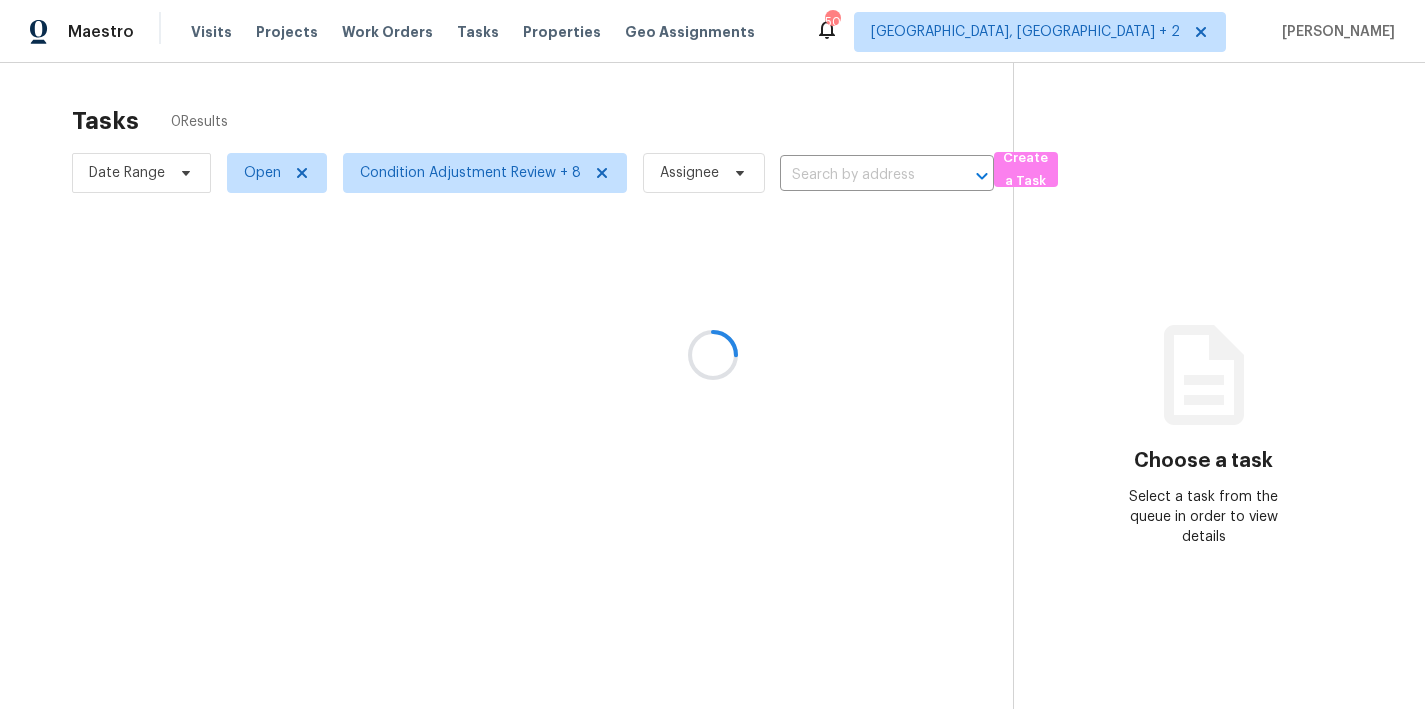 scroll, scrollTop: 0, scrollLeft: 0, axis: both 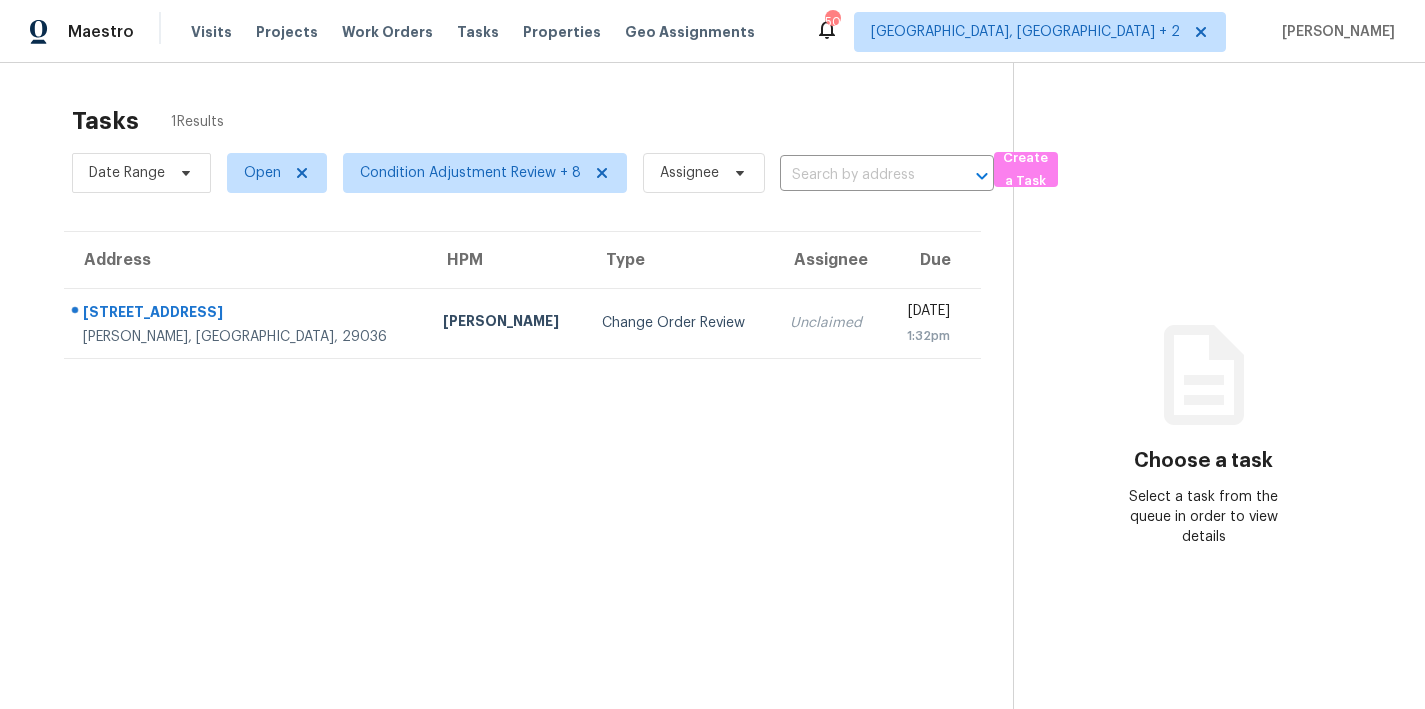 click on "Tasks 1  Results Date Range Open Condition Adjustment Review + 8 Assignee ​ Create a Task Address HPM Type Assignee Due 125 Northshore Dr   Chapin, SC, 29036 Kati Dunn Change Order Review Unclaimed Mon, Jul 14th 2025 1:32pm" at bounding box center [522, 433] 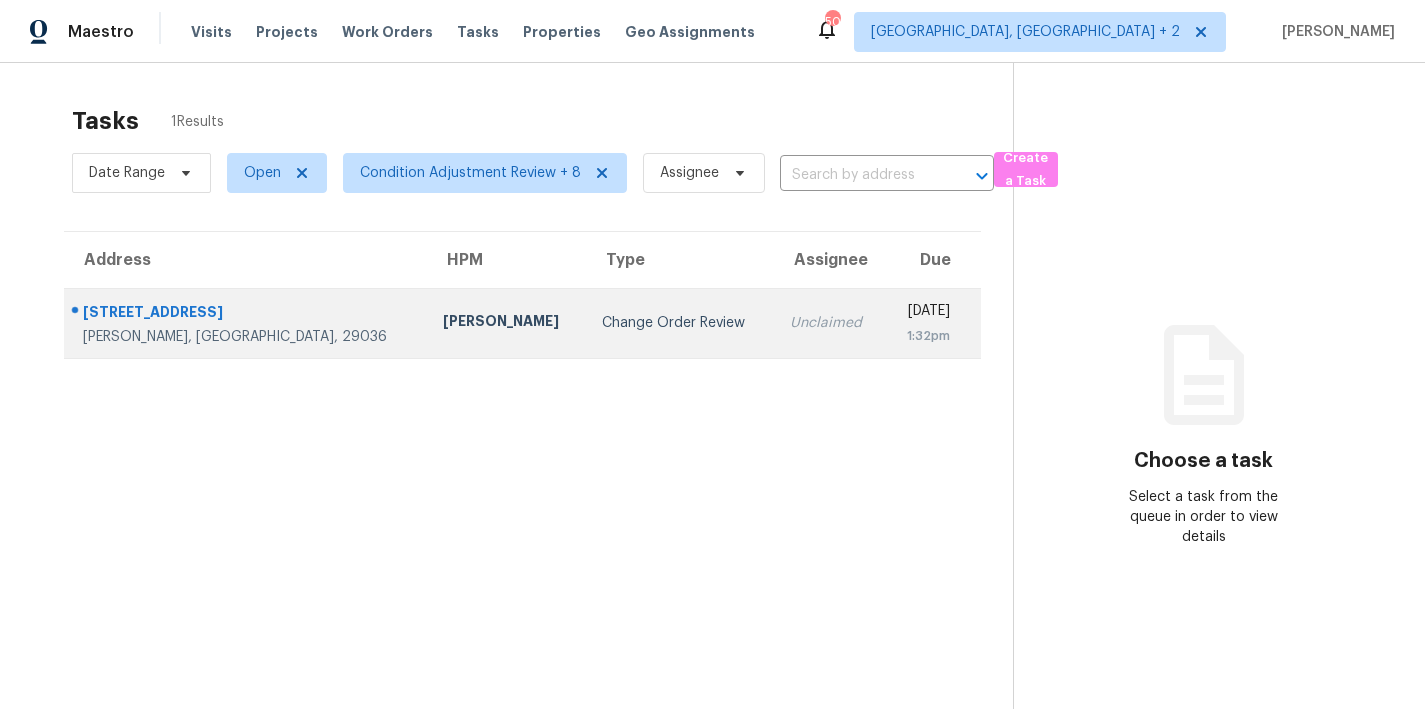 click on "Change Order Review" at bounding box center (680, 323) 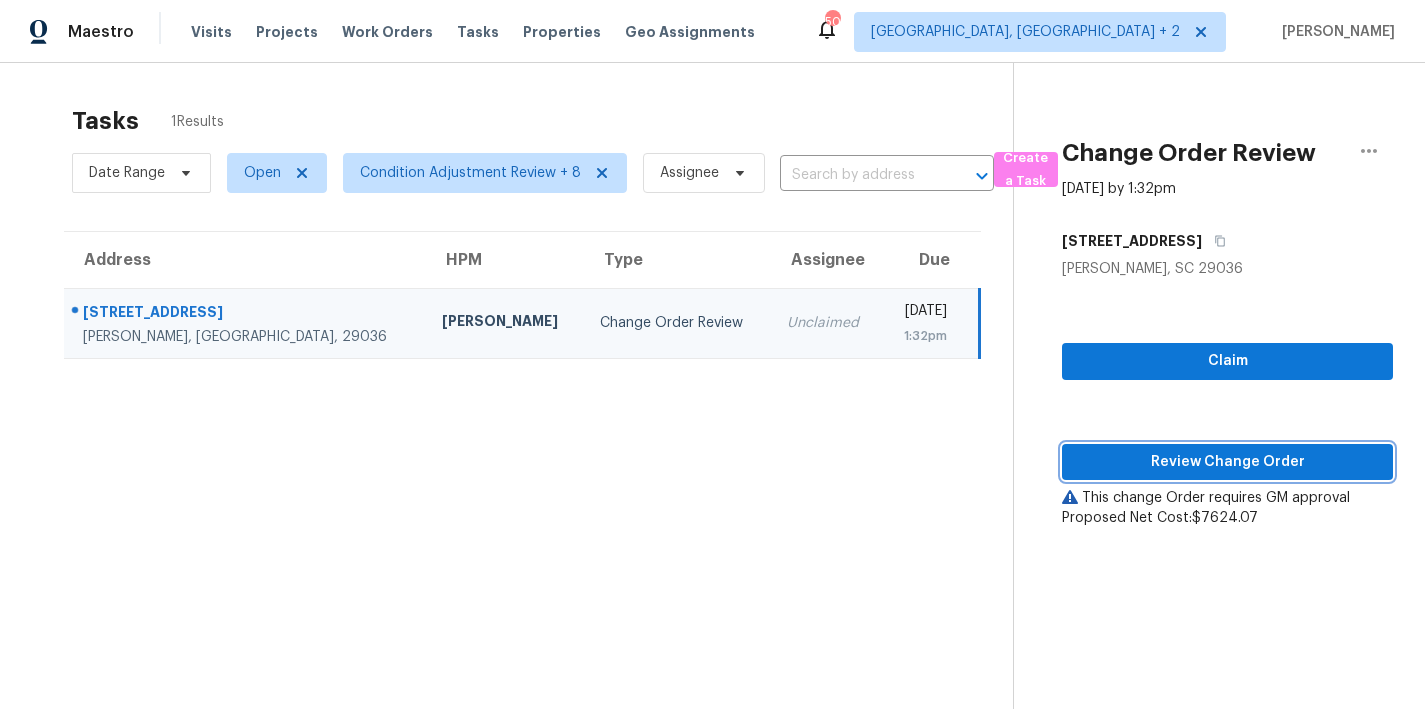 click on "Review Change Order" at bounding box center [1227, 462] 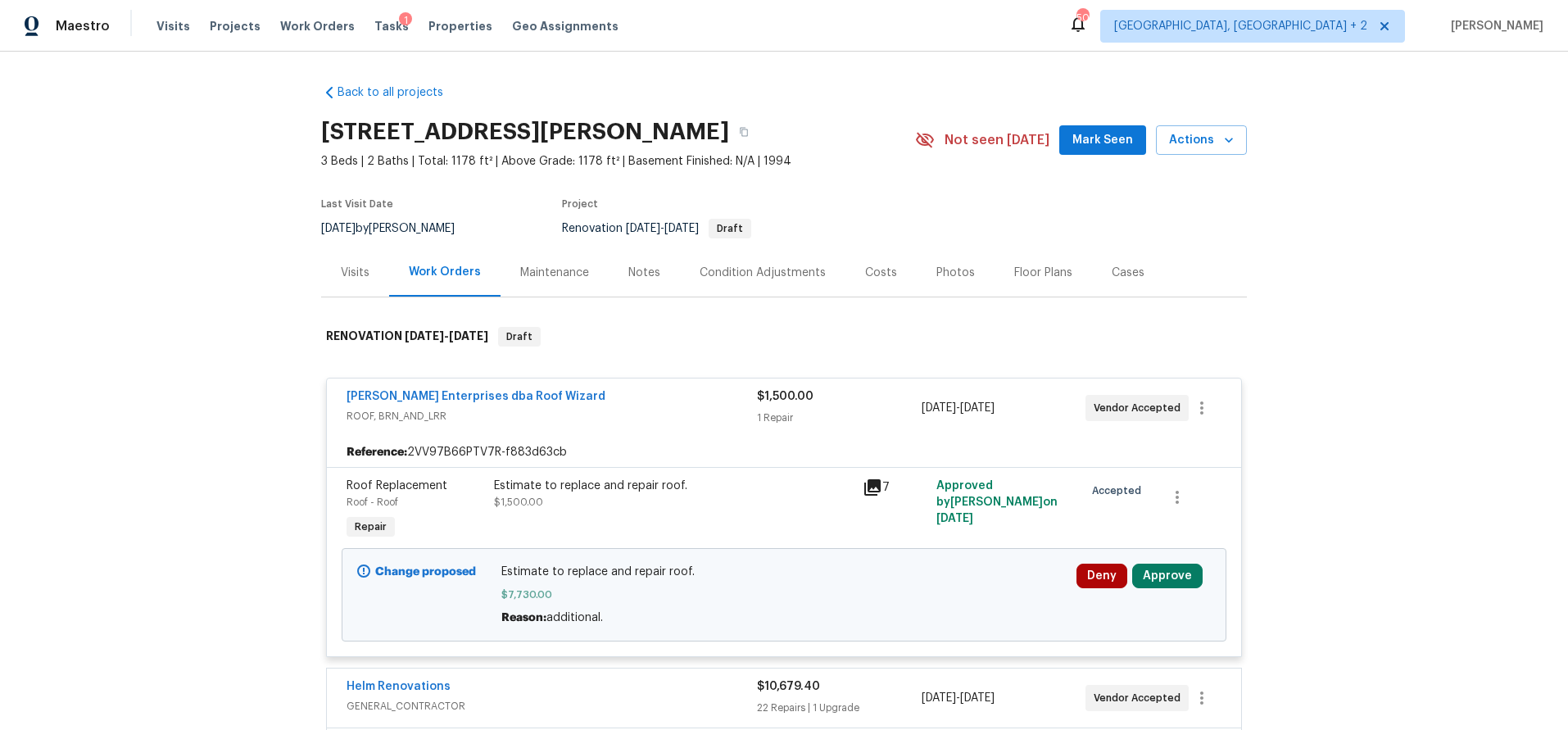 click on "Back to all projects 125 Northshore Dr, Chapin, SC 29036 3 Beds | 2 Baths | Total: 1178 ft² | Above Grade: 1178 ft² | Basement Finished: N/A | 1994 Not seen today Mark Seen Actions Last Visit Date 7/8/2025  by  Kati Dunn   Project Renovation   7/7/2025  -  8/1/2025 Draft Visits Work Orders Maintenance Notes Condition Adjustments Costs Photos Floor Plans Cases RENOVATION   7/7/25  -  8/1/25 Draft Nordman Enterprises dba Roof Wizard ROOF, BRN_AND_LRR $1,500.00 1 Repair 7/9/2025  -  7/18/2025 Vendor Accepted Reference:  2VV97B66PTV7R-f883d63cb Roof Replacement Roof - Roof Repair Estimate to replace and repair roof. $1,500.00   7 Approved by  Nicholas Russell  on   7/10/2025 Accepted Change proposed Estimate to replace and repair roof. $7,730.00 Reason:  additional. Deny Approve Helm Renovations GENERAL_CONTRACTOR $10,679.40 22 Repairs | 1 Upgrade 7/9/2025  -  7/18/2025 Vendor Accepted CLT Landscaping Services Inc. LANDSCAPING_MAINTENANCE $725.00 4 Repairs 7/9/2025  -  7/14/2025 Vendor Accepted FLOORING  -   -" at bounding box center (784, 391) 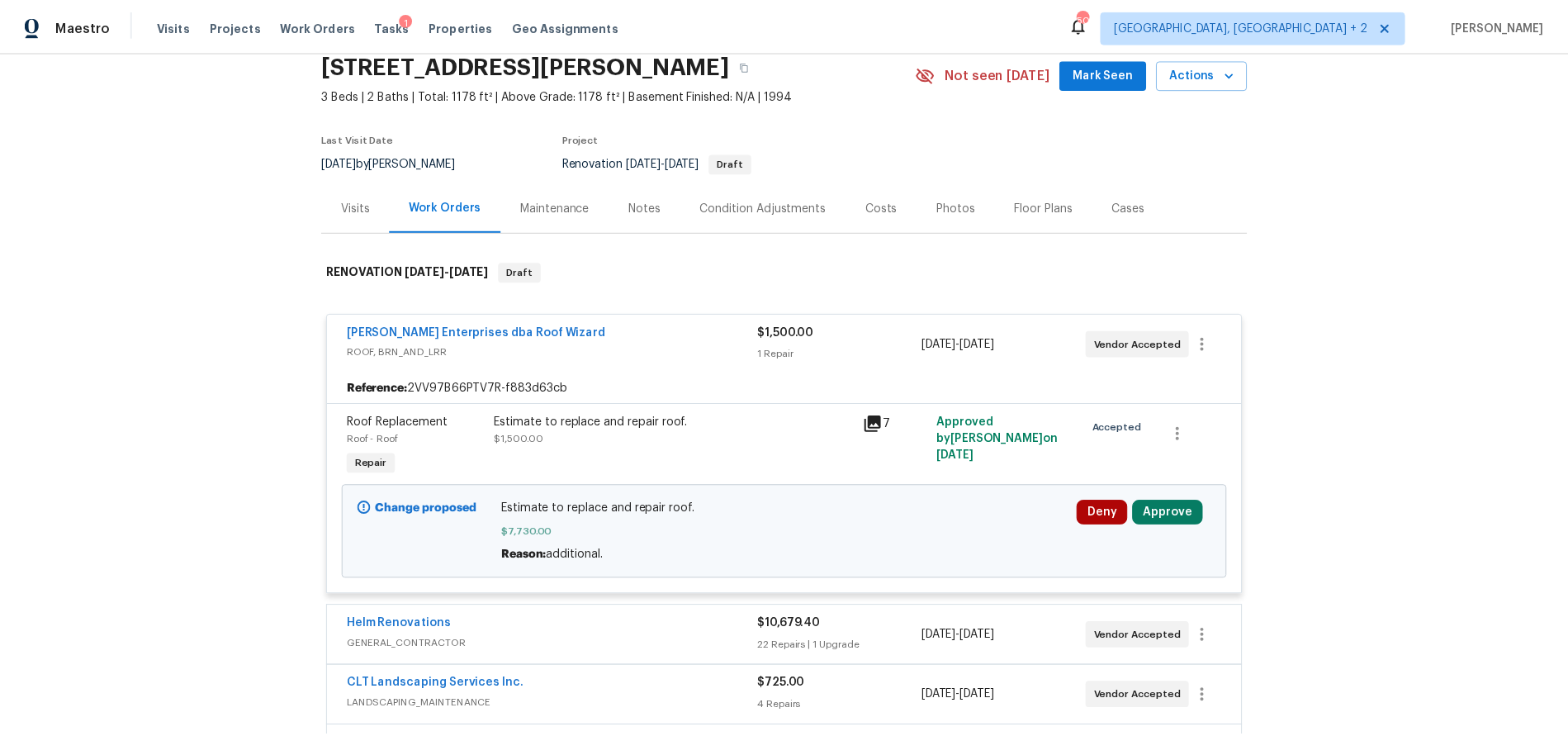 scroll, scrollTop: 0, scrollLeft: 0, axis: both 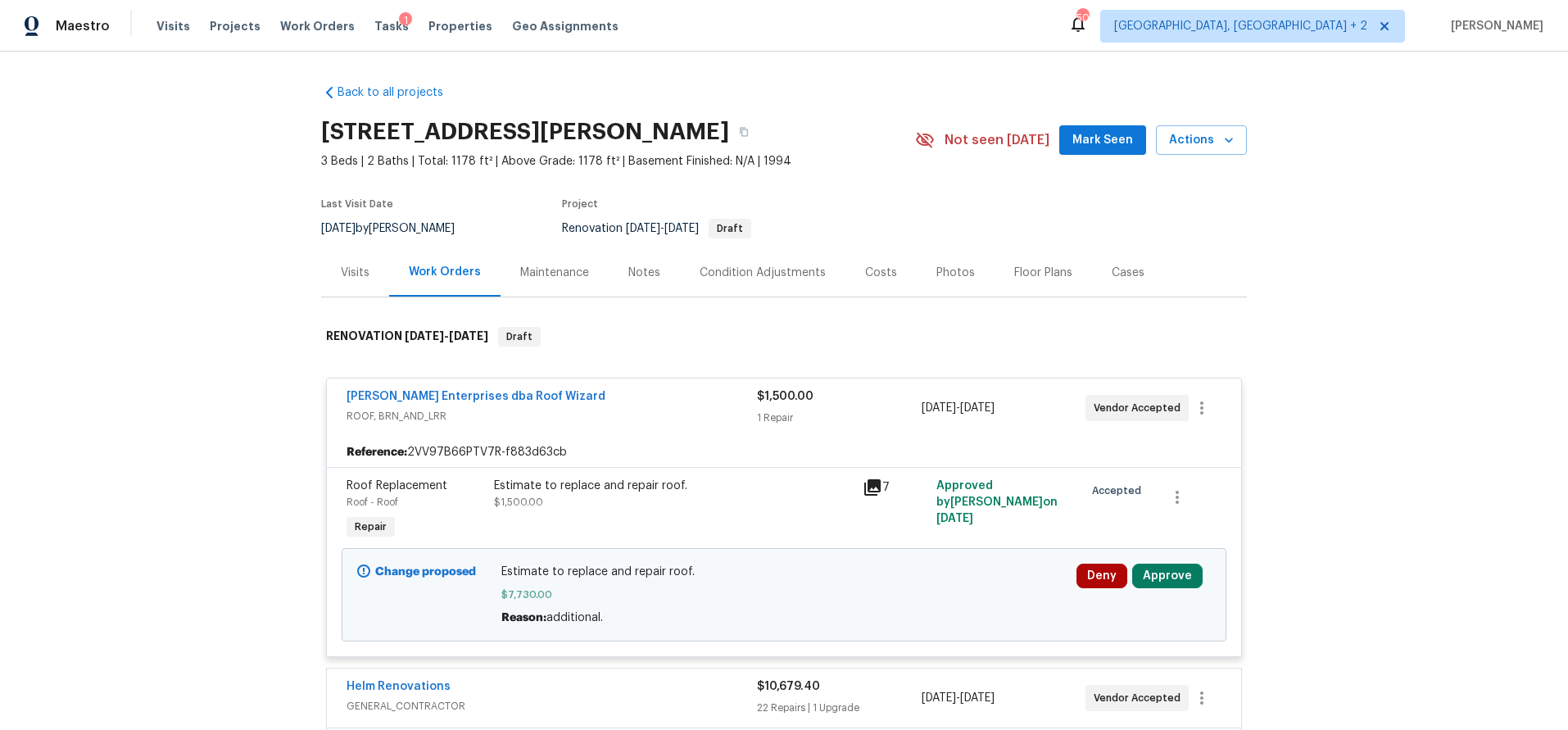 click on "Costs" at bounding box center (881, 273) 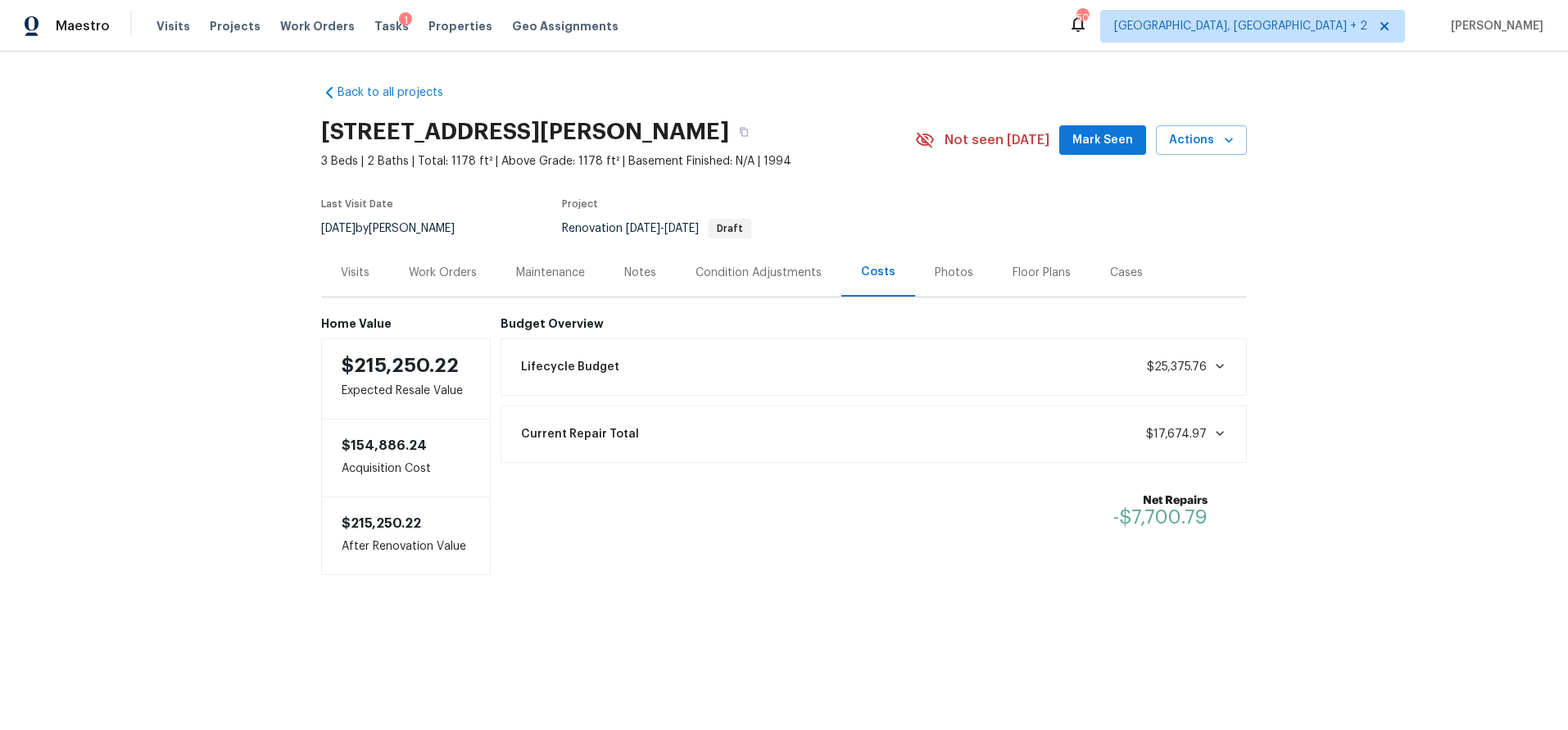 click on "Notes" at bounding box center (640, 273) 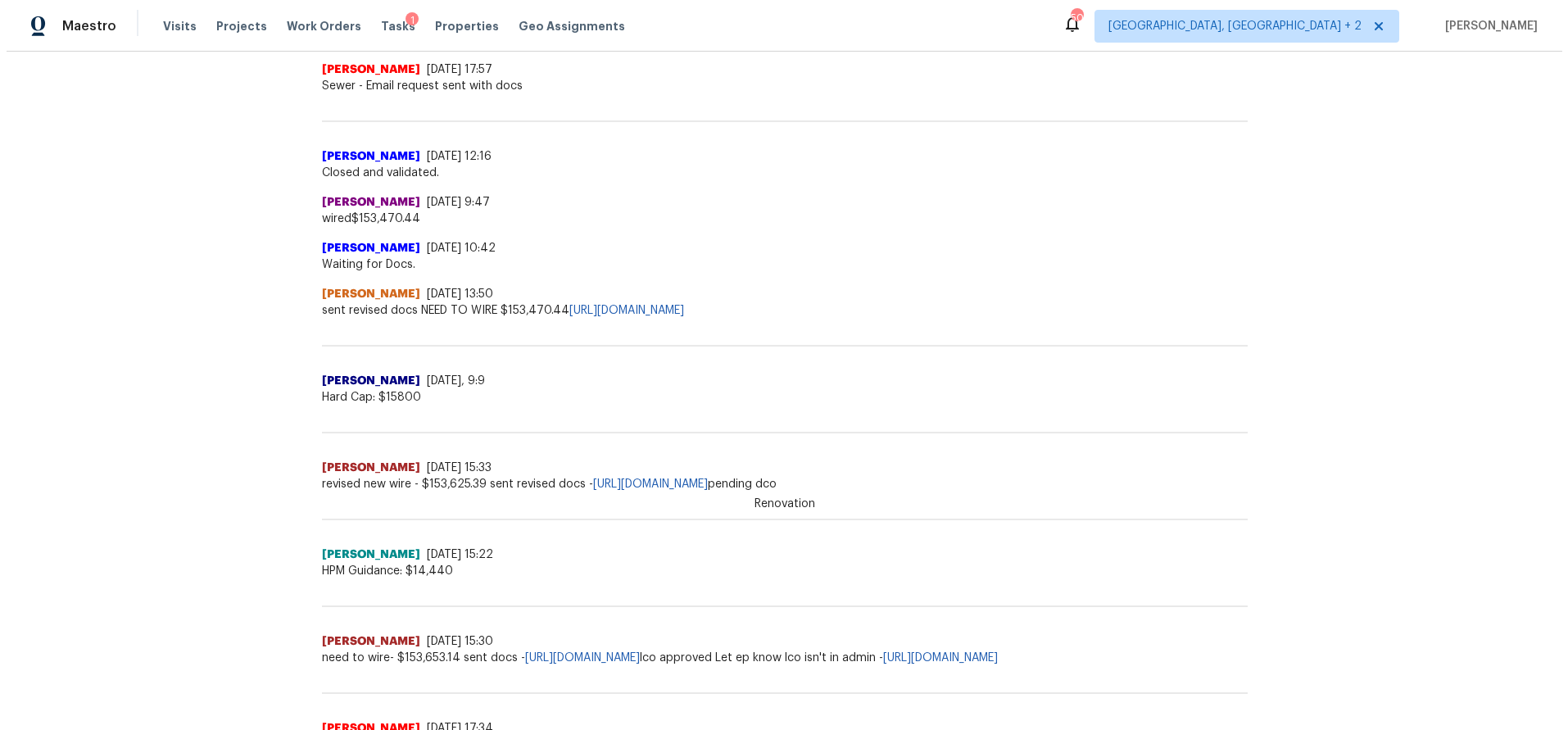 scroll, scrollTop: 93, scrollLeft: 0, axis: vertical 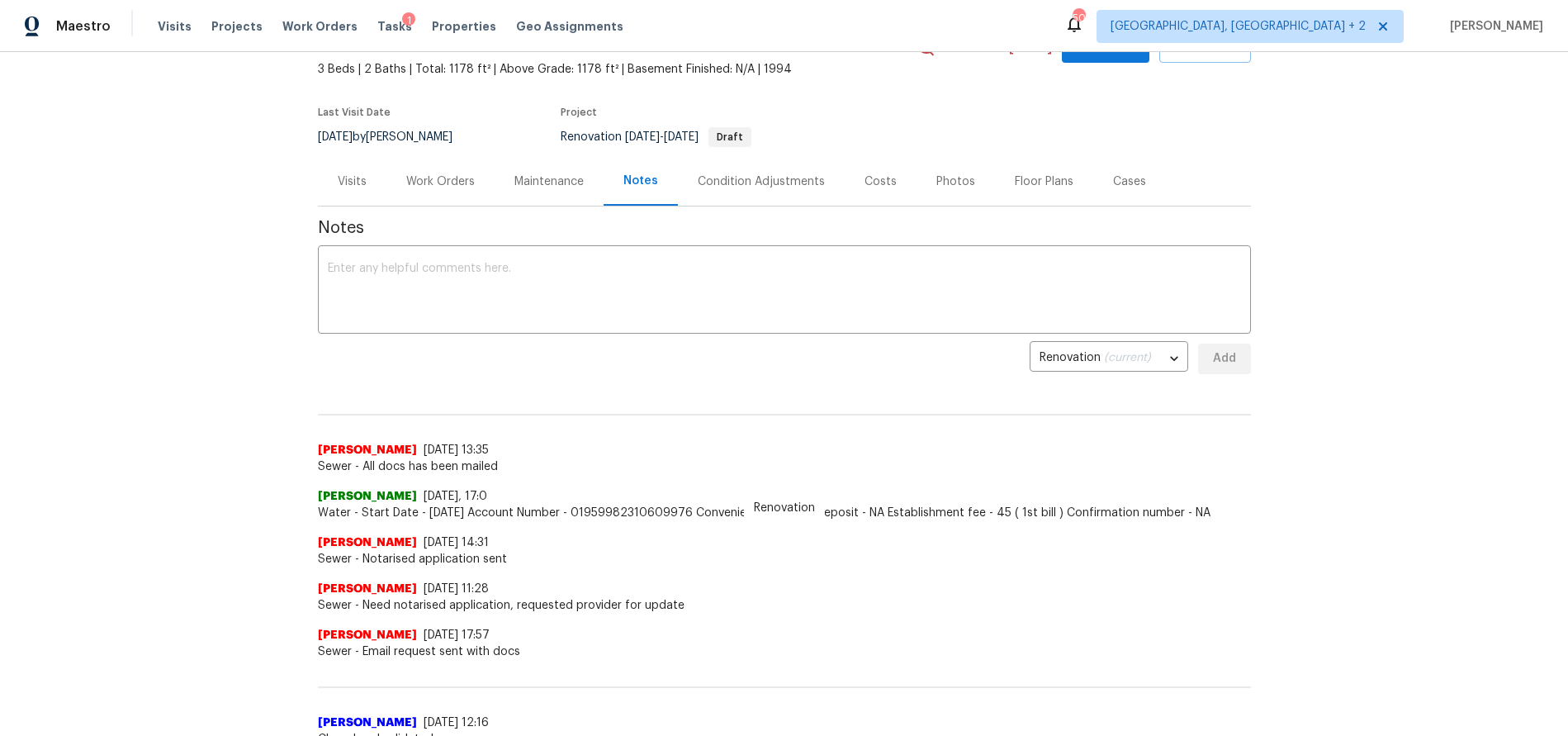 click on "Work Orders" at bounding box center (440, 182) 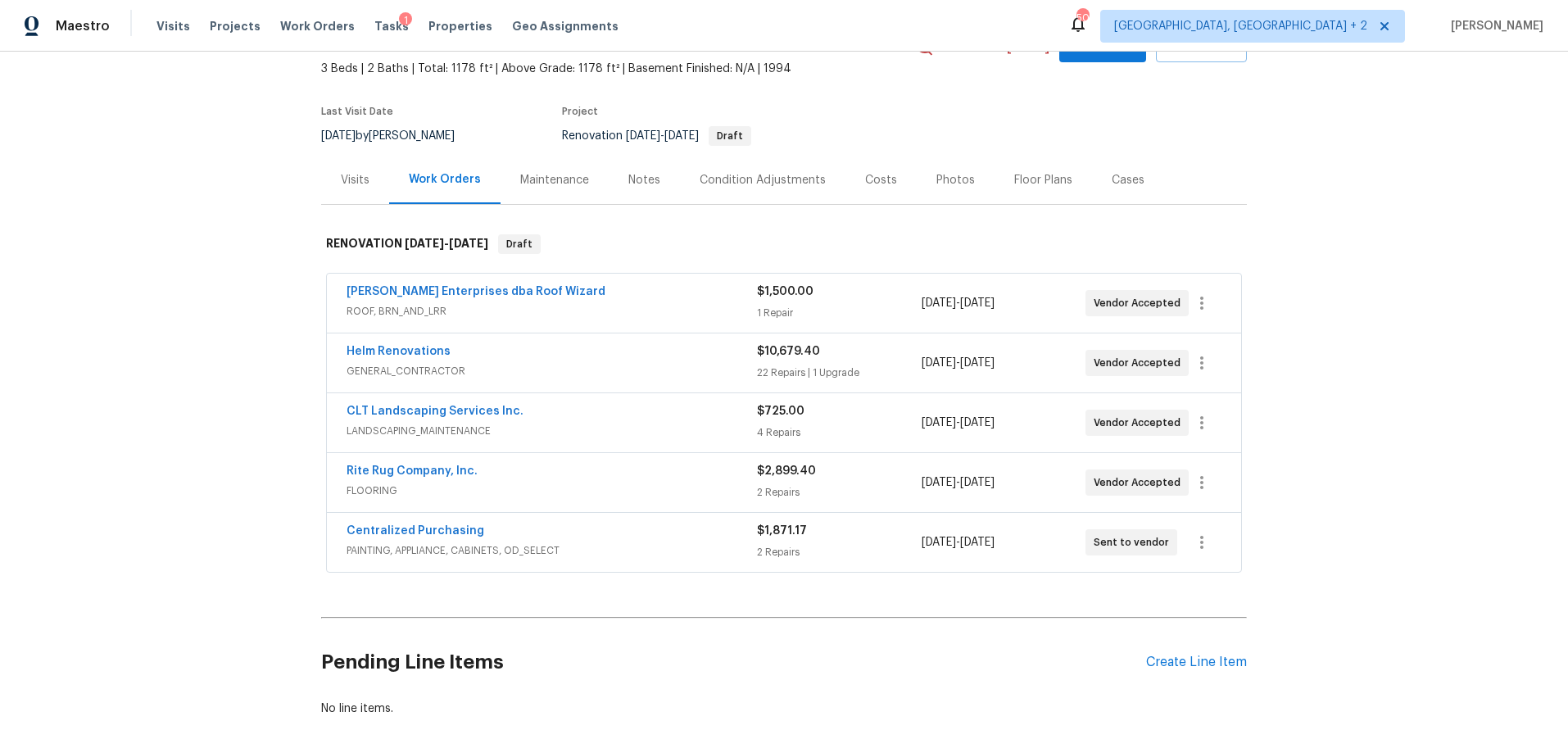 click on "Helm Renovations" at bounding box center [551, 353] 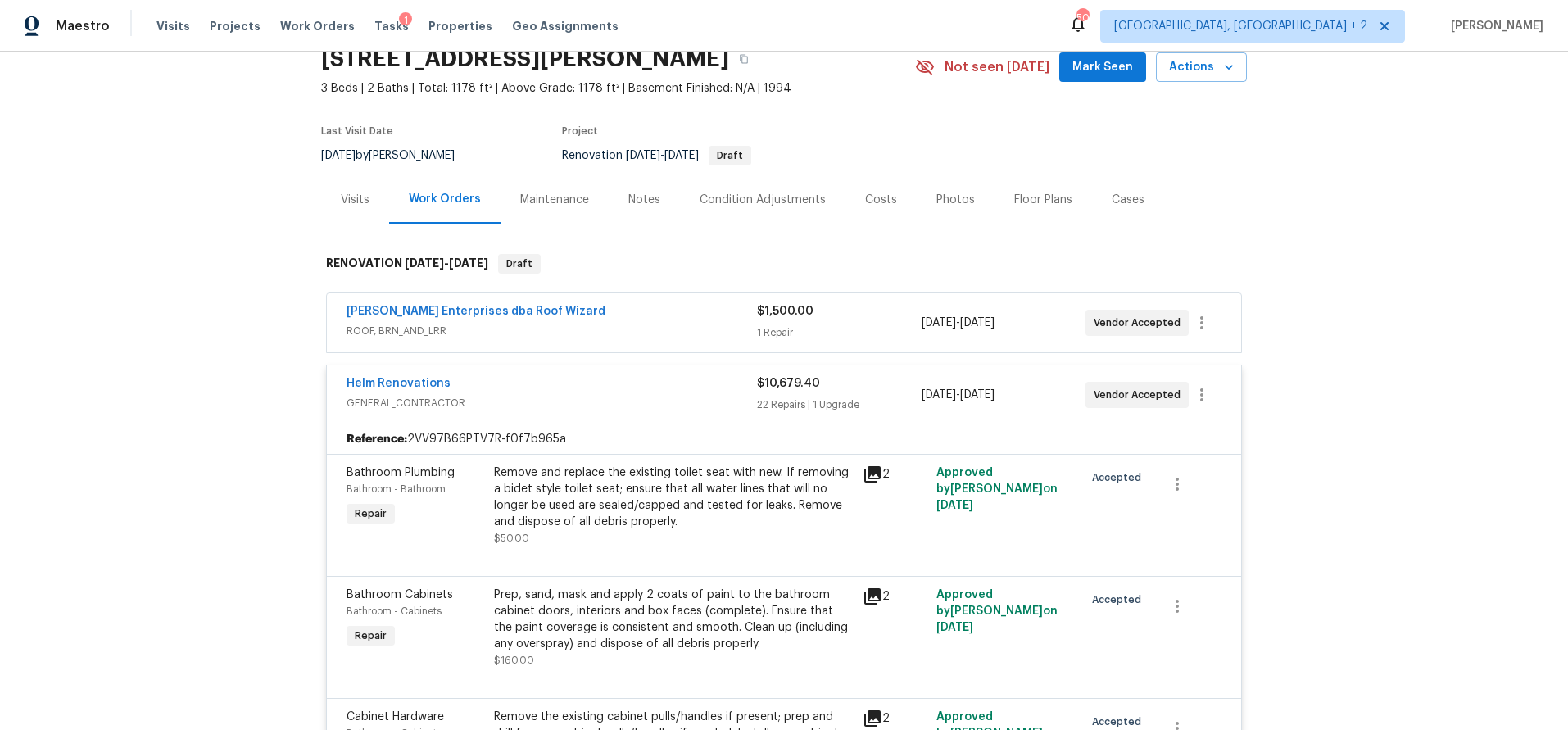 scroll, scrollTop: 72, scrollLeft: 0, axis: vertical 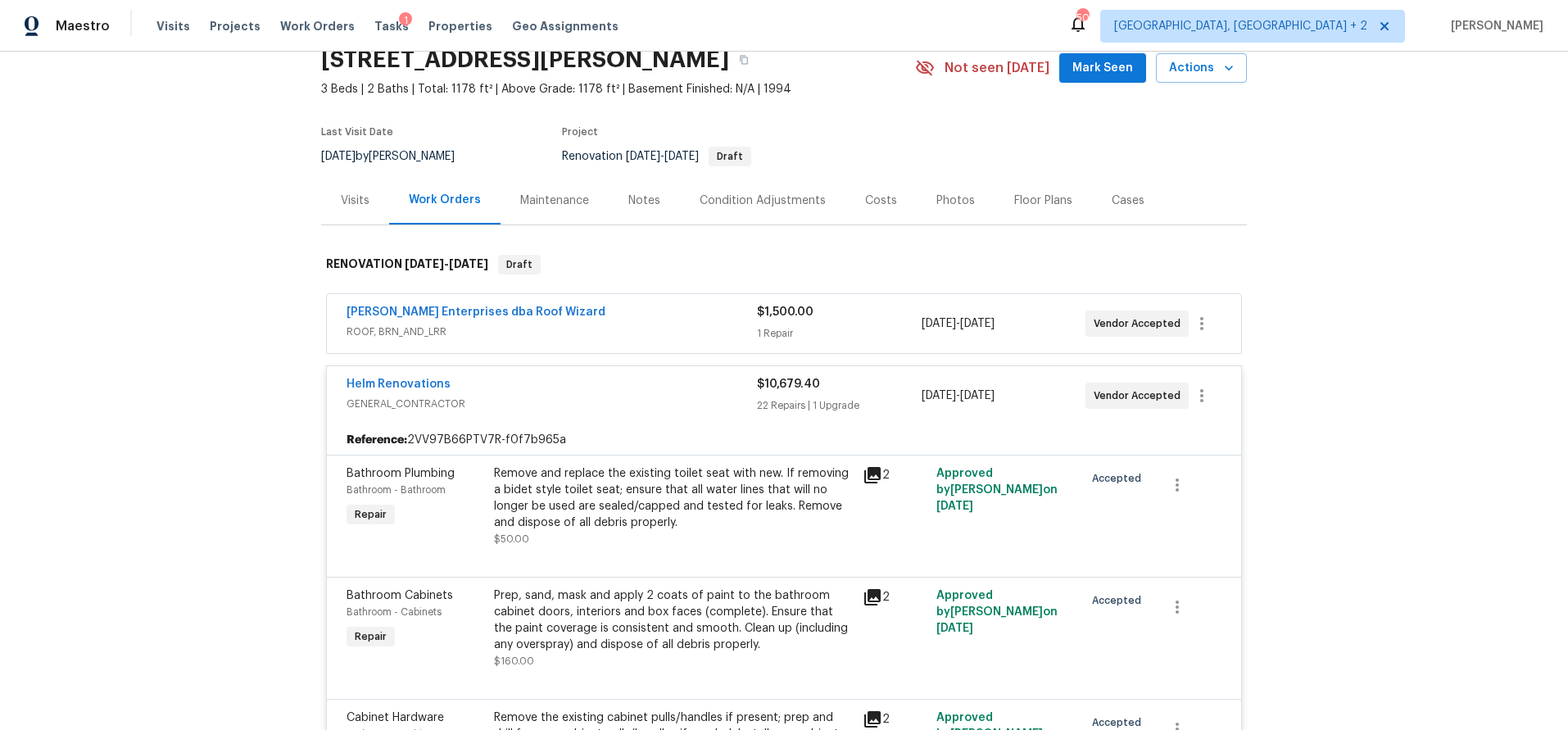 click on "Helm Renovations" at bounding box center [551, 386] 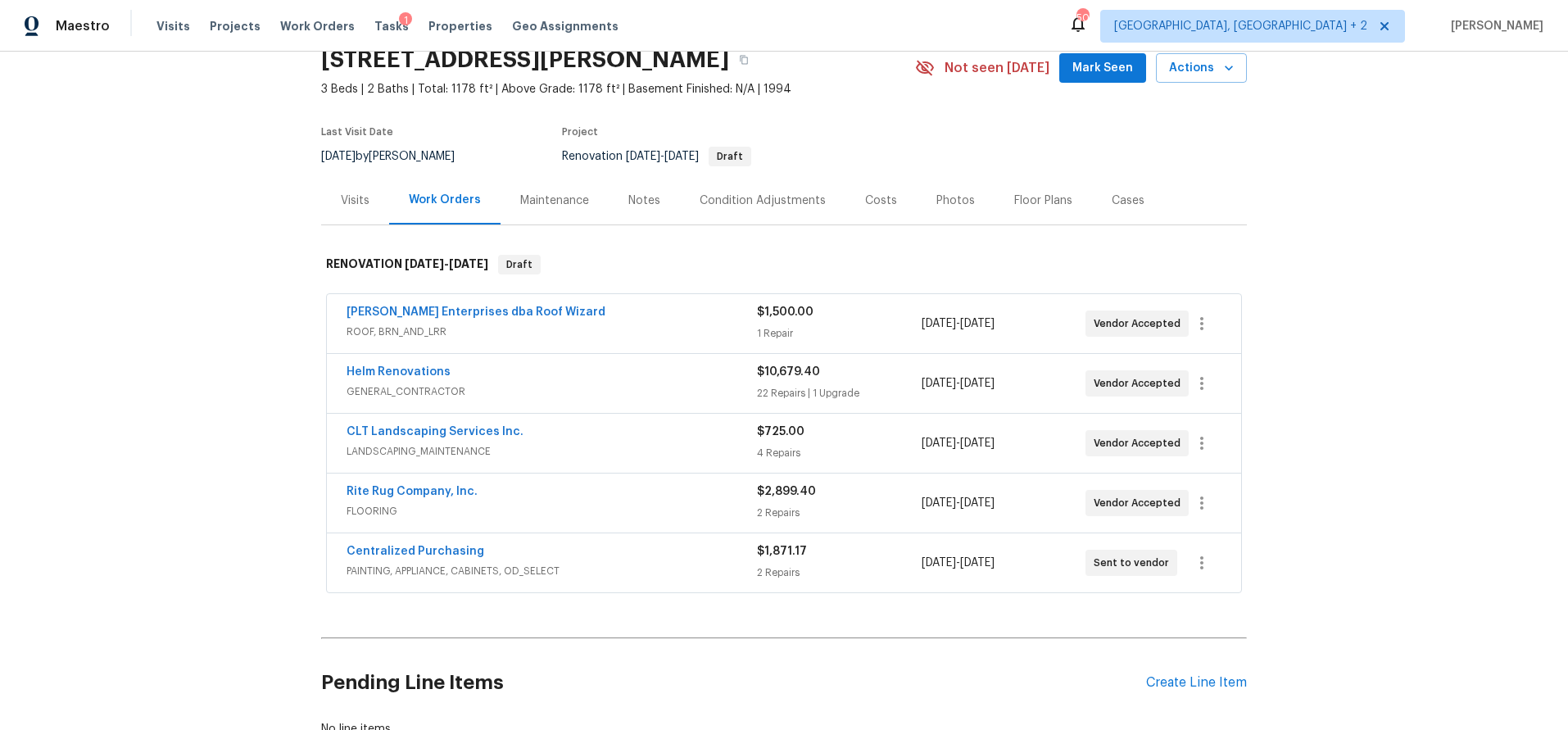 click on "Nordman Enterprises dba Roof Wizard" at bounding box center (551, 314) 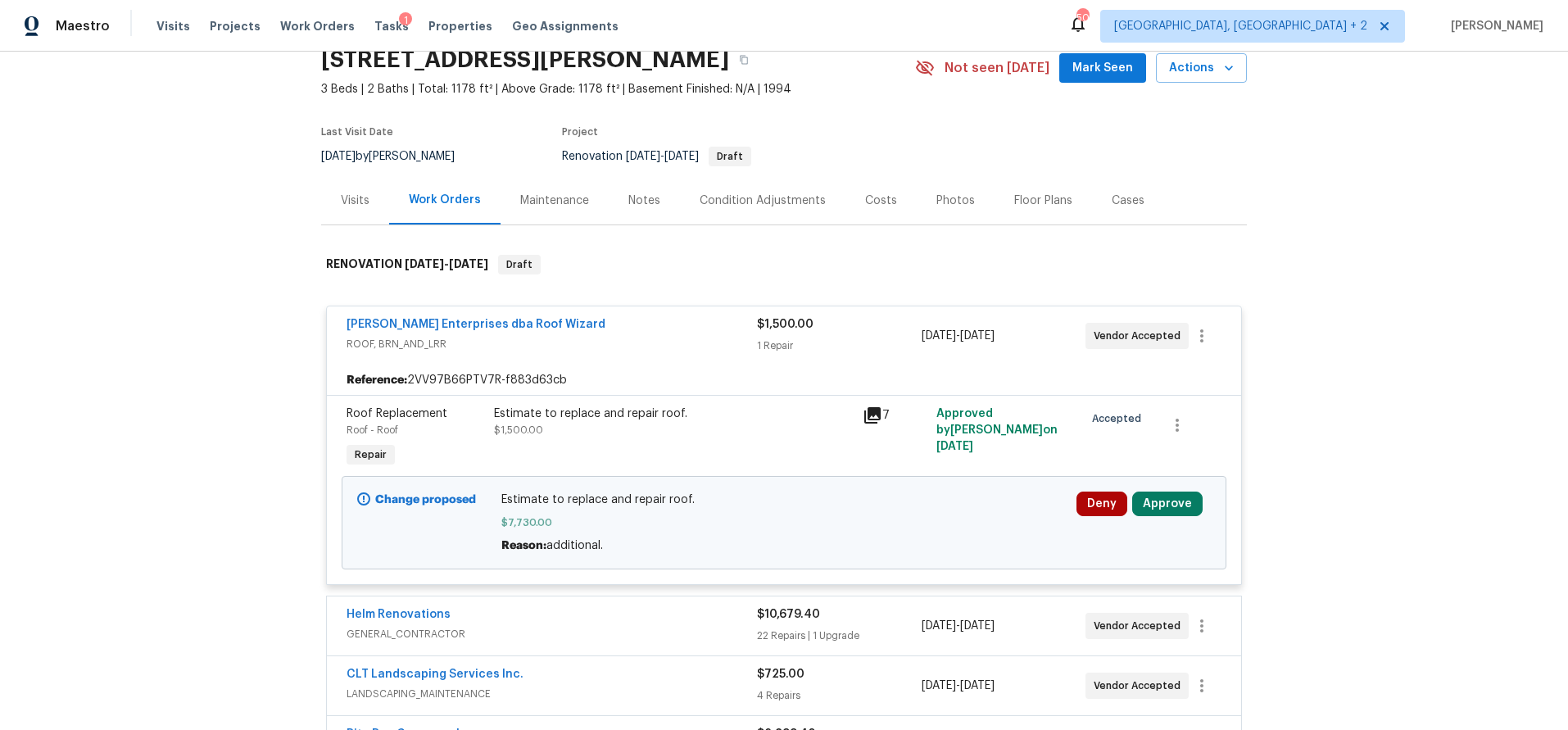 click on "Estimate to replace and repair roof. $1,500.00" at bounding box center (673, 422) 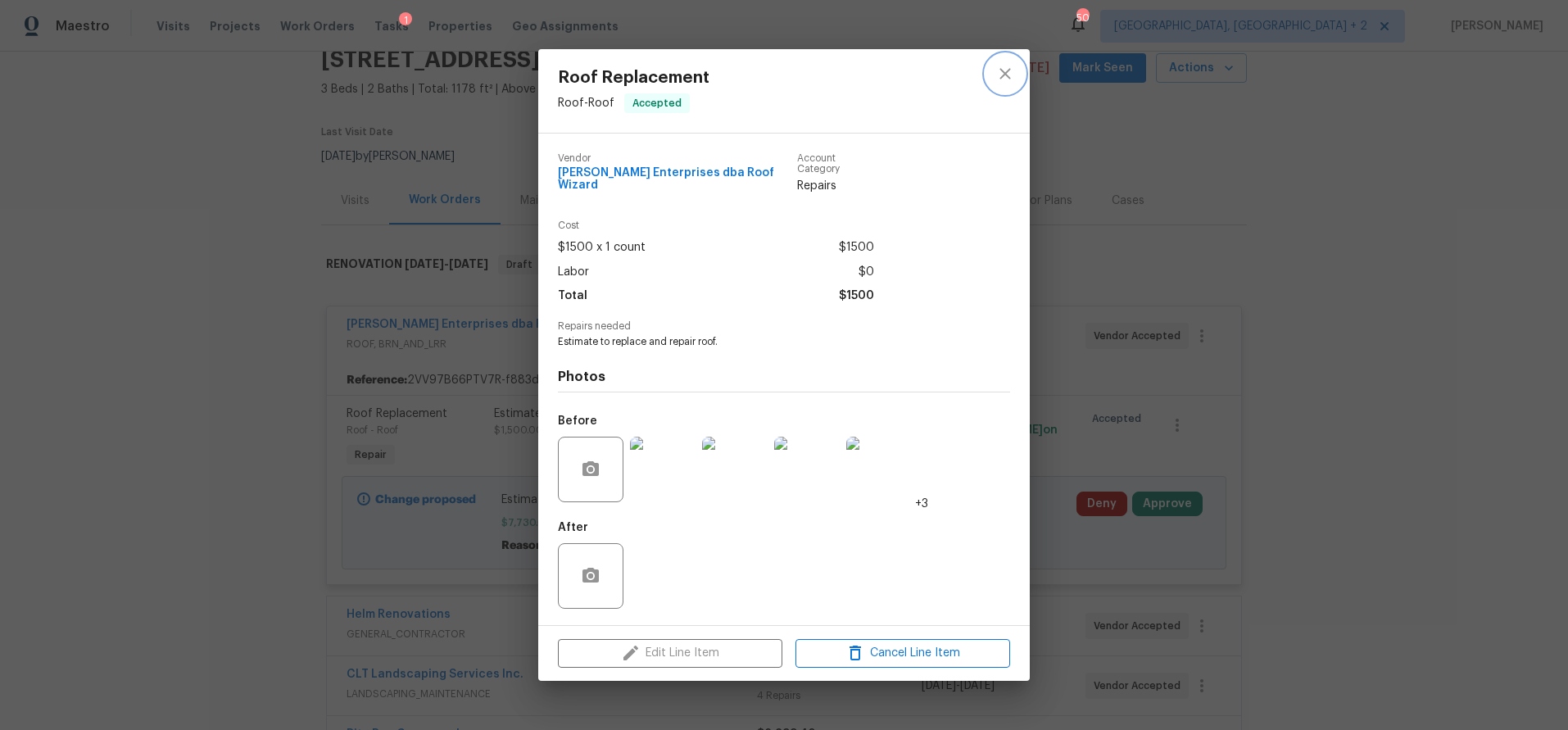click 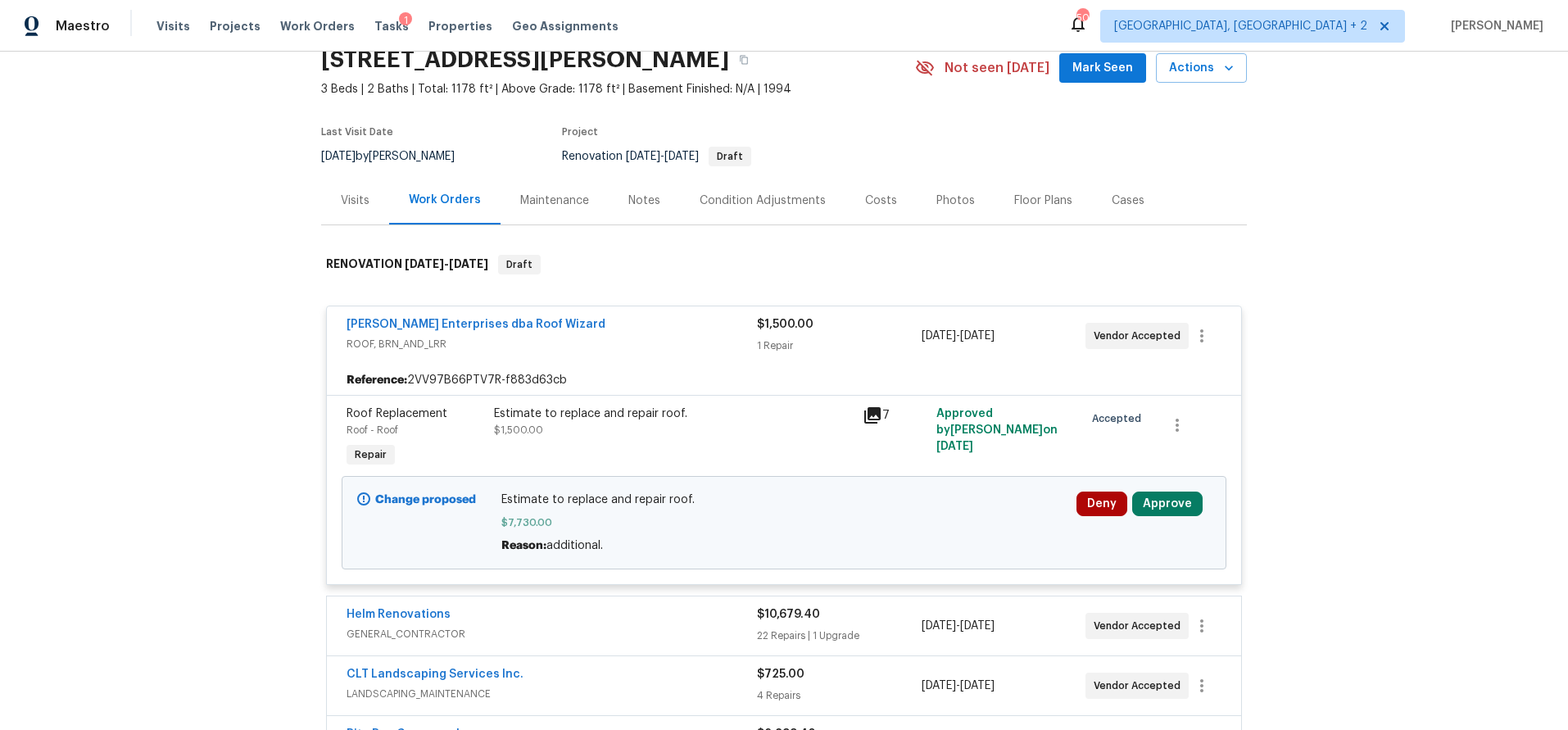 click on "Estimate to replace and repair roof. $1,500.00" at bounding box center [673, 422] 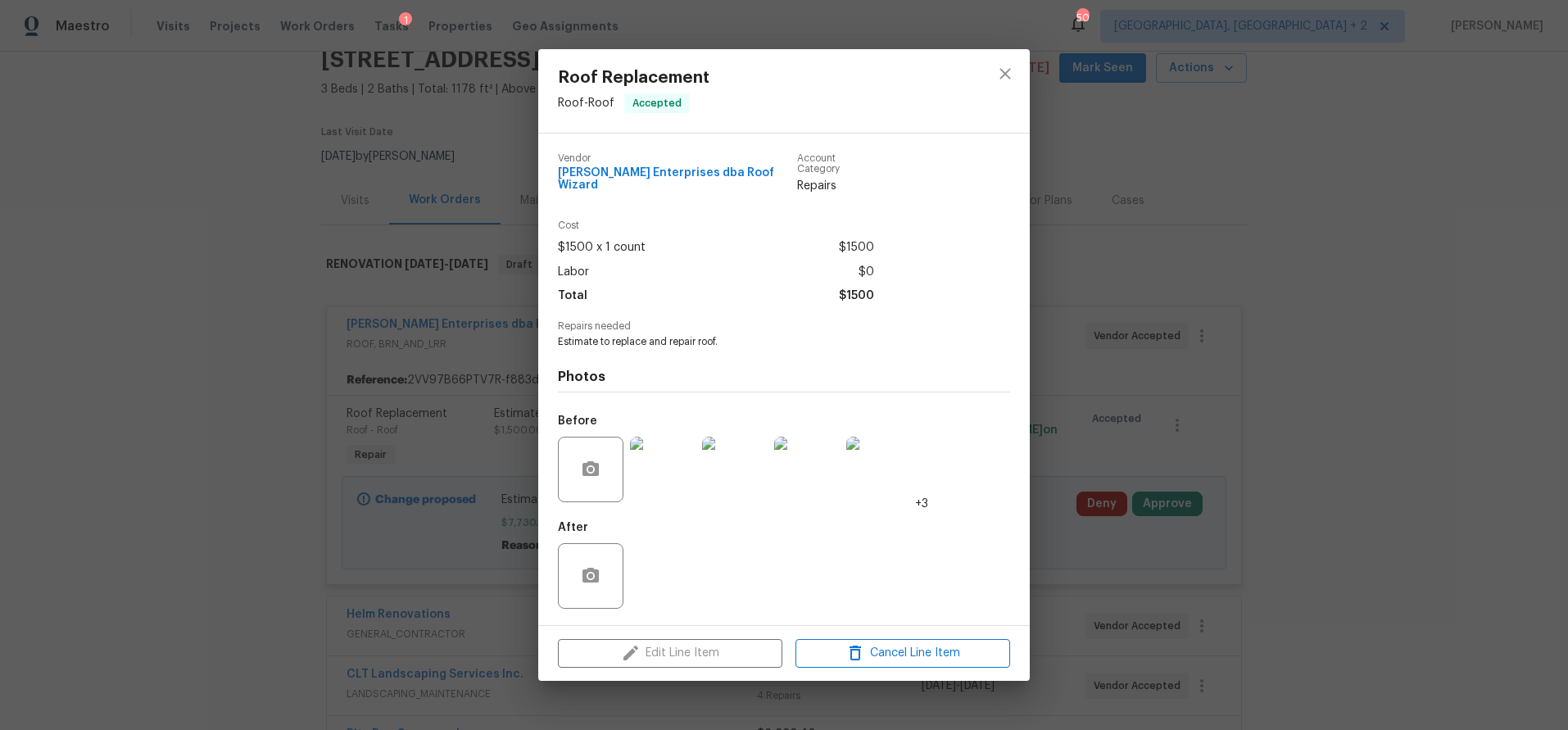 click at bounding box center [663, 469] 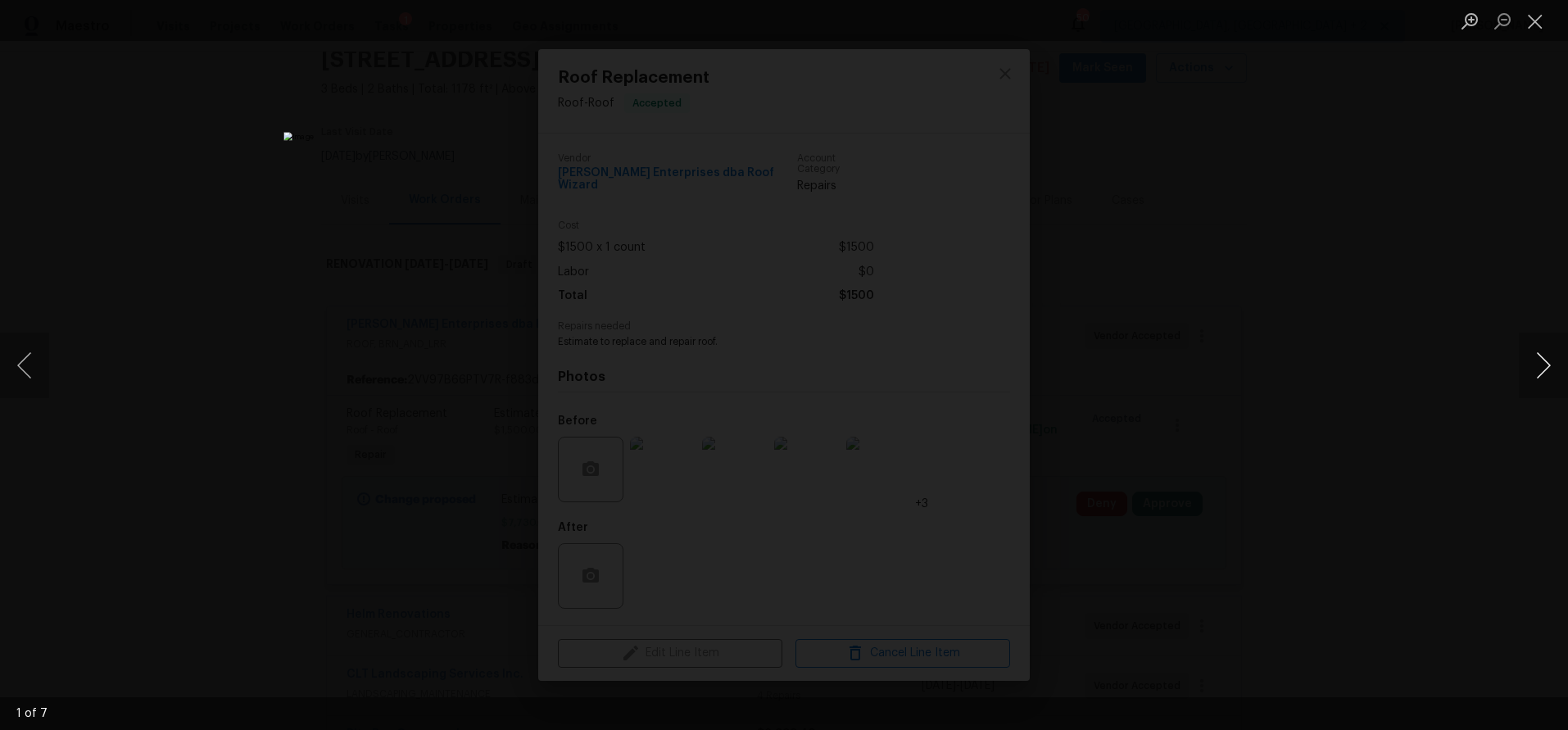 click at bounding box center (1543, 365) 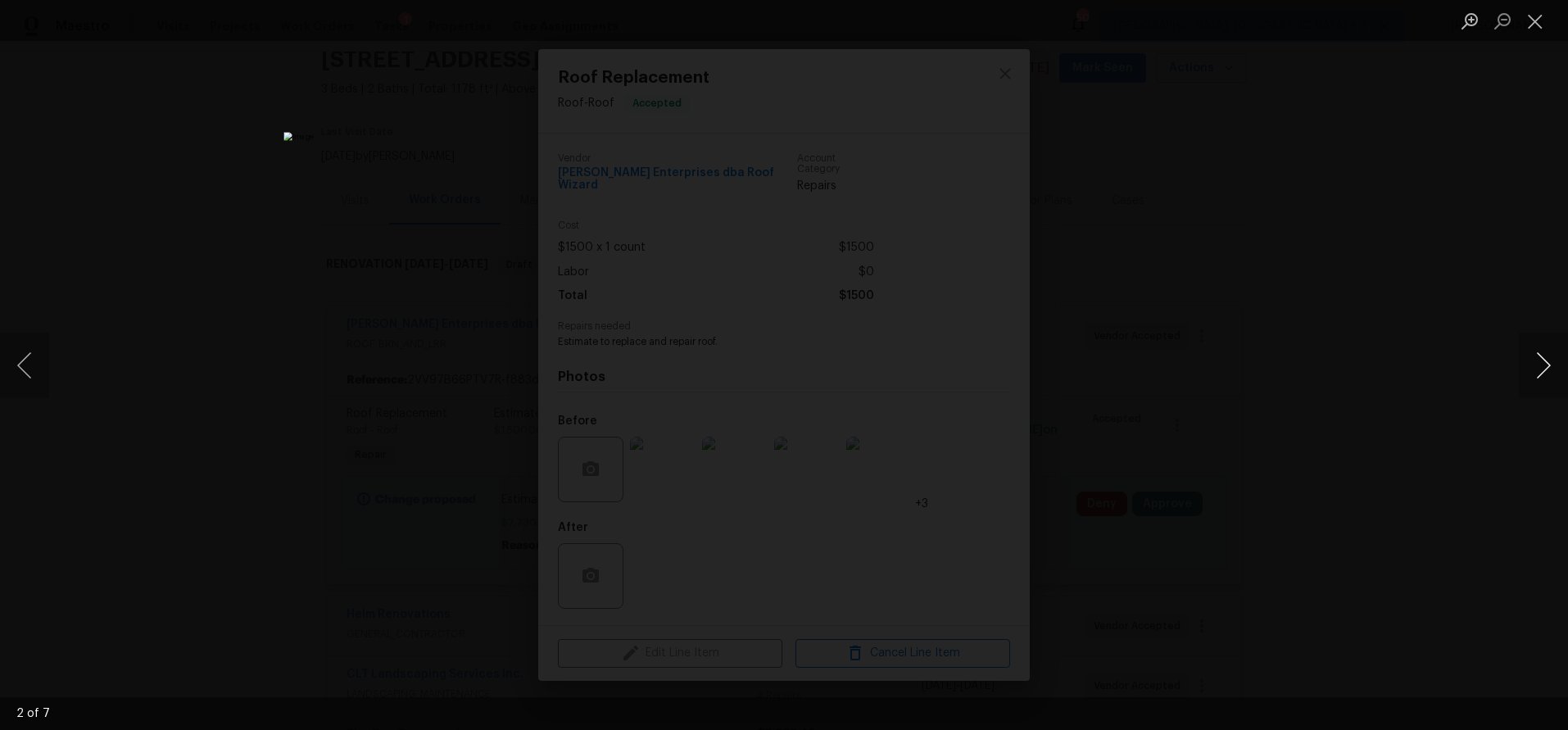 click at bounding box center [1543, 365] 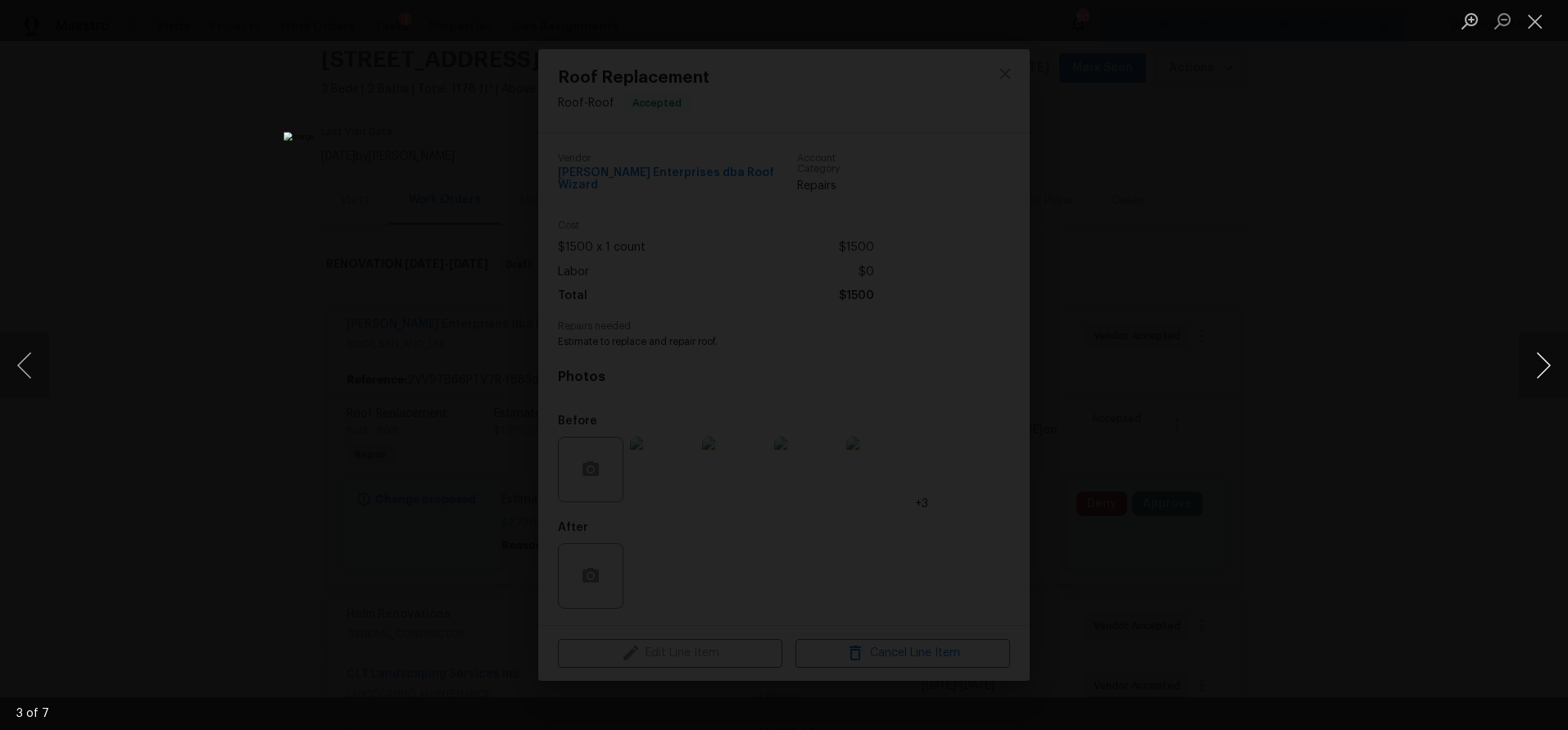 click at bounding box center [1543, 365] 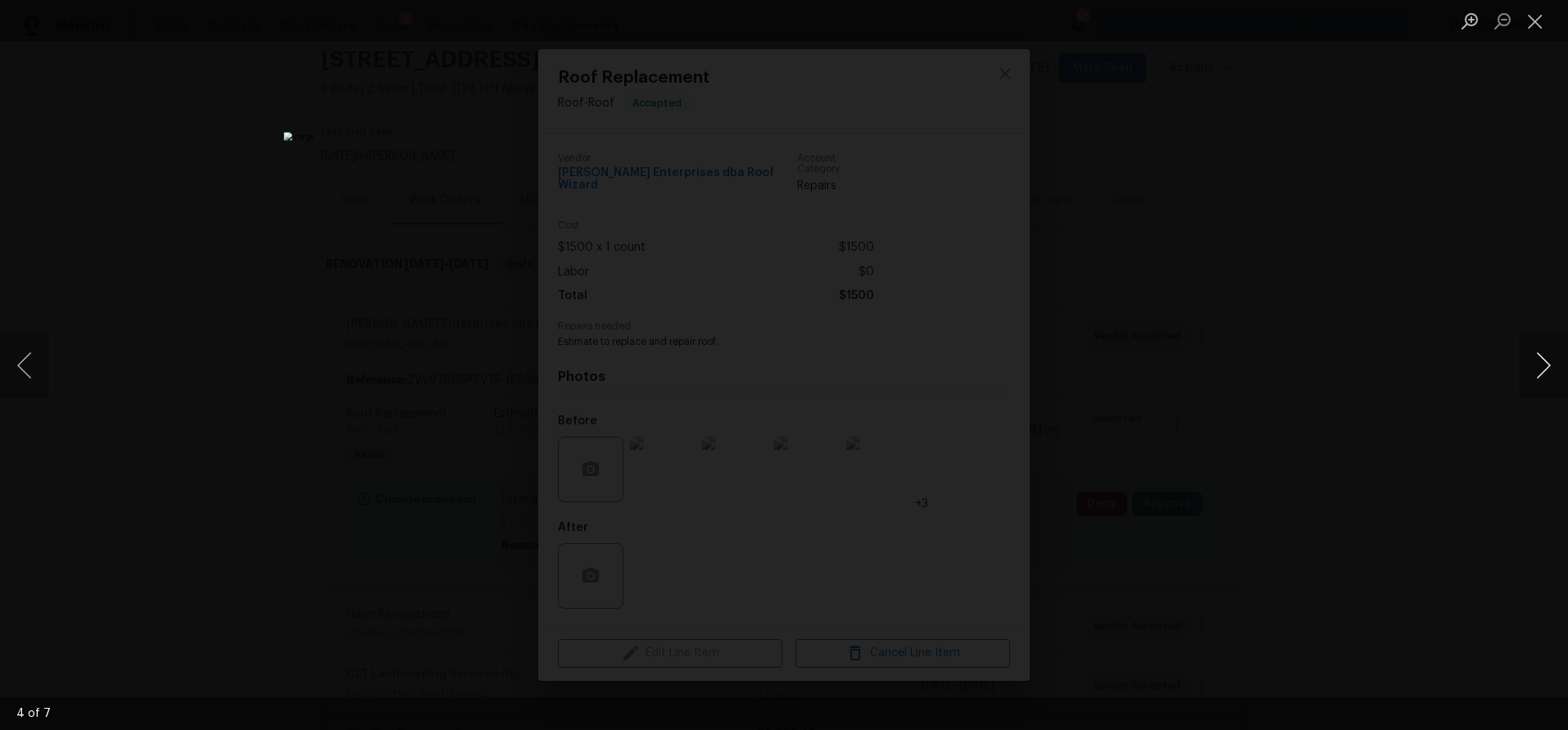 click at bounding box center (1543, 365) 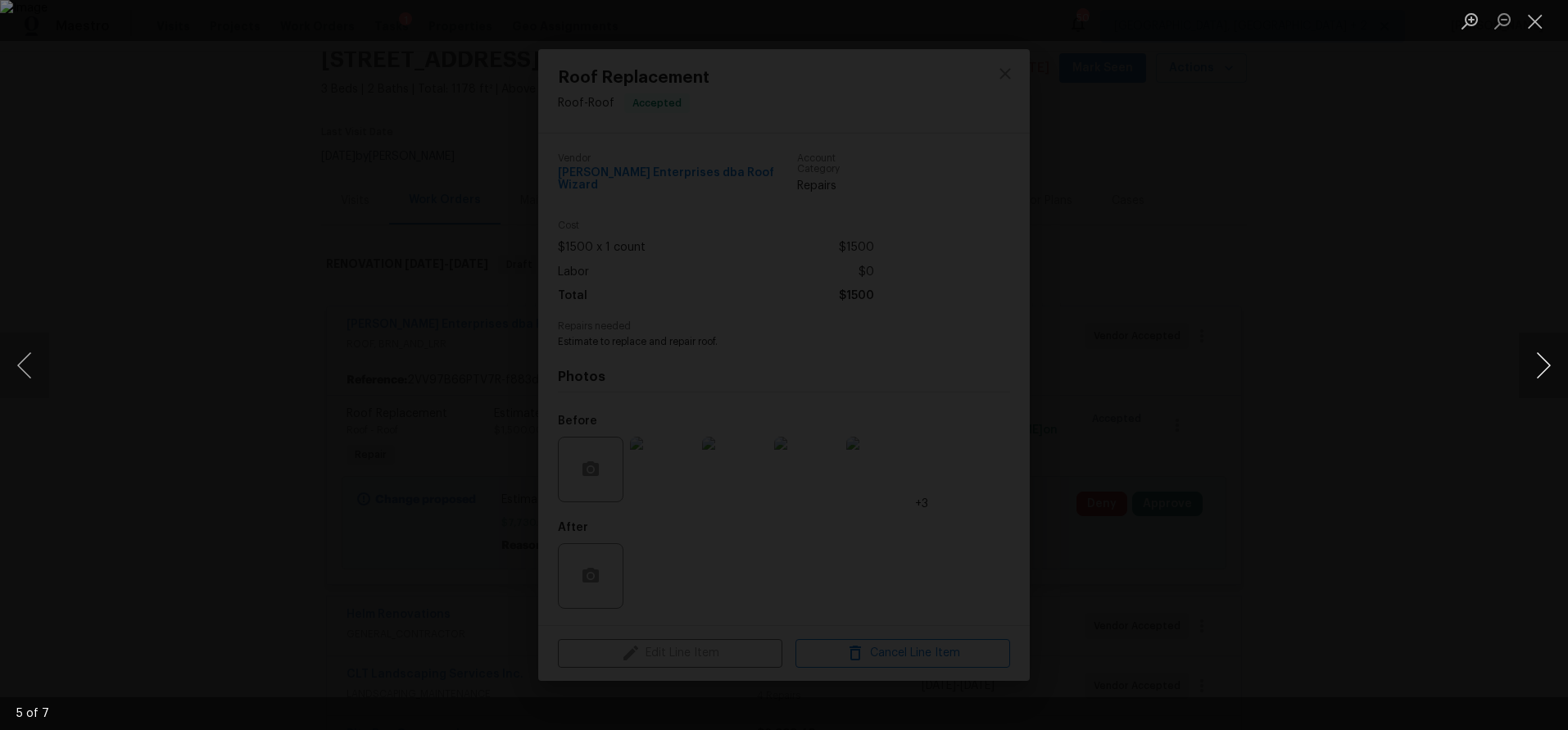 click at bounding box center [1543, 365] 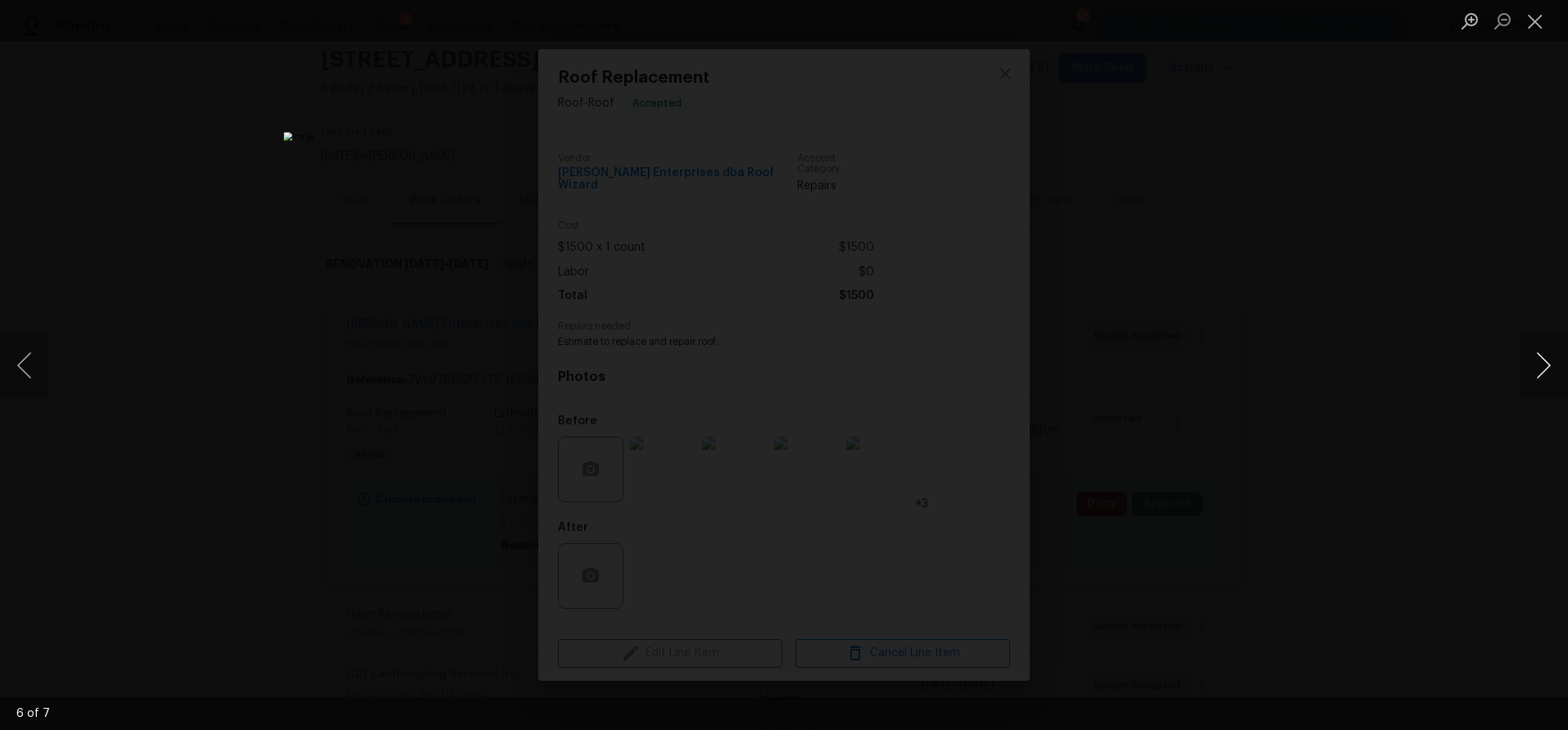 click at bounding box center (1543, 365) 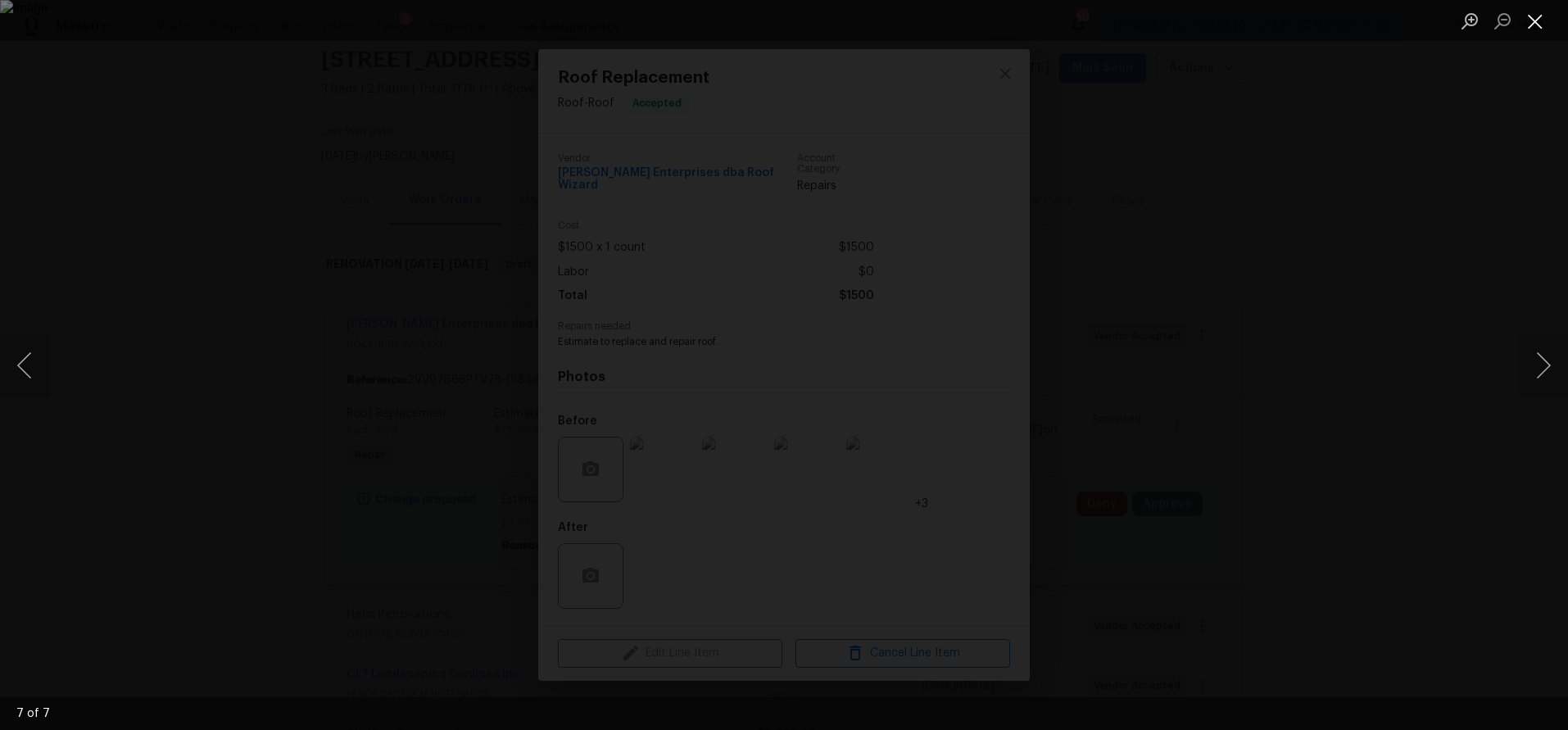 click at bounding box center (1535, 20) 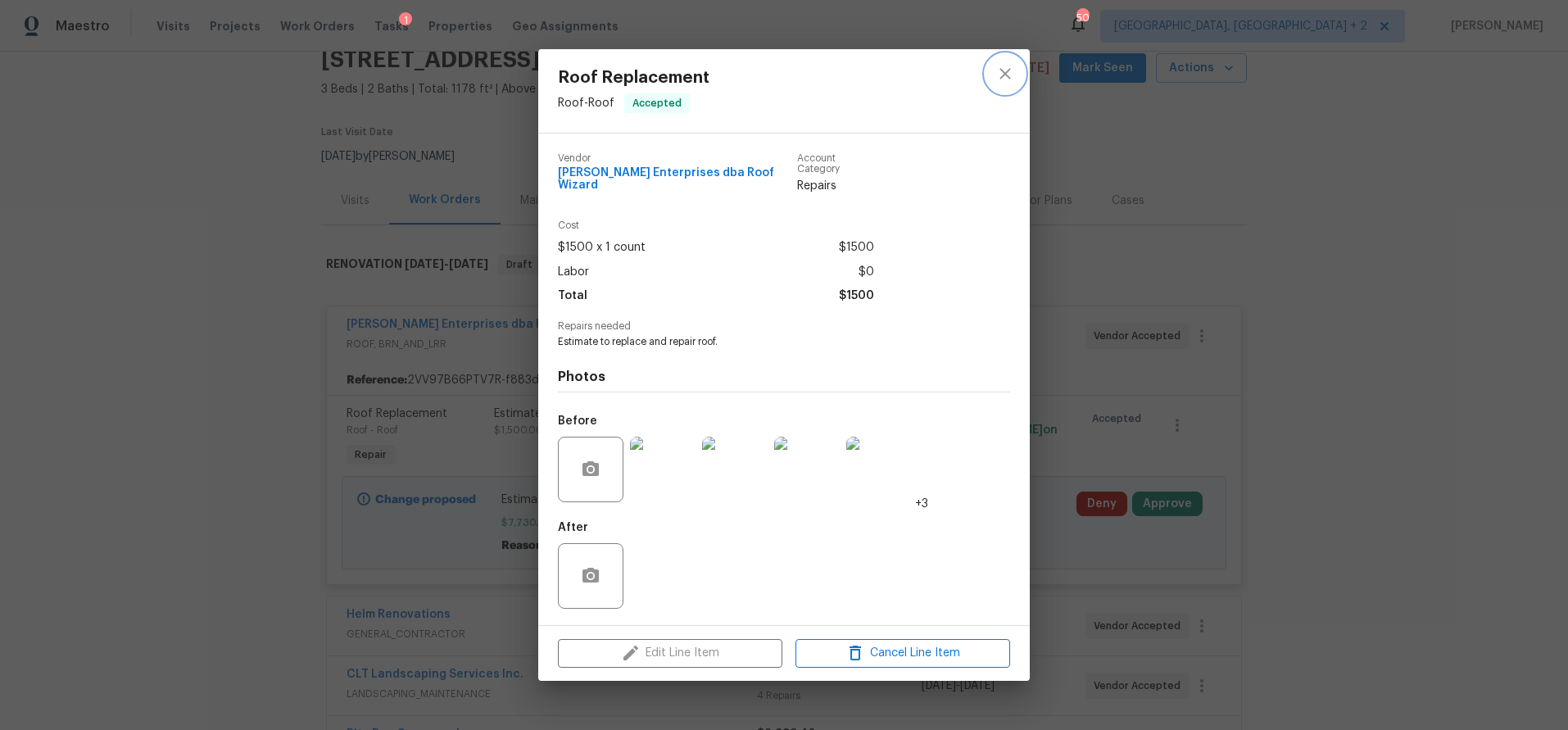 click 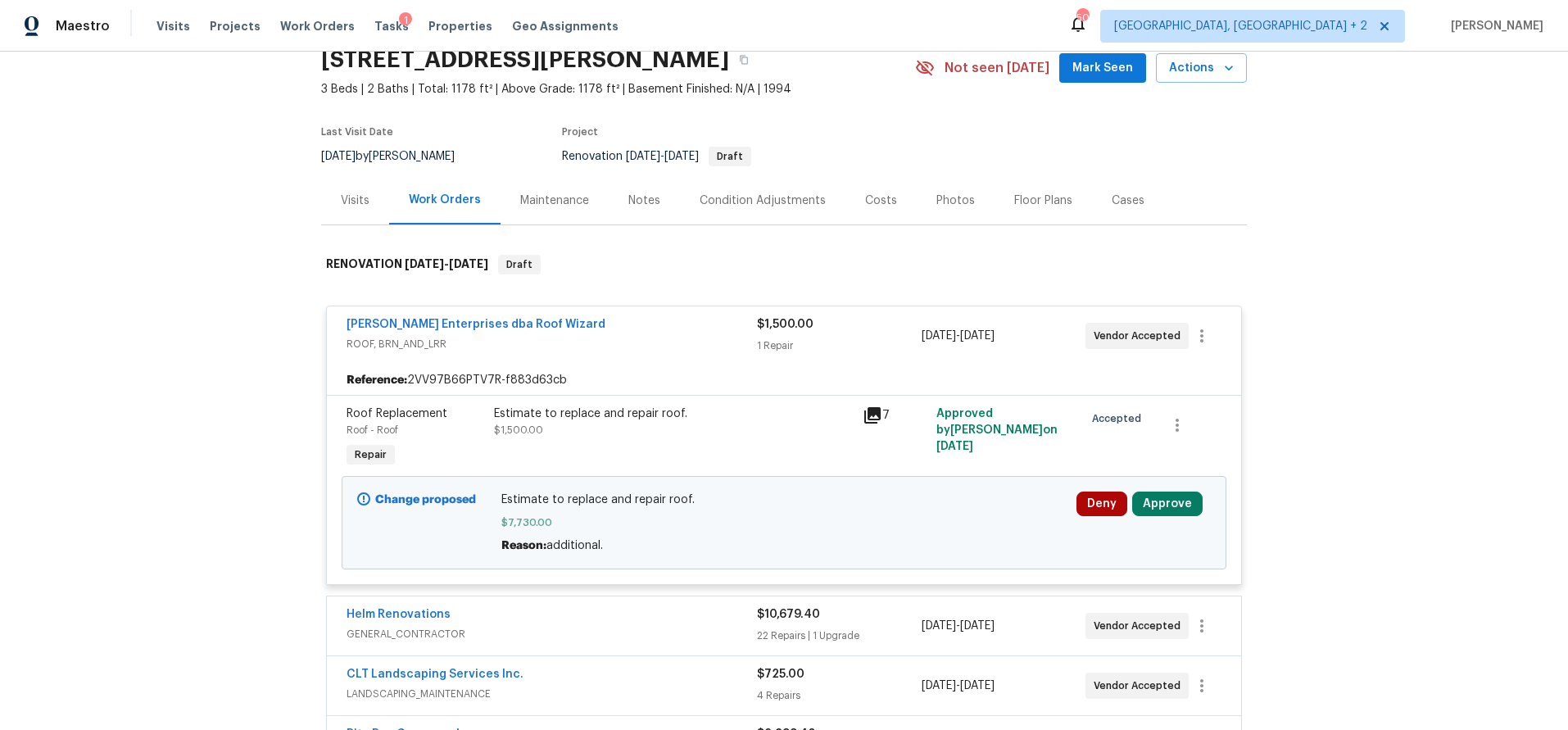 click on "Maintenance" at bounding box center [555, 200] 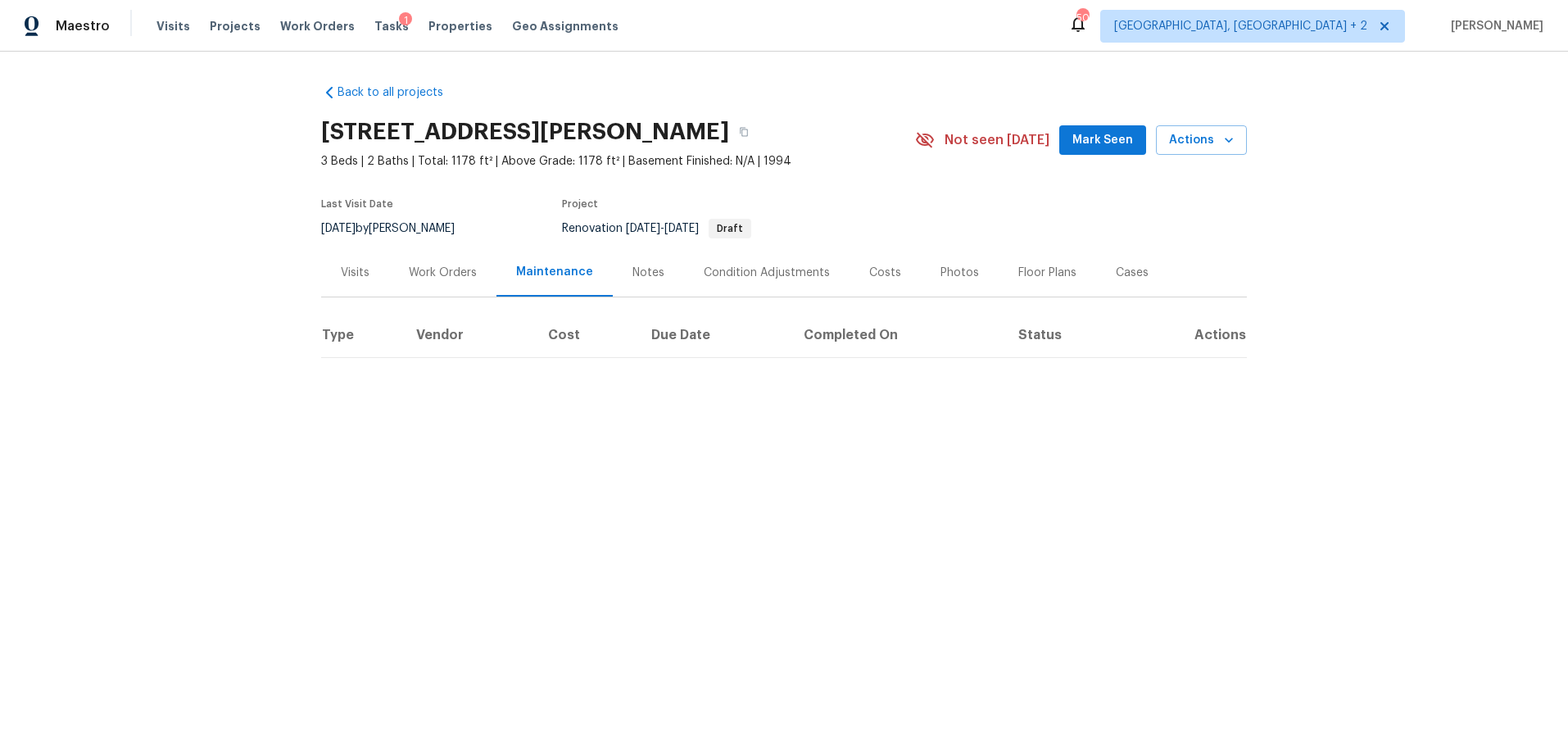 scroll, scrollTop: 0, scrollLeft: 0, axis: both 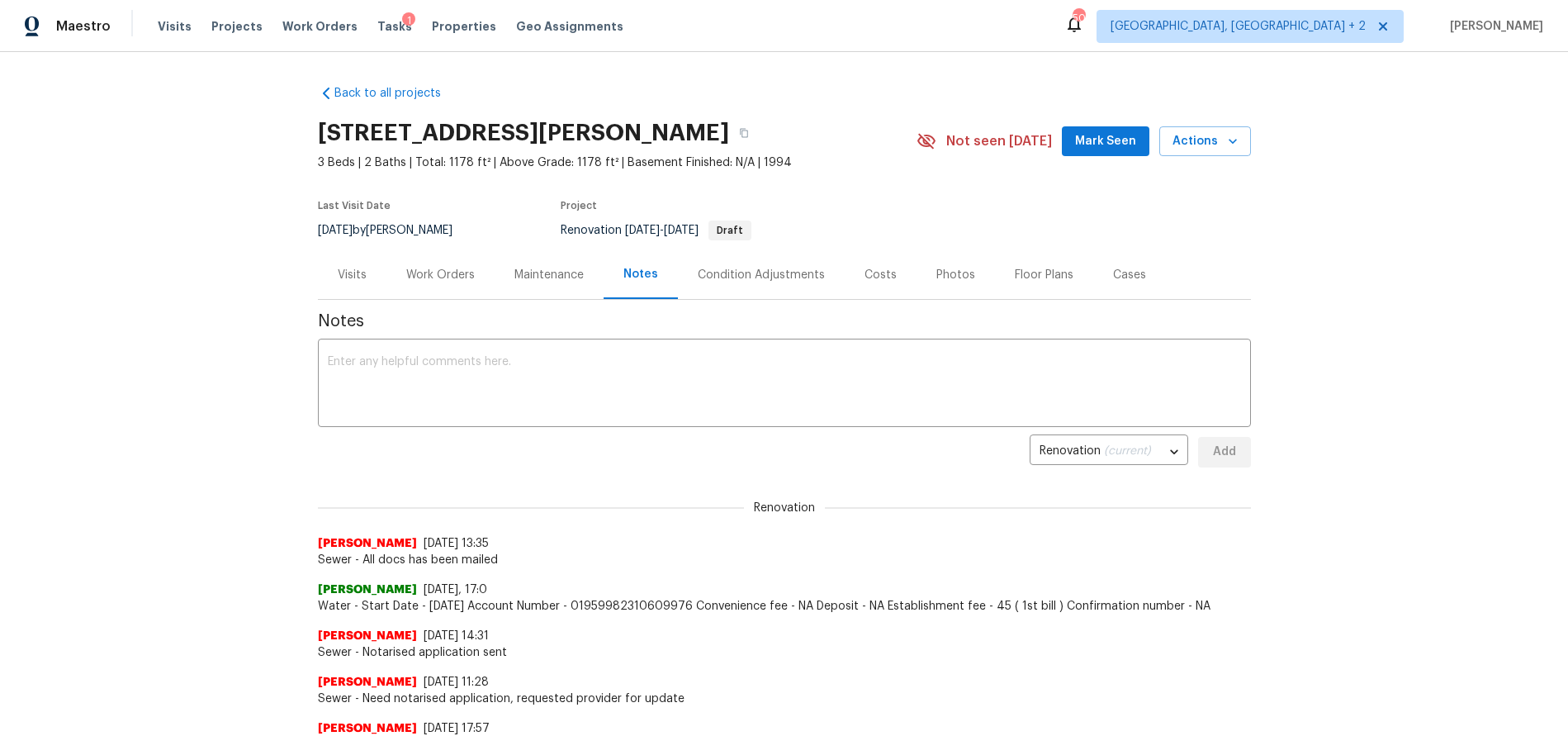 click on "Work Orders" at bounding box center (440, 275) 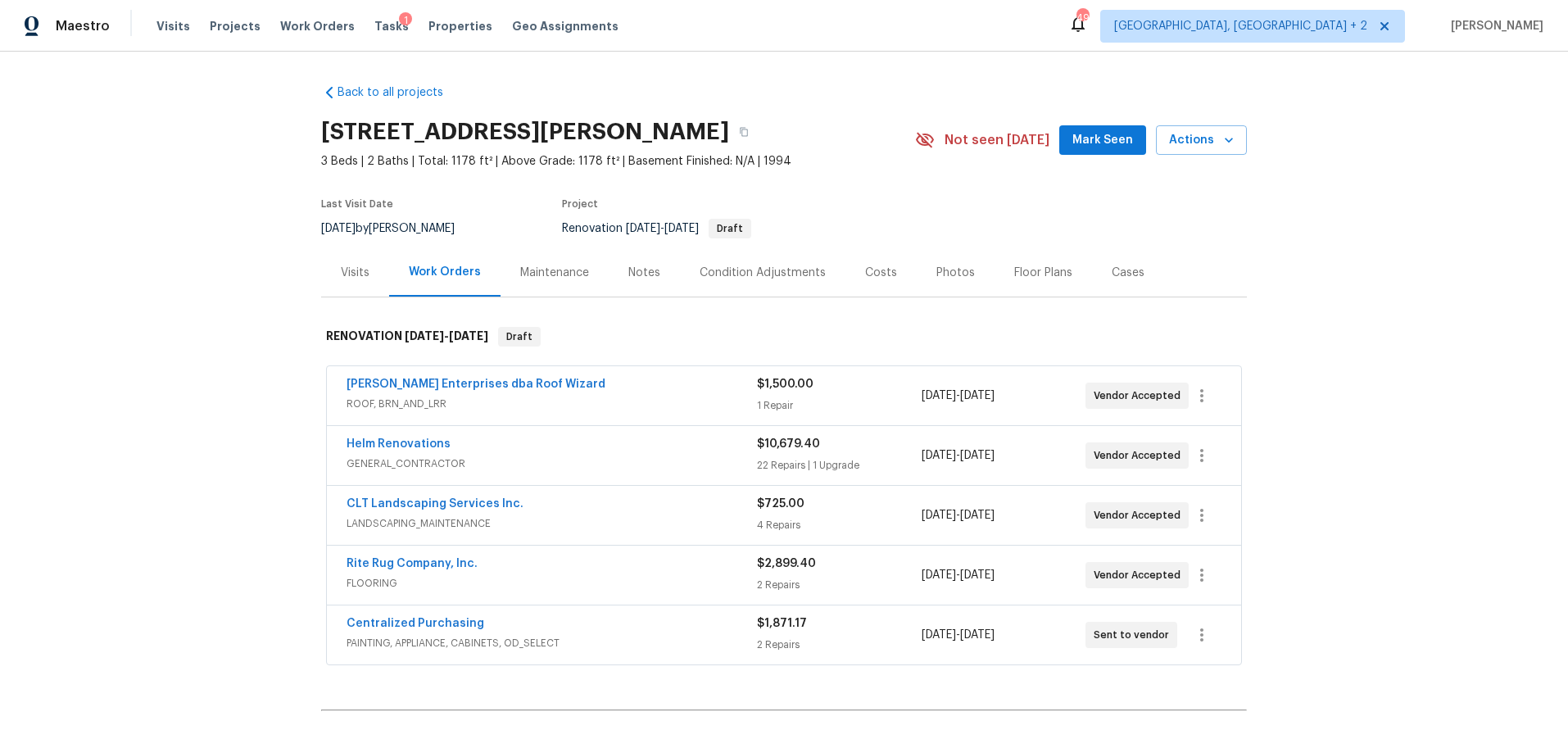 click on "PAINTING, APPLIANCE, CABINETS, OD_SELECT" at bounding box center [551, 643] 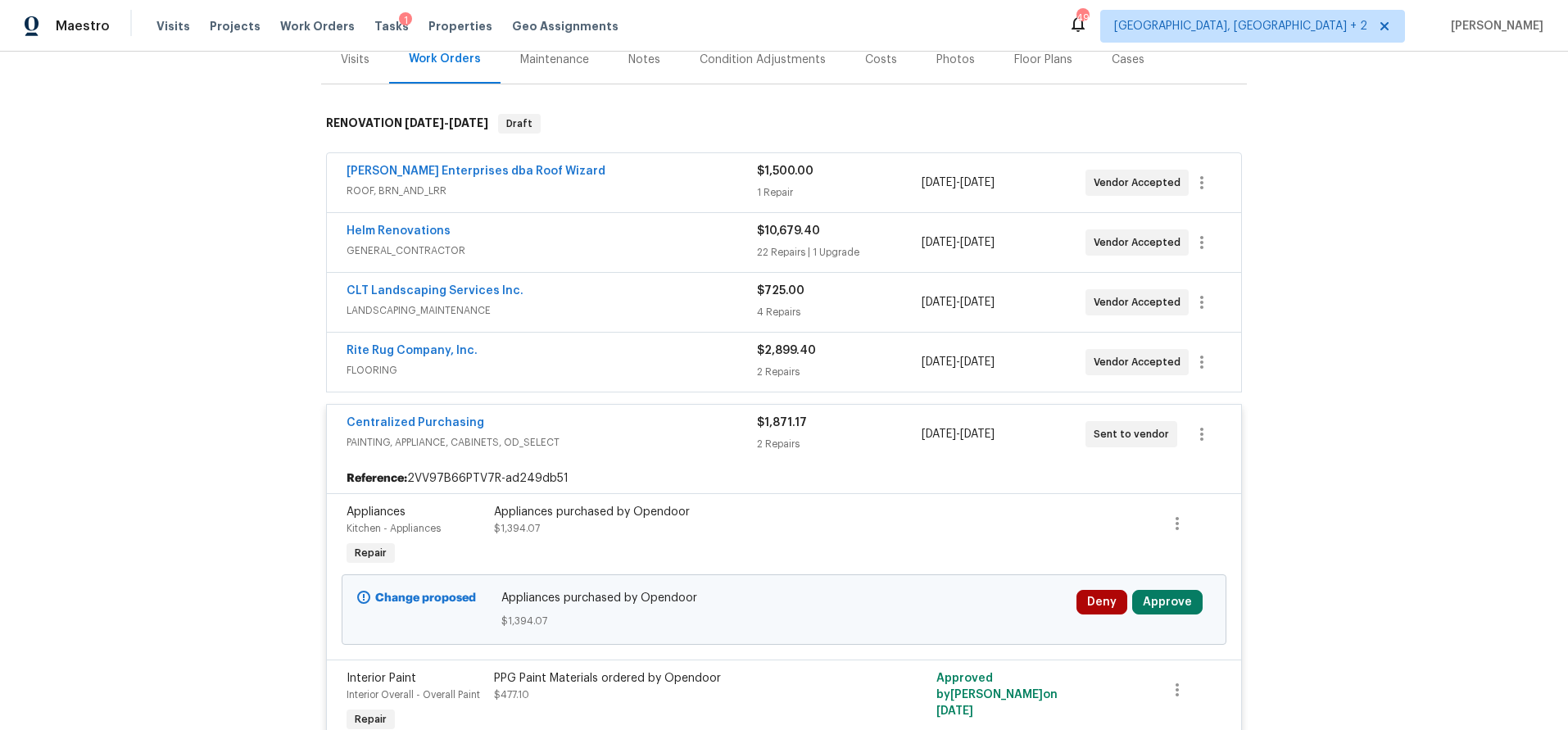 scroll, scrollTop: 0, scrollLeft: 0, axis: both 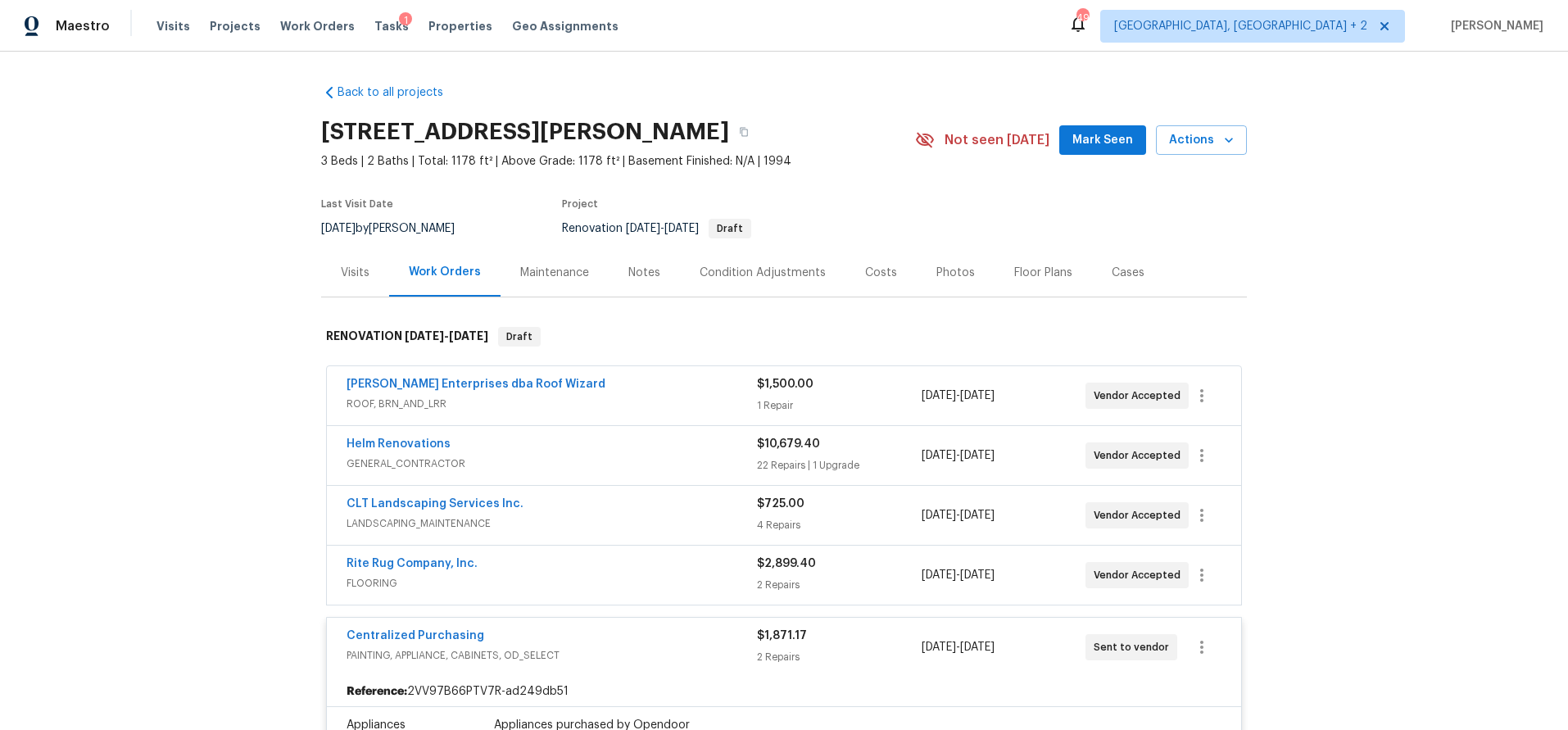 click on "Helm Renovations" at bounding box center [551, 446] 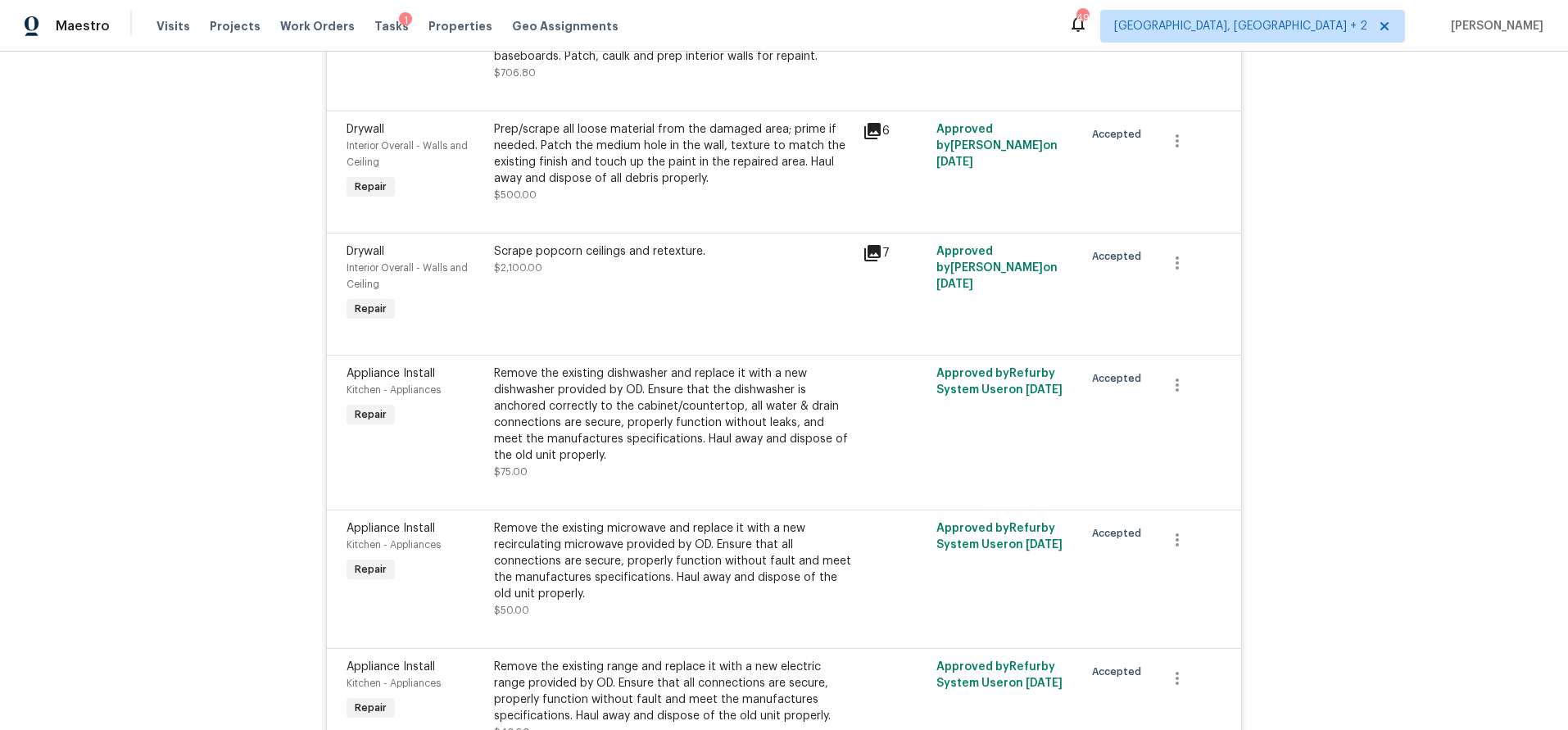 scroll, scrollTop: 2232, scrollLeft: 0, axis: vertical 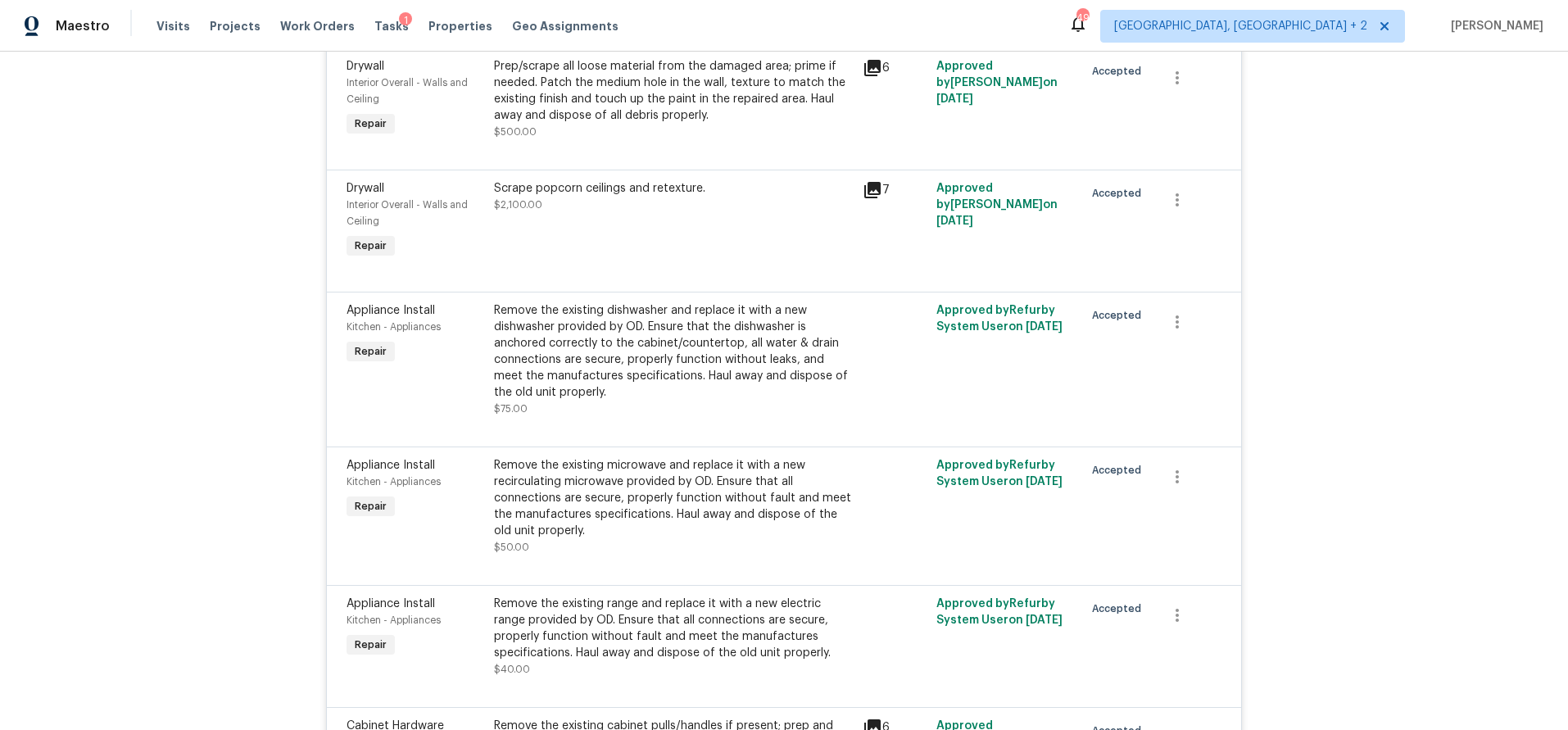 click on "Remove the existing range and replace it with a new electric range provided by OD. Ensure that all  connections are secure, properly function without fault and meet the manufactures specifications. Haul away and dispose of the old unit properly." at bounding box center [673, 628] 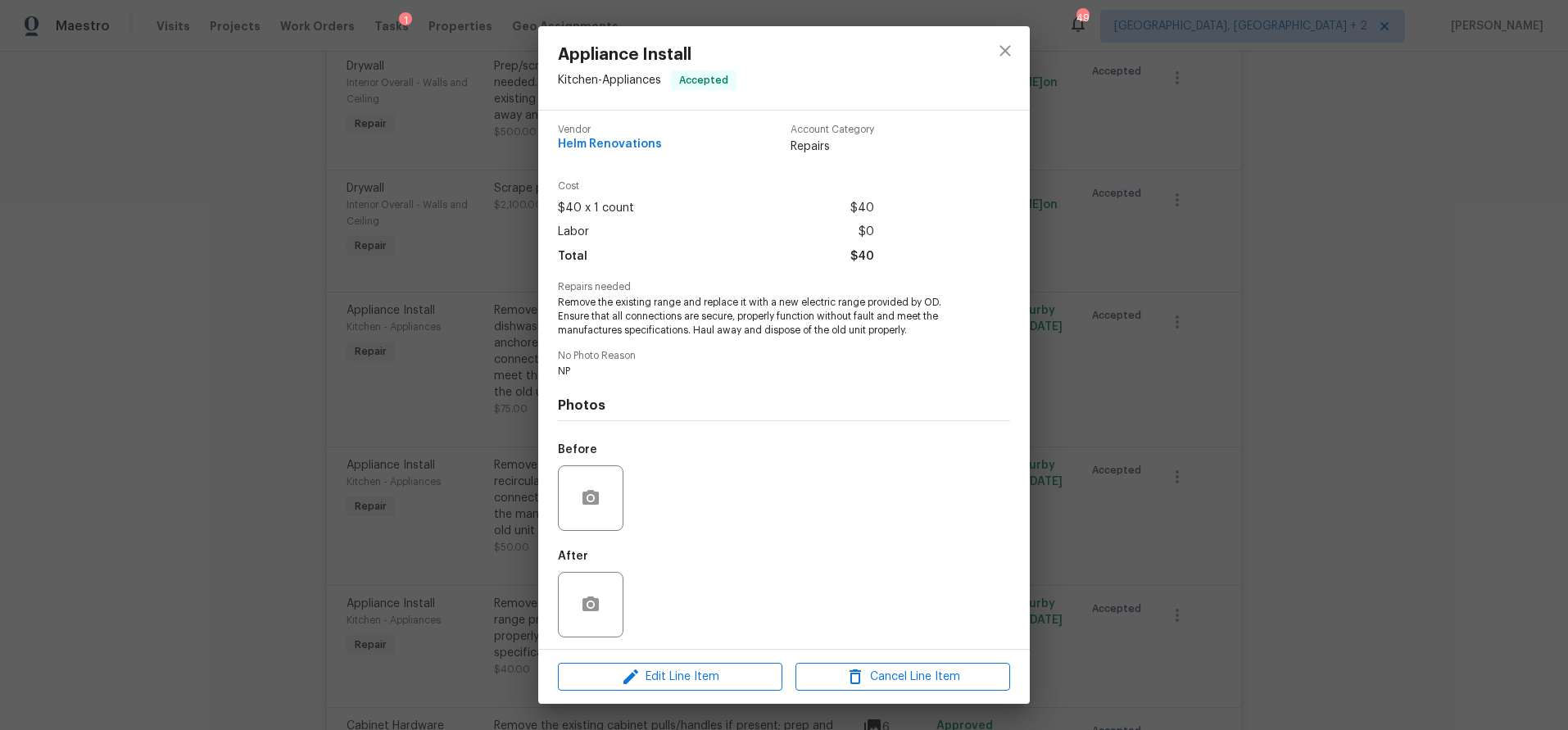 scroll, scrollTop: 0, scrollLeft: 0, axis: both 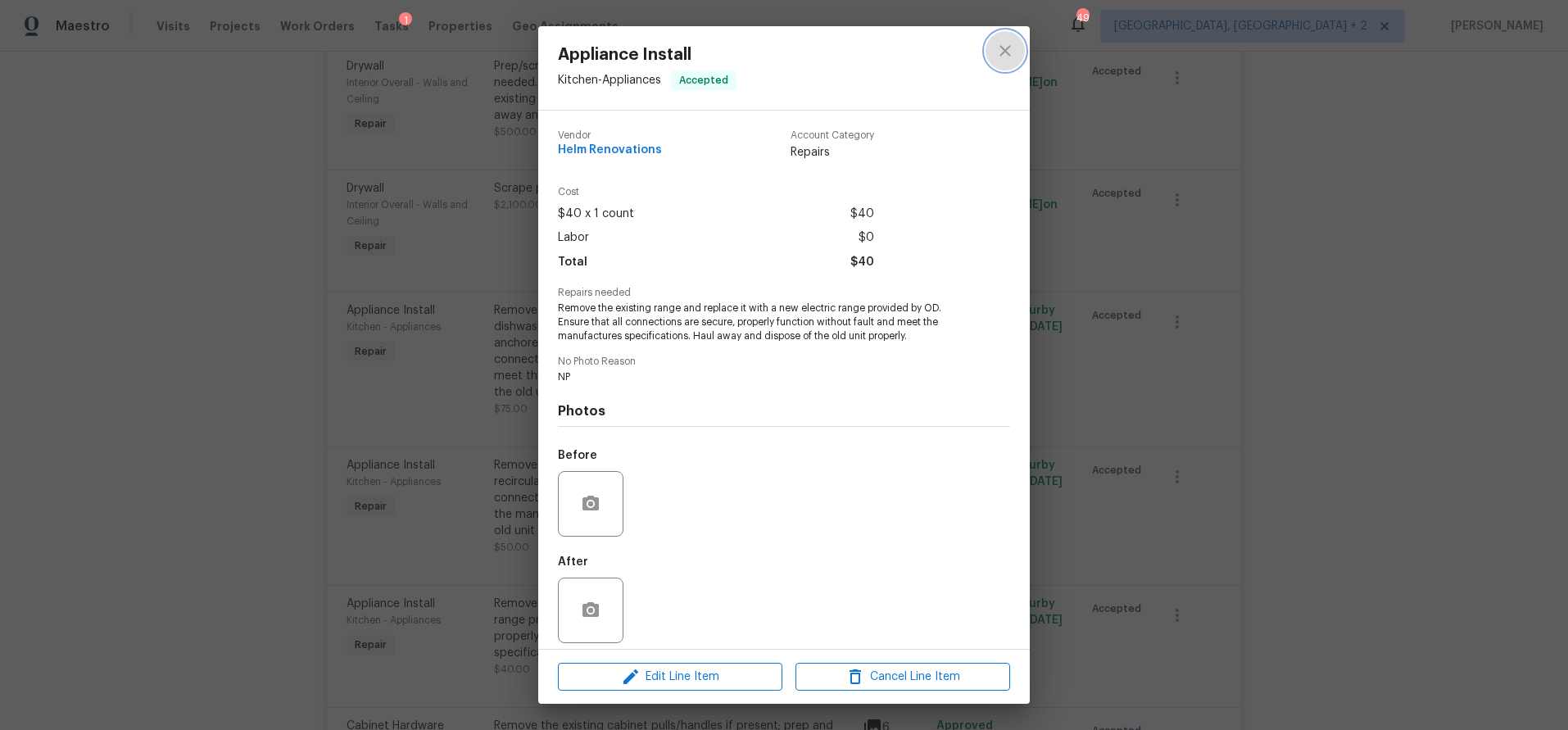 click 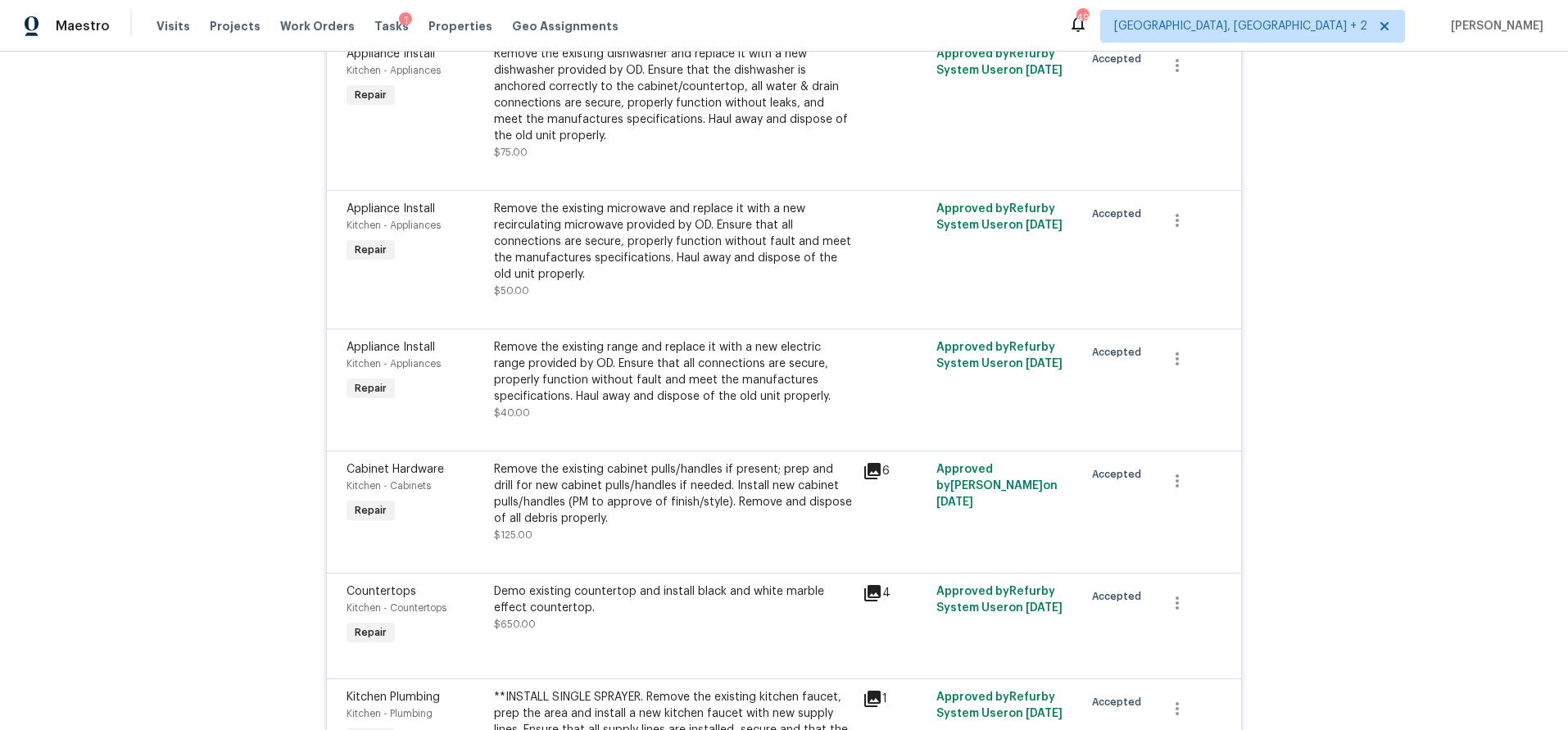 scroll, scrollTop: 2635, scrollLeft: 0, axis: vertical 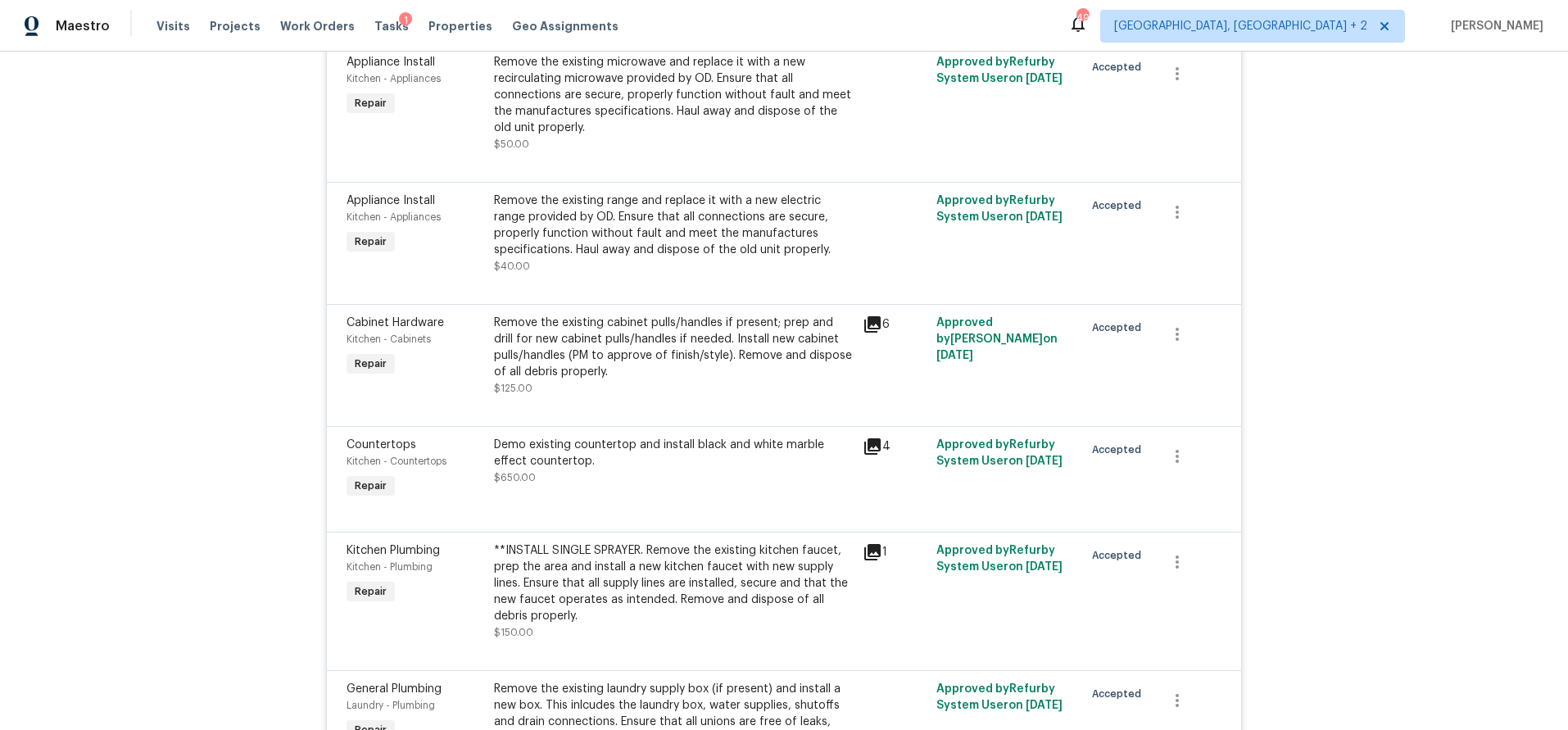 click on "Demo existing countertop and install black and white marble effect countertop." at bounding box center [673, 453] 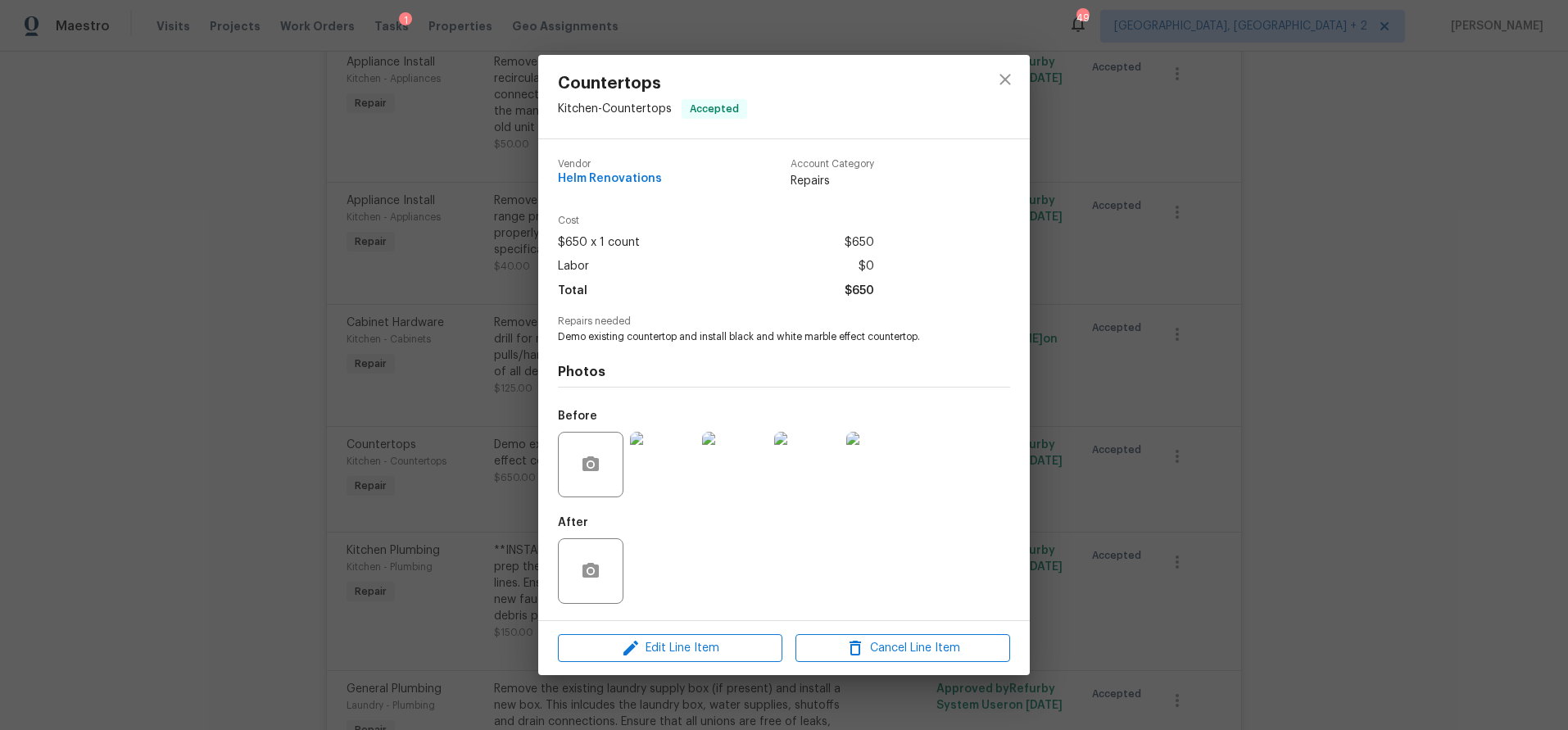 click at bounding box center [663, 465] 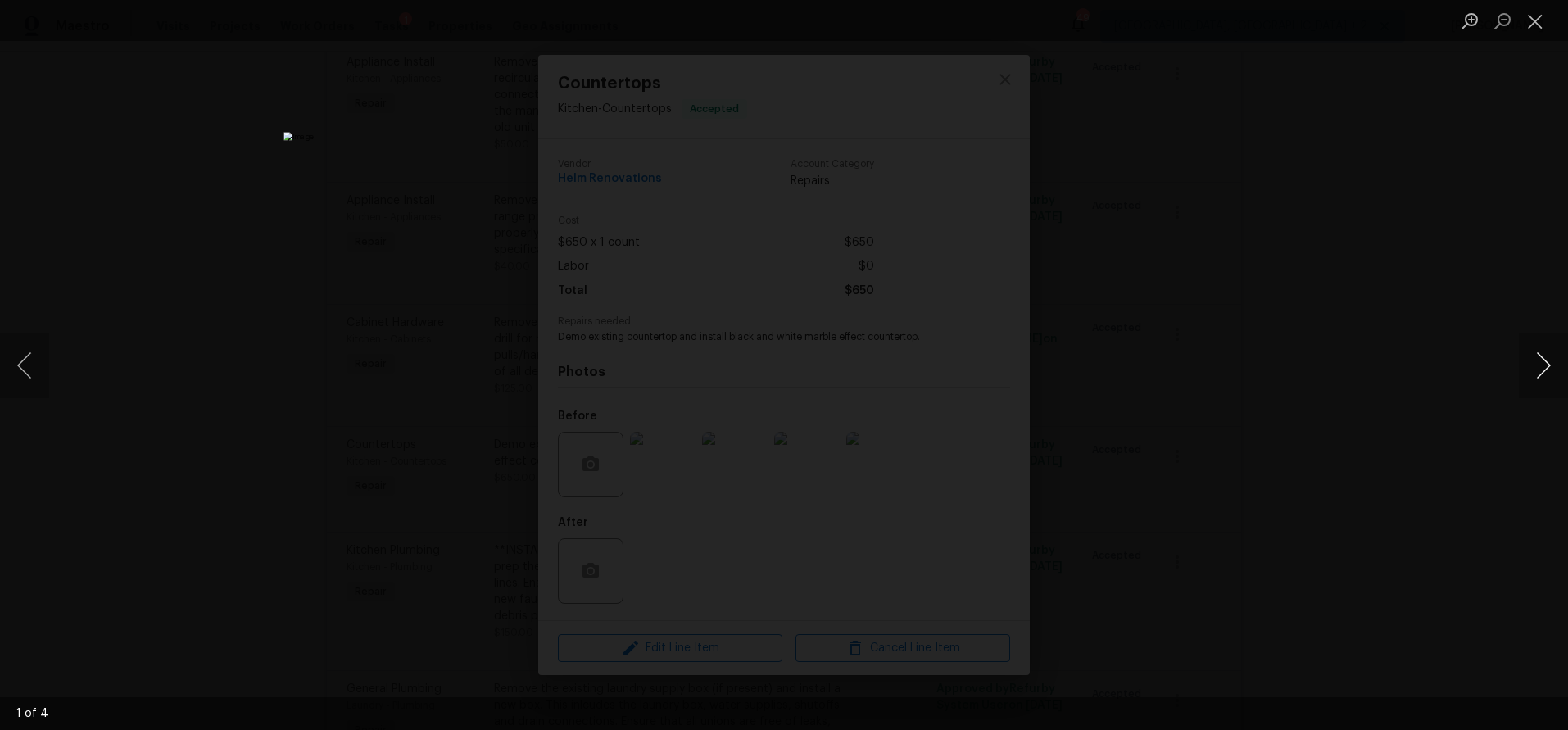 click at bounding box center [1543, 365] 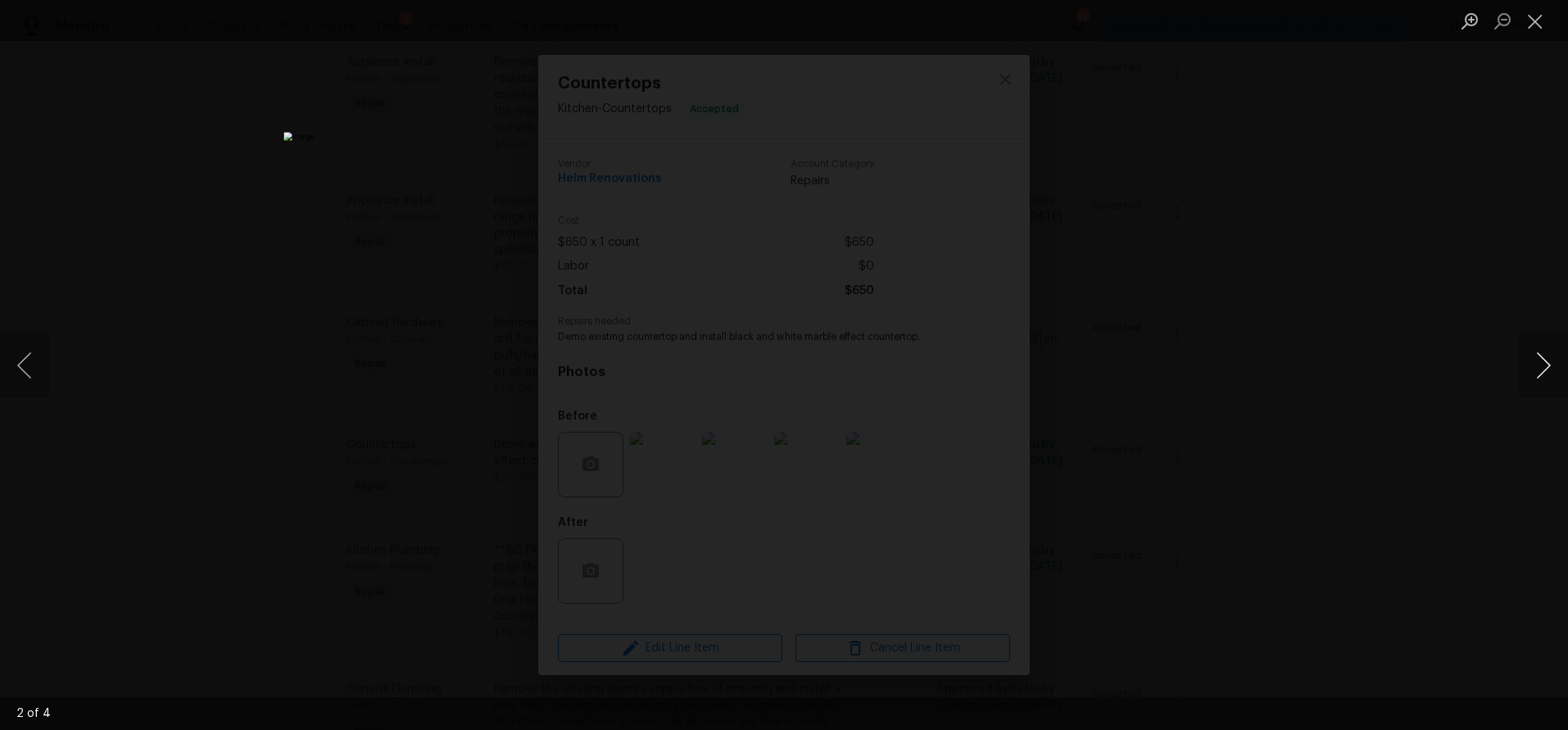 click at bounding box center (1543, 365) 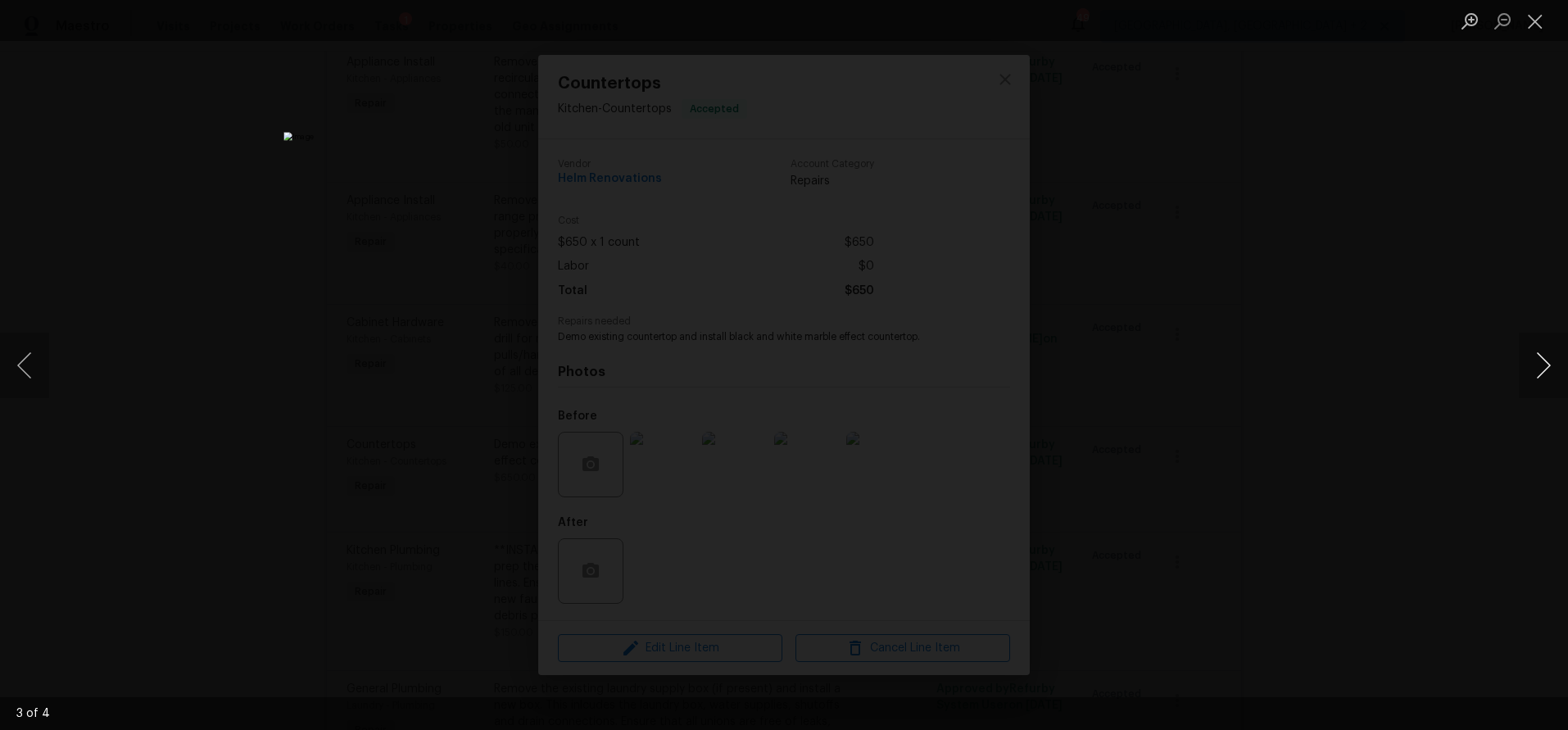 click at bounding box center [1543, 365] 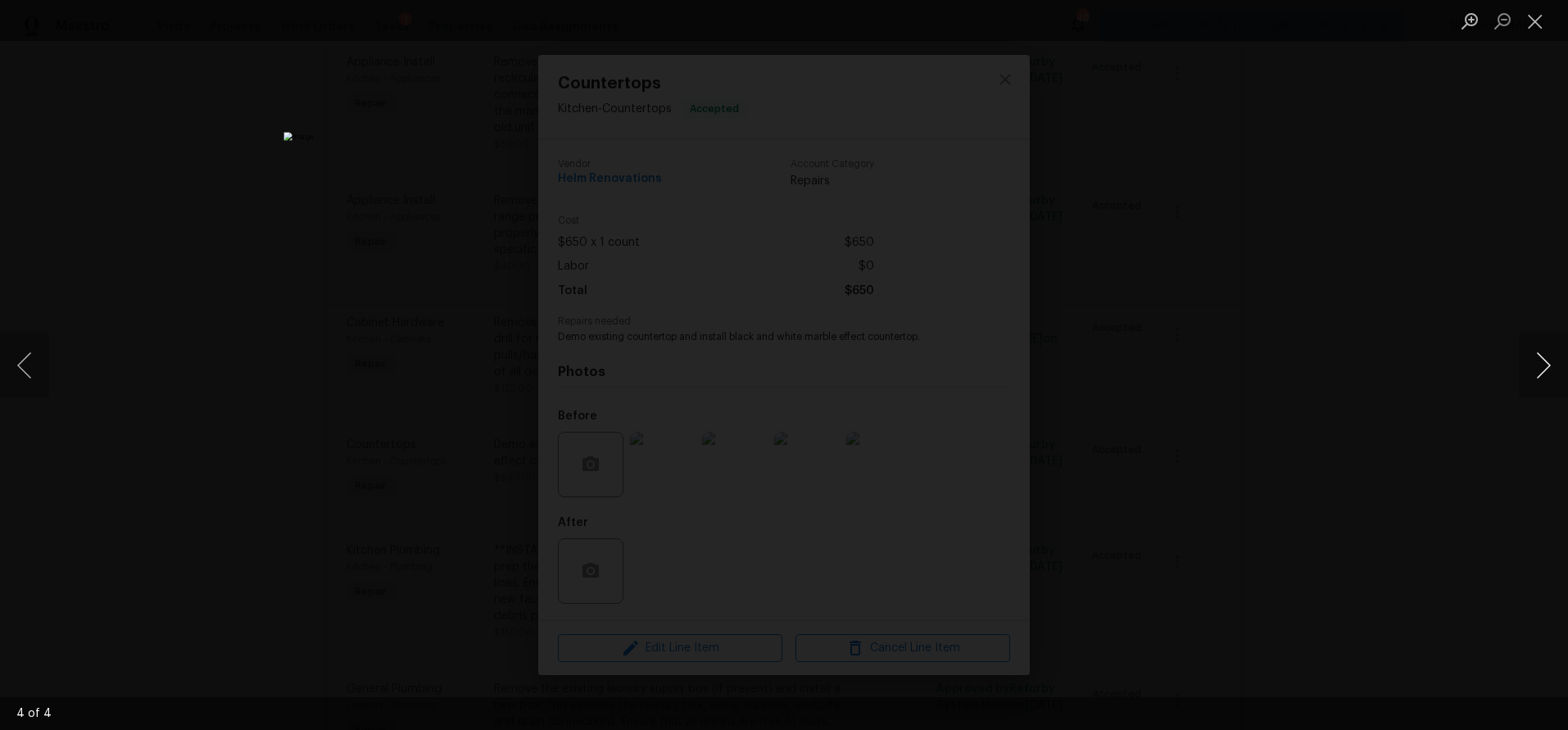 click at bounding box center (1543, 365) 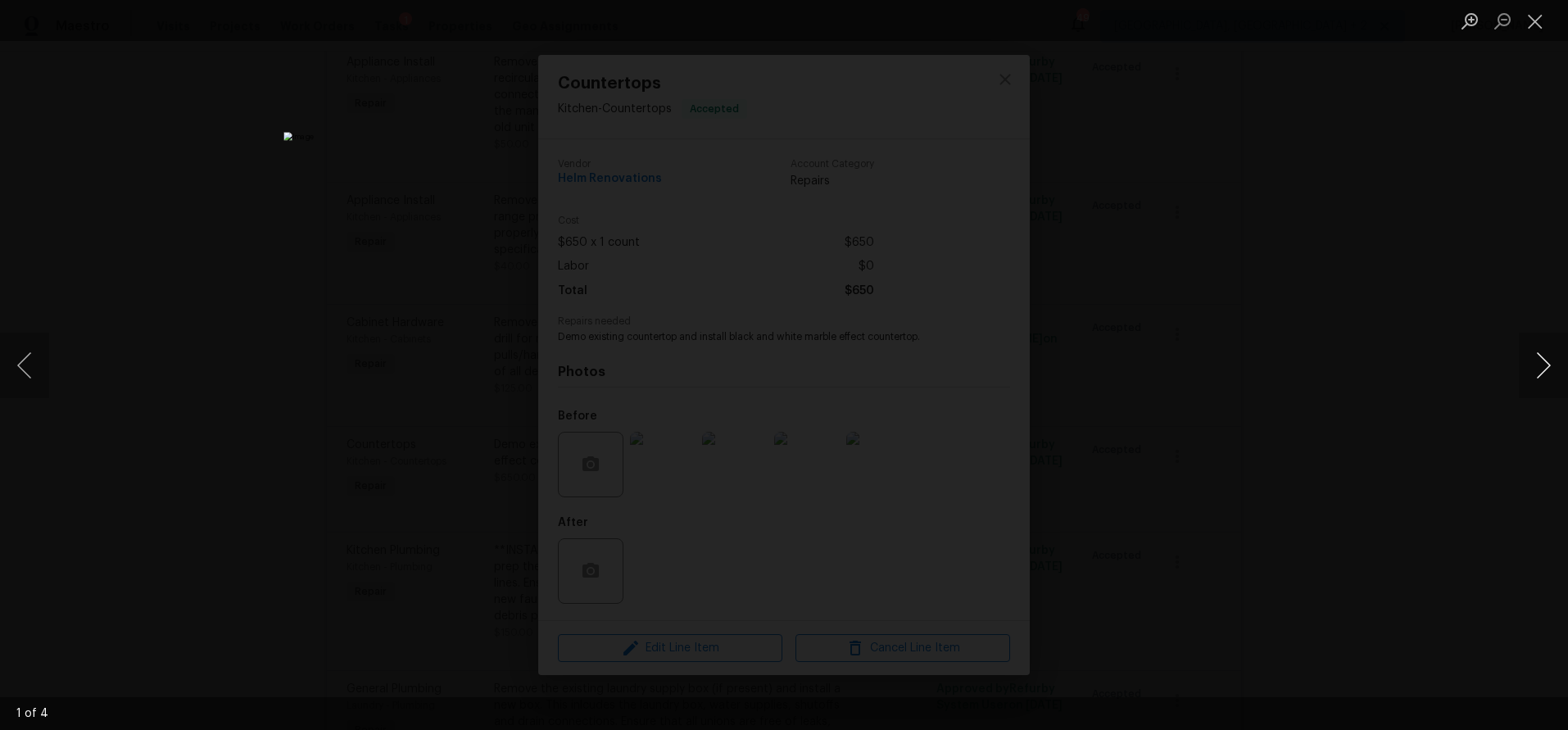 click at bounding box center (1543, 365) 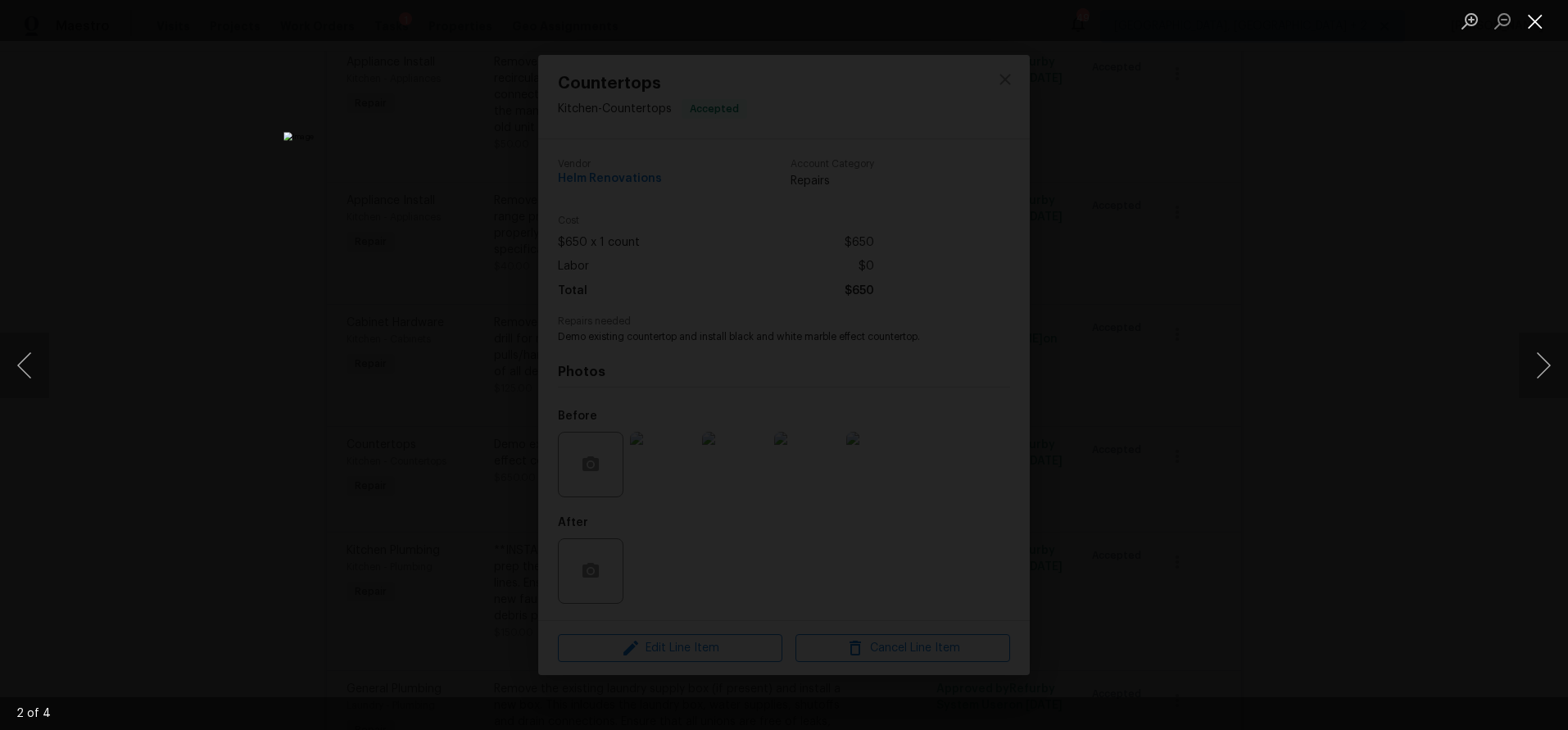 click at bounding box center [1535, 20] 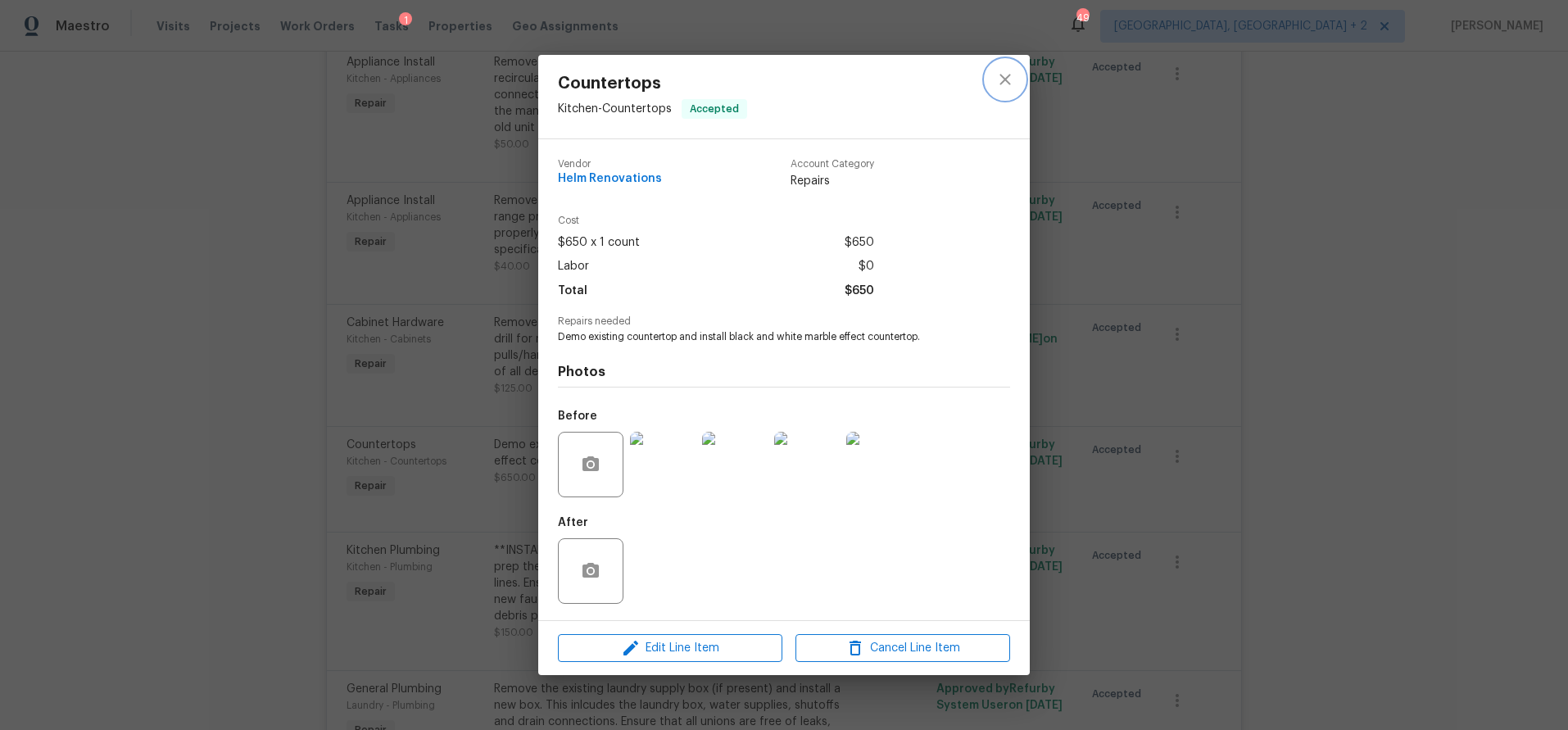 click 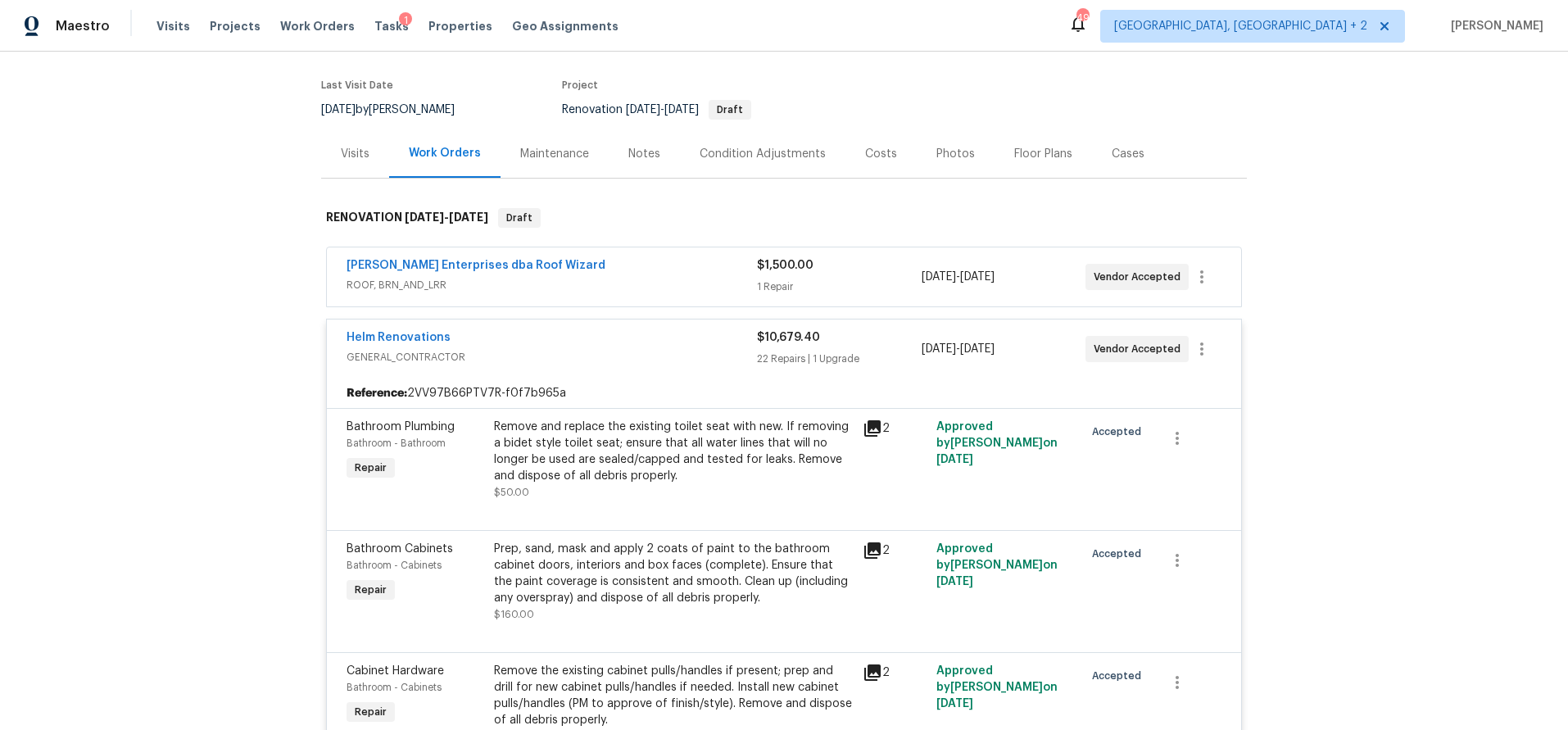 scroll, scrollTop: 0, scrollLeft: 0, axis: both 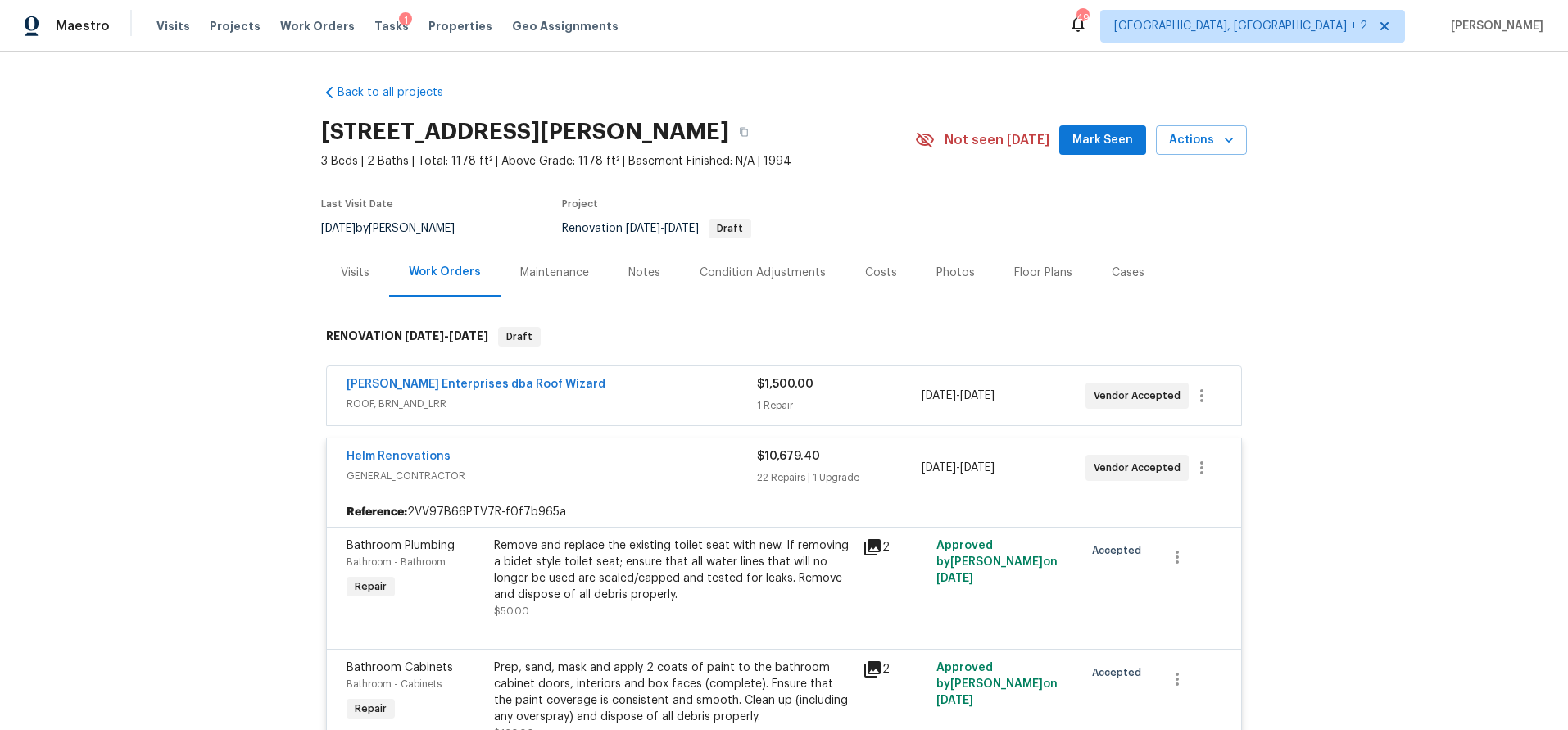 click on "125 Northshore Dr, Chapin, SC 29036 3 Beds | 2 Baths | Total: 1178 ft² | Above Grade: 1178 ft² | Basement Finished: N/A | 1994 Not seen today Mark Seen Actions Last Visit Date 7/8/2025  by  Kati Dunn   Project Renovation   7/7/2025  -  8/1/2025 Draft" at bounding box center [784, 179] 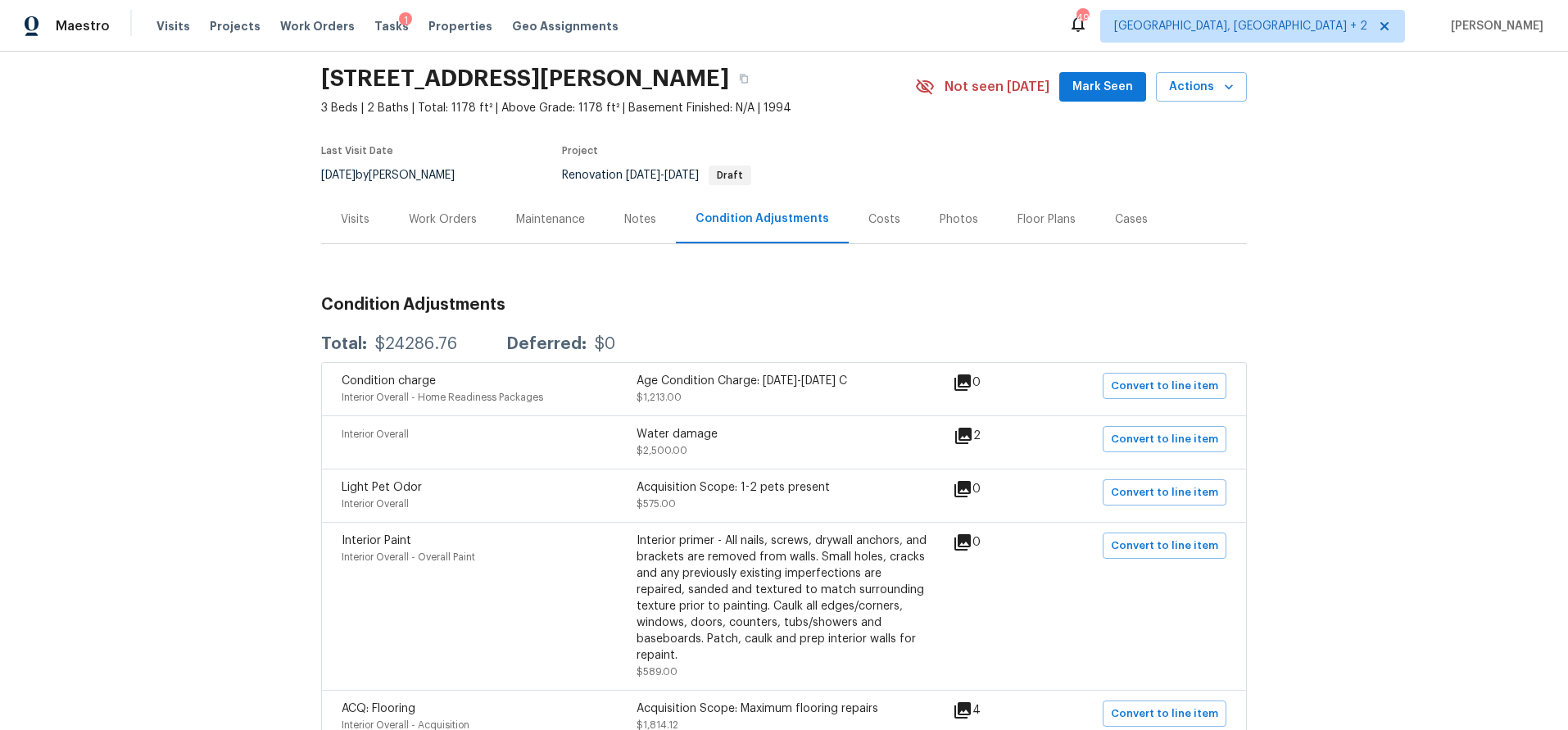 scroll, scrollTop: 0, scrollLeft: 0, axis: both 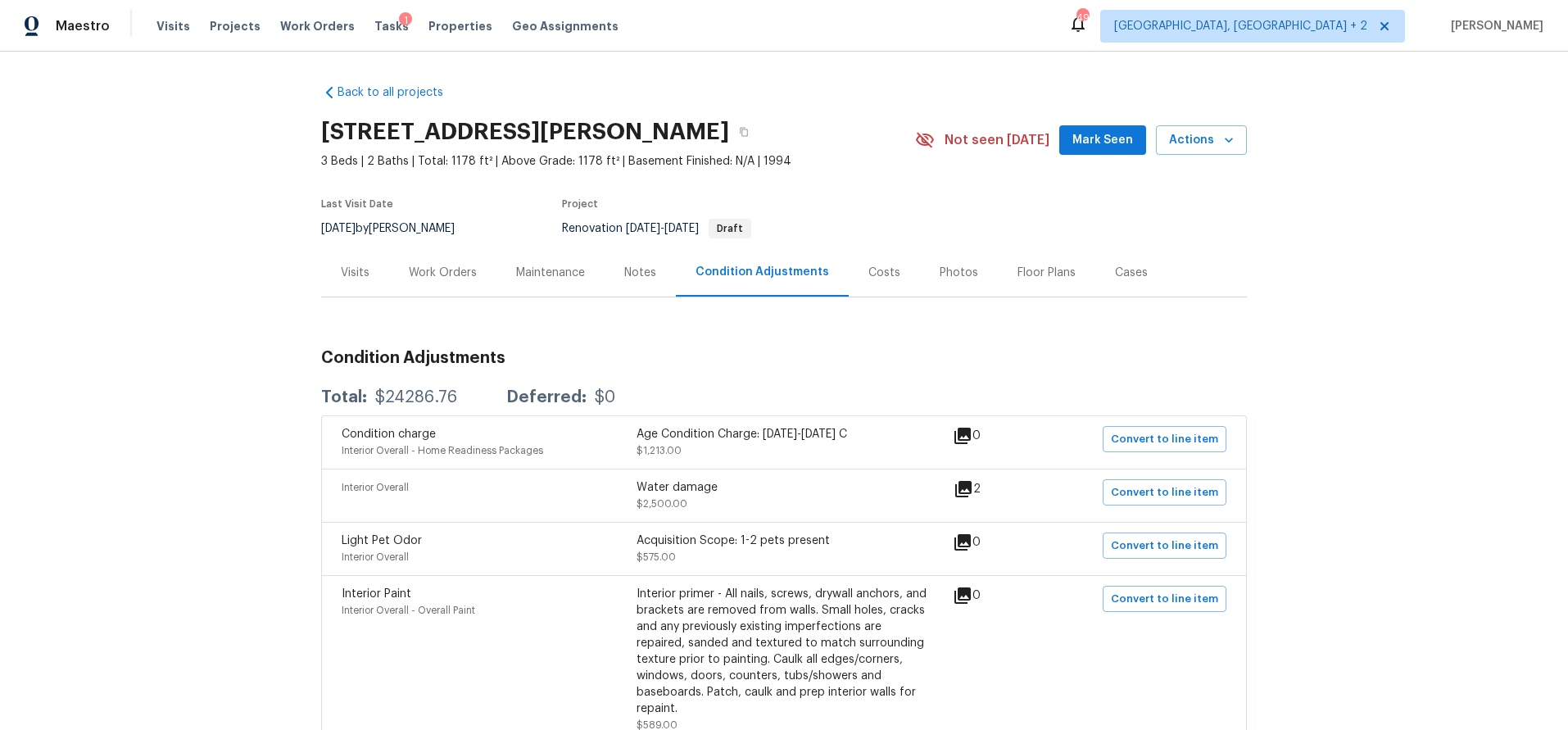 click on "Visits" at bounding box center (355, 273) 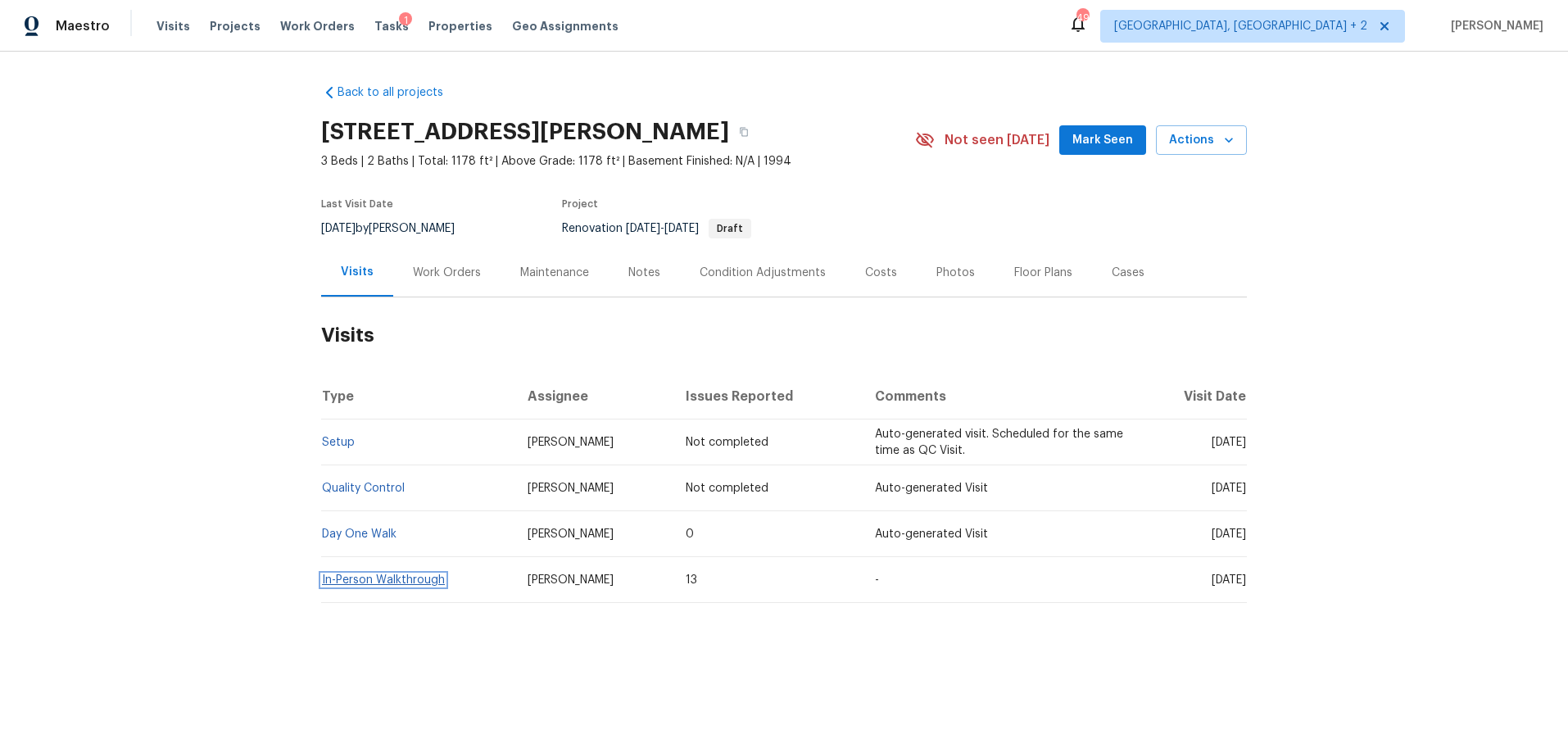 click on "In-Person Walkthrough" at bounding box center (383, 580) 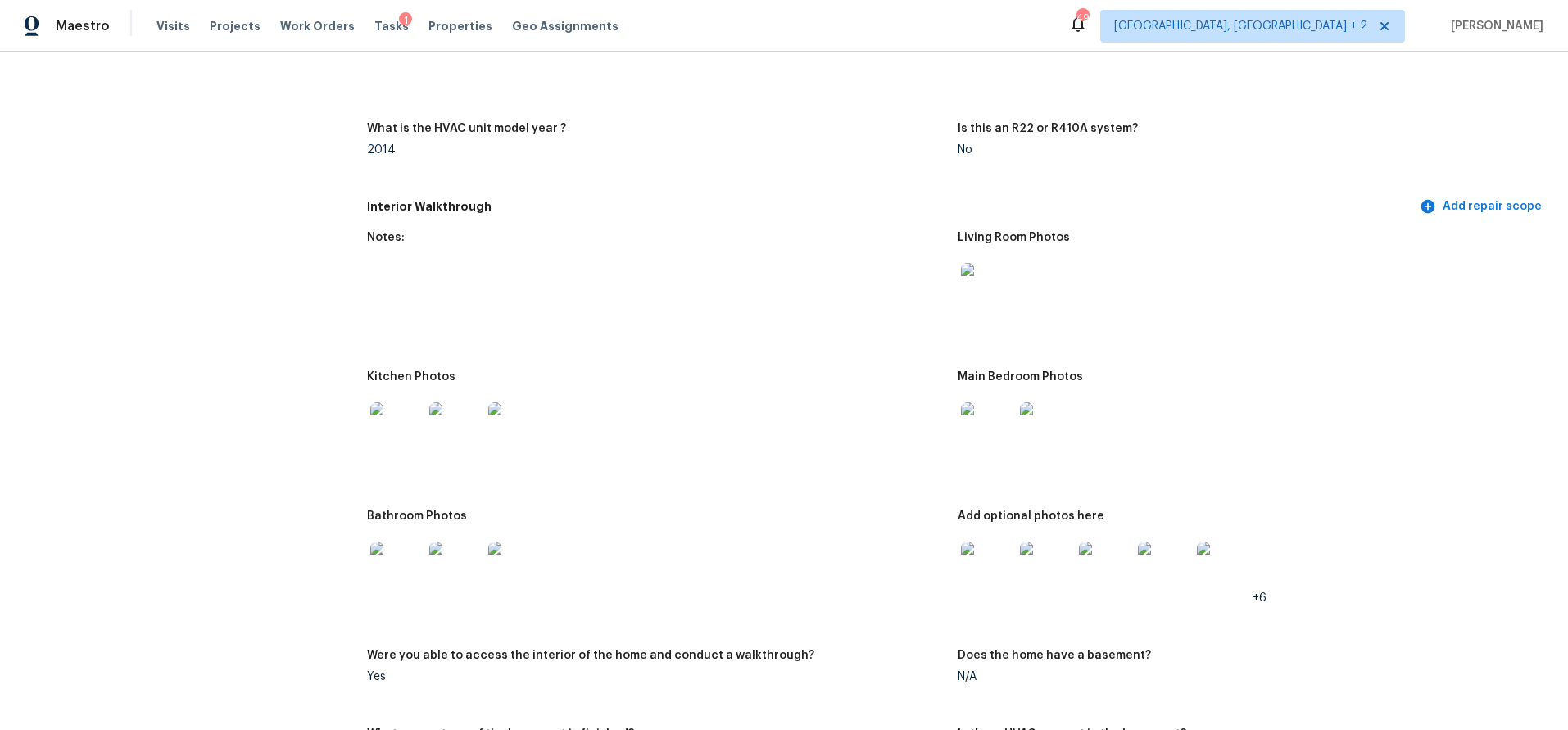 scroll, scrollTop: 1488, scrollLeft: 0, axis: vertical 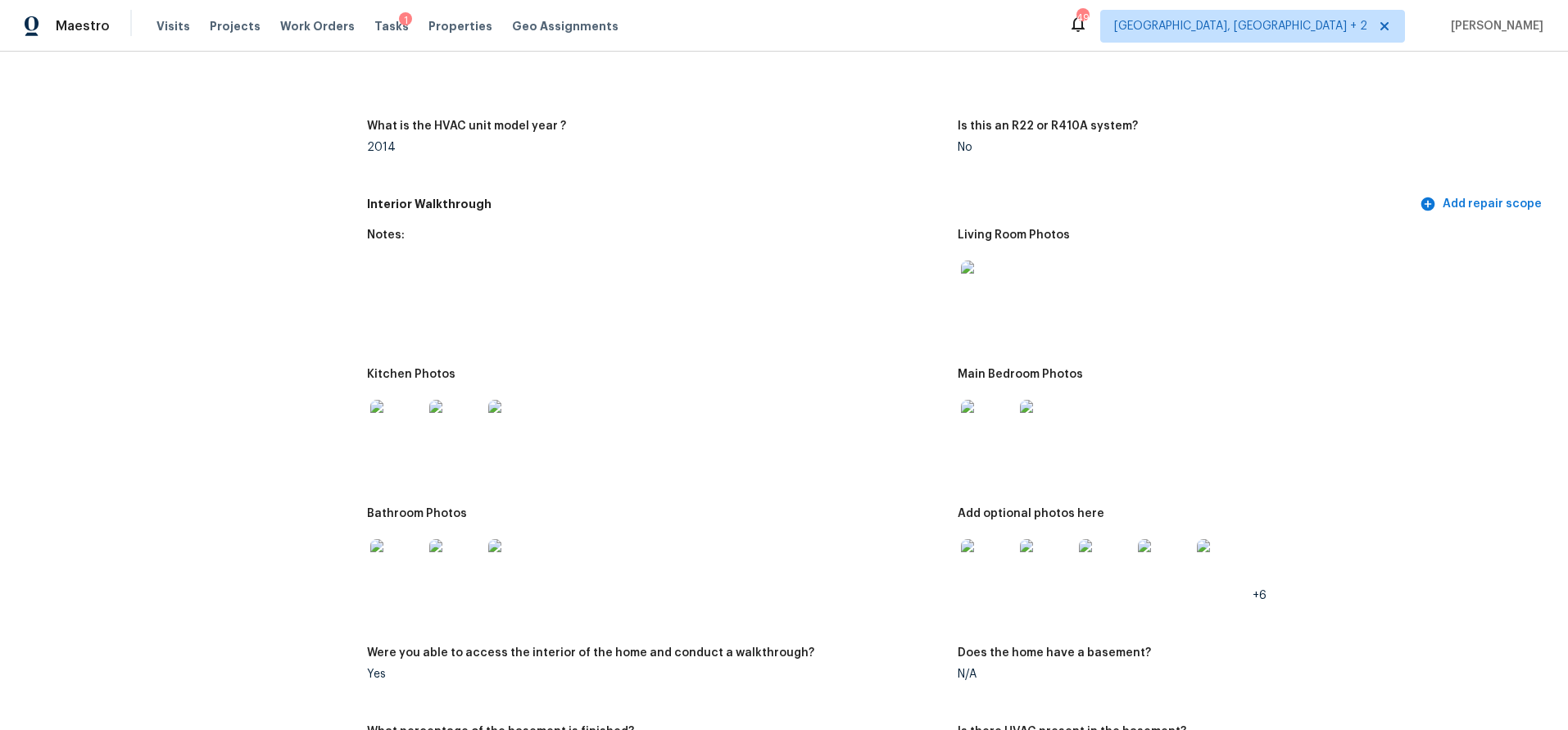 click at bounding box center [397, 426] 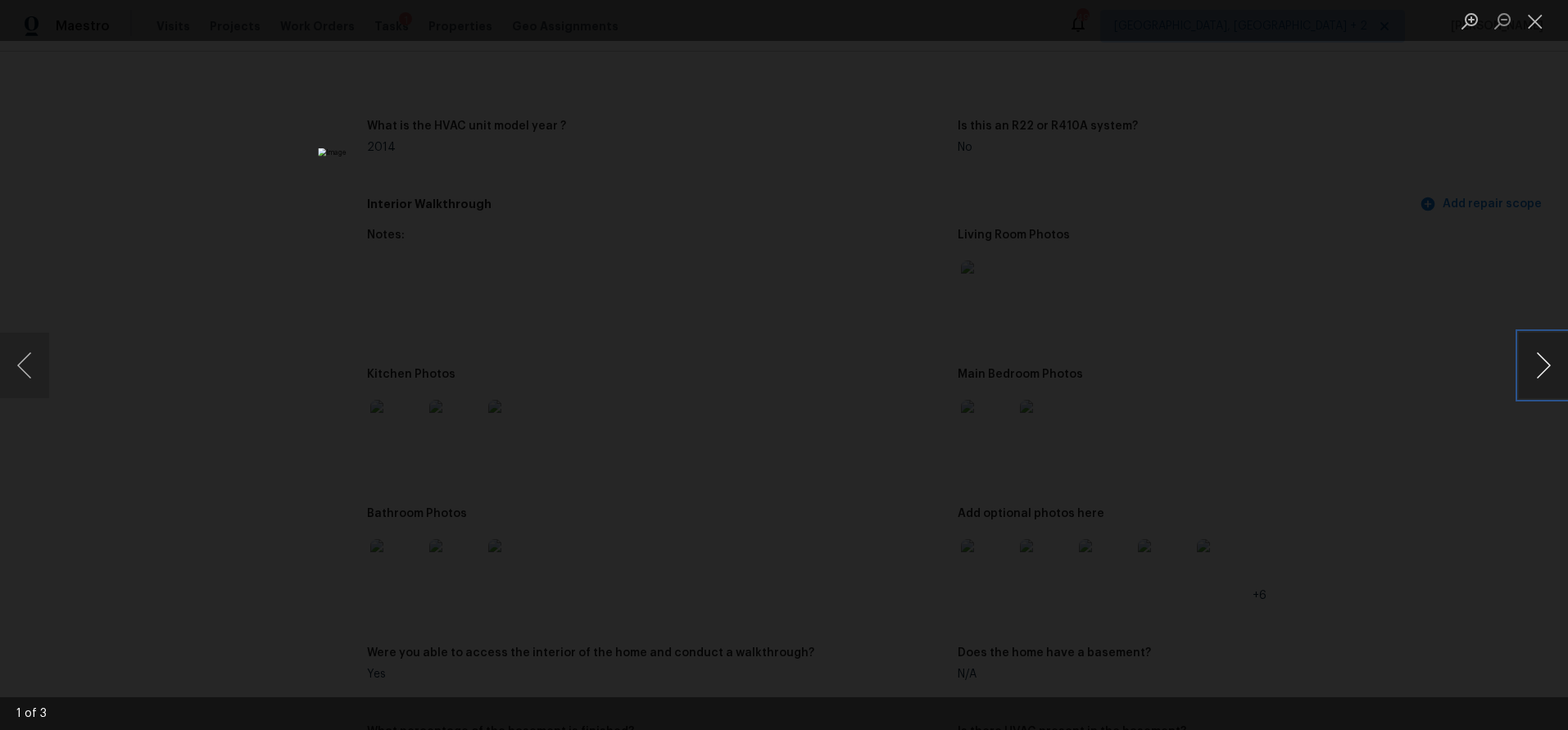 click at bounding box center [1543, 365] 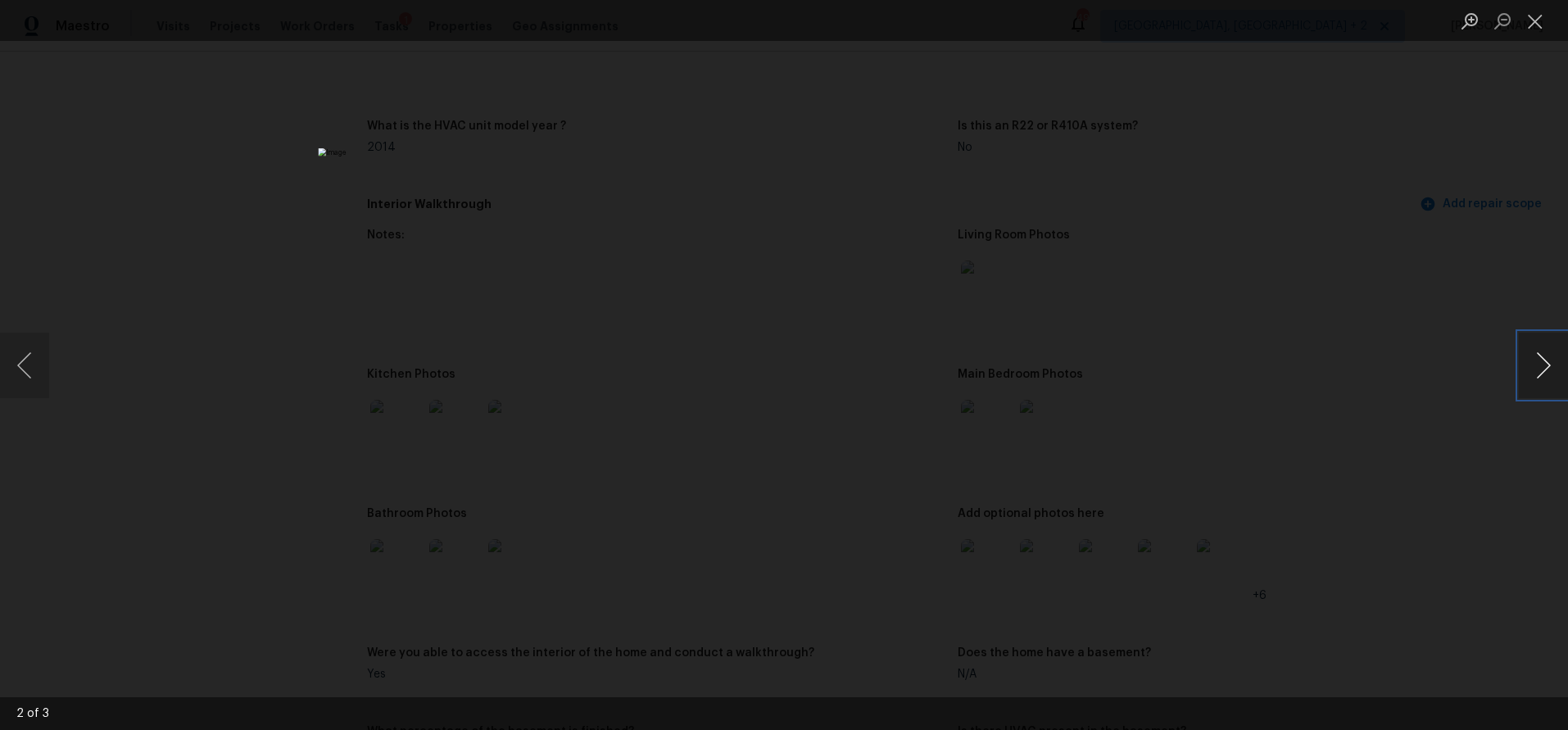 click at bounding box center [1543, 365] 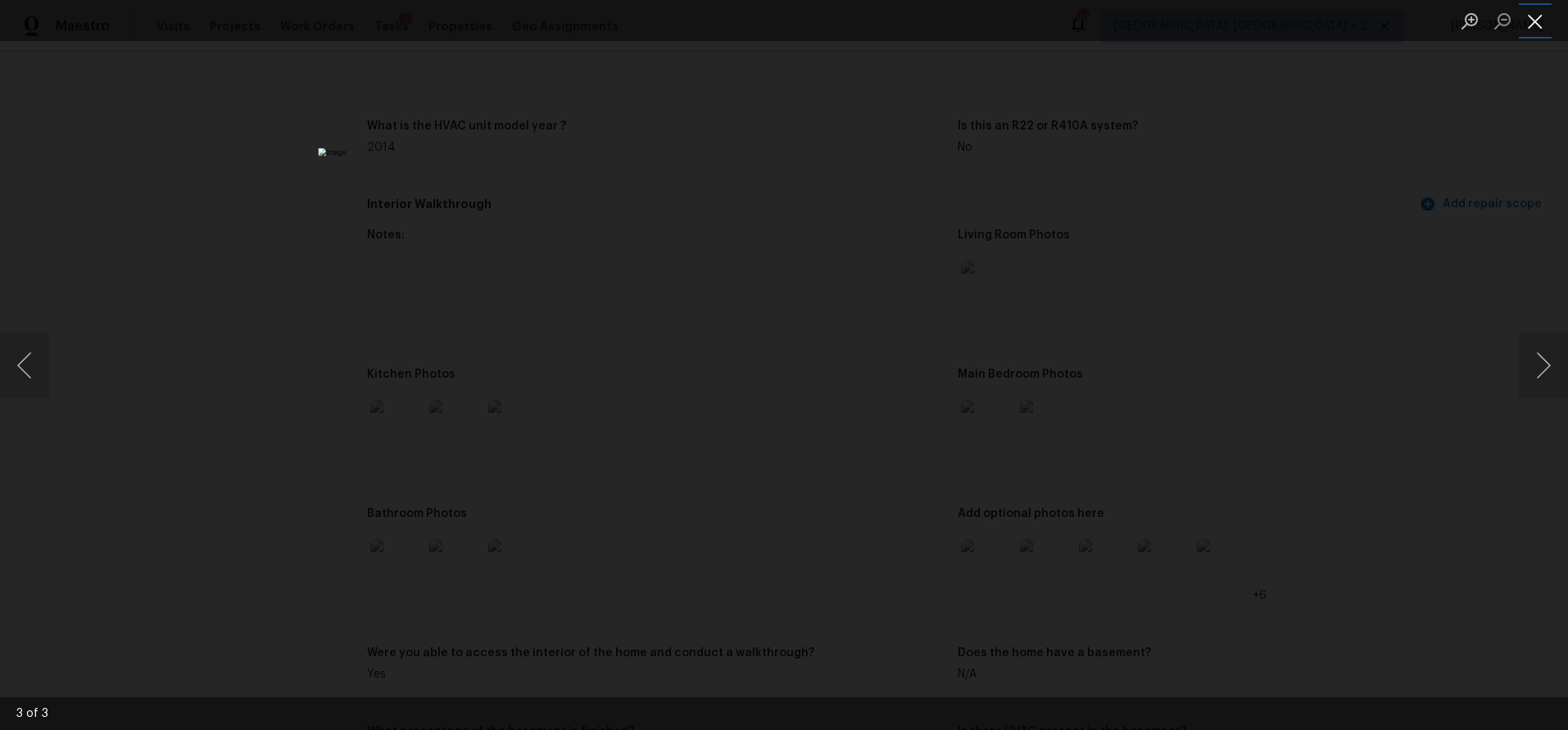 click at bounding box center (1535, 20) 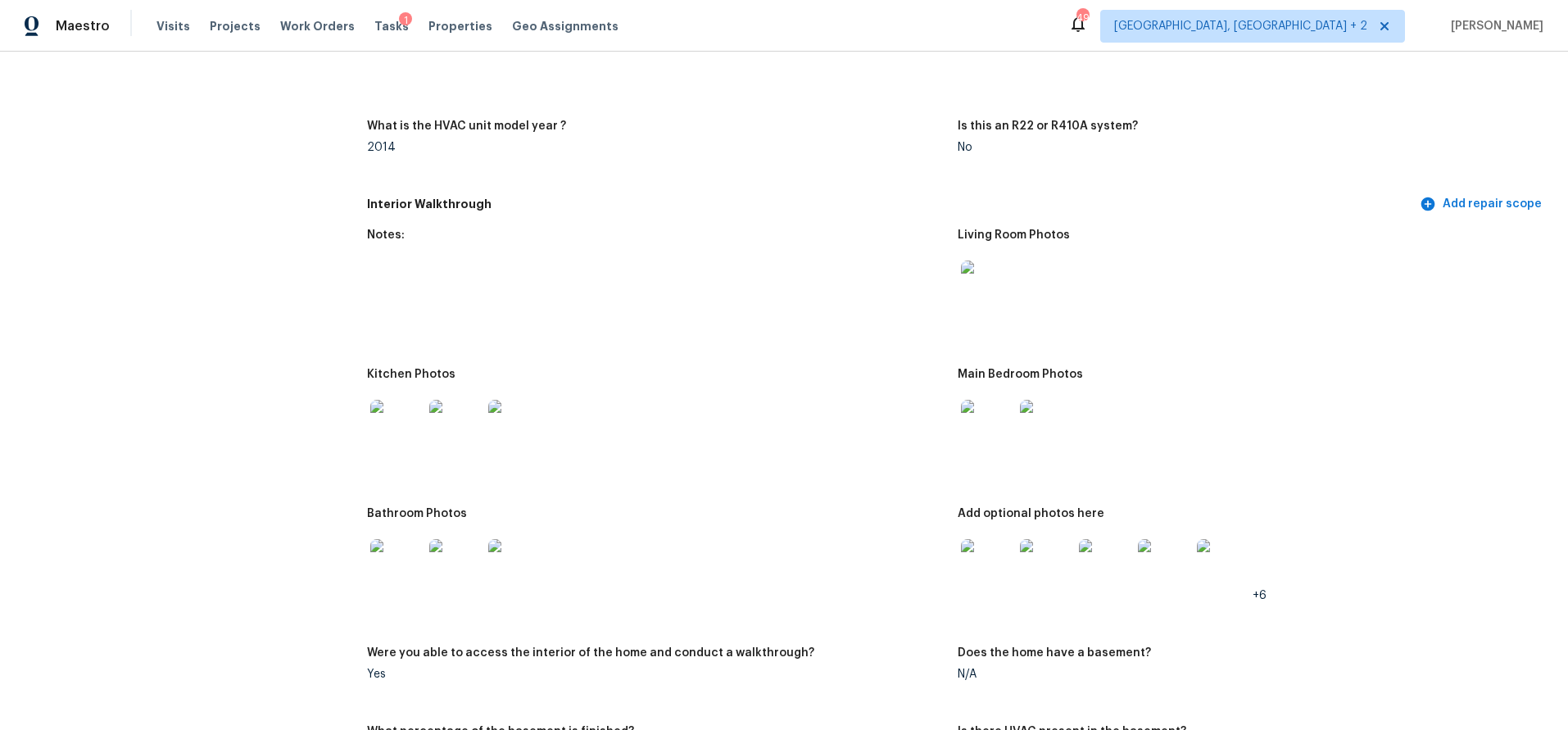 click at bounding box center [1246, 287] 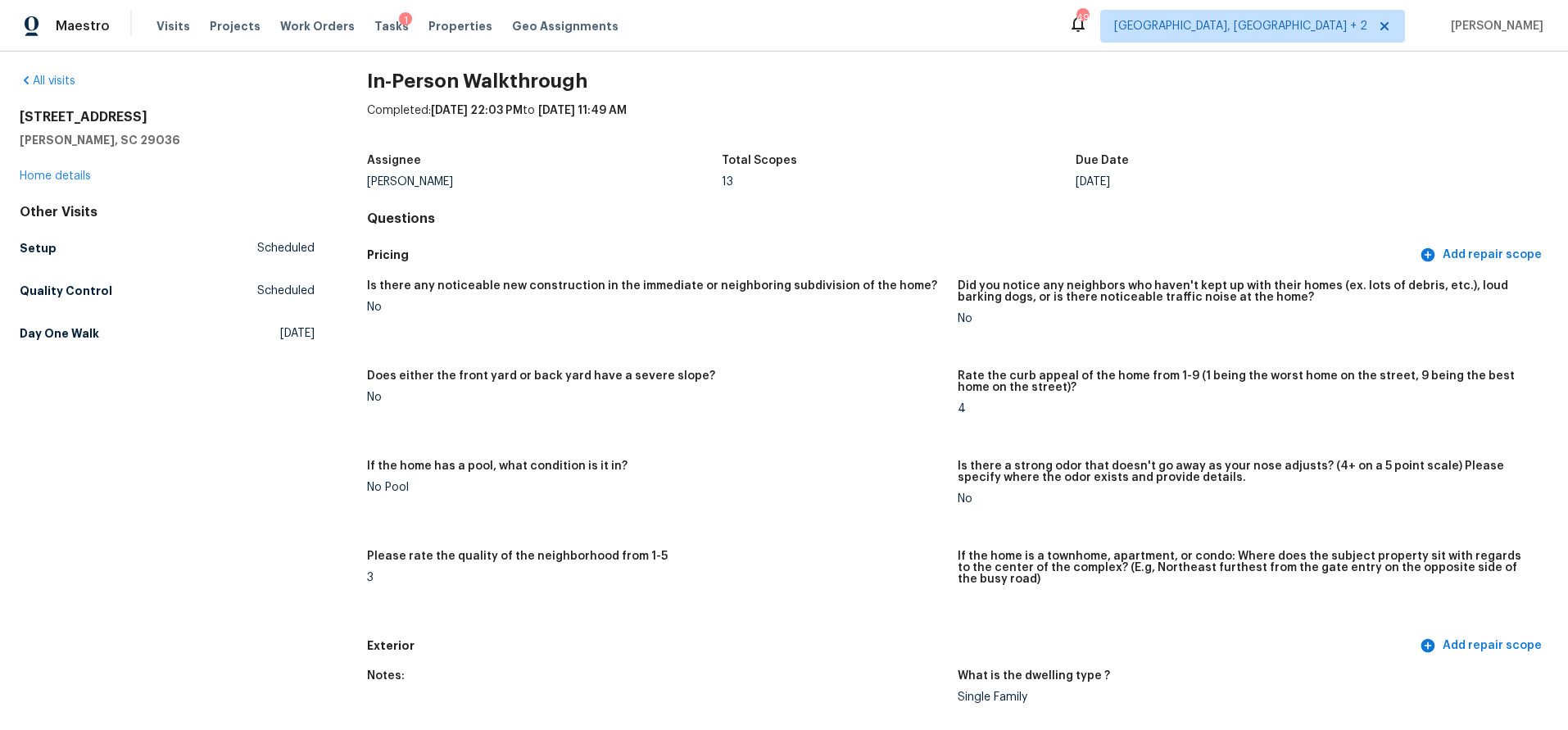 scroll, scrollTop: 0, scrollLeft: 0, axis: both 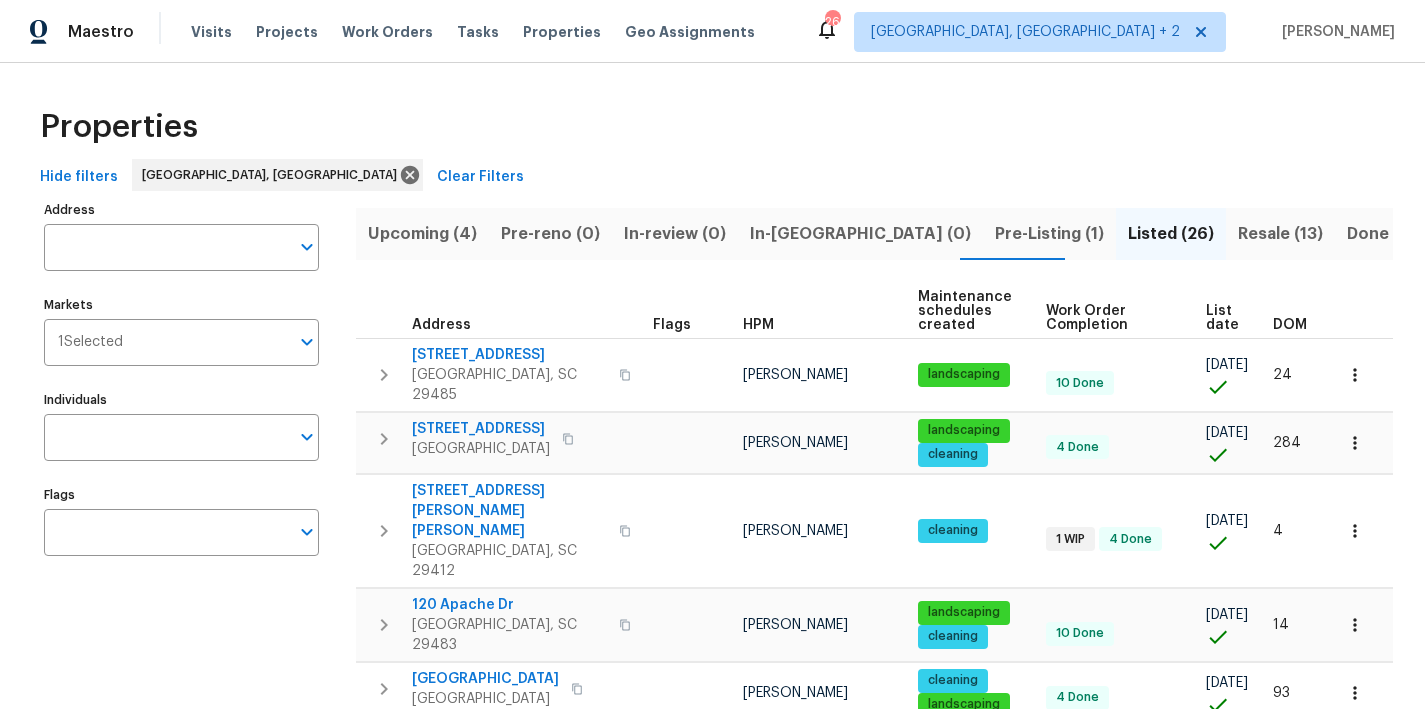 click on "Properties" at bounding box center [712, 127] 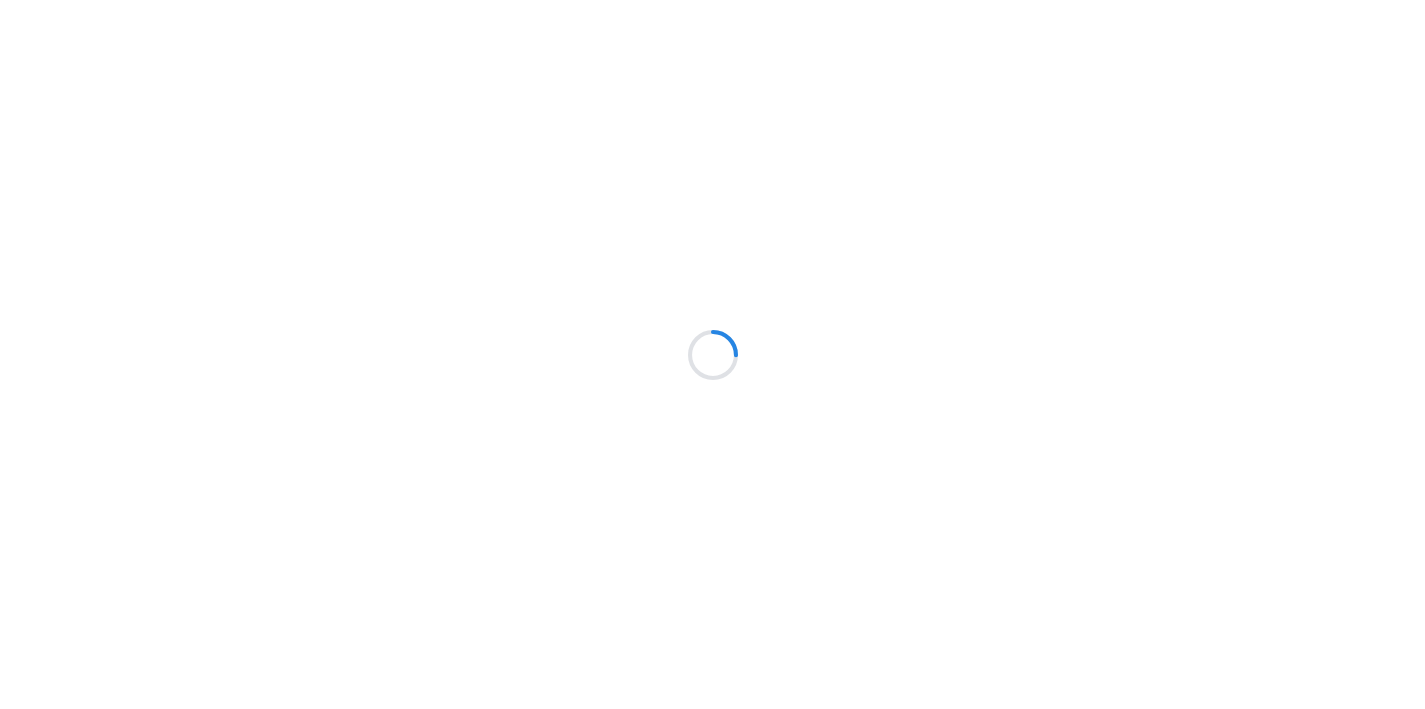 scroll, scrollTop: 0, scrollLeft: 0, axis: both 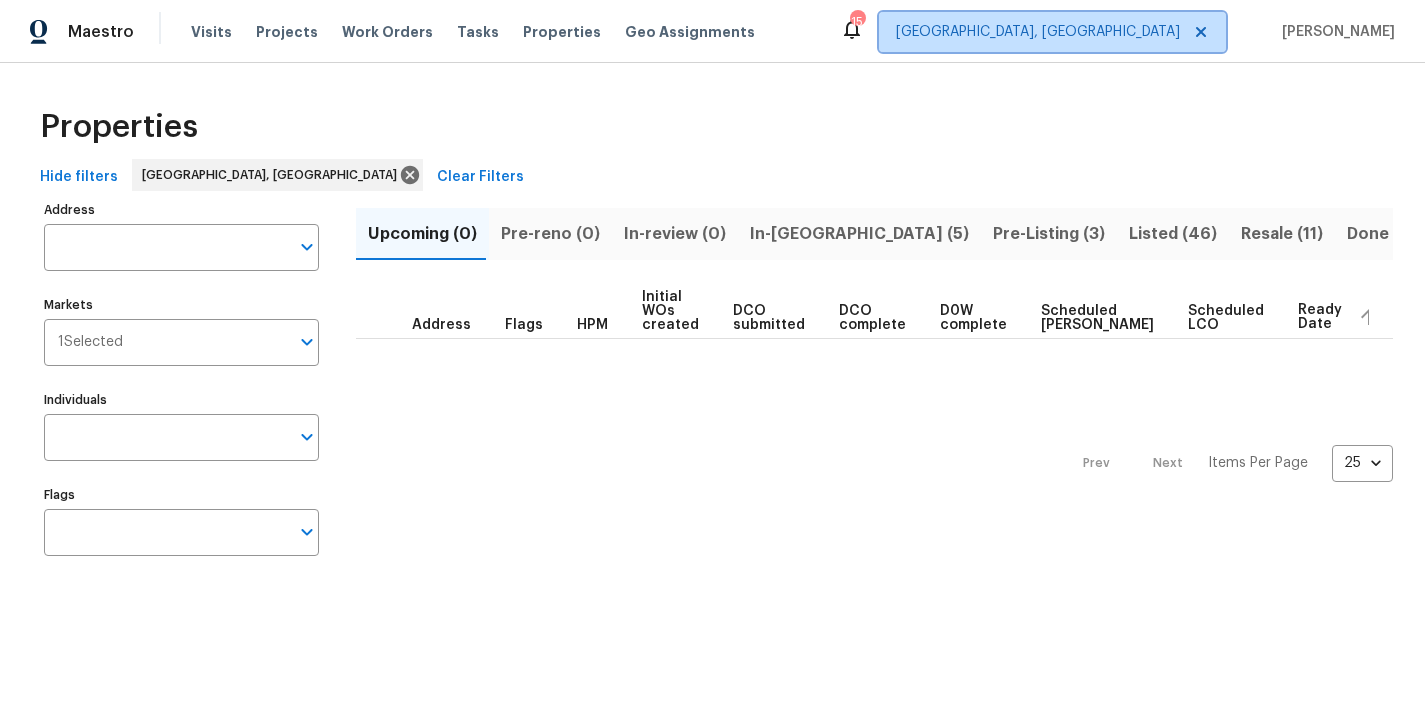 click on "Greenville, SC" at bounding box center [1038, 32] 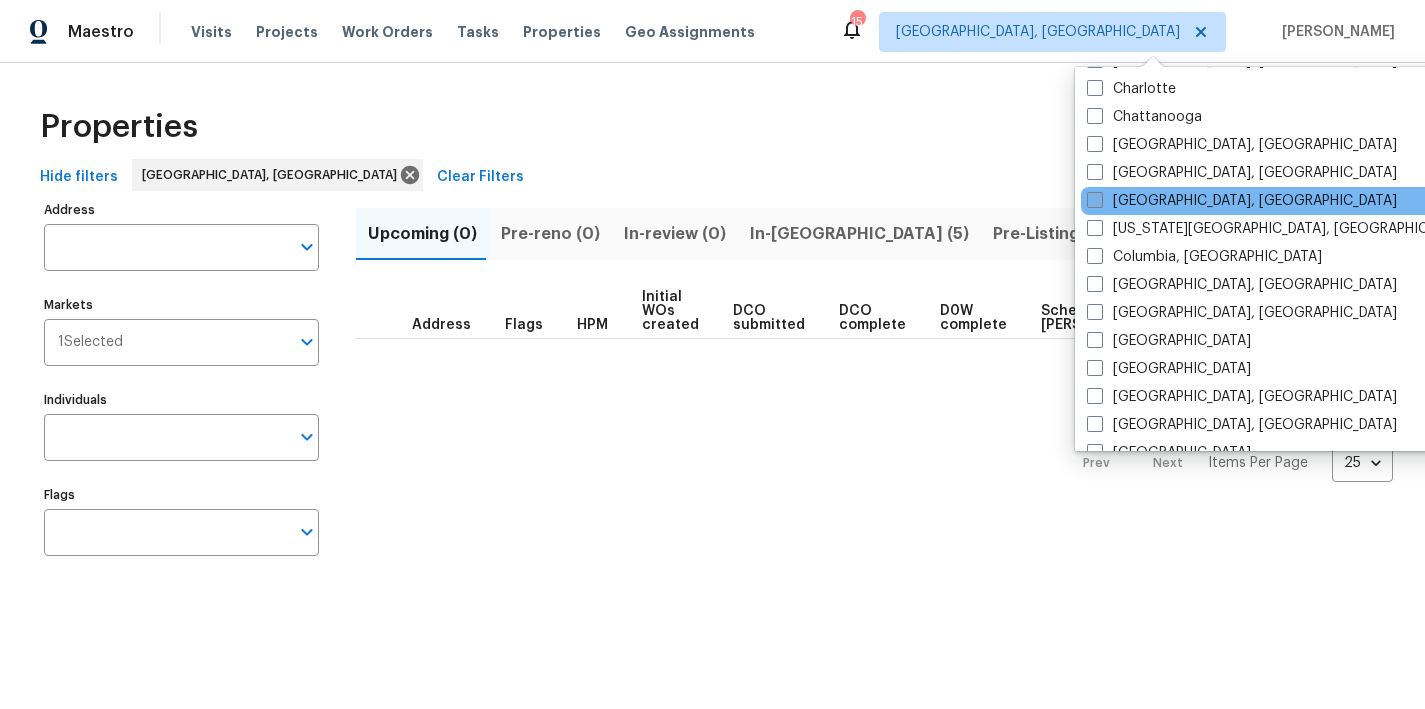 scroll, scrollTop: 329, scrollLeft: 0, axis: vertical 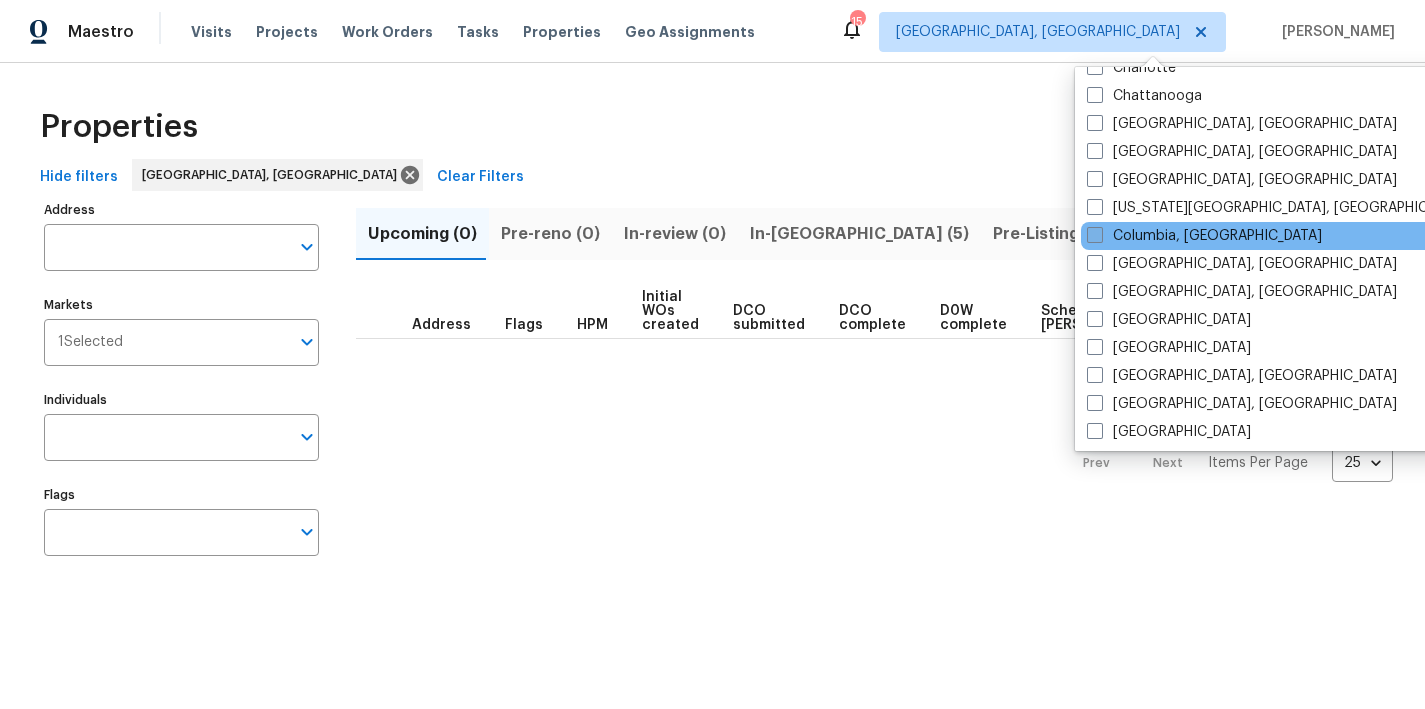 click at bounding box center (1095, 235) 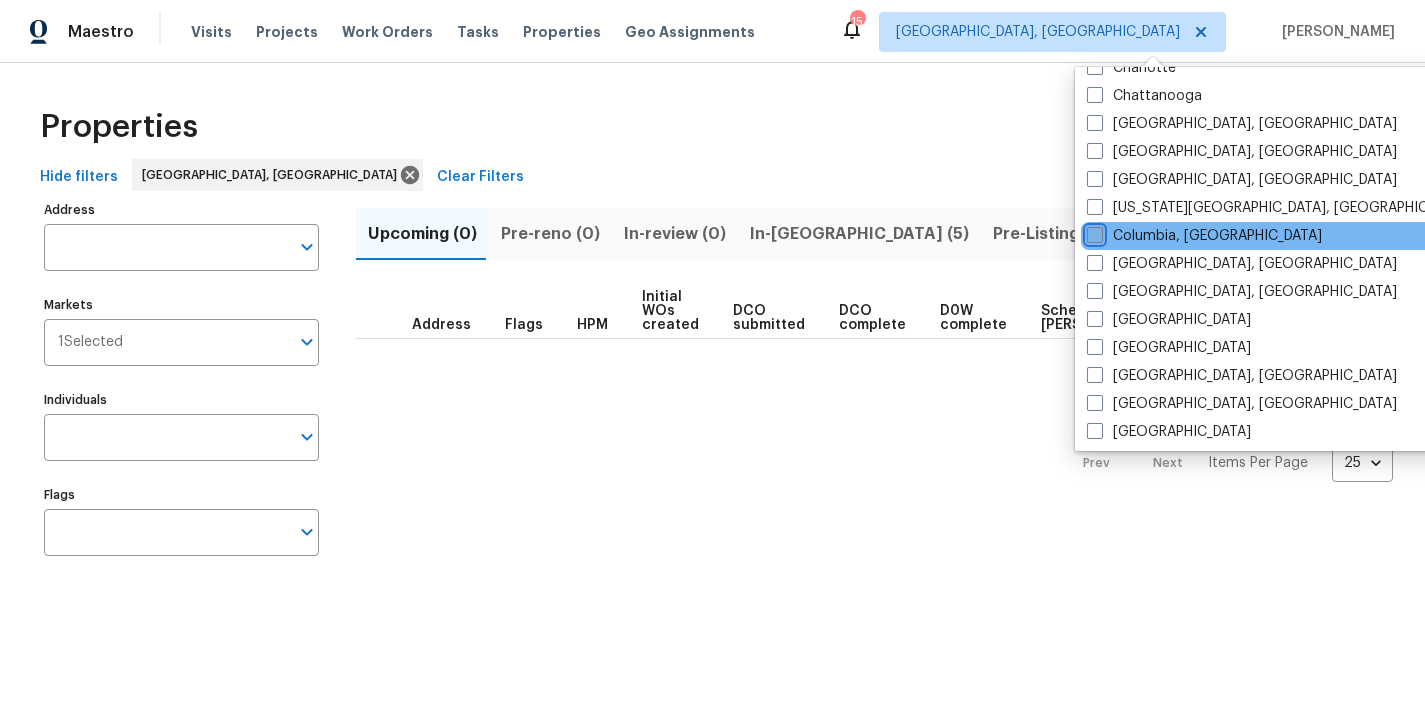 click on "Columbia, SC" at bounding box center [1093, 232] 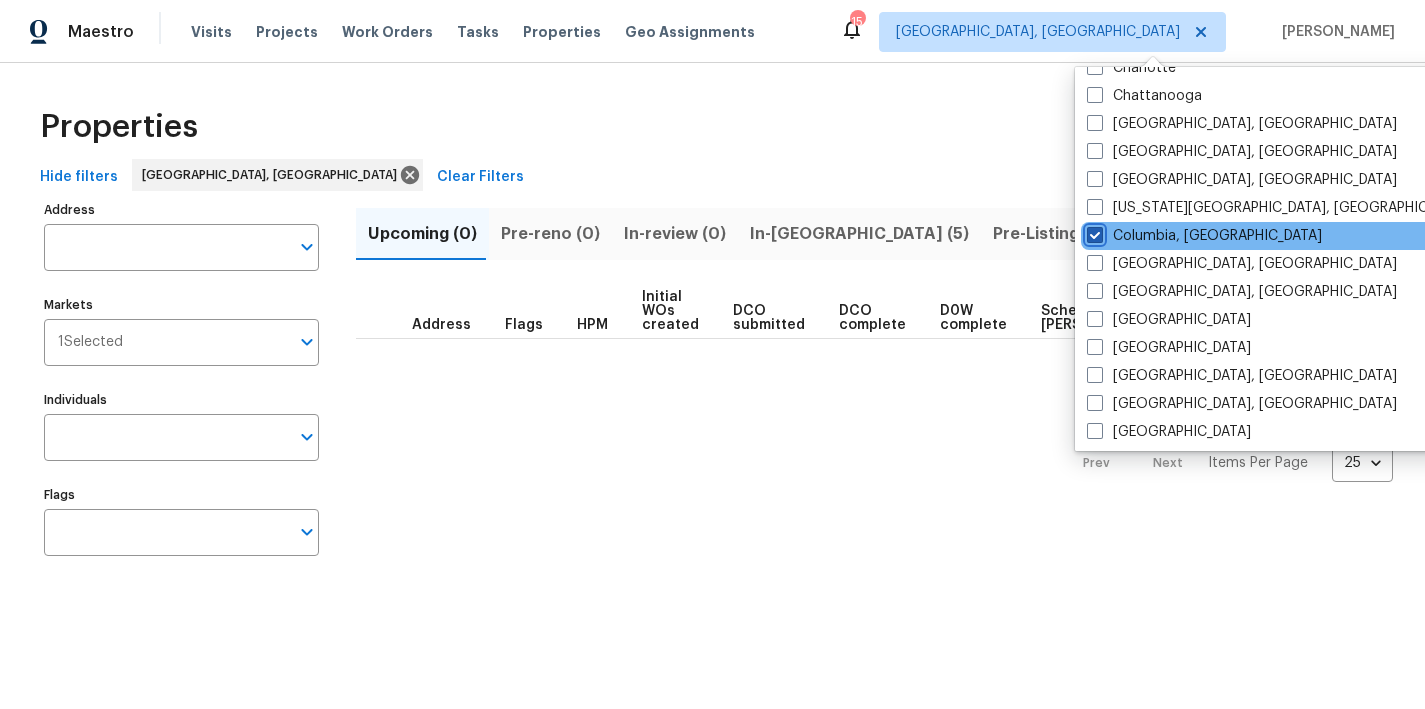 checkbox on "true" 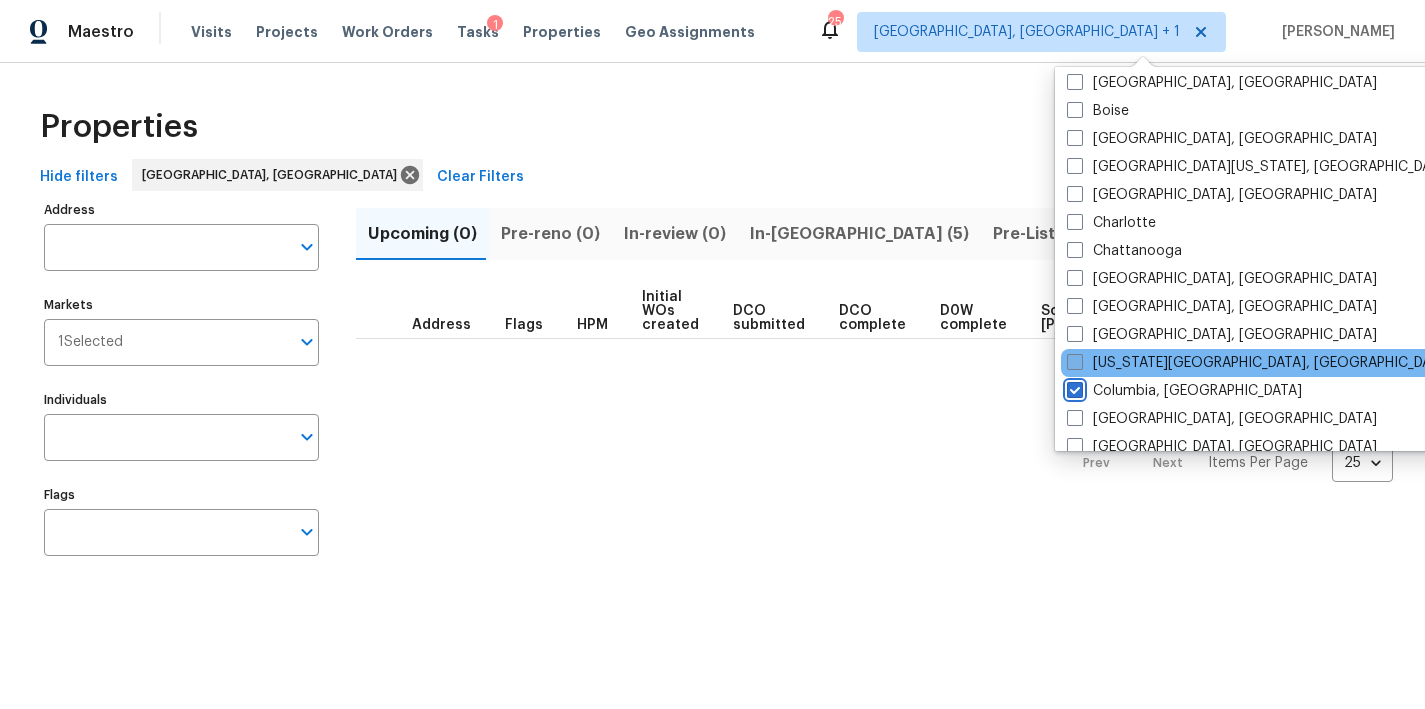 scroll, scrollTop: 170, scrollLeft: 0, axis: vertical 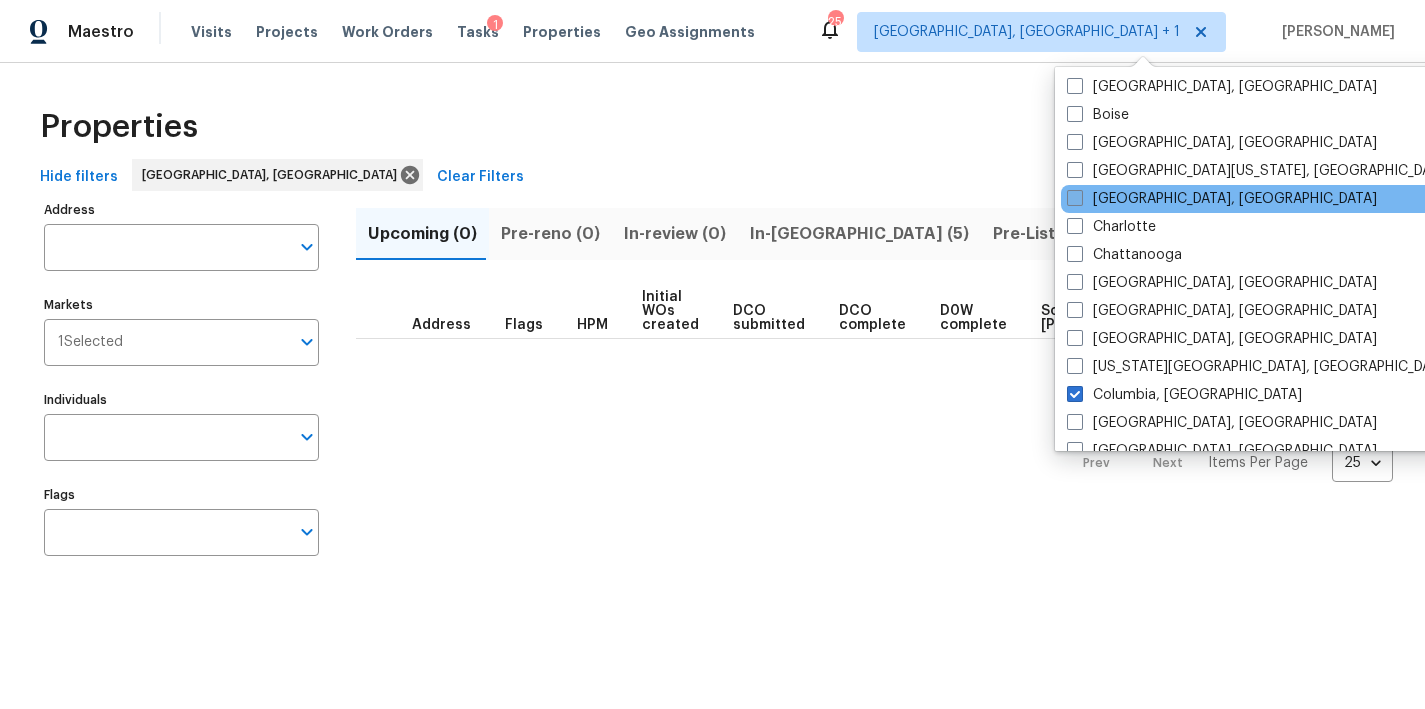 click at bounding box center (1075, 198) 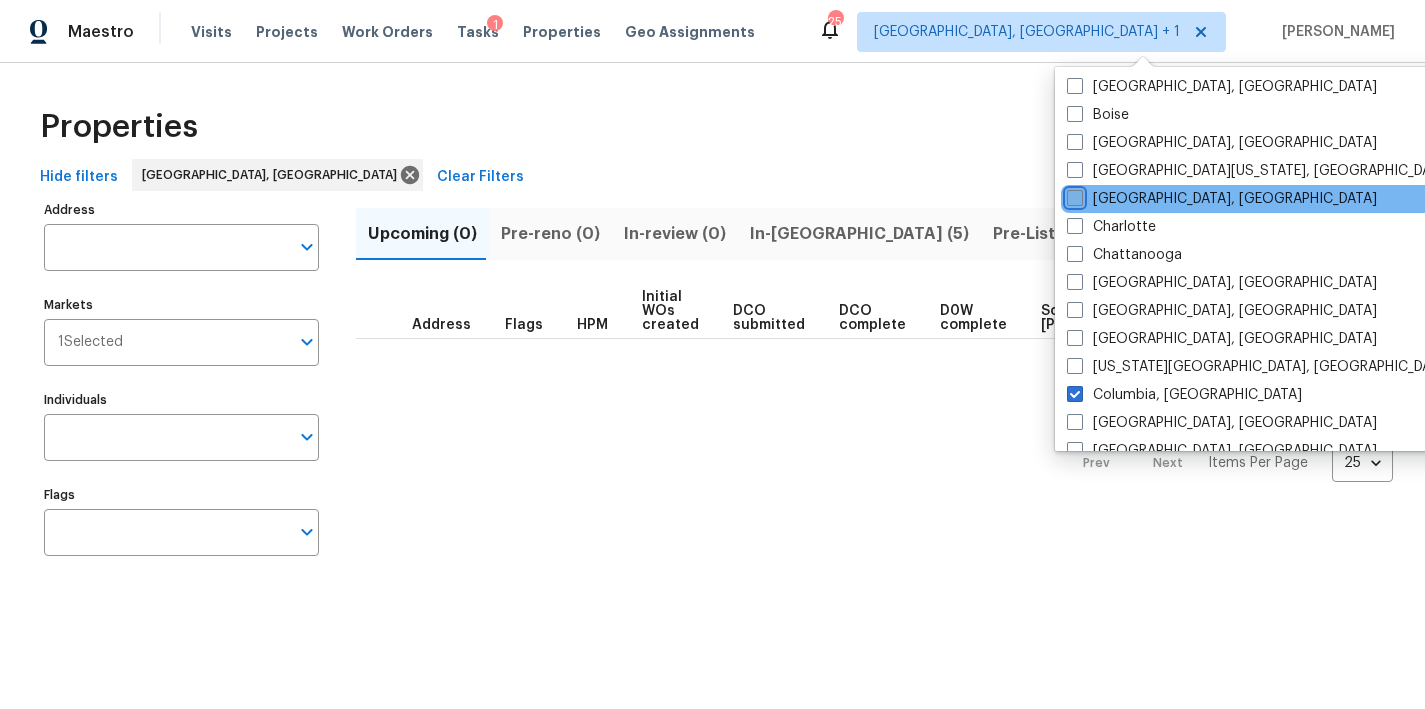 click on "Charleston, SC" at bounding box center [1073, 195] 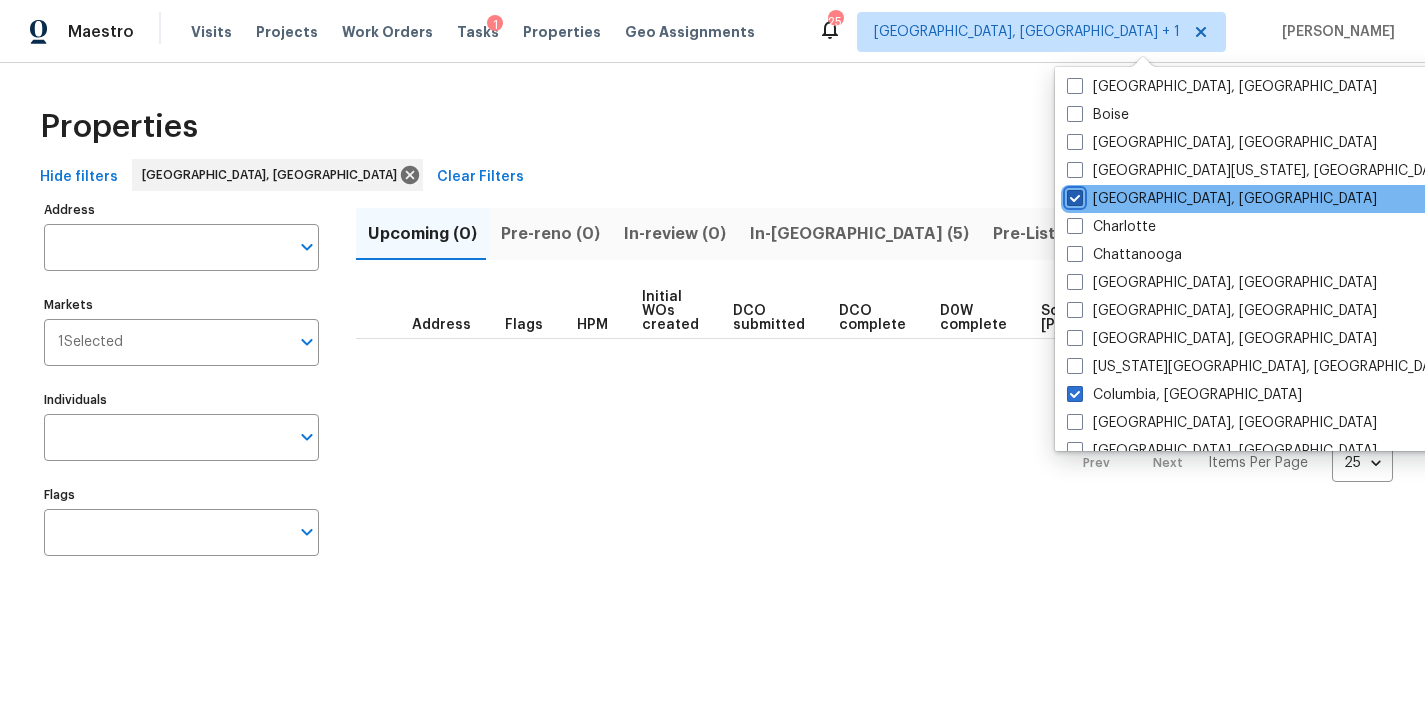 checkbox on "true" 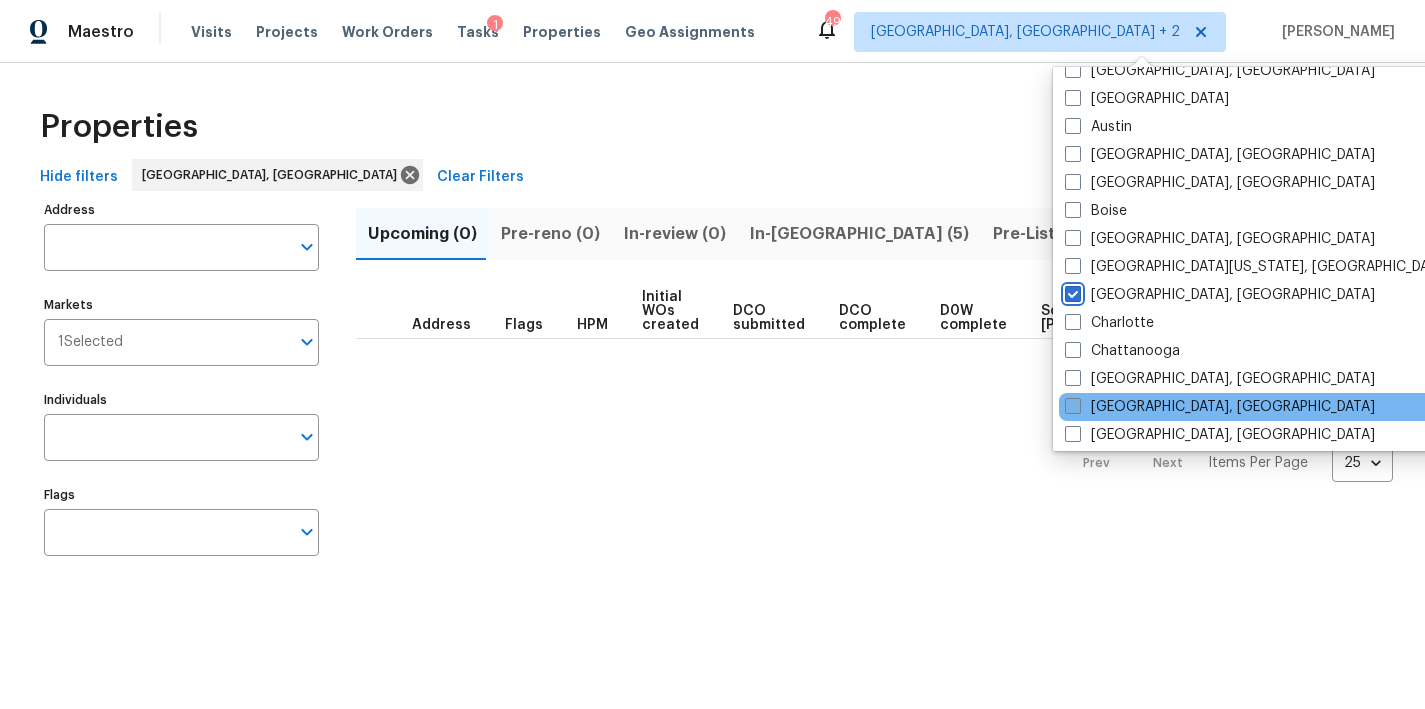 scroll, scrollTop: 0, scrollLeft: 0, axis: both 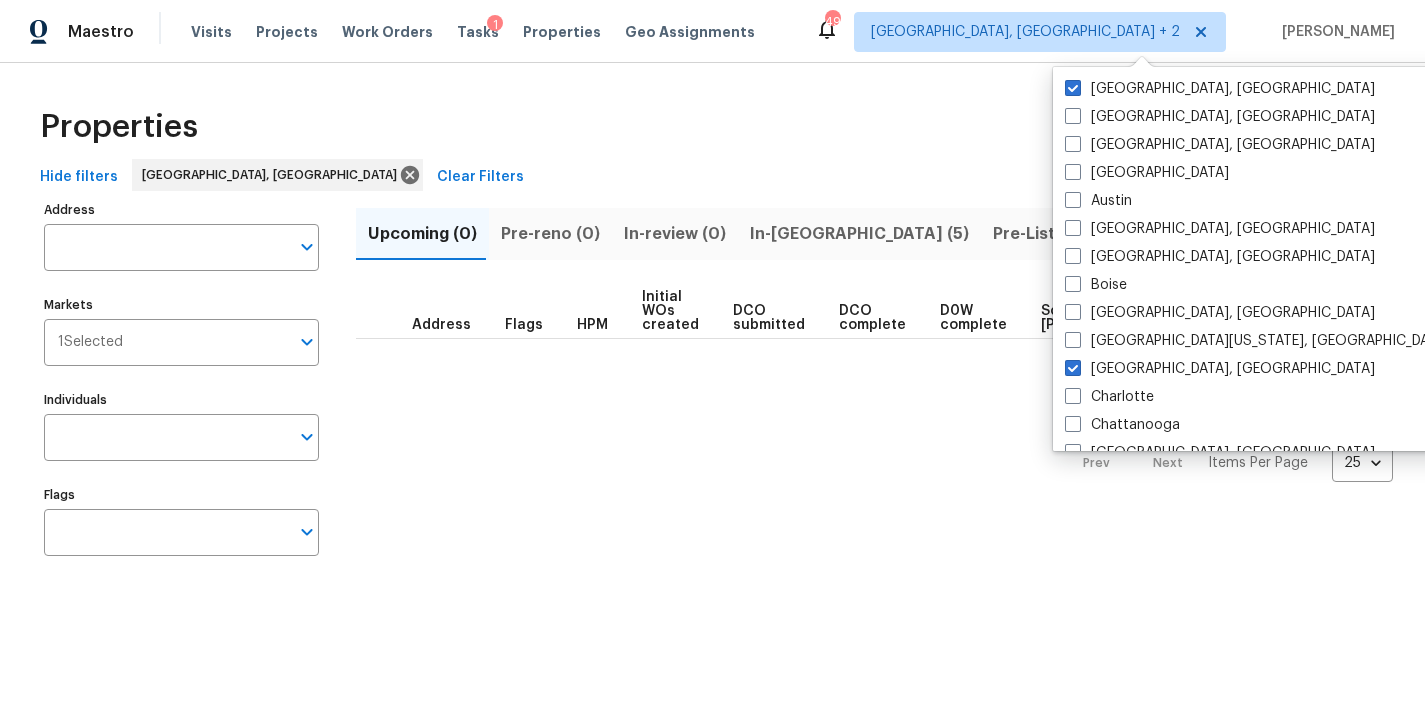 click on "Properties" at bounding box center (712, 127) 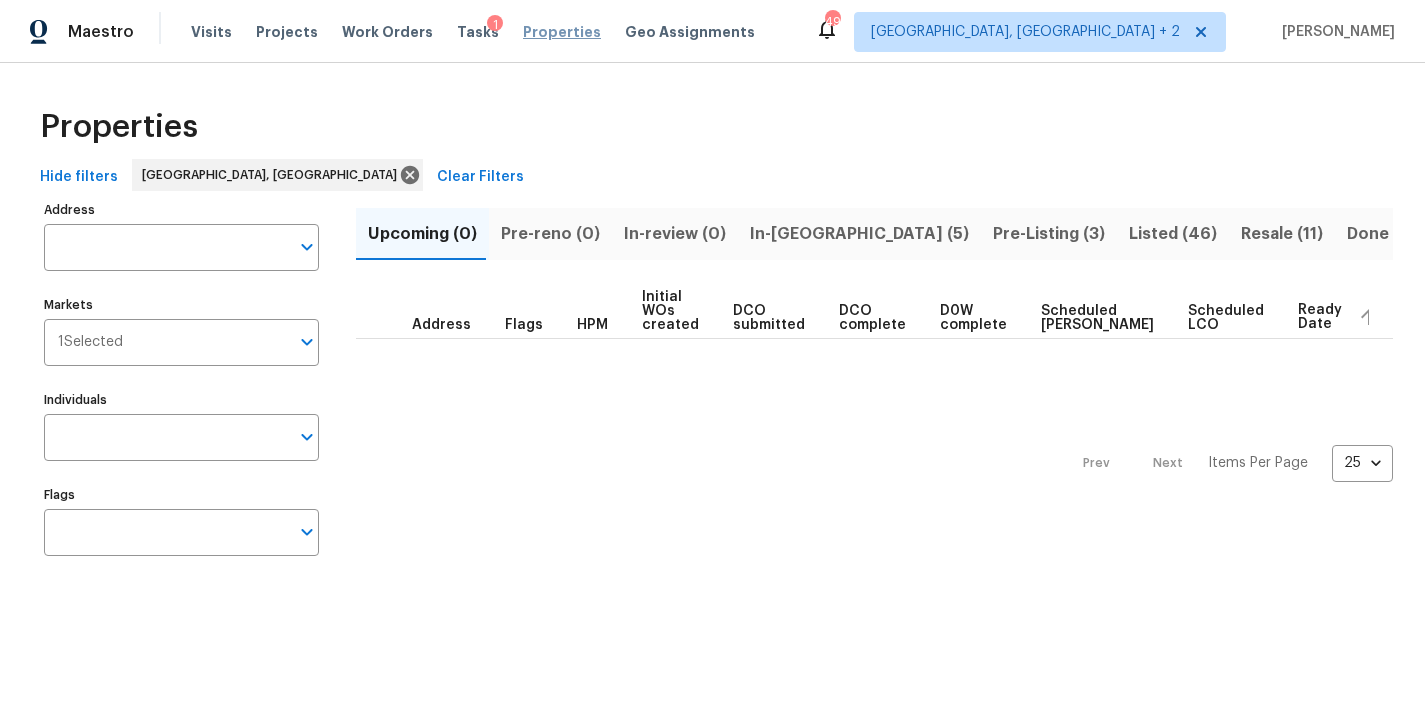 click on "Properties" at bounding box center [562, 32] 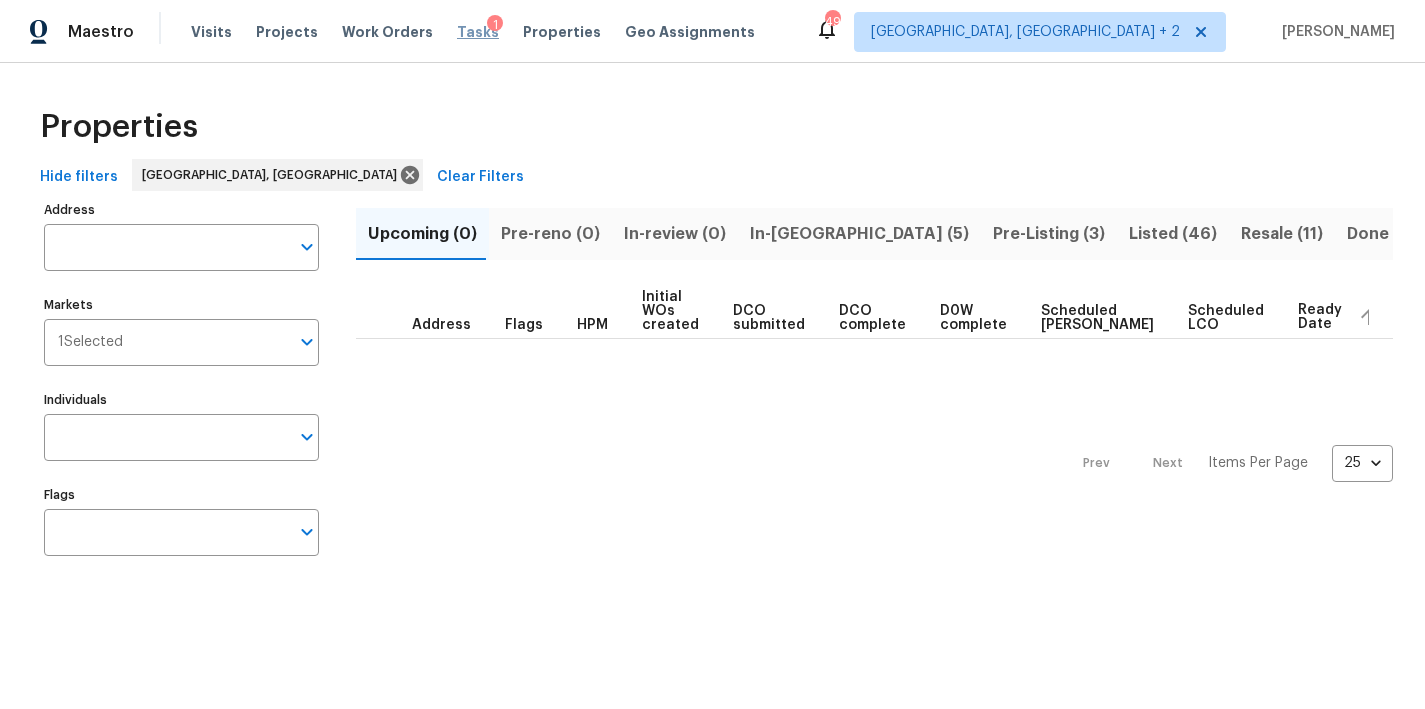 click on "Tasks" at bounding box center (478, 32) 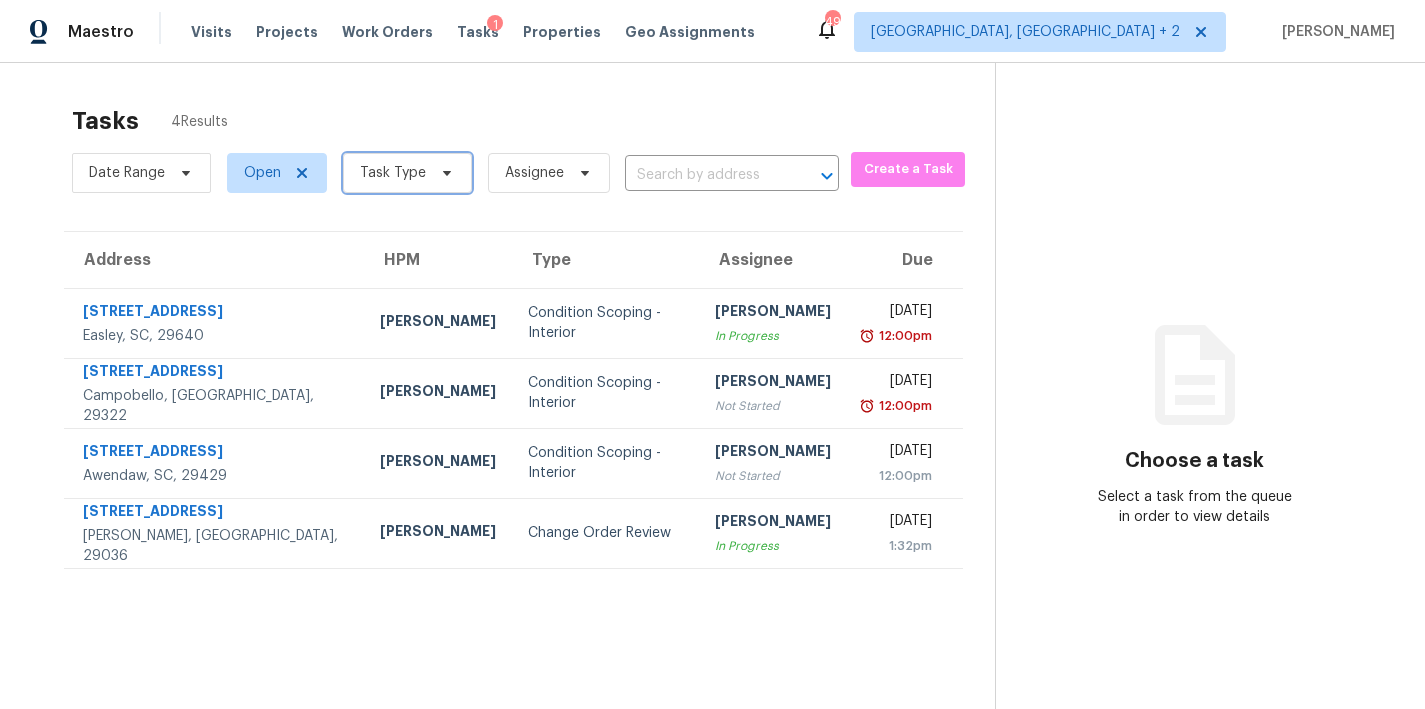 click on "Task Type" at bounding box center [393, 173] 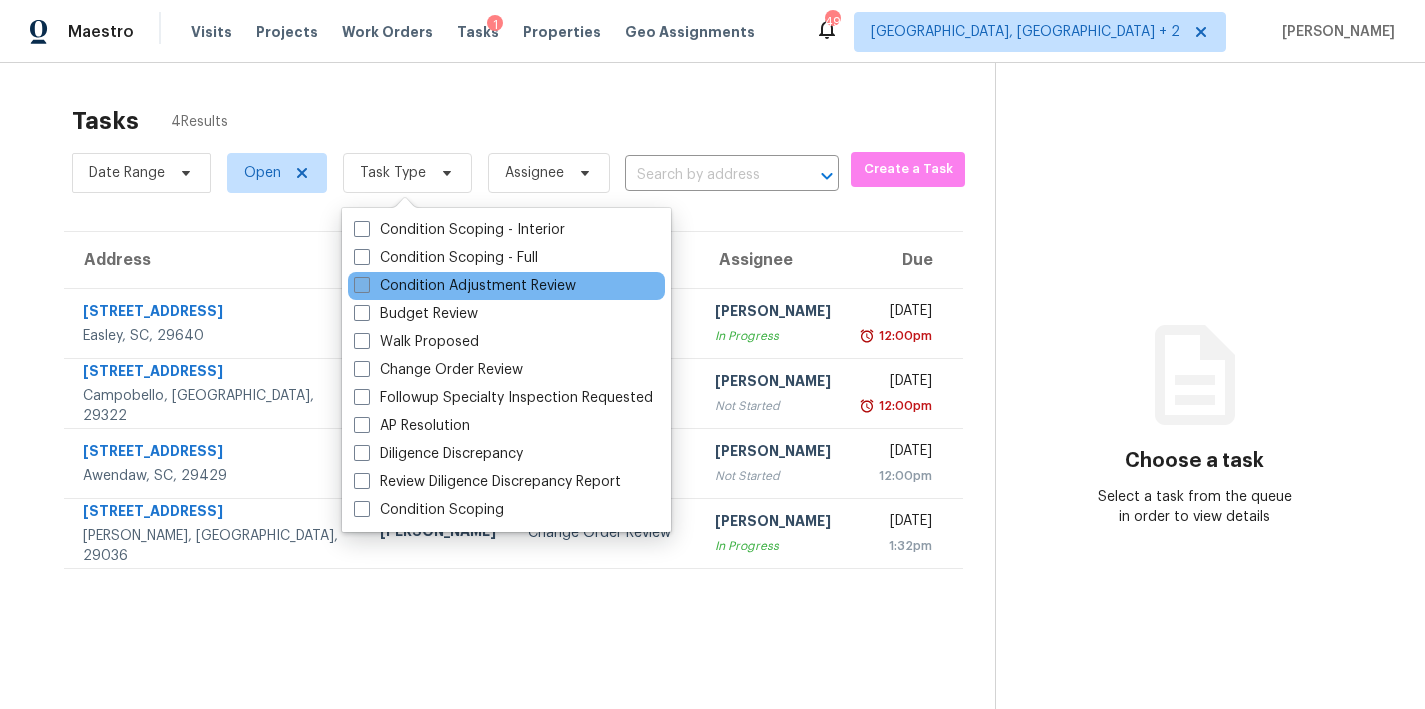 click on "Condition Adjustment Review" at bounding box center (465, 286) 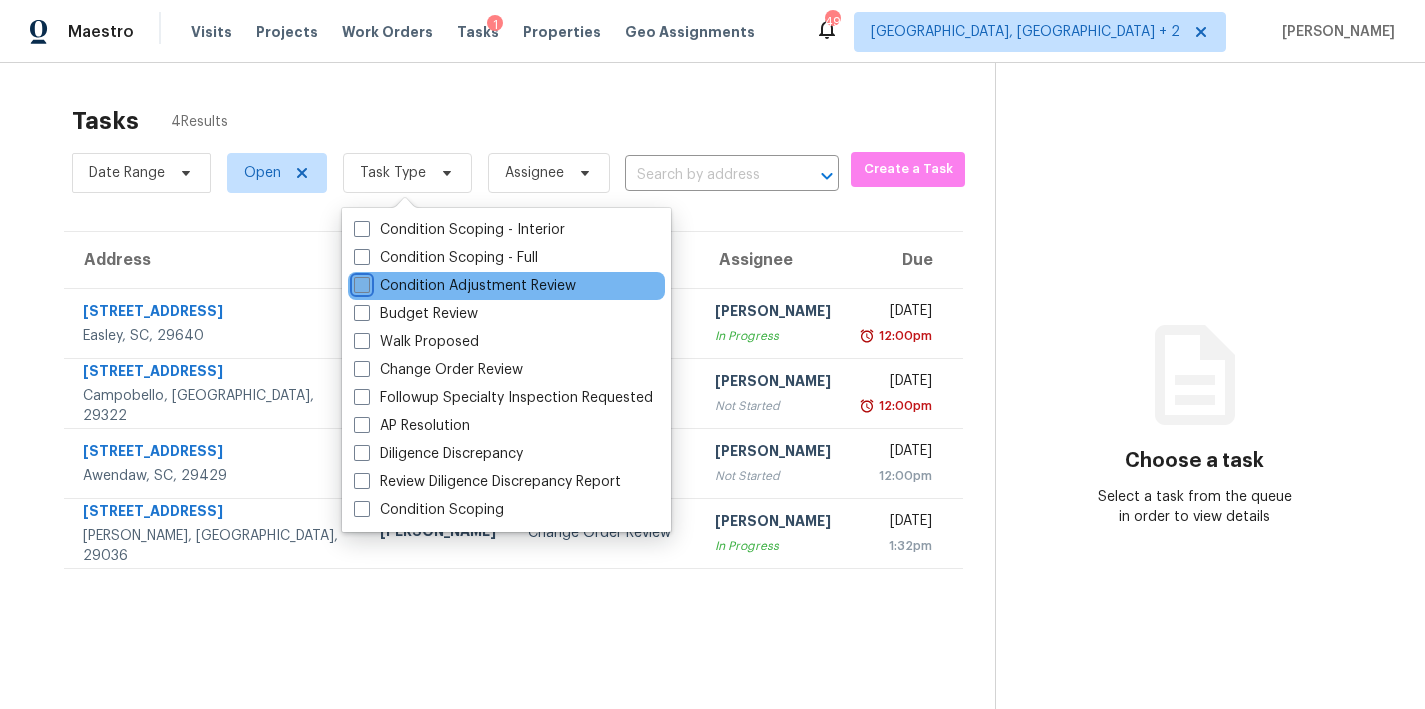 click on "Condition Adjustment Review" at bounding box center (360, 282) 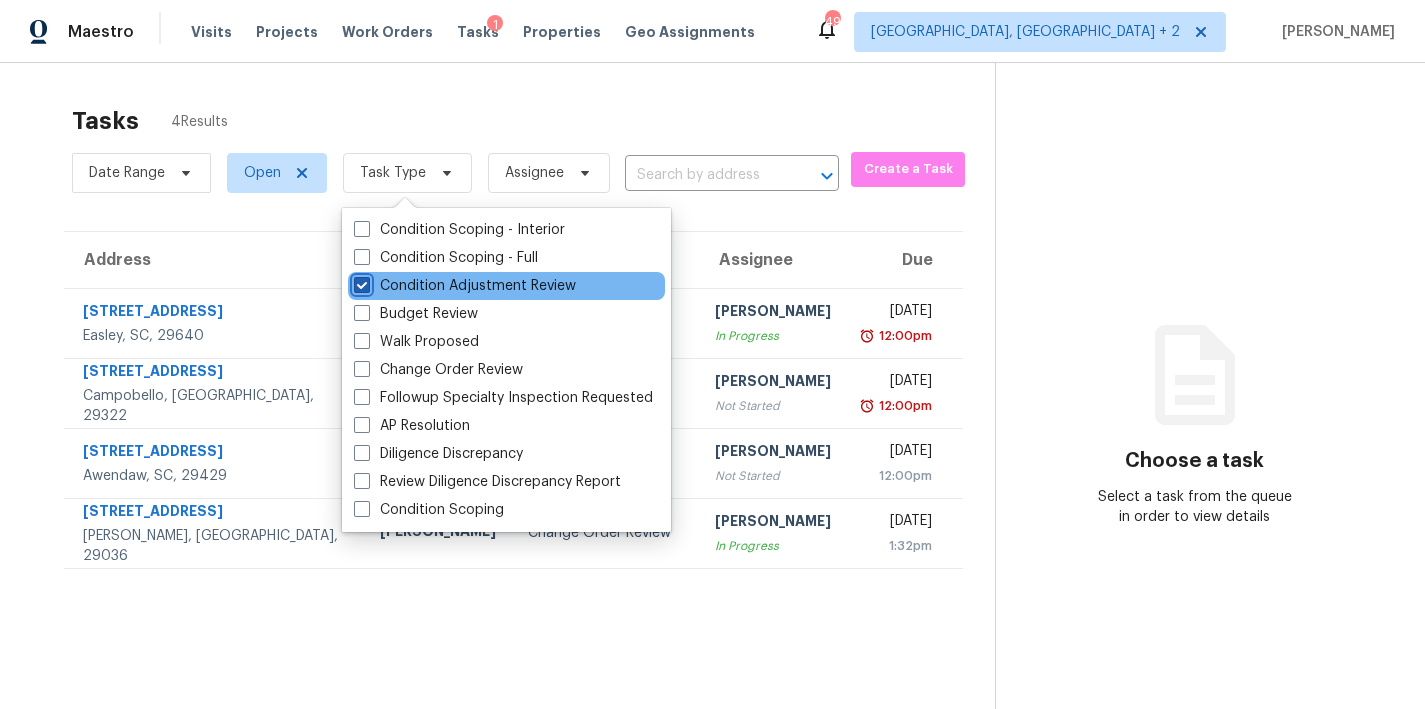 checkbox on "true" 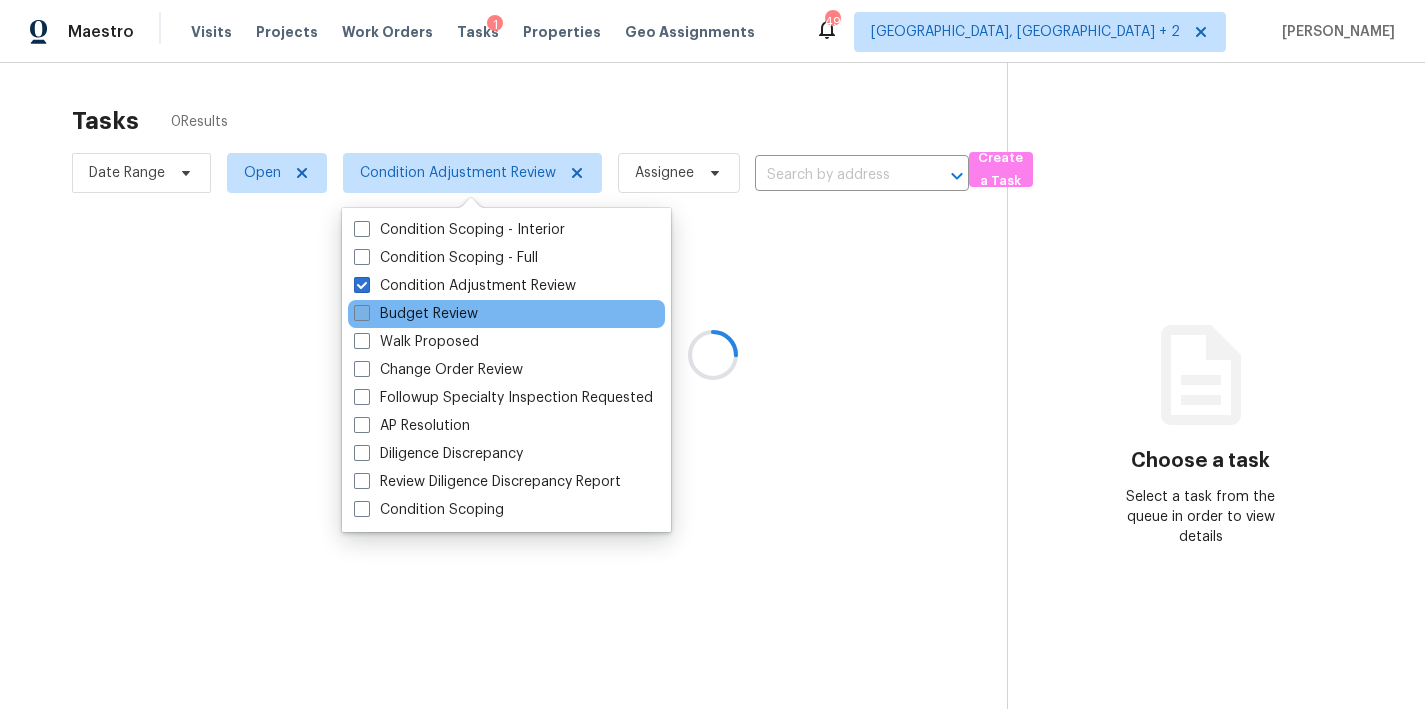 click on "Budget Review" at bounding box center [416, 314] 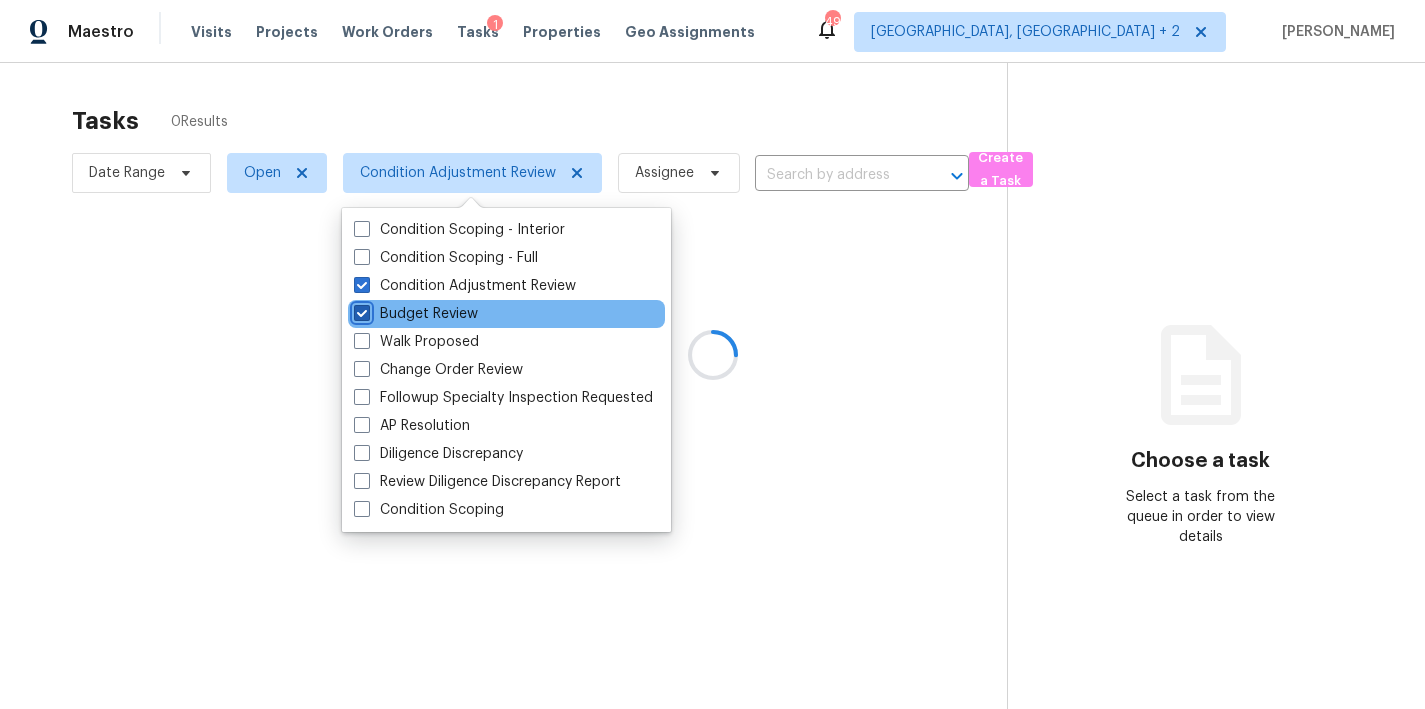 checkbox on "true" 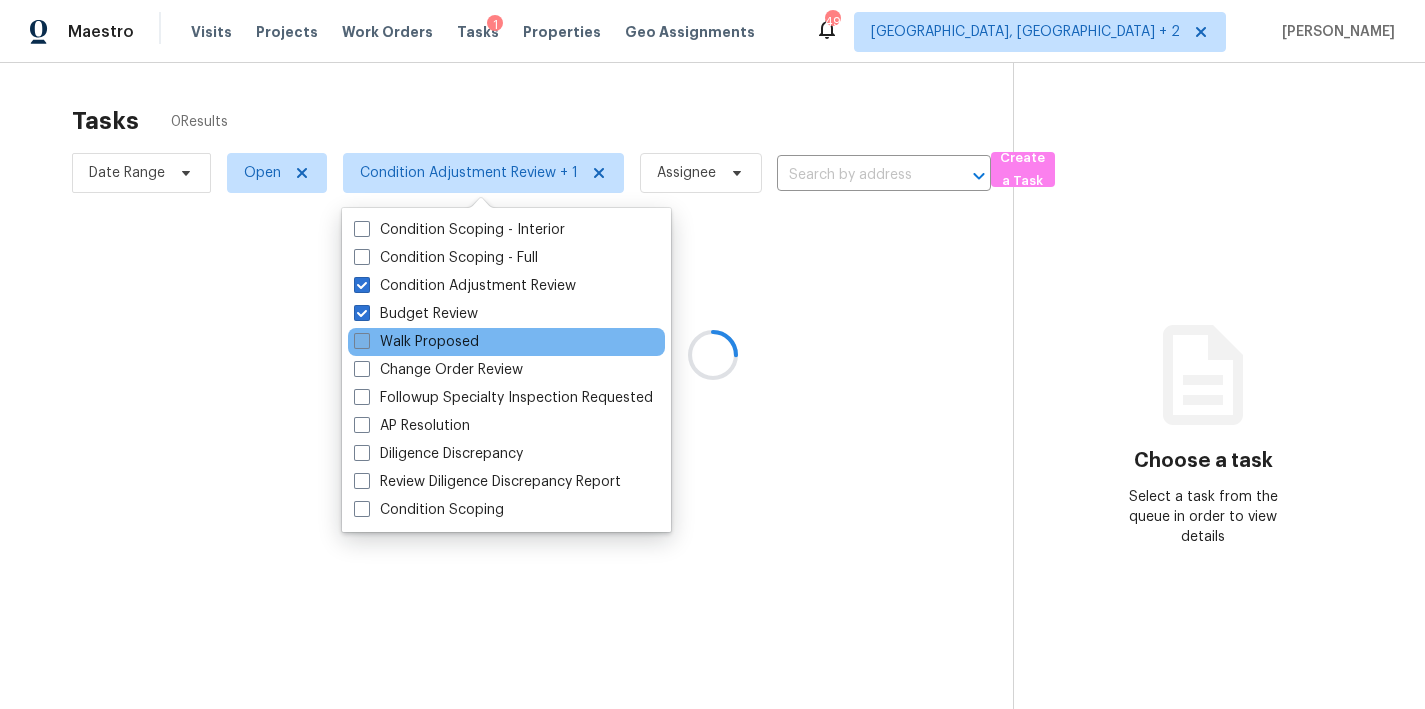 click on "Walk Proposed" at bounding box center (416, 342) 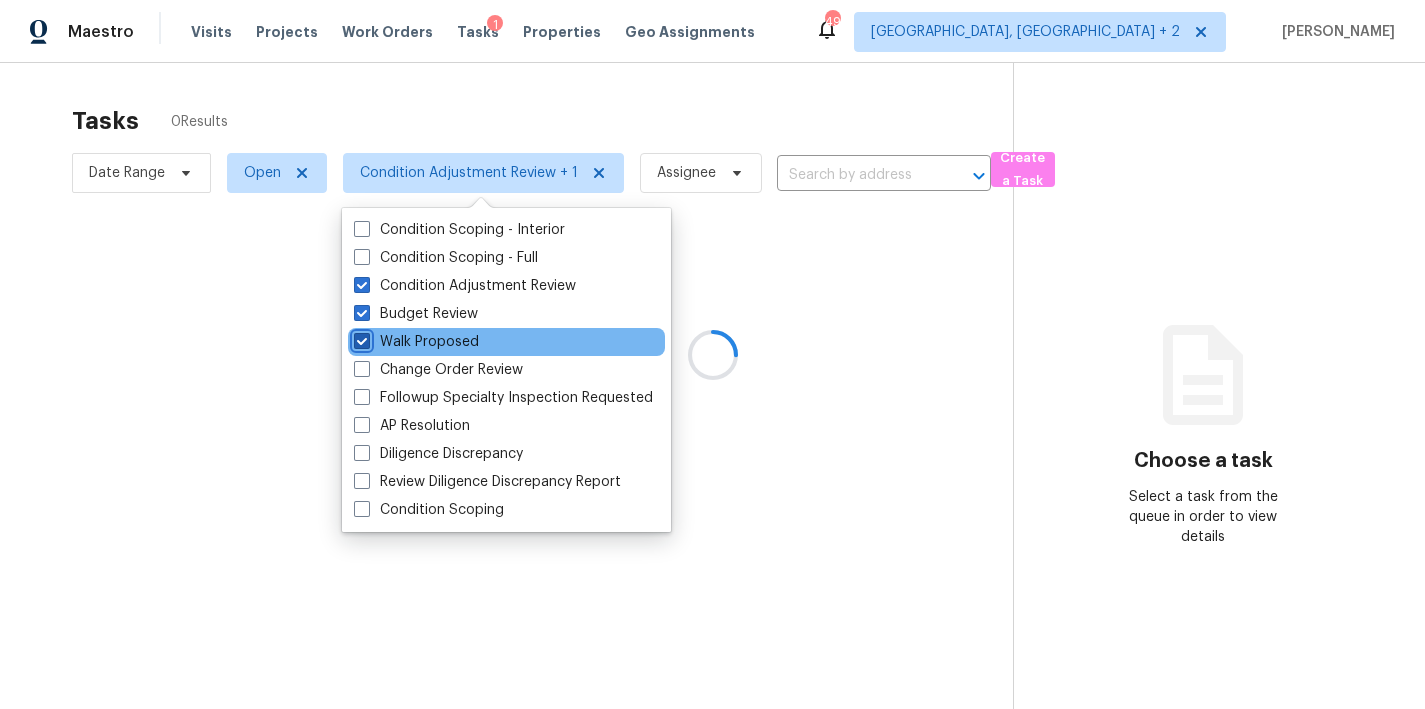 checkbox on "true" 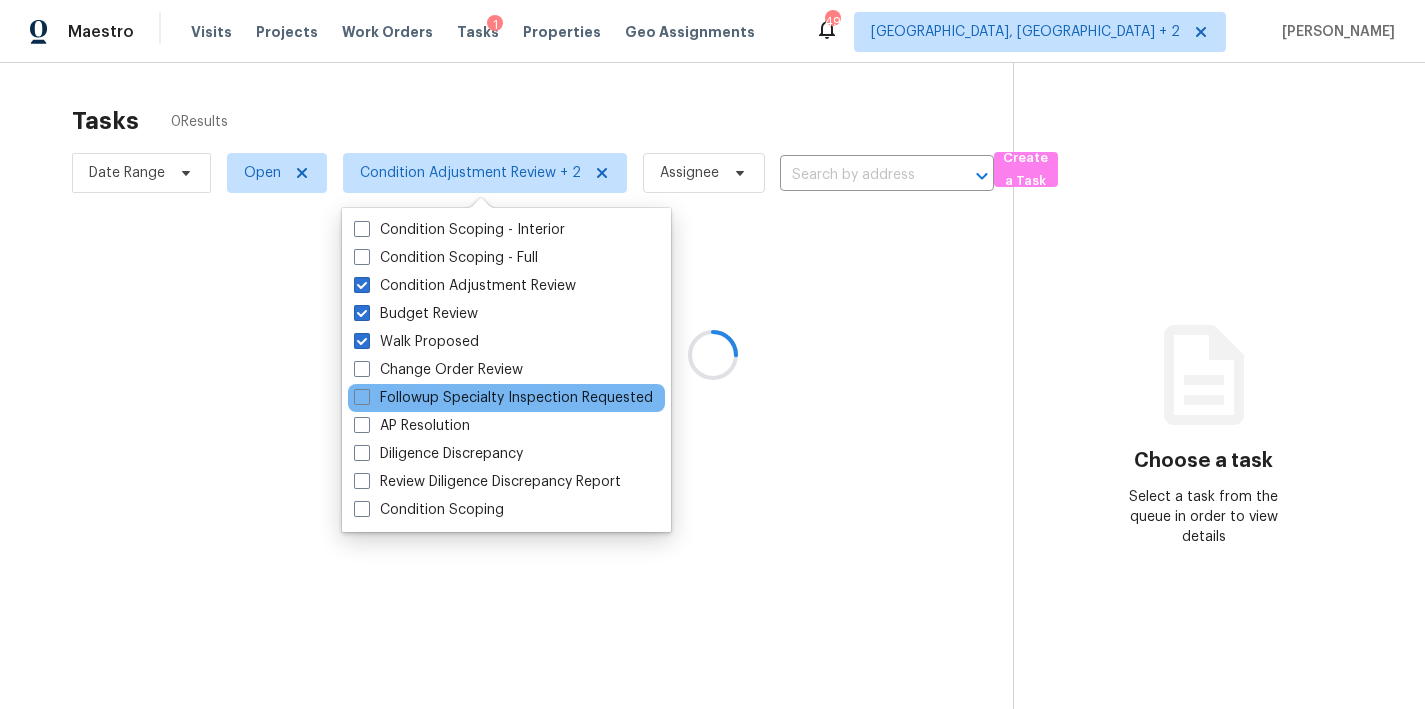 click on "Change Order Review" at bounding box center (438, 370) 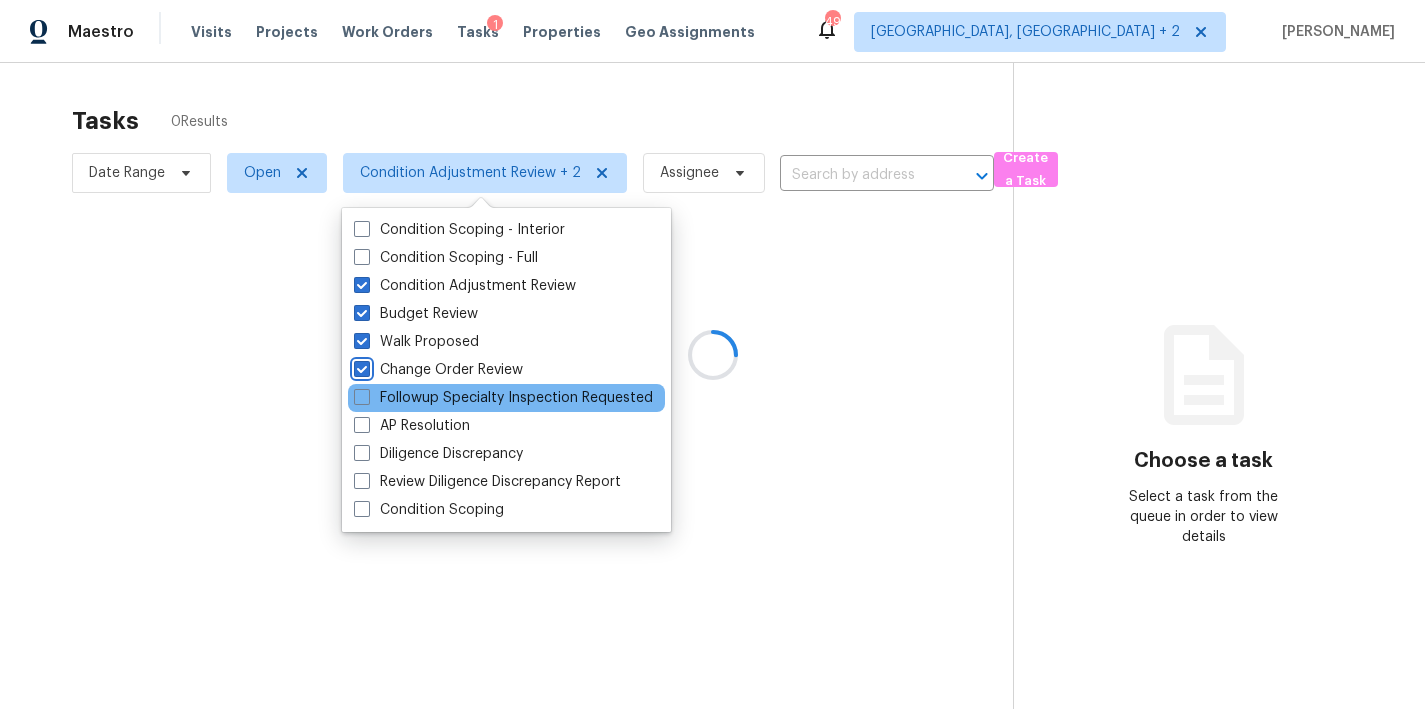 checkbox on "true" 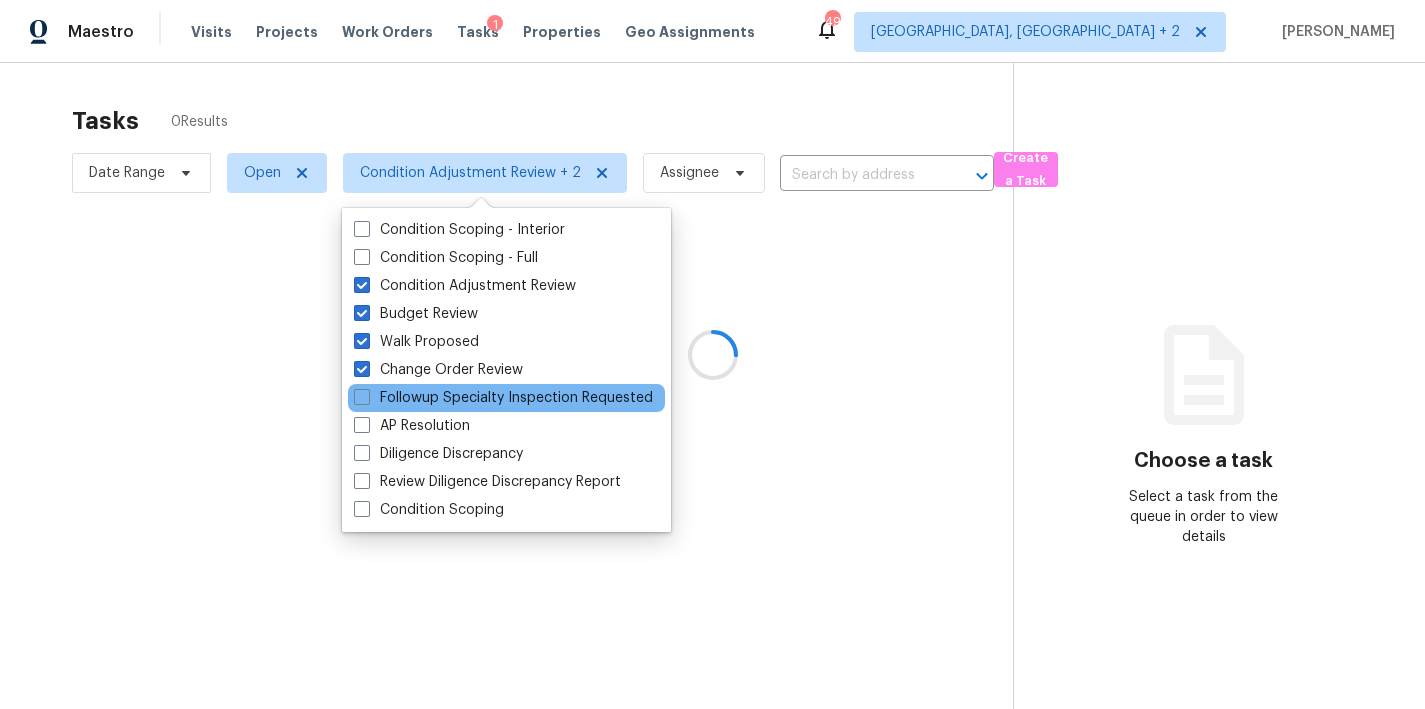 click on "AP Resolution" at bounding box center [506, 426] 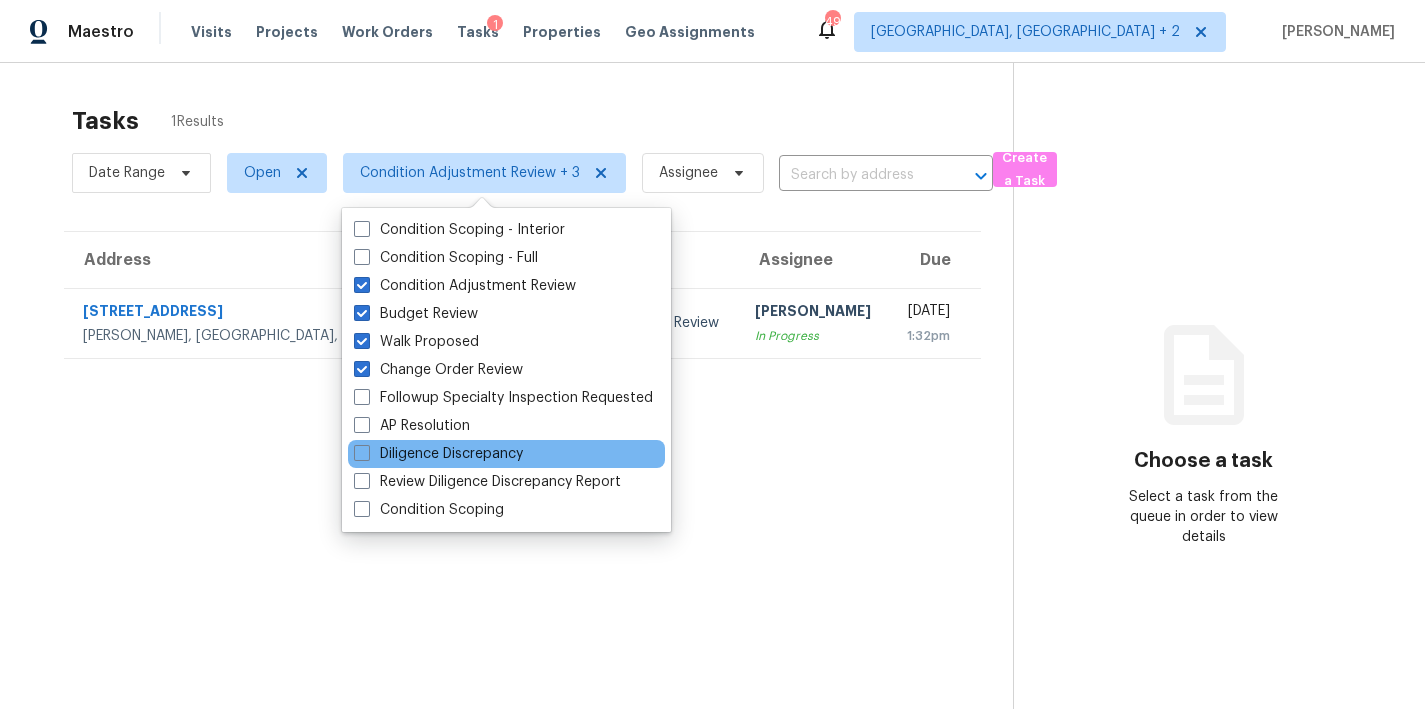 drag, startPoint x: 412, startPoint y: 427, endPoint x: 412, endPoint y: 441, distance: 14 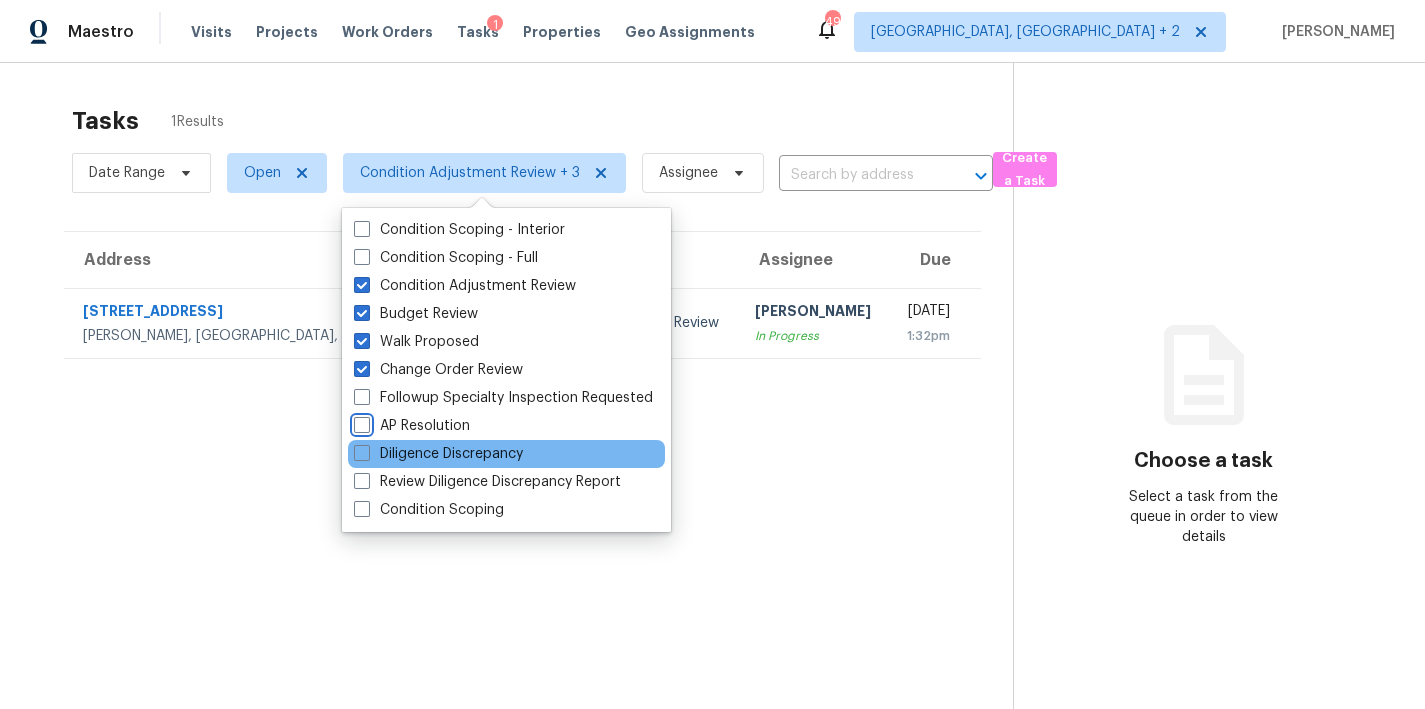 click on "AP Resolution" at bounding box center (360, 422) 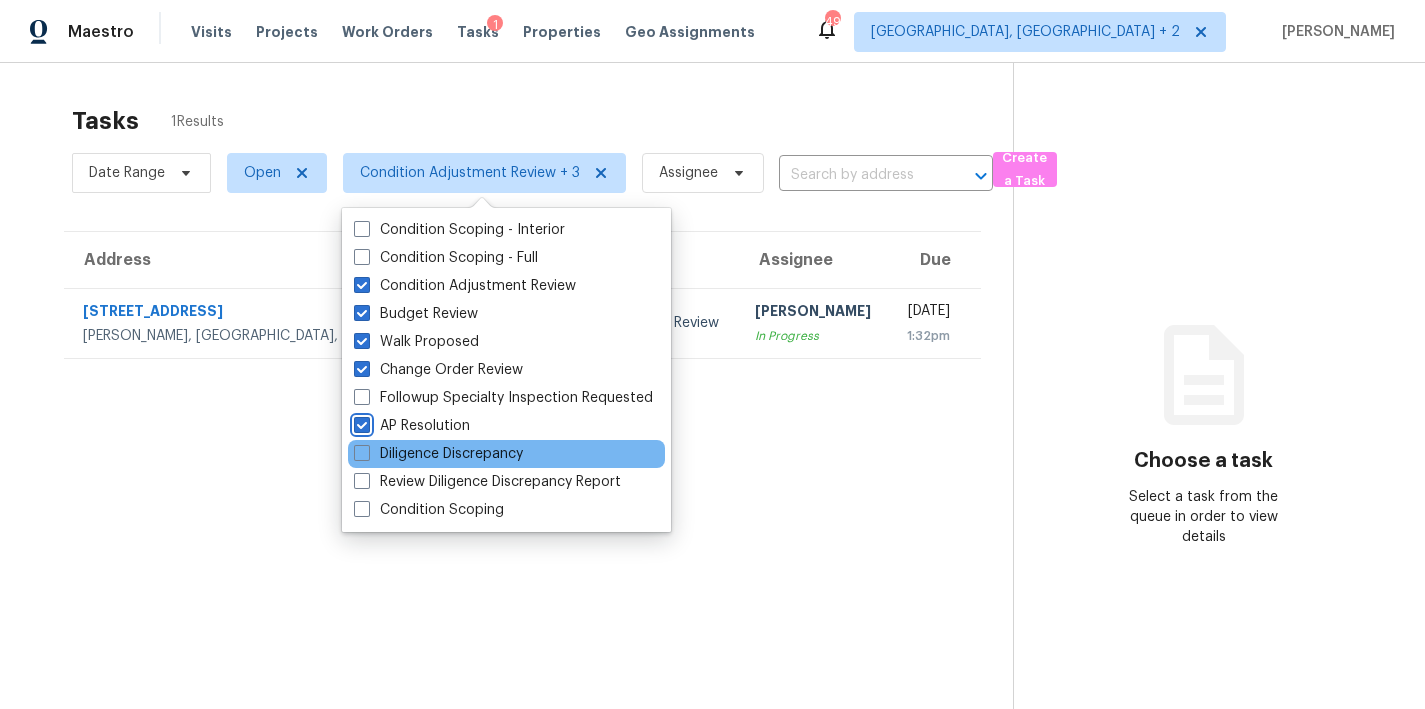 checkbox on "true" 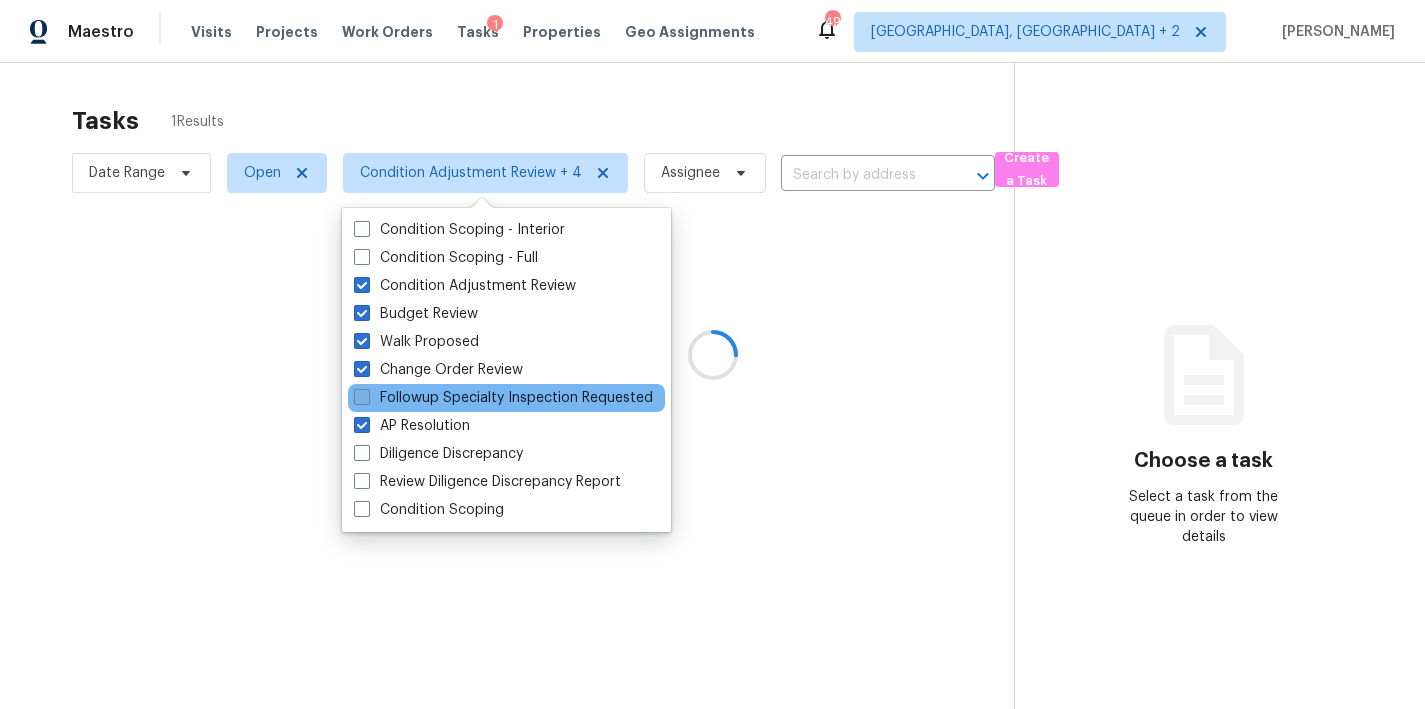 click on "Followup Specialty Inspection Requested" at bounding box center [503, 398] 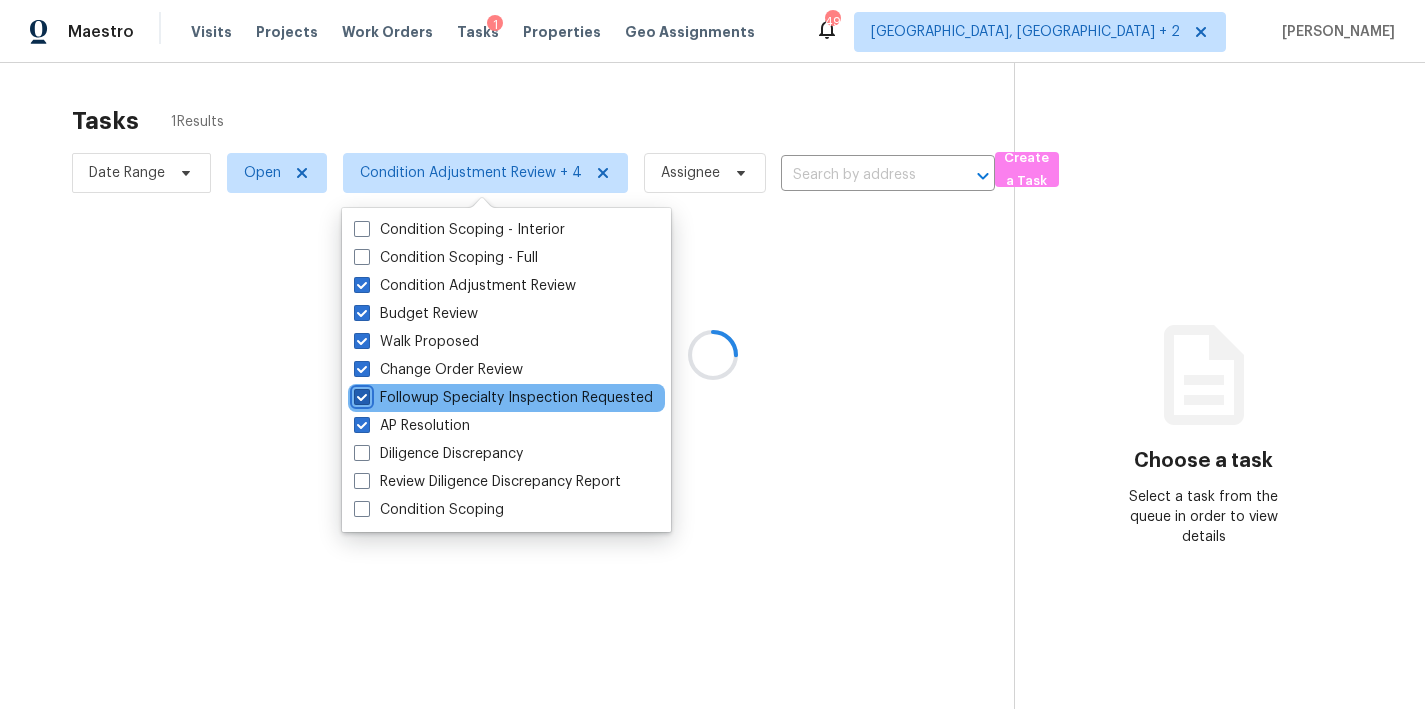 checkbox on "true" 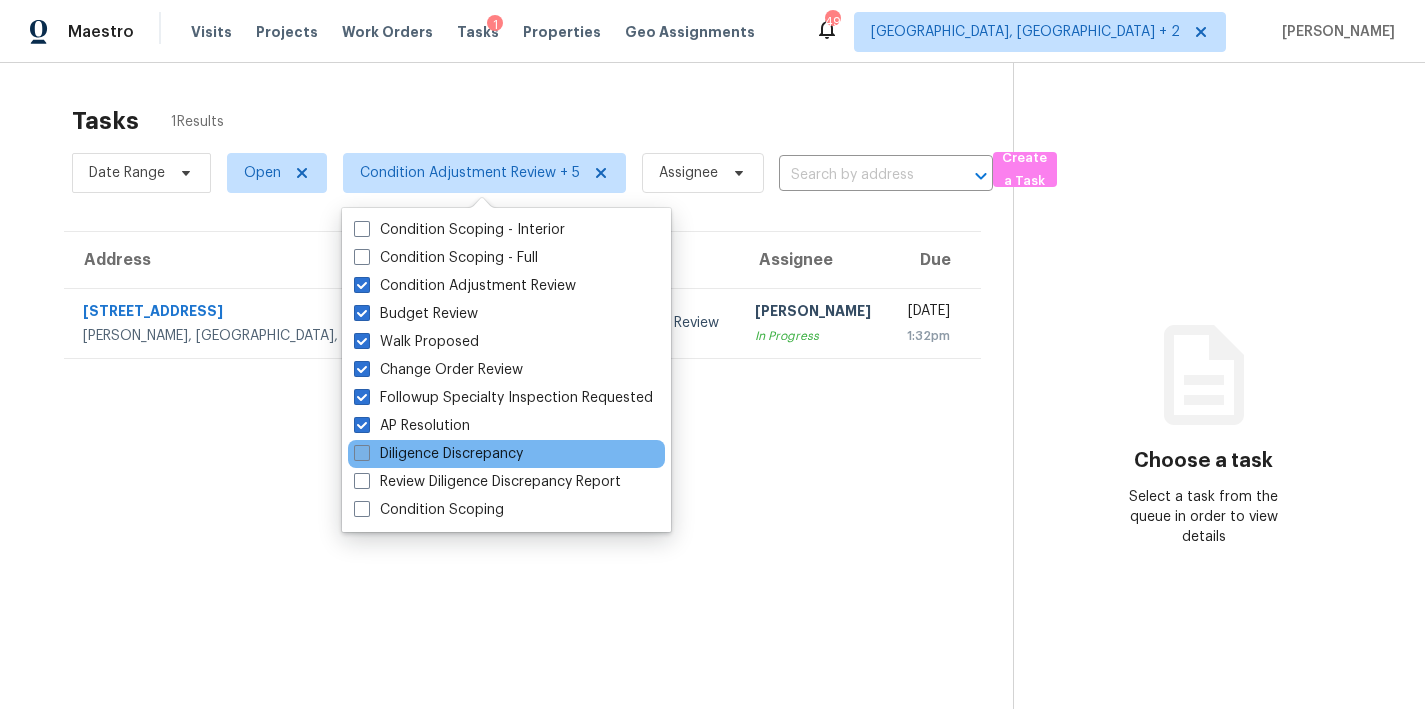 click on "Diligence Discrepancy" at bounding box center (438, 454) 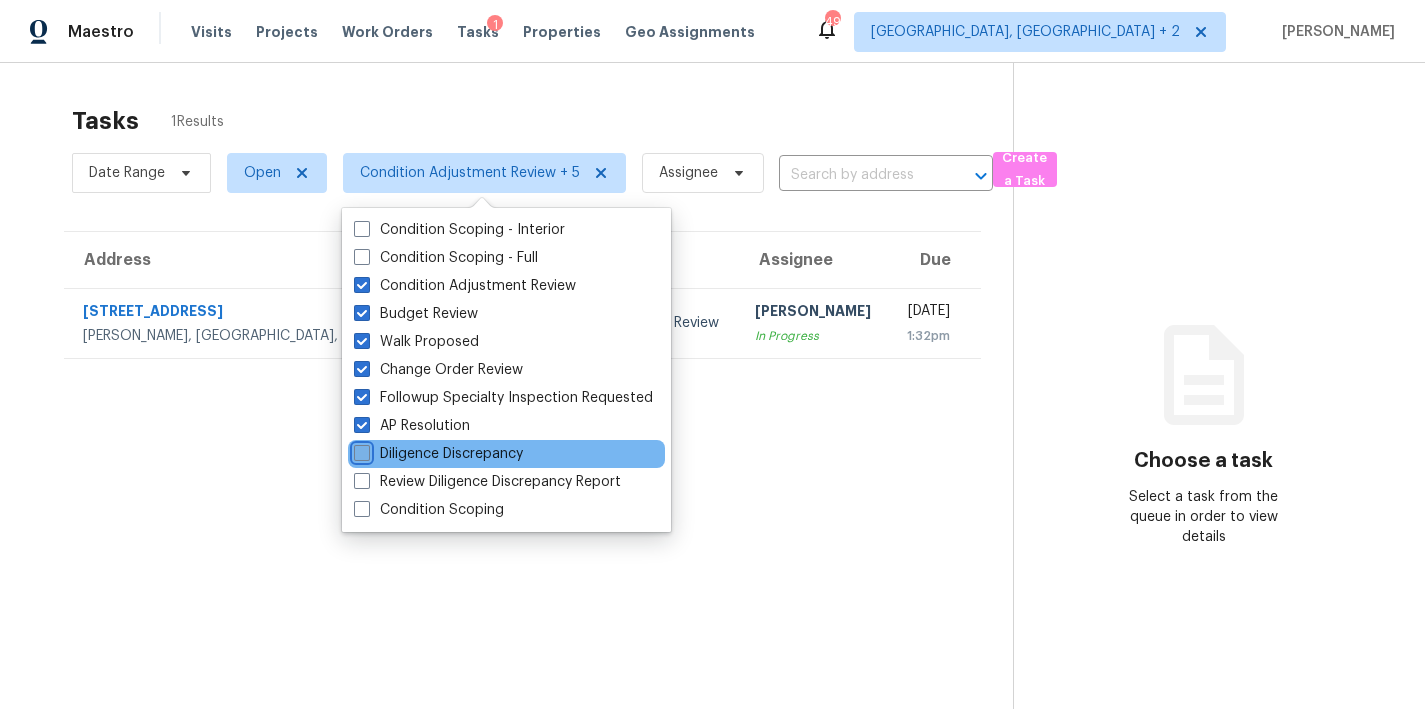 click on "Diligence Discrepancy" at bounding box center (360, 450) 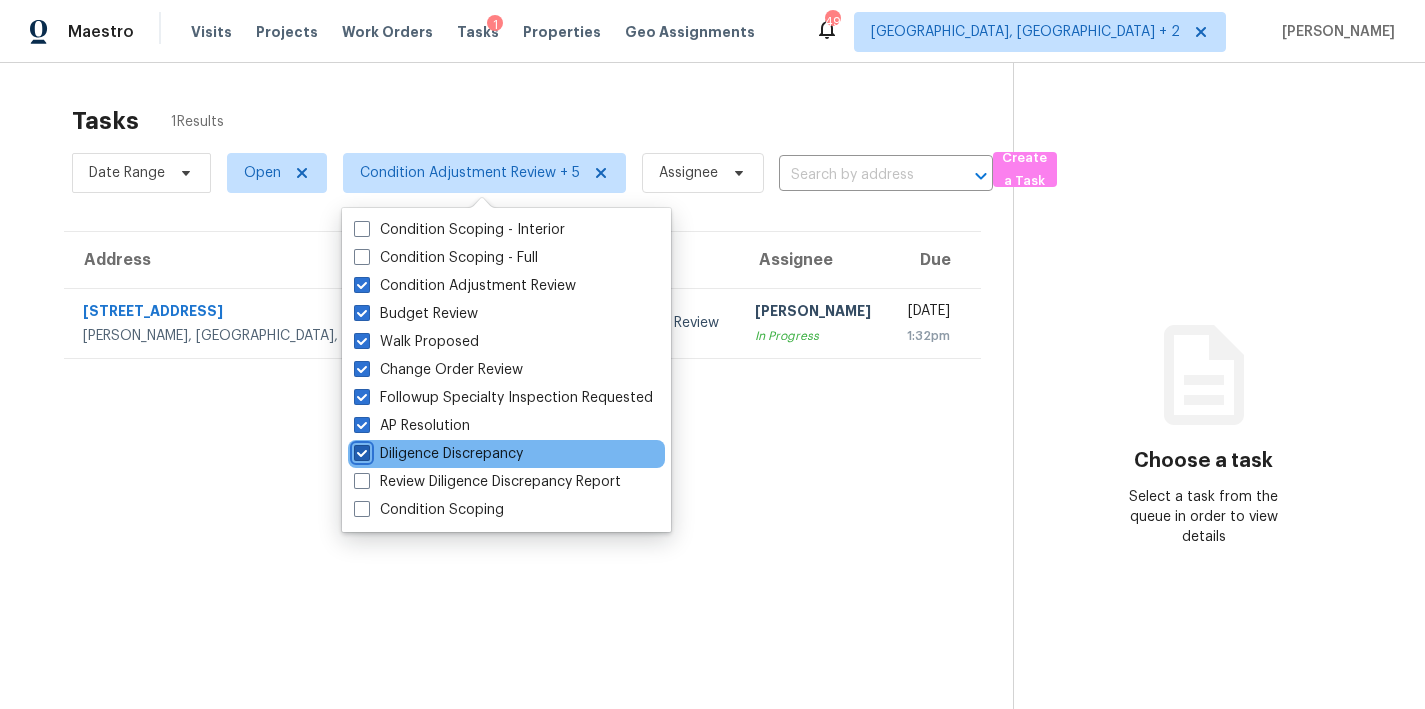 checkbox on "true" 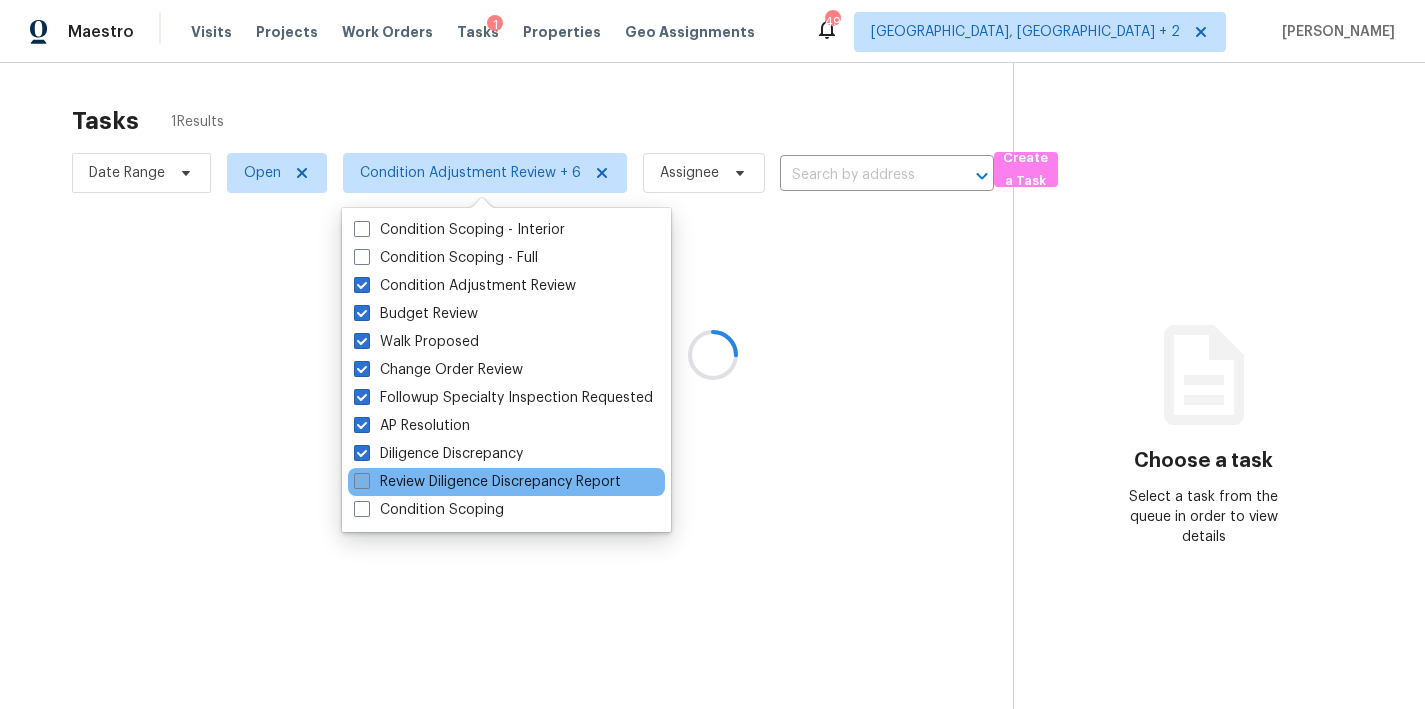 click on "Review Diligence Discrepancy Report" at bounding box center (487, 482) 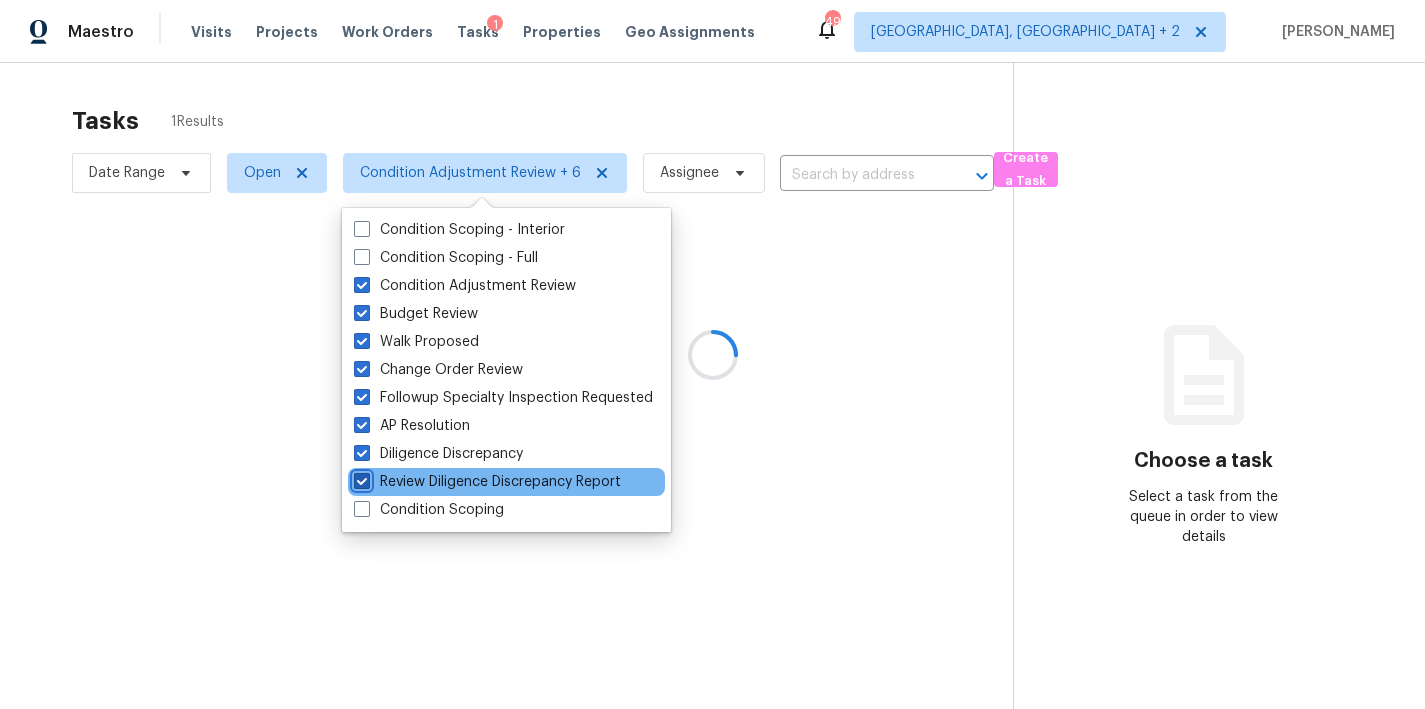 checkbox on "true" 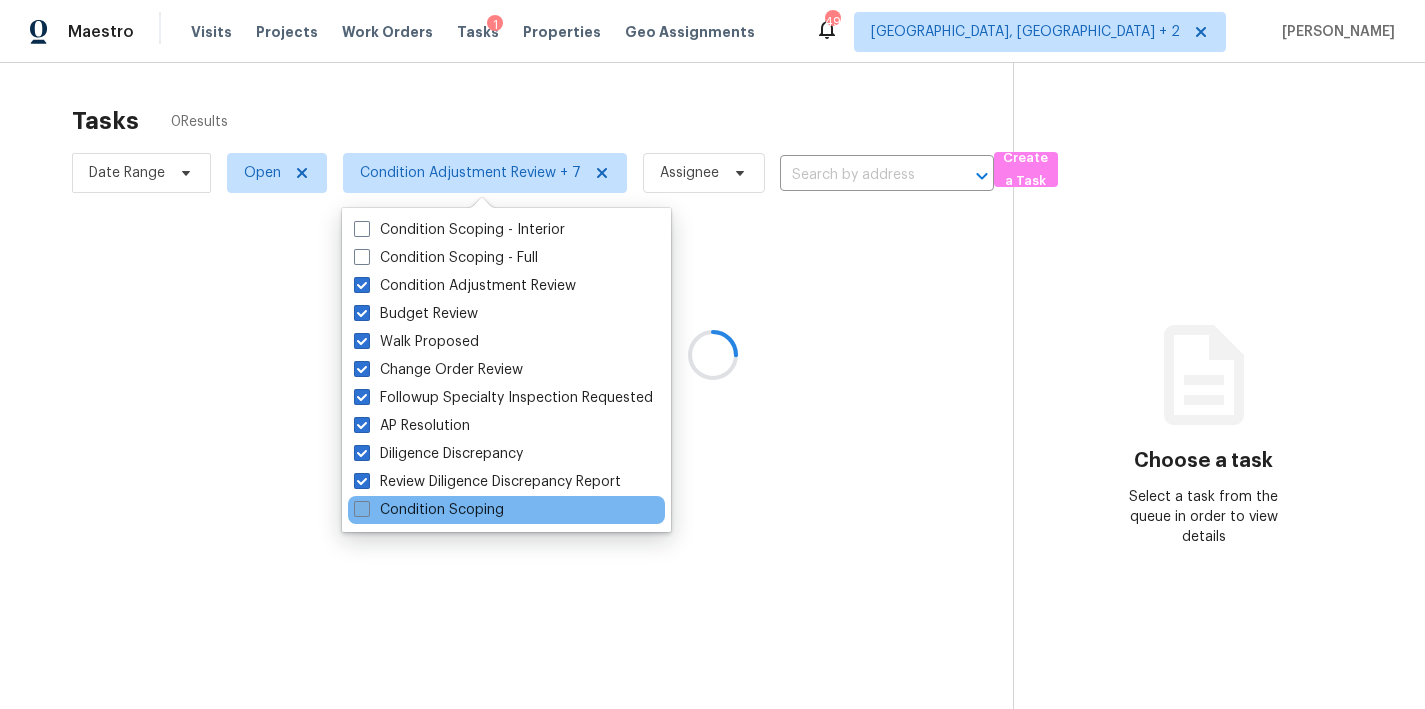 click on "Condition Scoping" at bounding box center [429, 510] 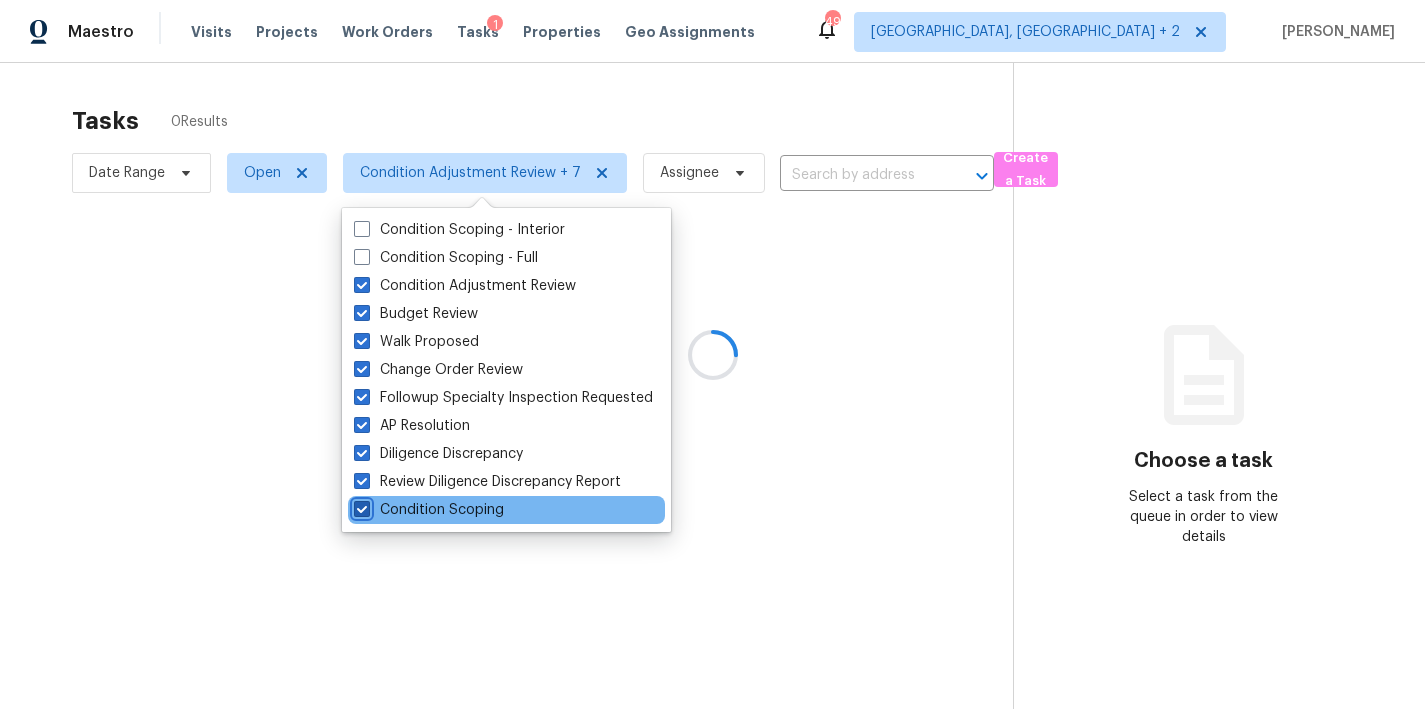 checkbox on "true" 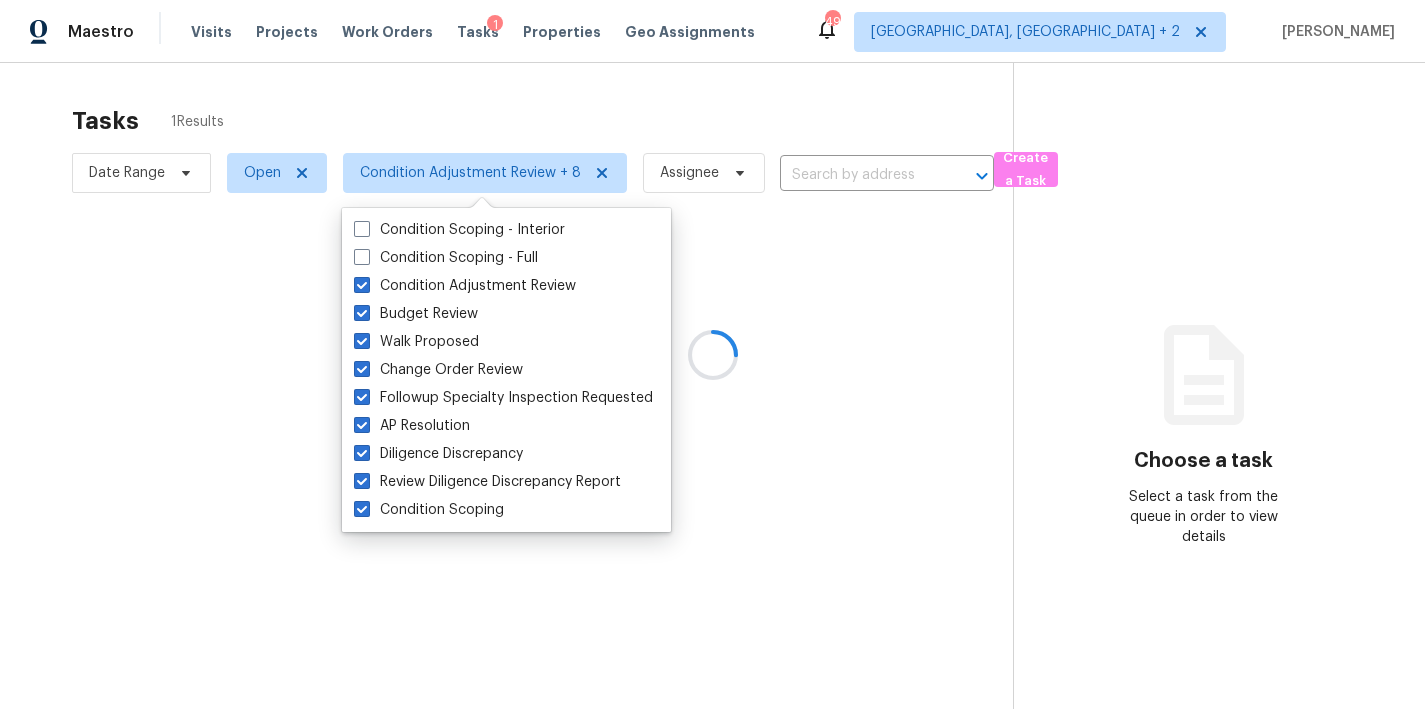 click on "Tasks 1  Results" at bounding box center (542, 121) 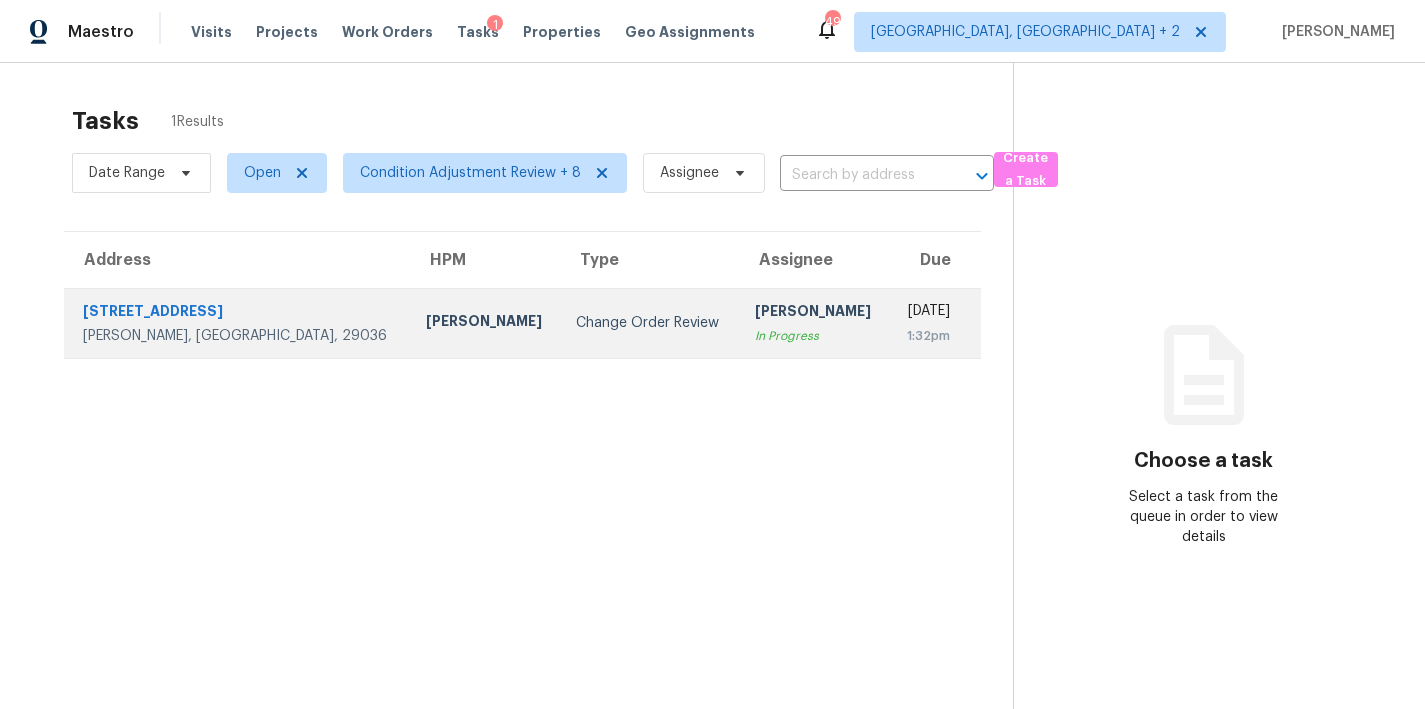click on "Change Order Review" at bounding box center (649, 323) 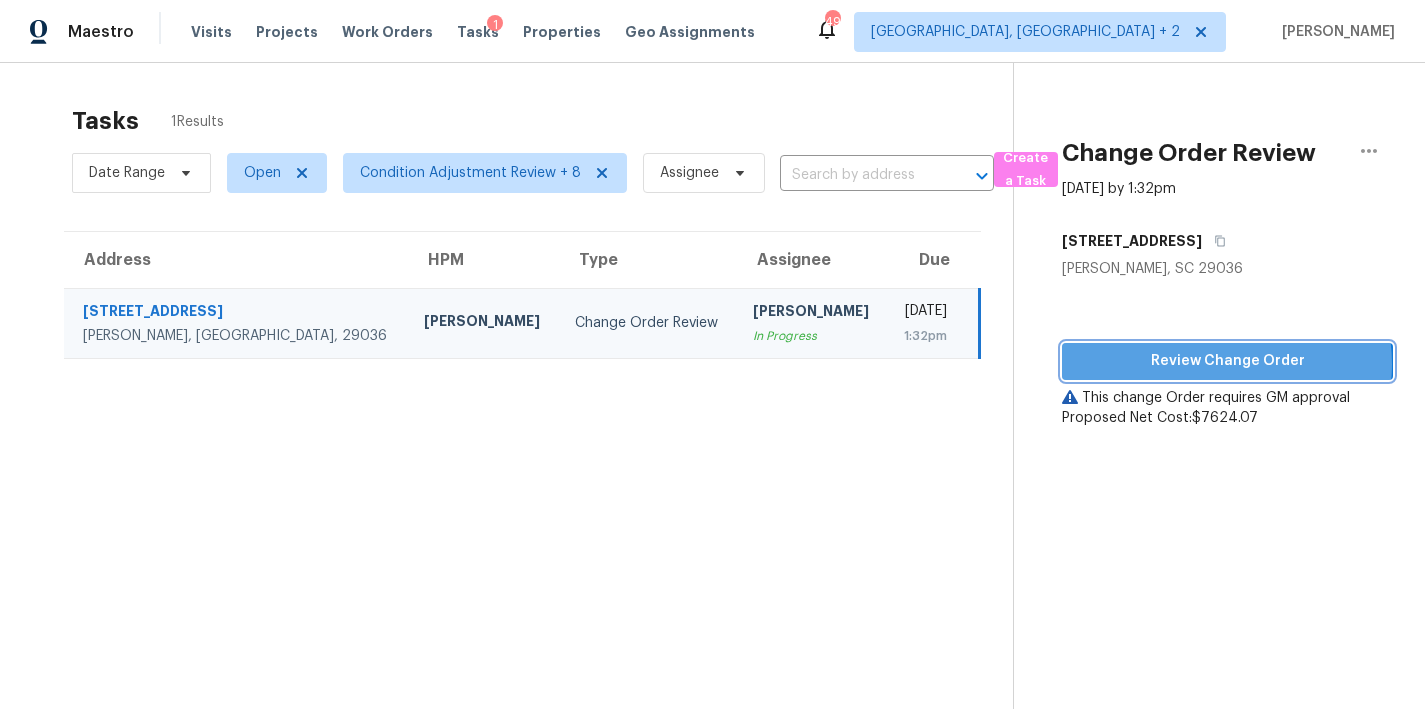 click on "Review Change Order" at bounding box center [1227, 361] 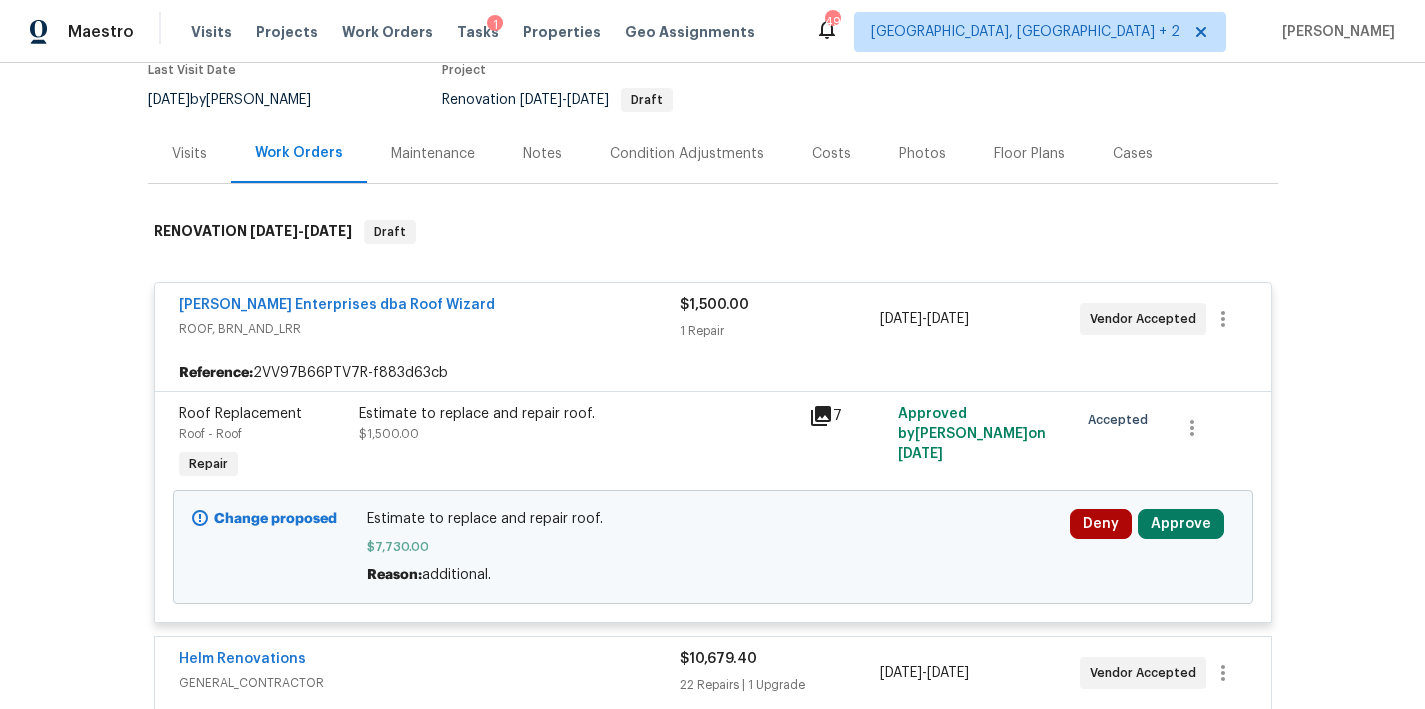 scroll, scrollTop: 211, scrollLeft: 0, axis: vertical 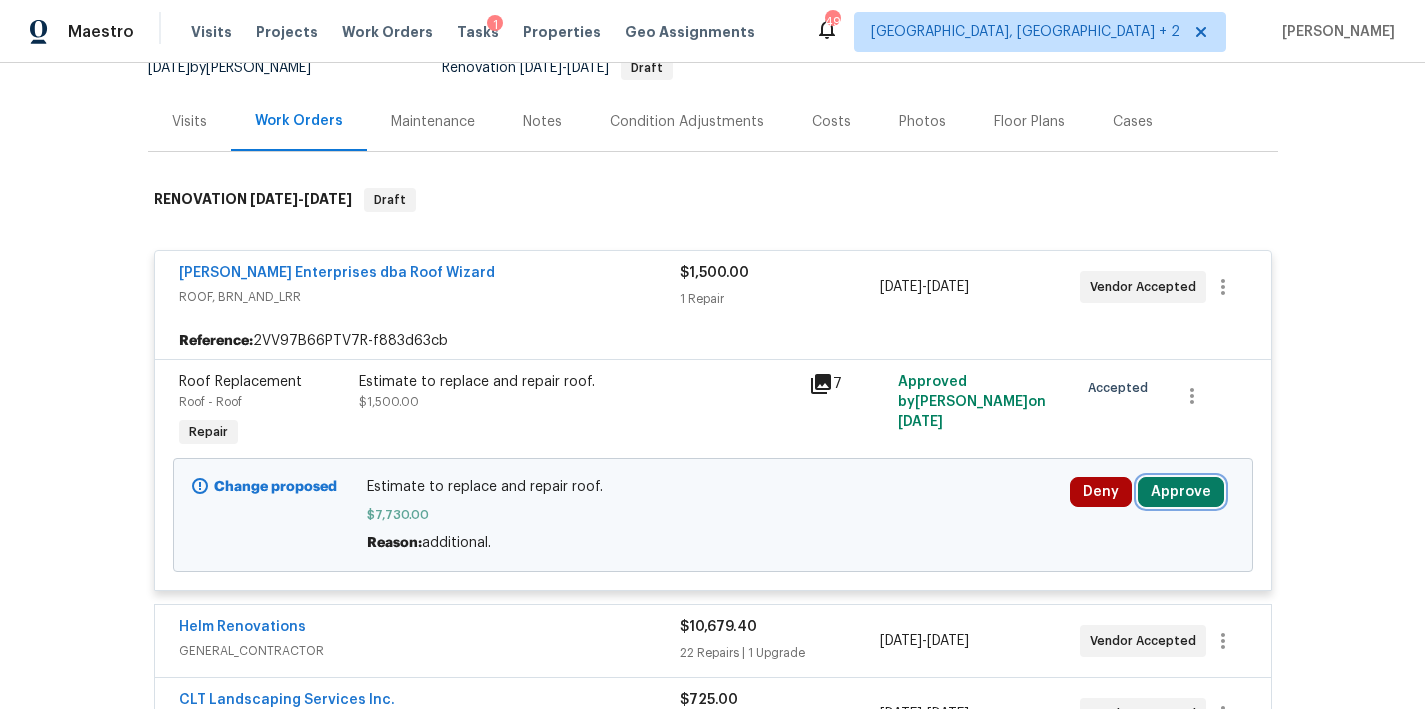 click on "Approve" at bounding box center [1181, 492] 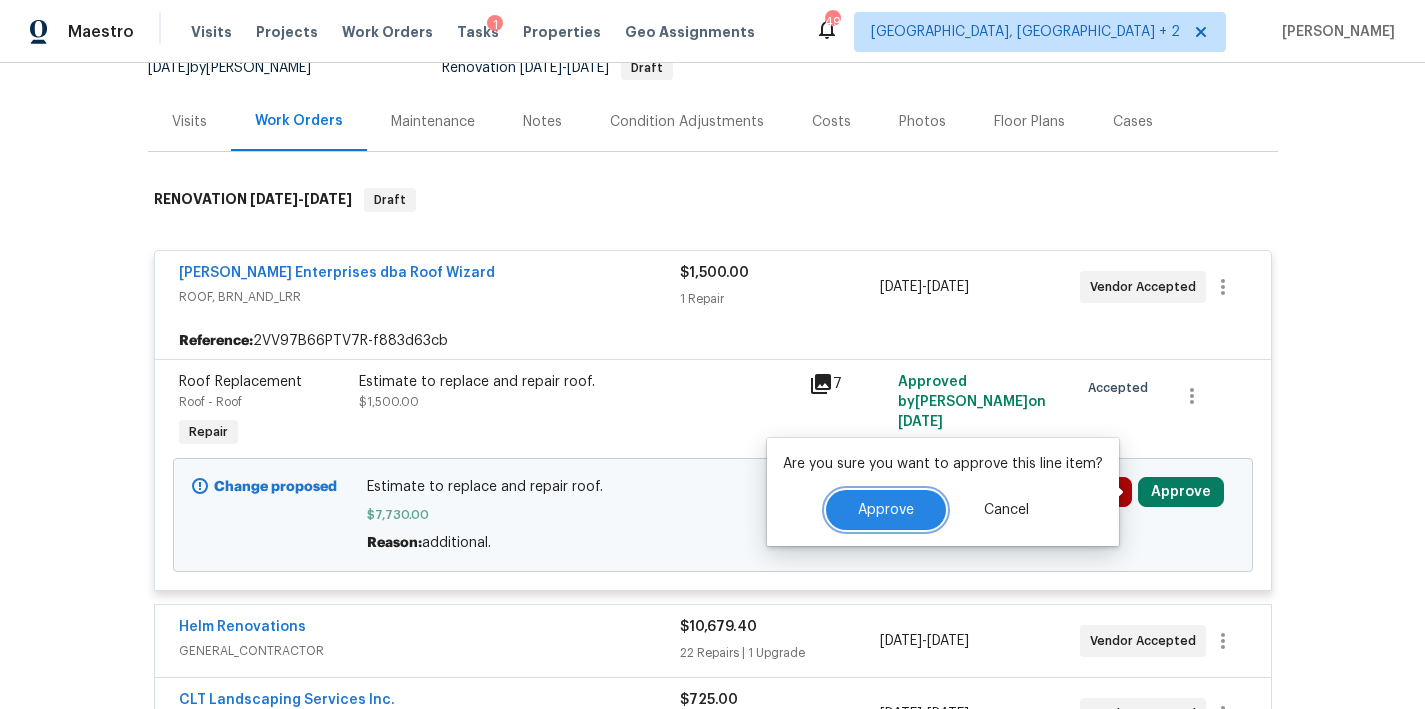drag, startPoint x: 892, startPoint y: 512, endPoint x: 876, endPoint y: 513, distance: 16.03122 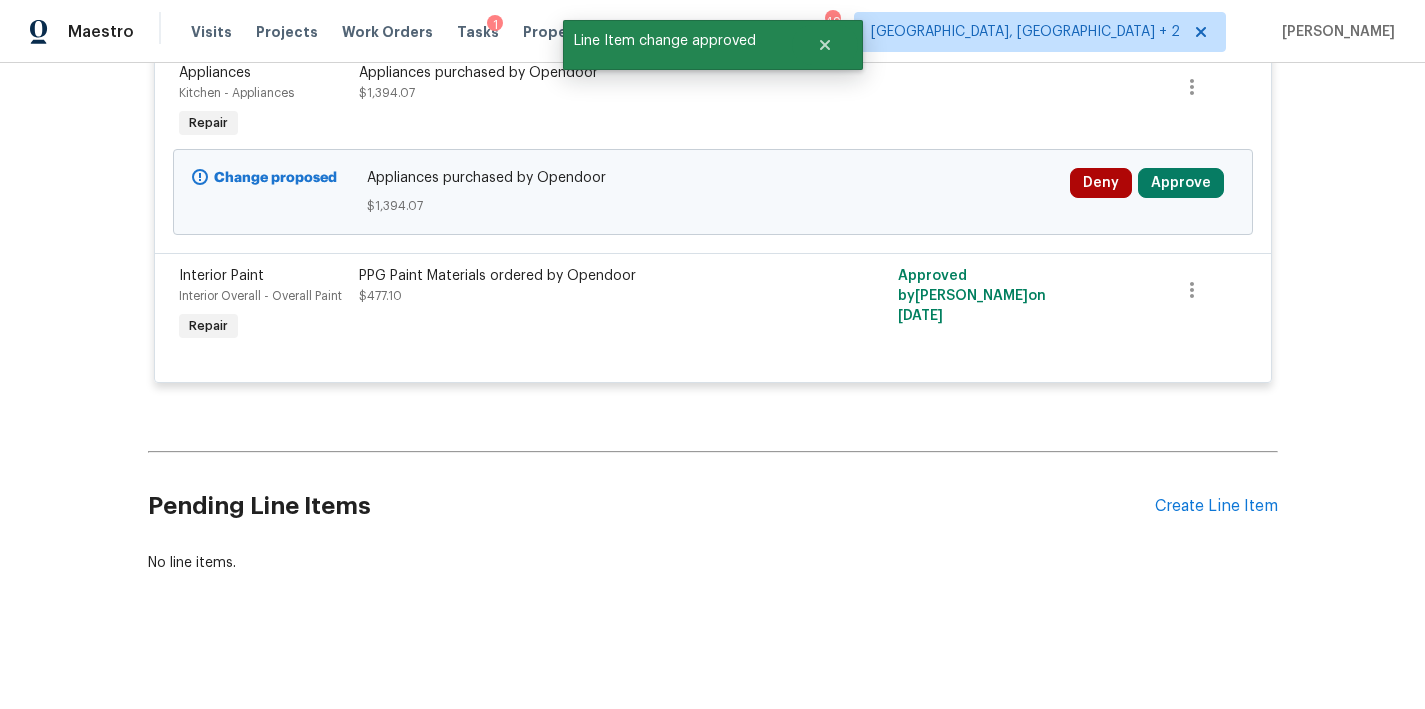 scroll, scrollTop: 714, scrollLeft: 0, axis: vertical 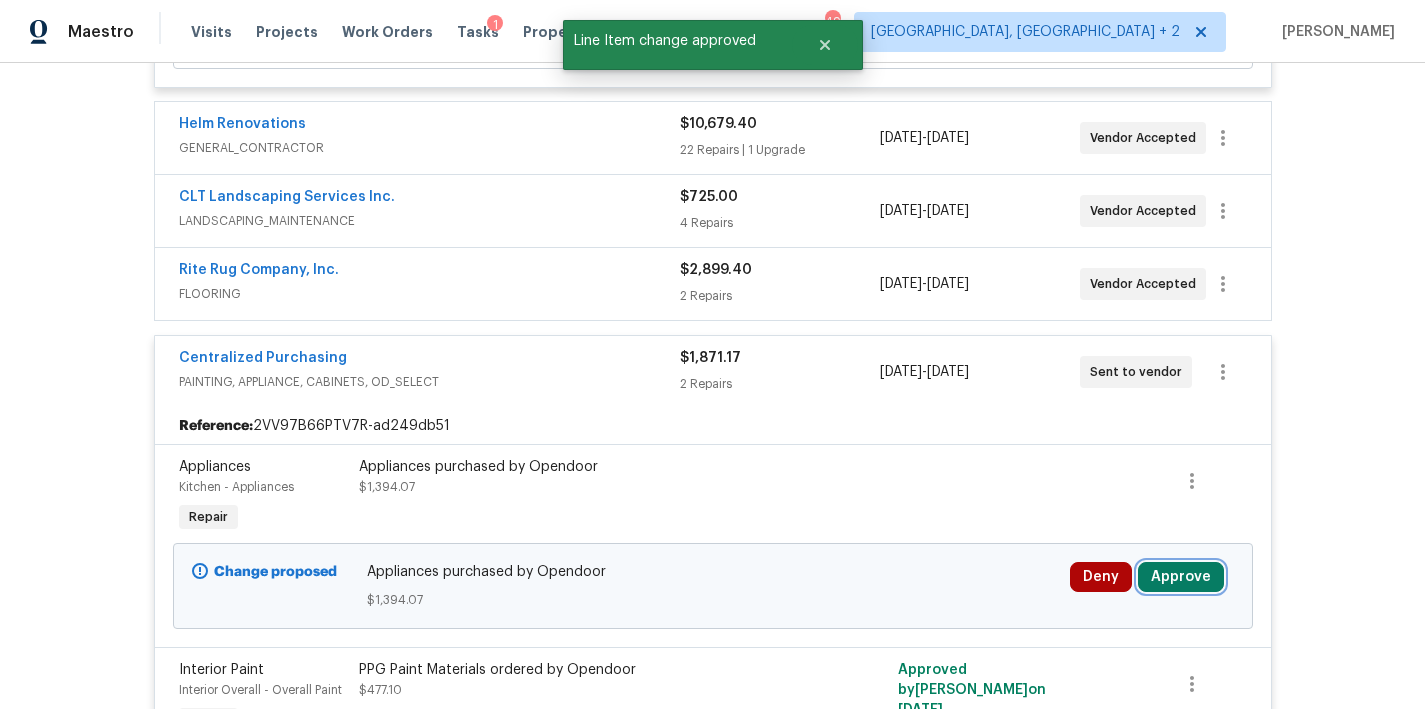 click on "Approve" at bounding box center (1181, 577) 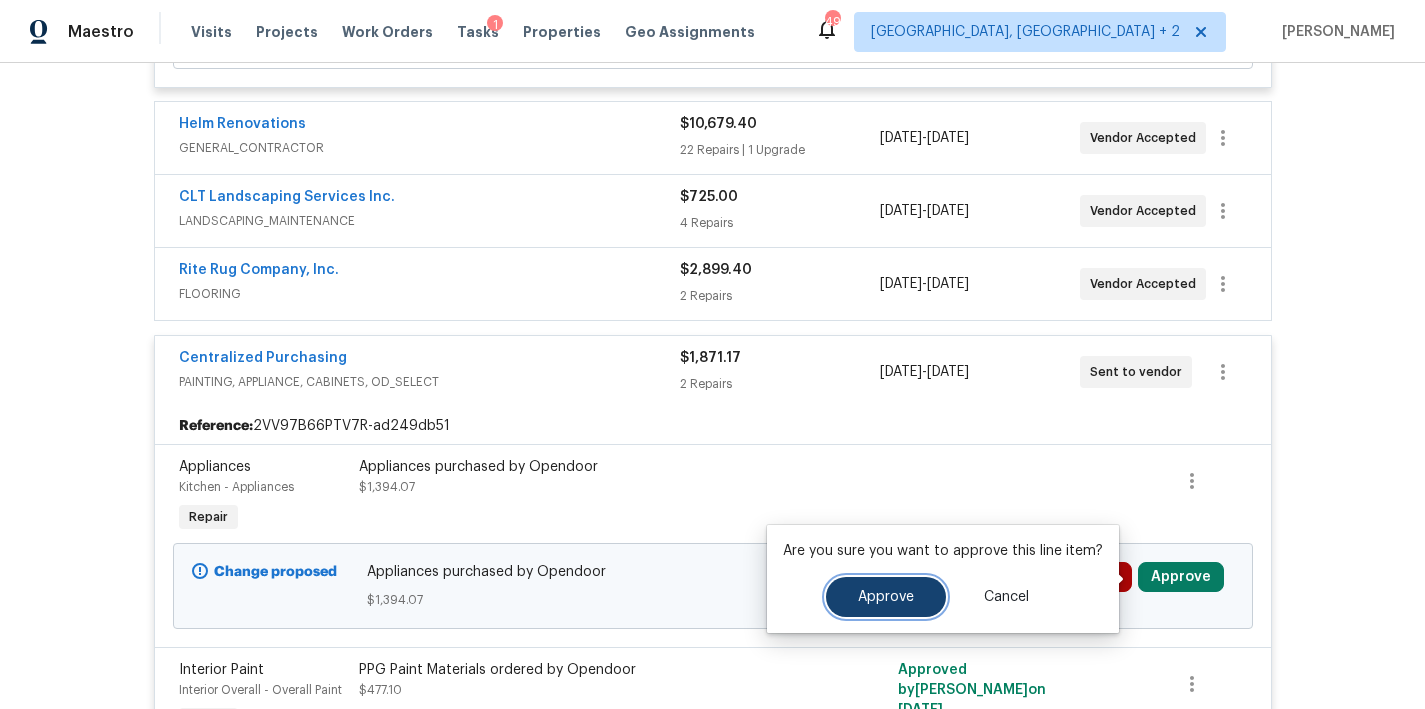 click on "Approve" at bounding box center (886, 597) 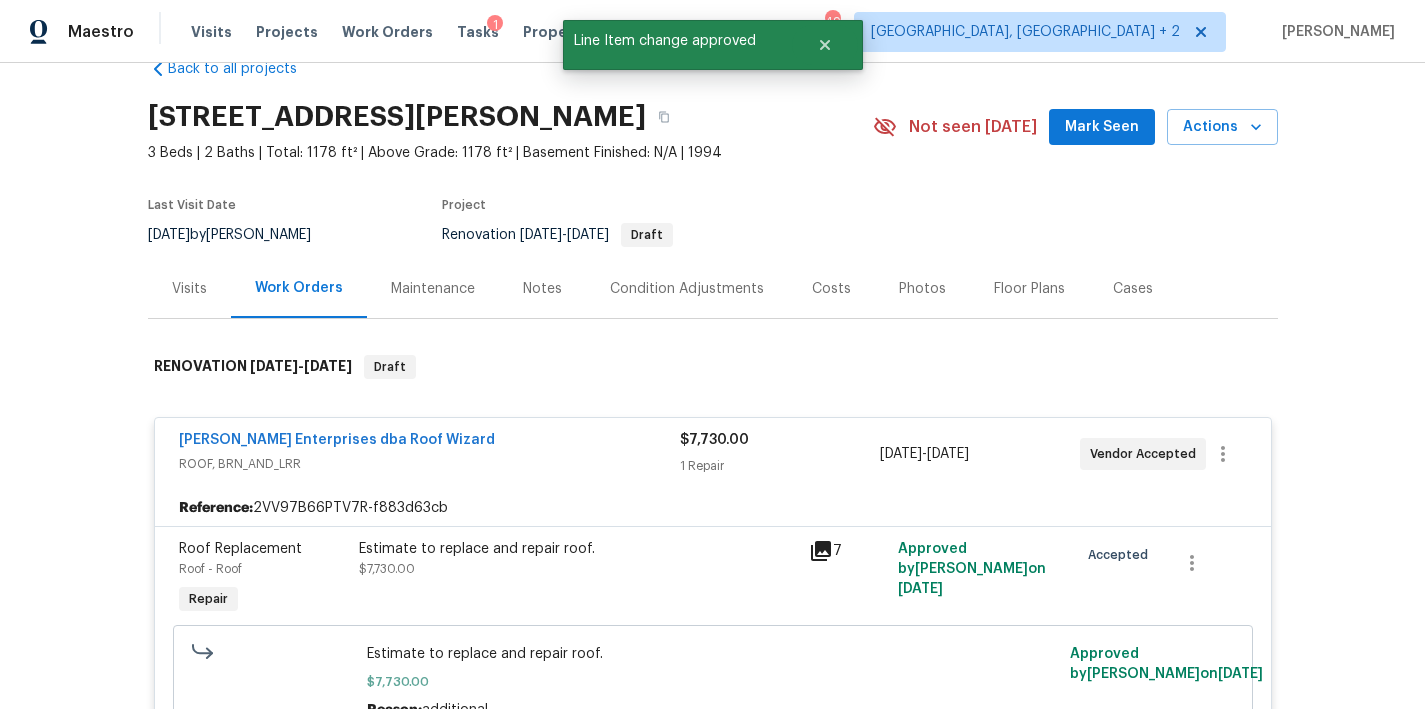 scroll, scrollTop: 36, scrollLeft: 0, axis: vertical 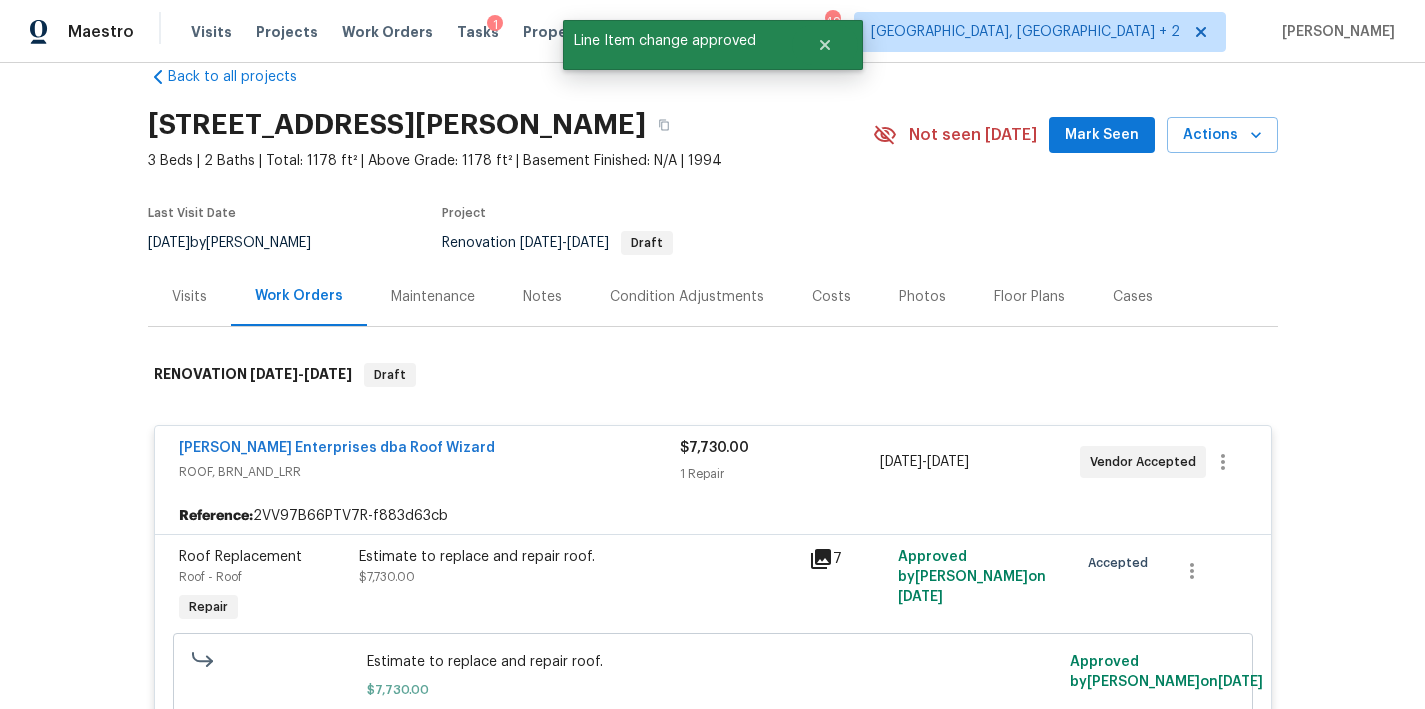 click on "Costs" at bounding box center (831, 297) 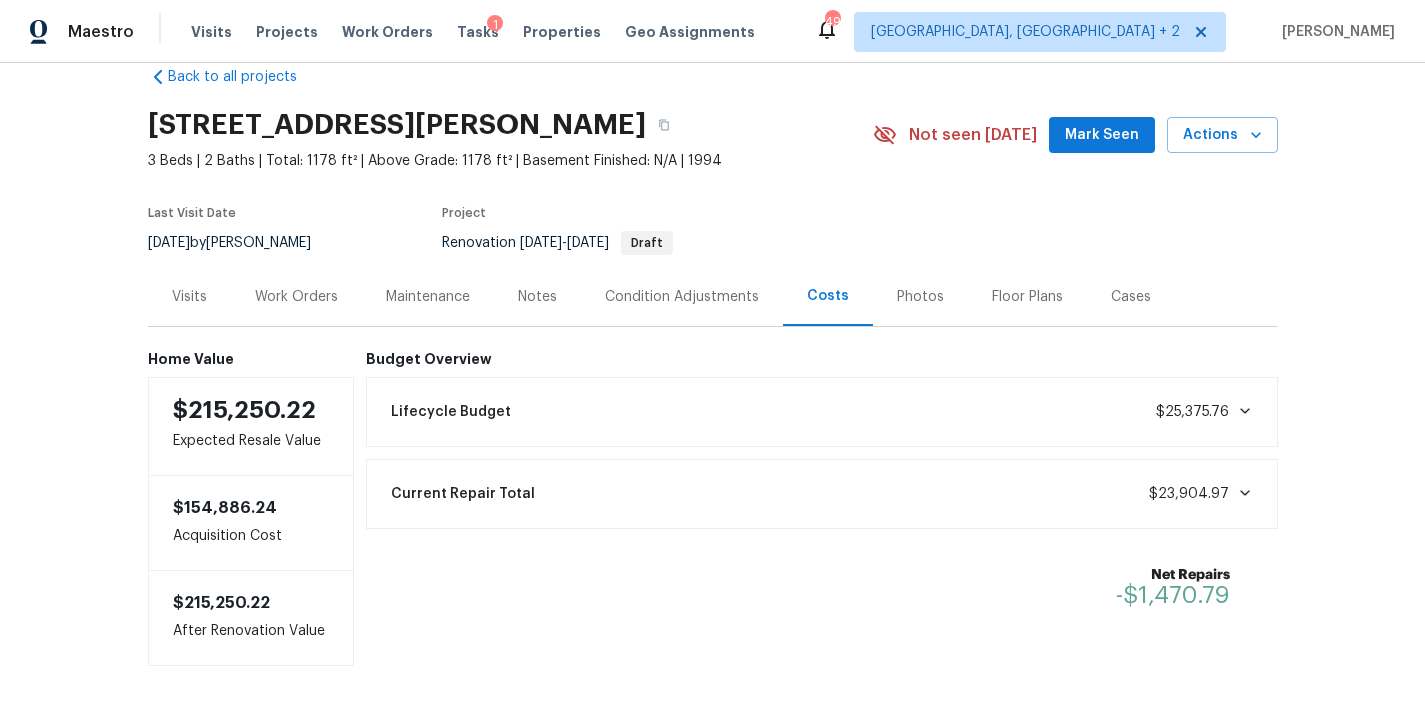 click on "Work Orders" at bounding box center (296, 297) 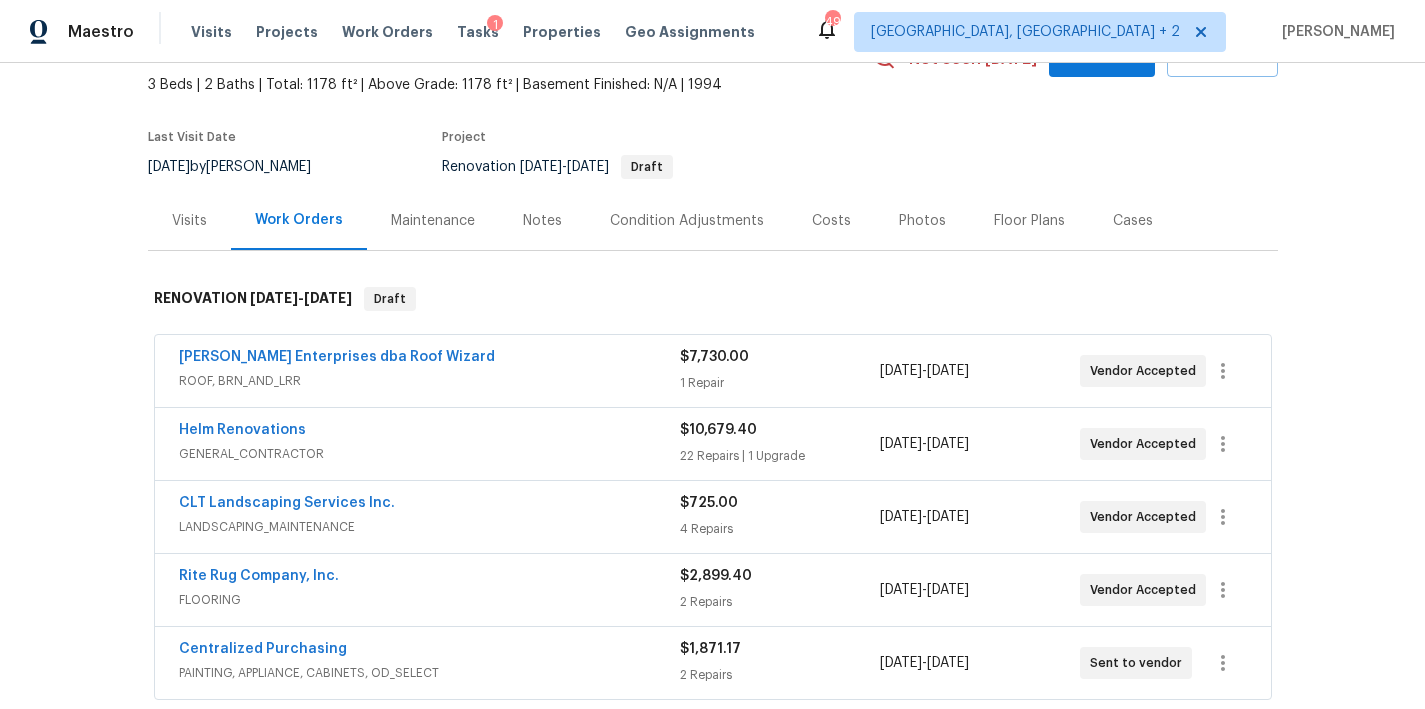 scroll, scrollTop: 189, scrollLeft: 0, axis: vertical 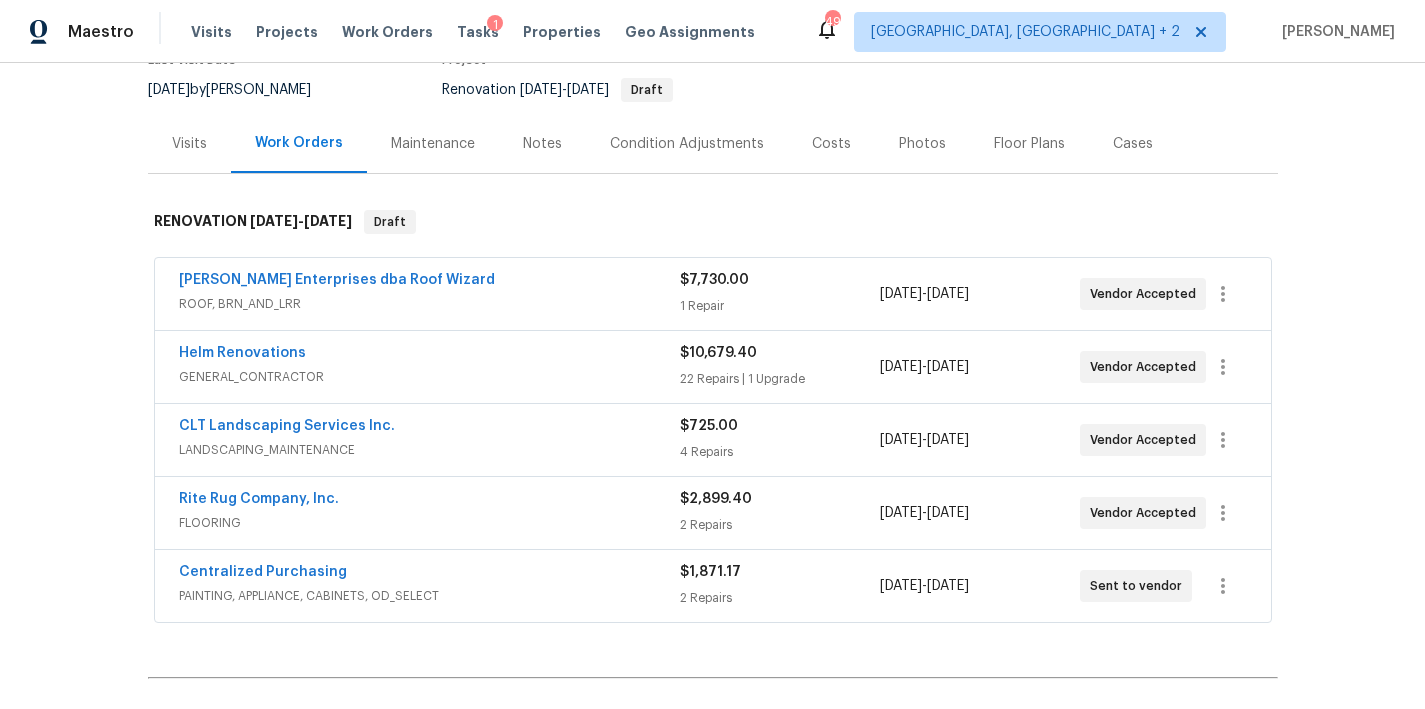 click on "Rite Rug Company, Inc. FLOORING $2,899.40 2 Repairs 7/9/2025  -  8/1/2025 Vendor Accepted" at bounding box center (713, 513) 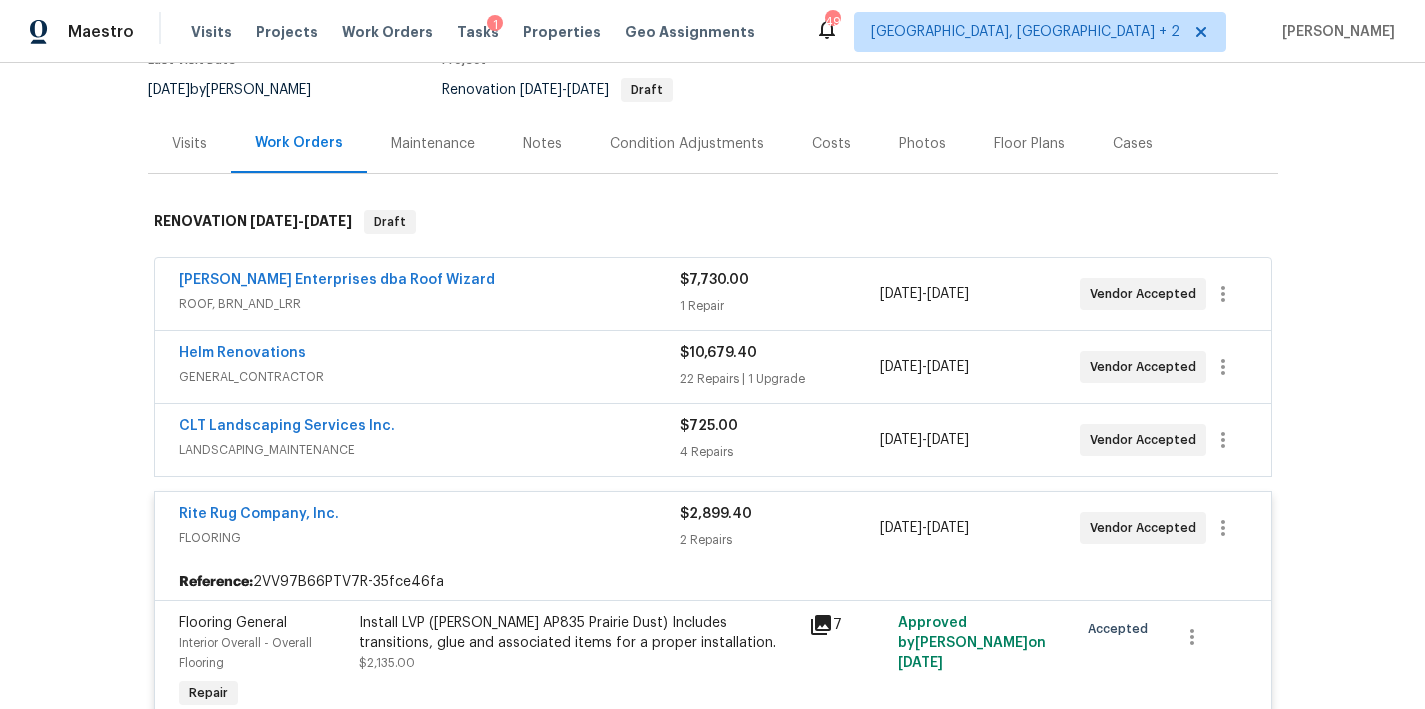 scroll, scrollTop: 533, scrollLeft: 0, axis: vertical 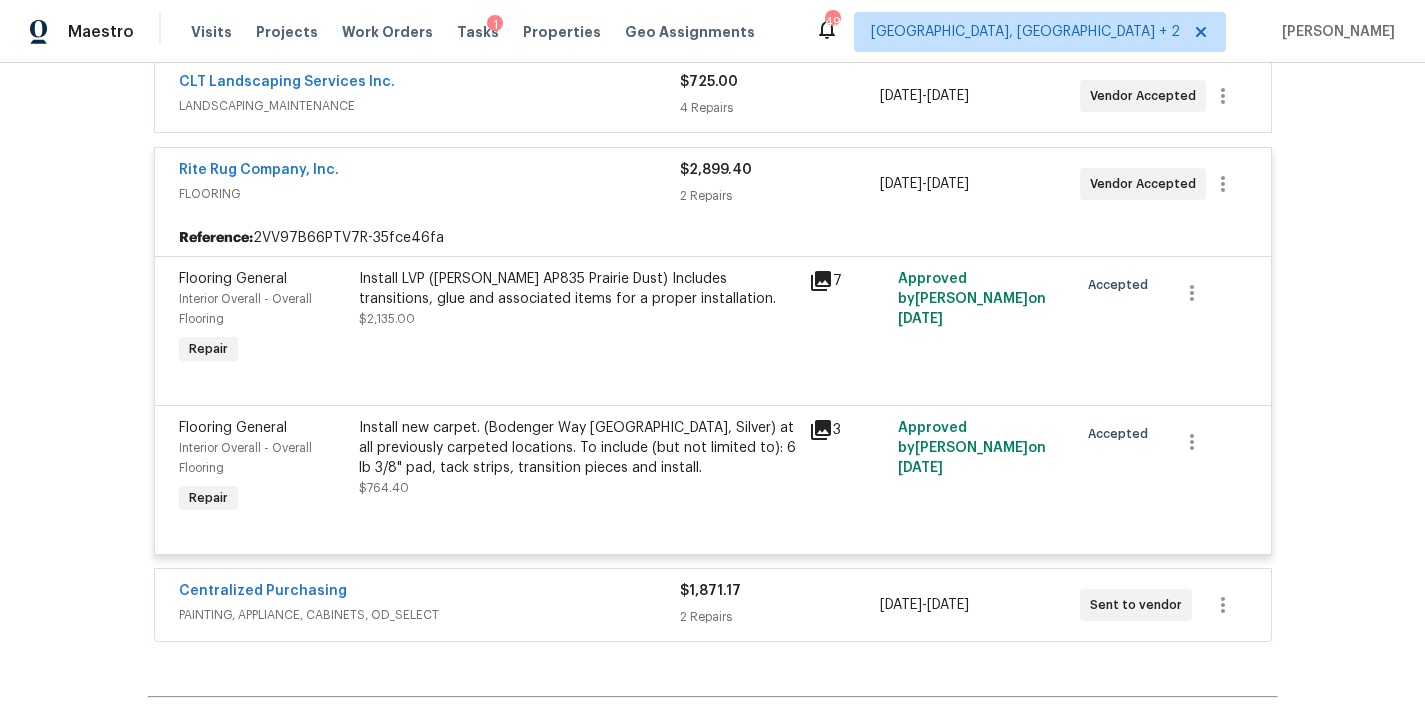 click on "Rite Rug Company, Inc." at bounding box center (429, 172) 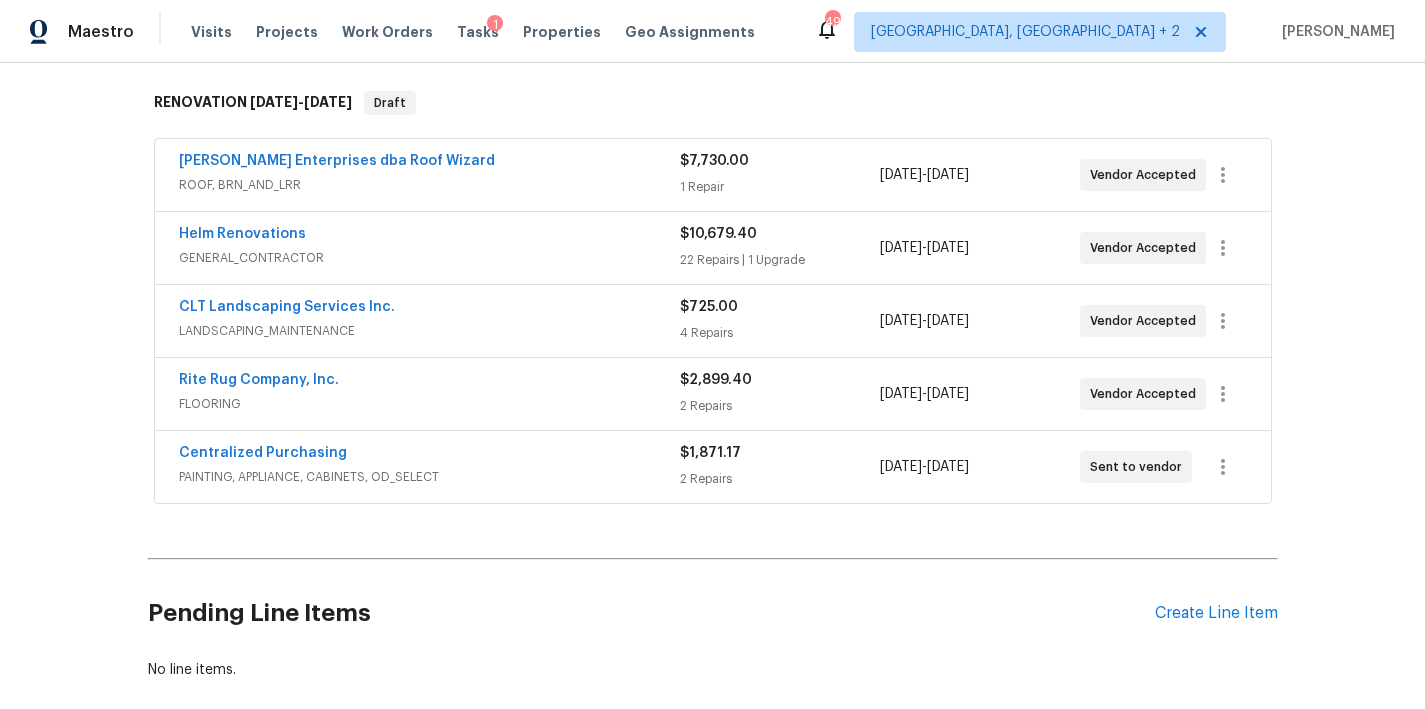 scroll, scrollTop: 279, scrollLeft: 0, axis: vertical 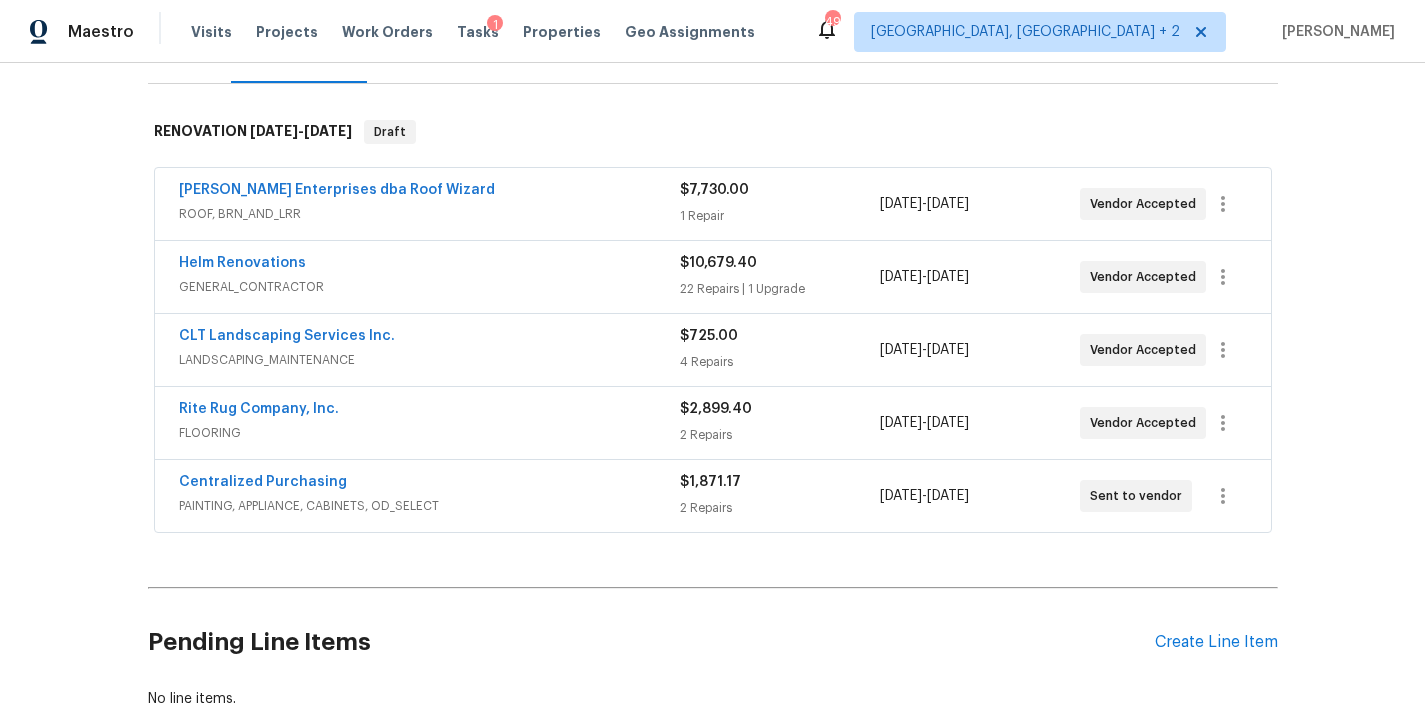 click on "Rite Rug Company, Inc." at bounding box center [429, 411] 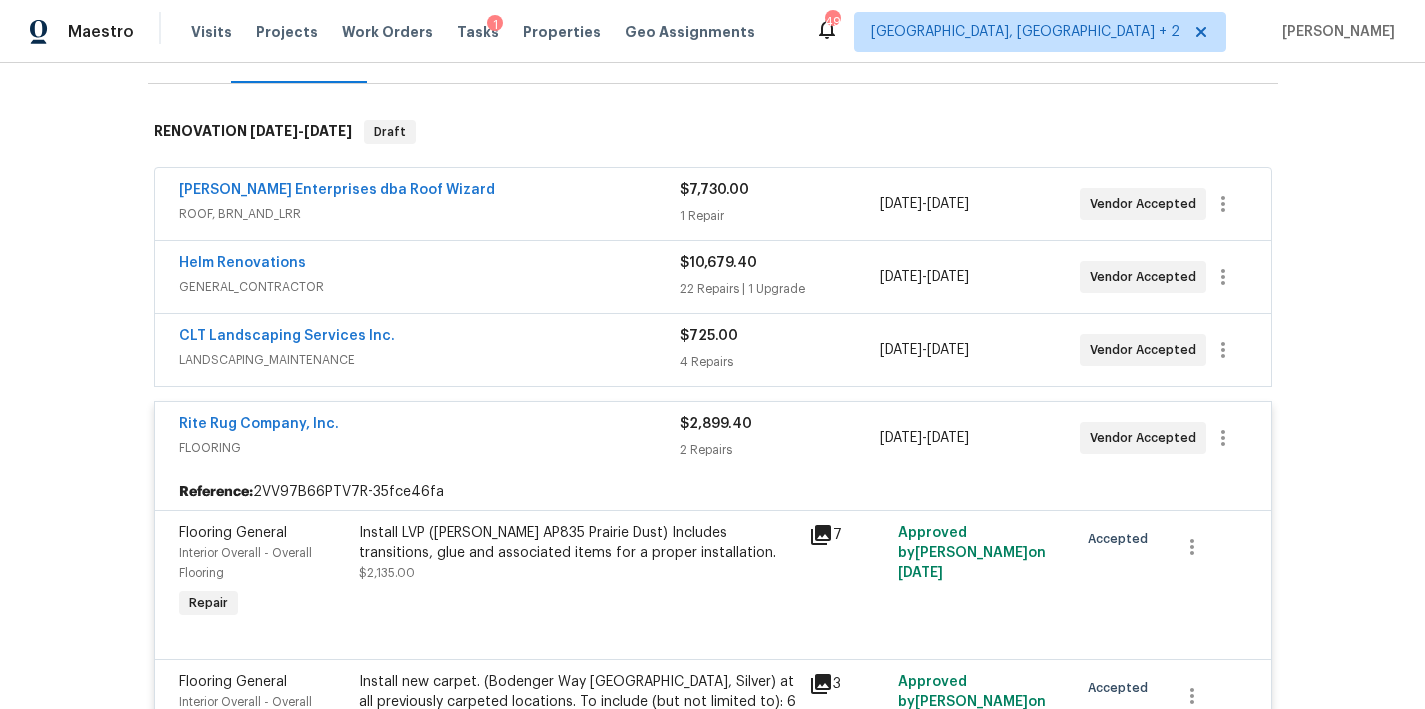 click on "Rite Rug Company, Inc." at bounding box center [259, 424] 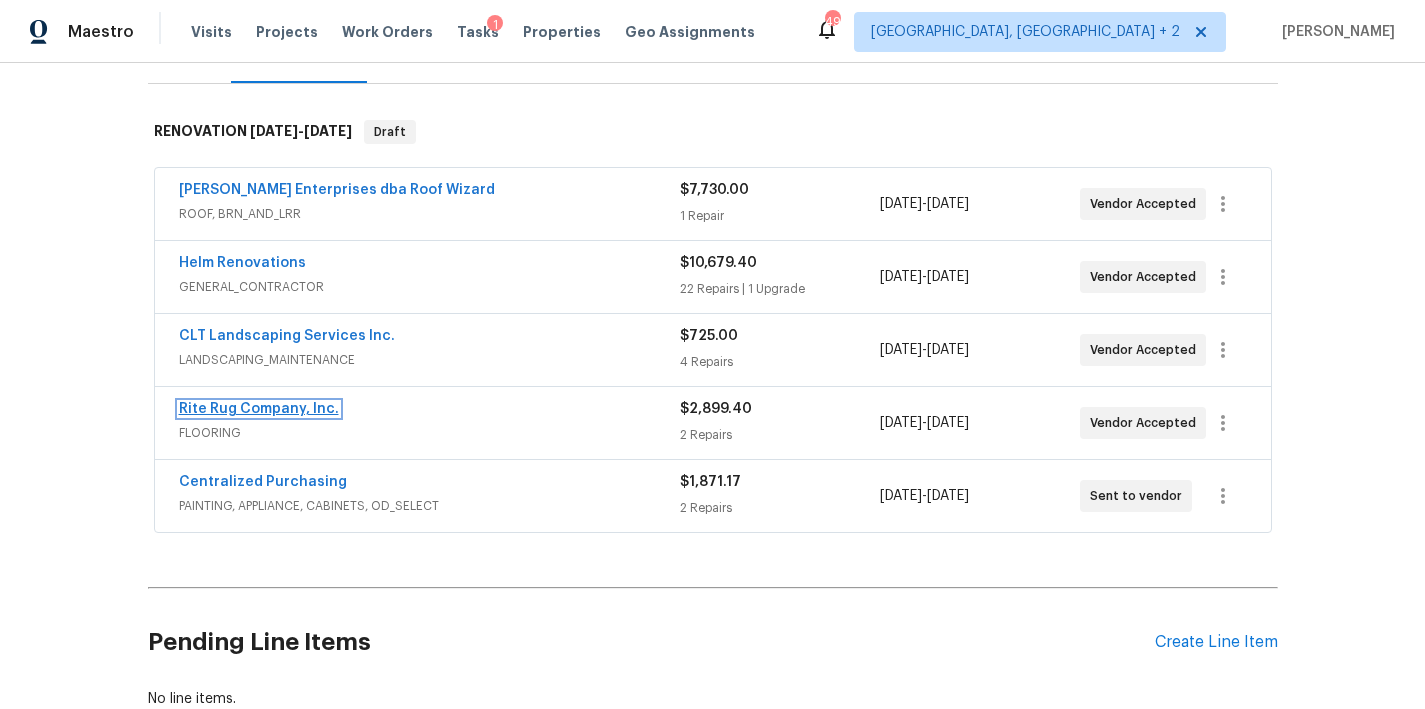 click on "Rite Rug Company, Inc." at bounding box center [259, 409] 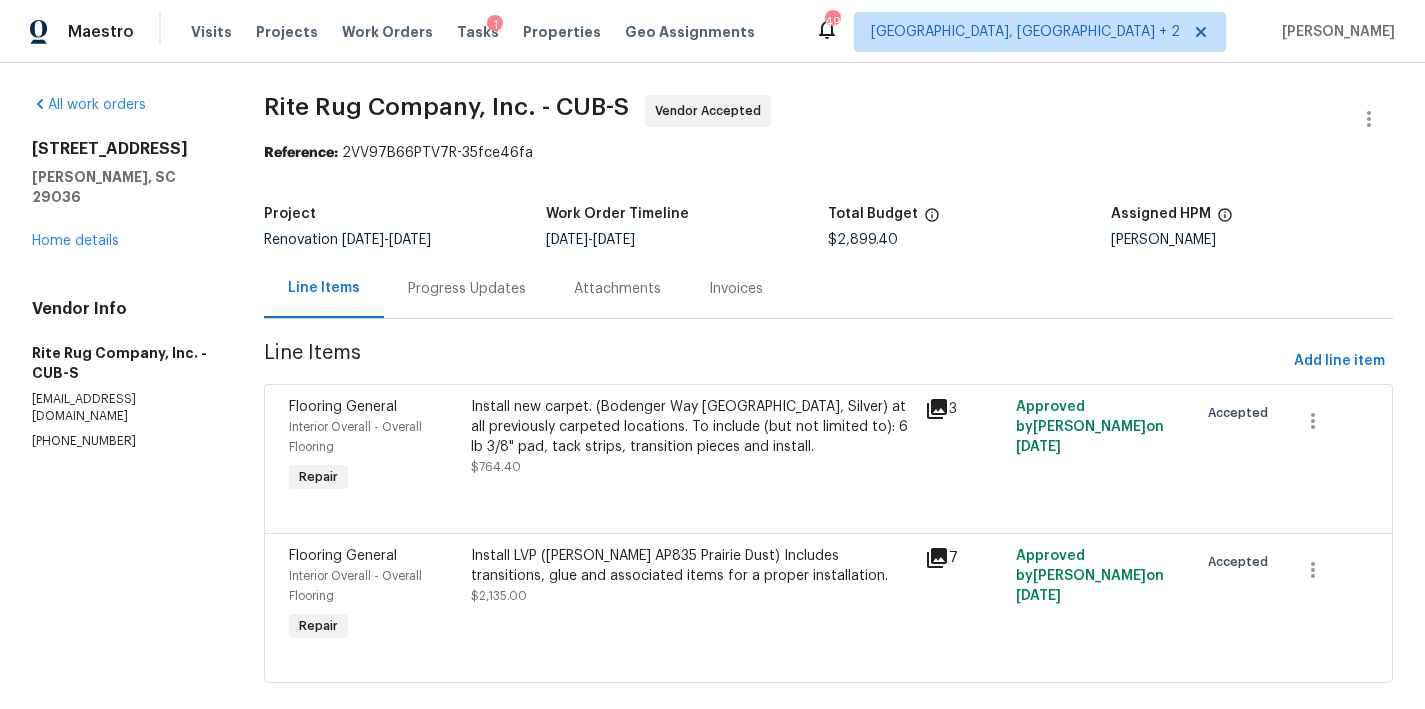click on "Progress Updates" at bounding box center [467, 289] 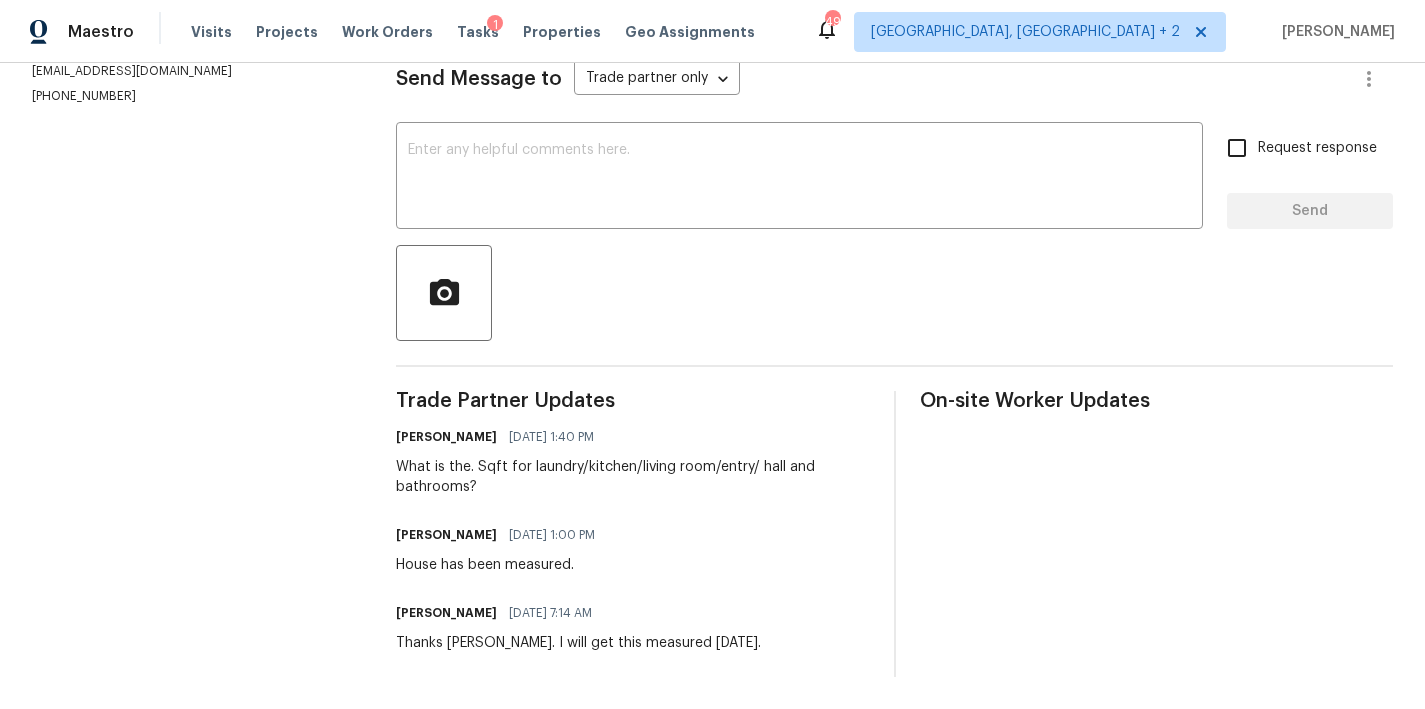scroll, scrollTop: 0, scrollLeft: 0, axis: both 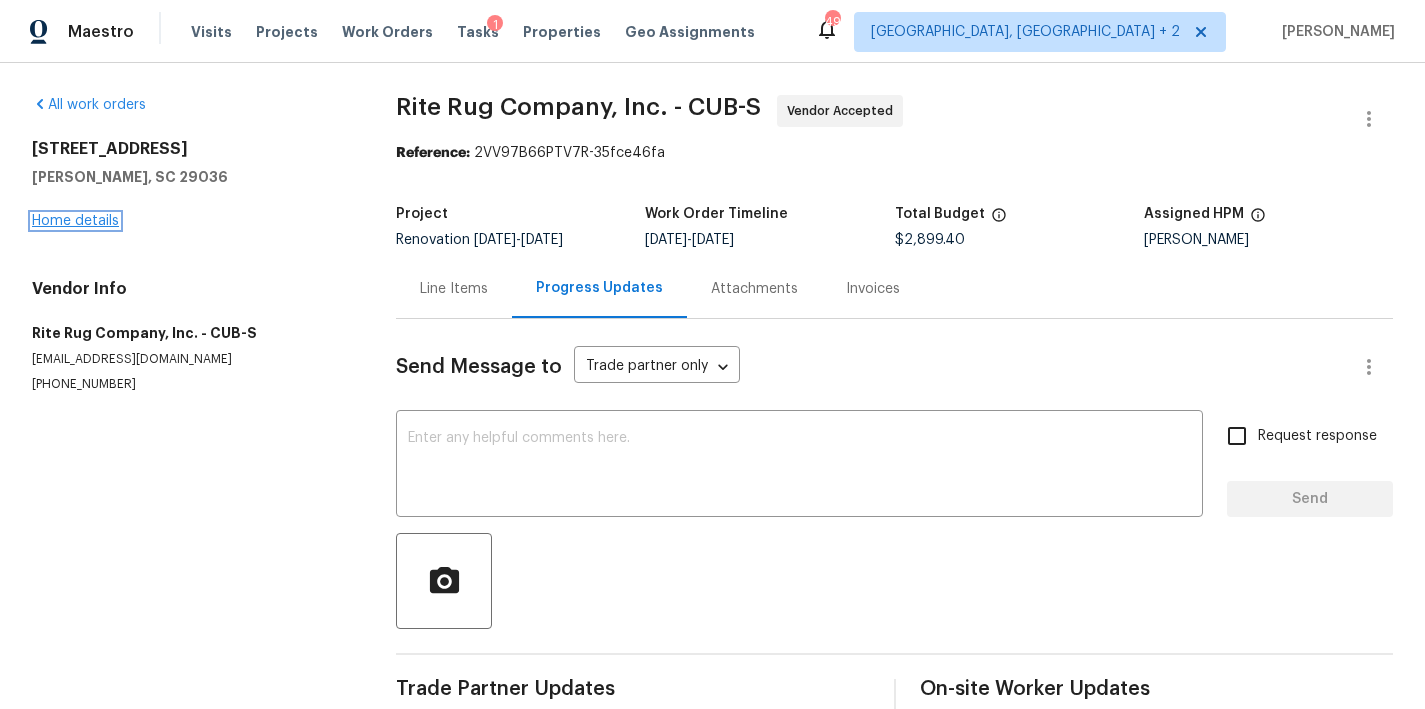 click on "Home details" at bounding box center [75, 221] 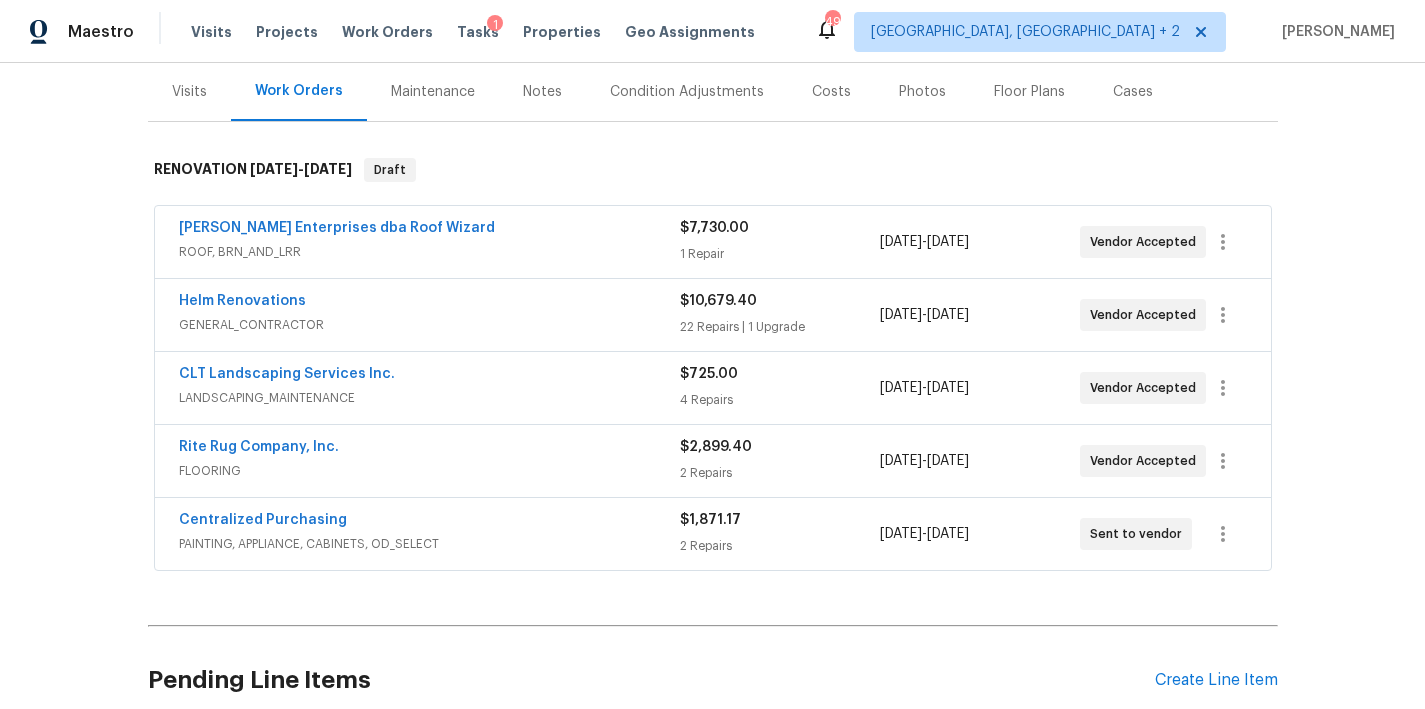 scroll, scrollTop: 224, scrollLeft: 0, axis: vertical 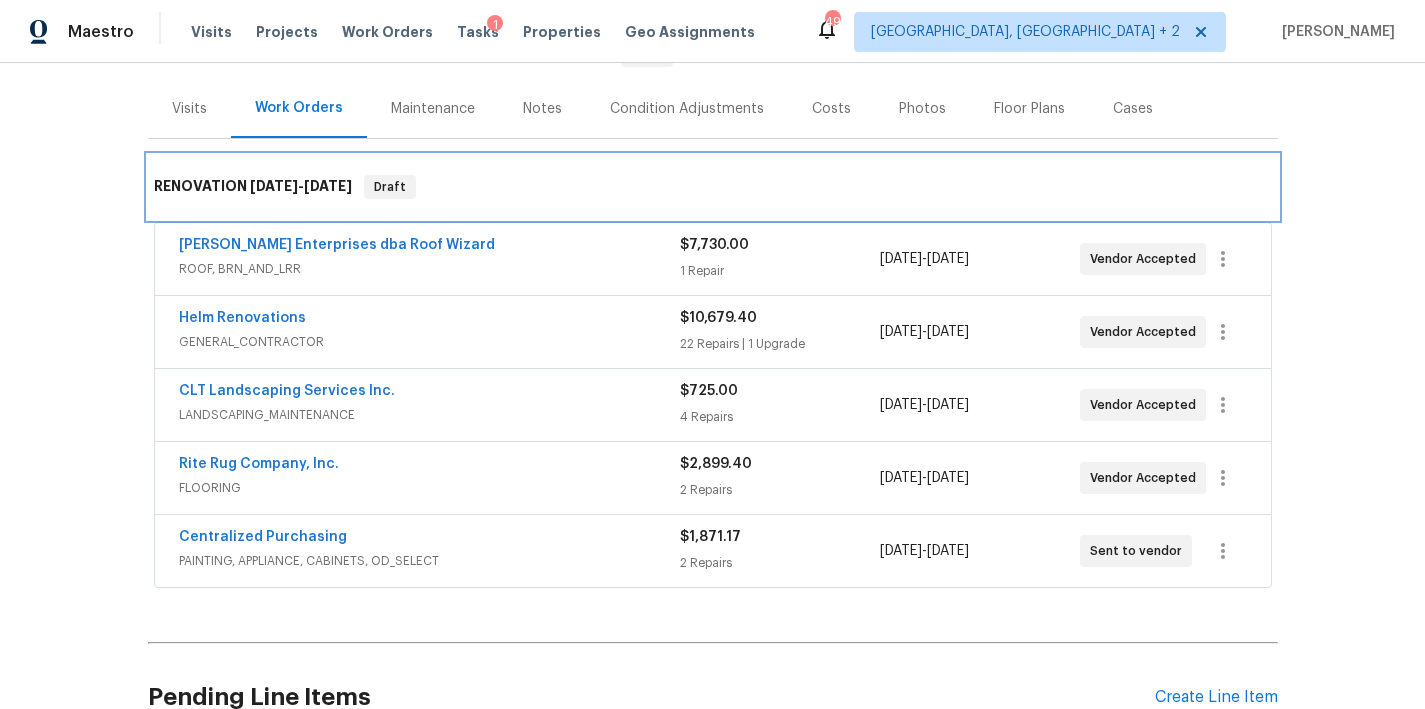 click on "RENOVATION   7/7/25  -  8/1/25 Draft" at bounding box center [713, 187] 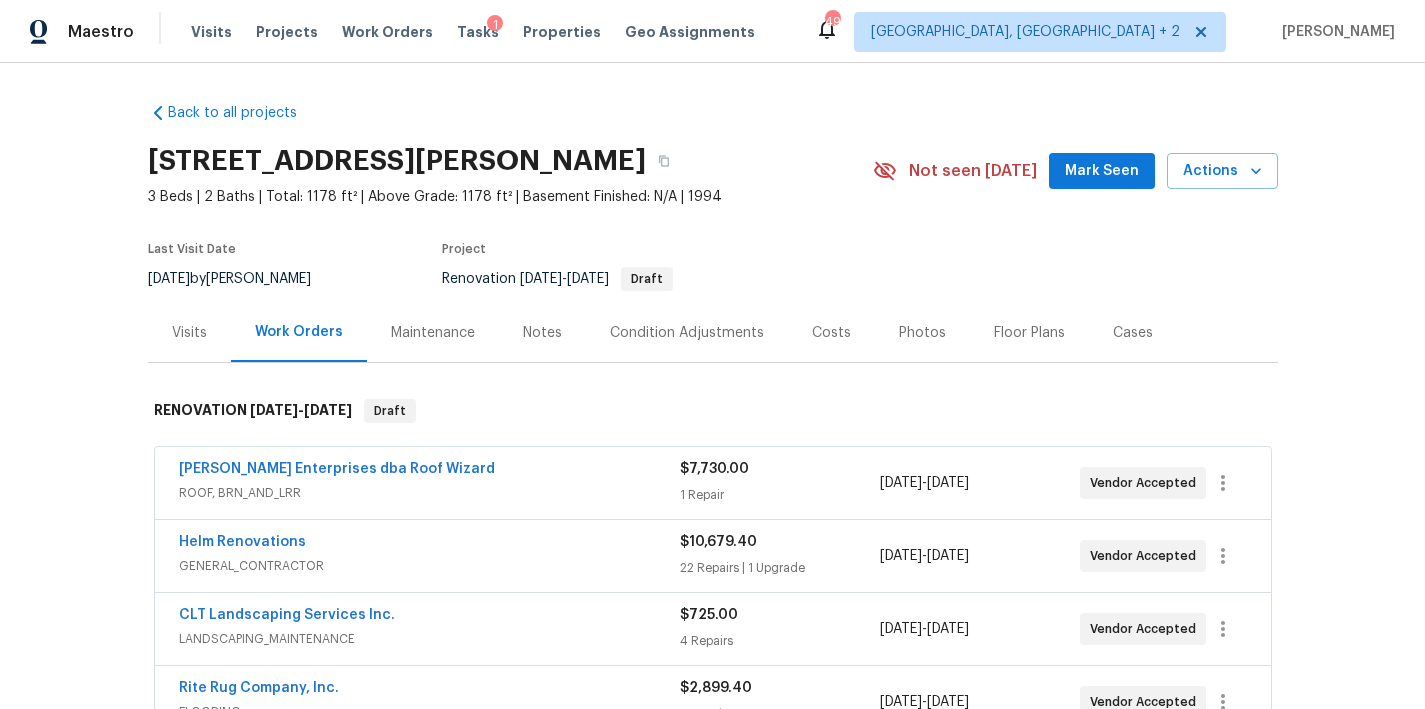 click on "125 Northshore Dr, Chapin, SC 29036" at bounding box center [510, 161] 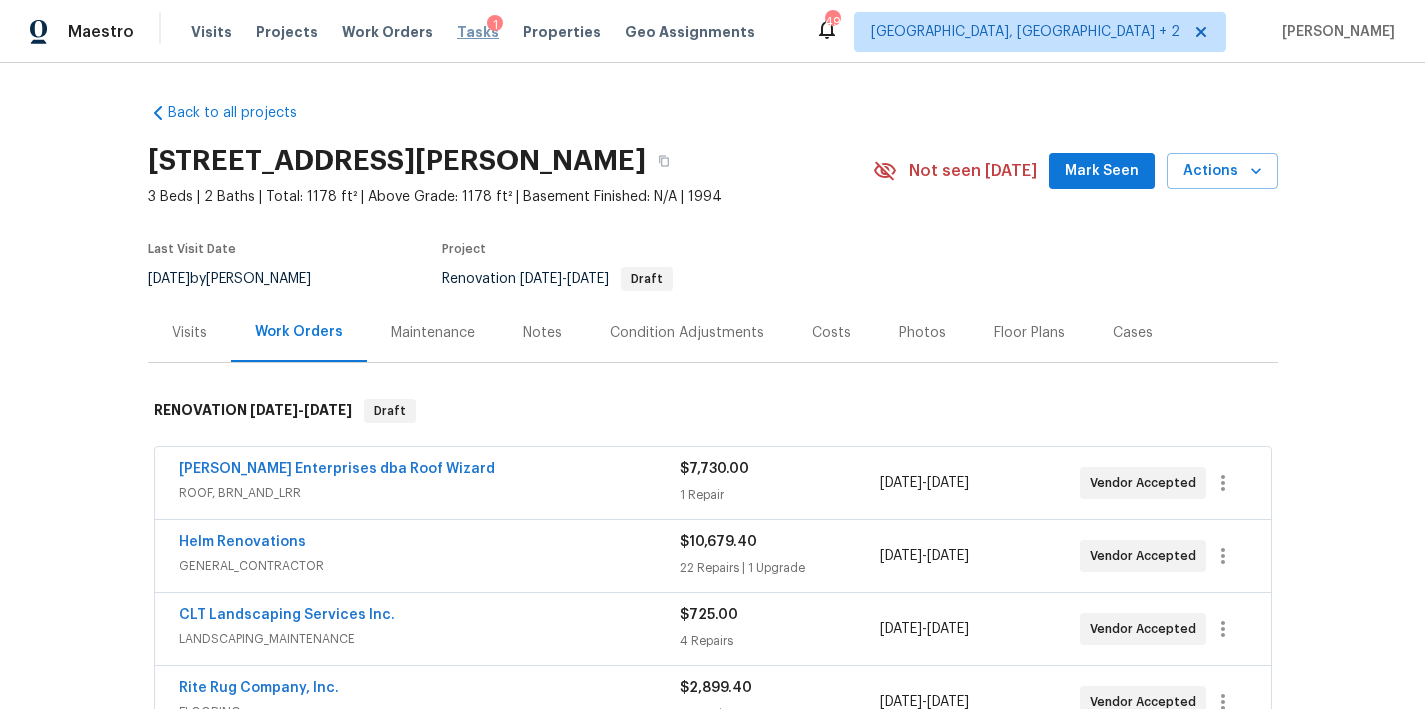 click on "Tasks" at bounding box center (478, 32) 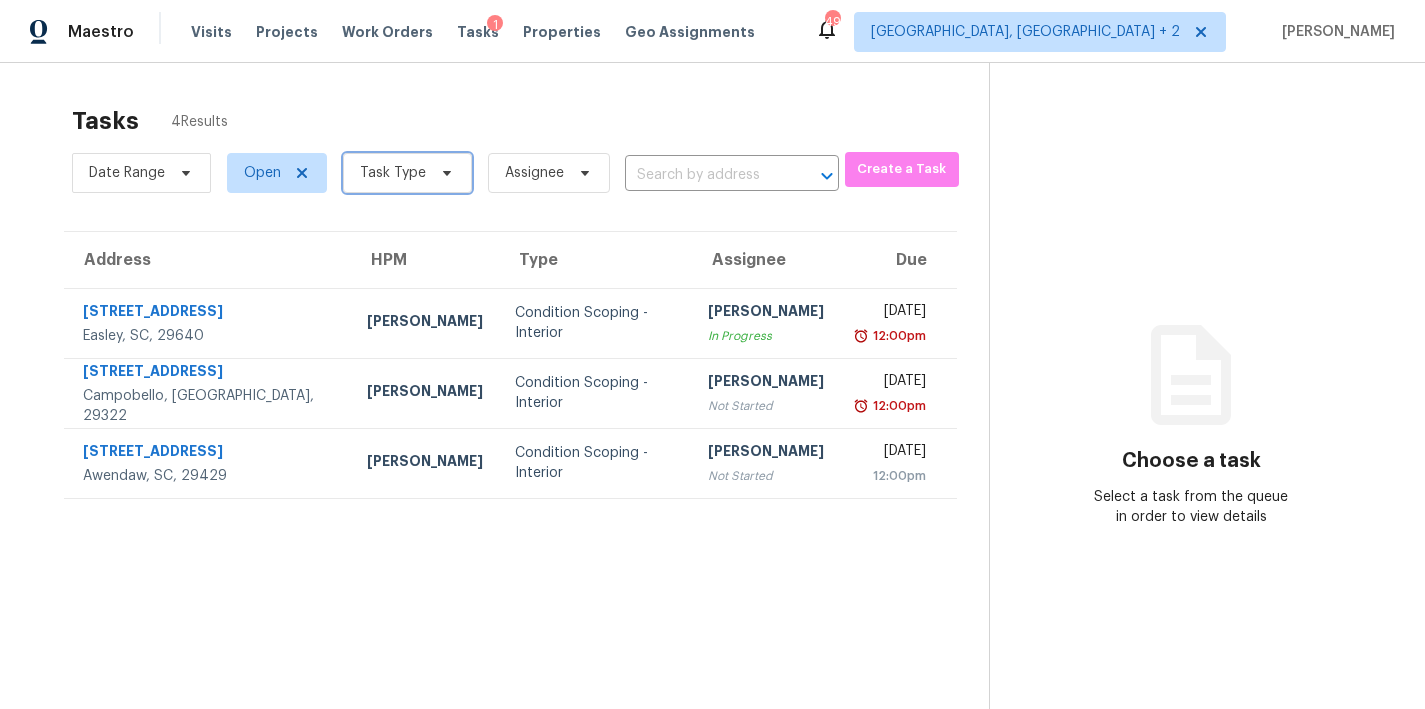 click on "Task Type" at bounding box center [393, 173] 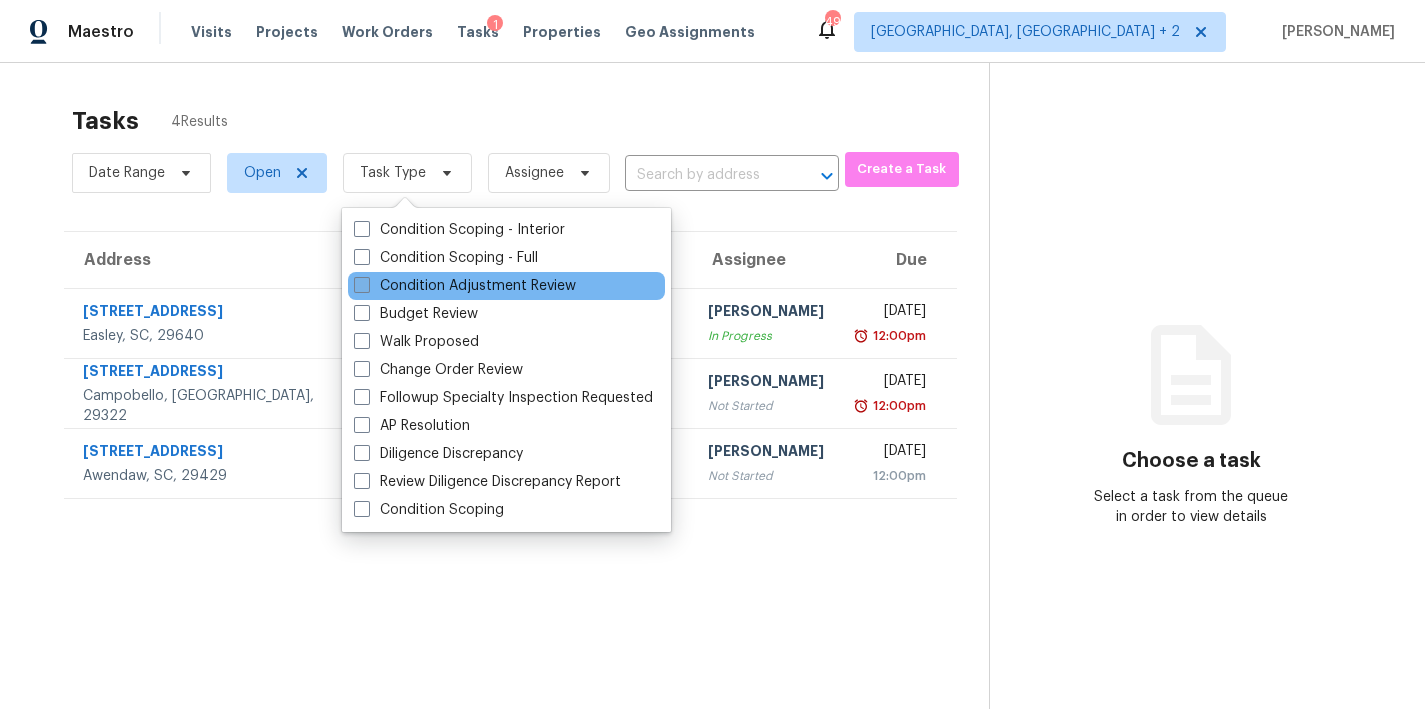 click on "Condition Adjustment Review" at bounding box center [465, 286] 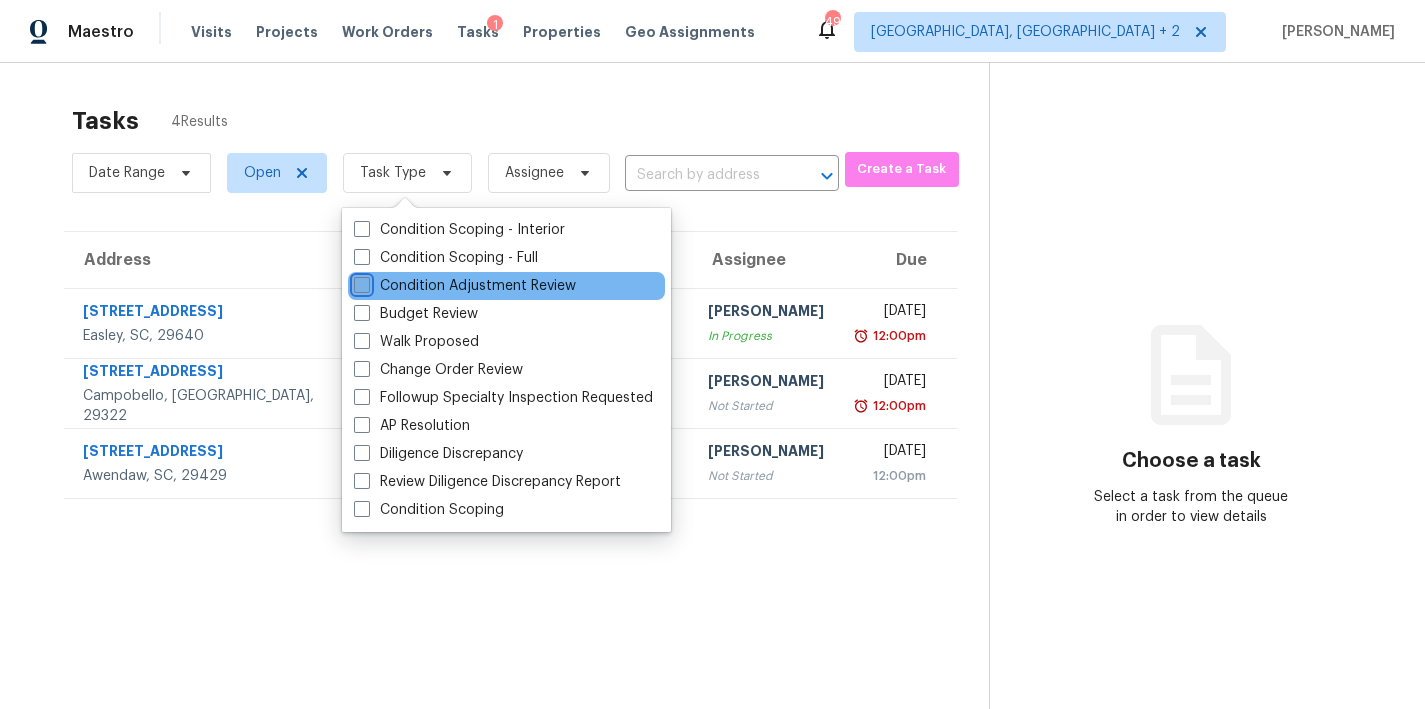 click on "Condition Adjustment Review" at bounding box center (360, 282) 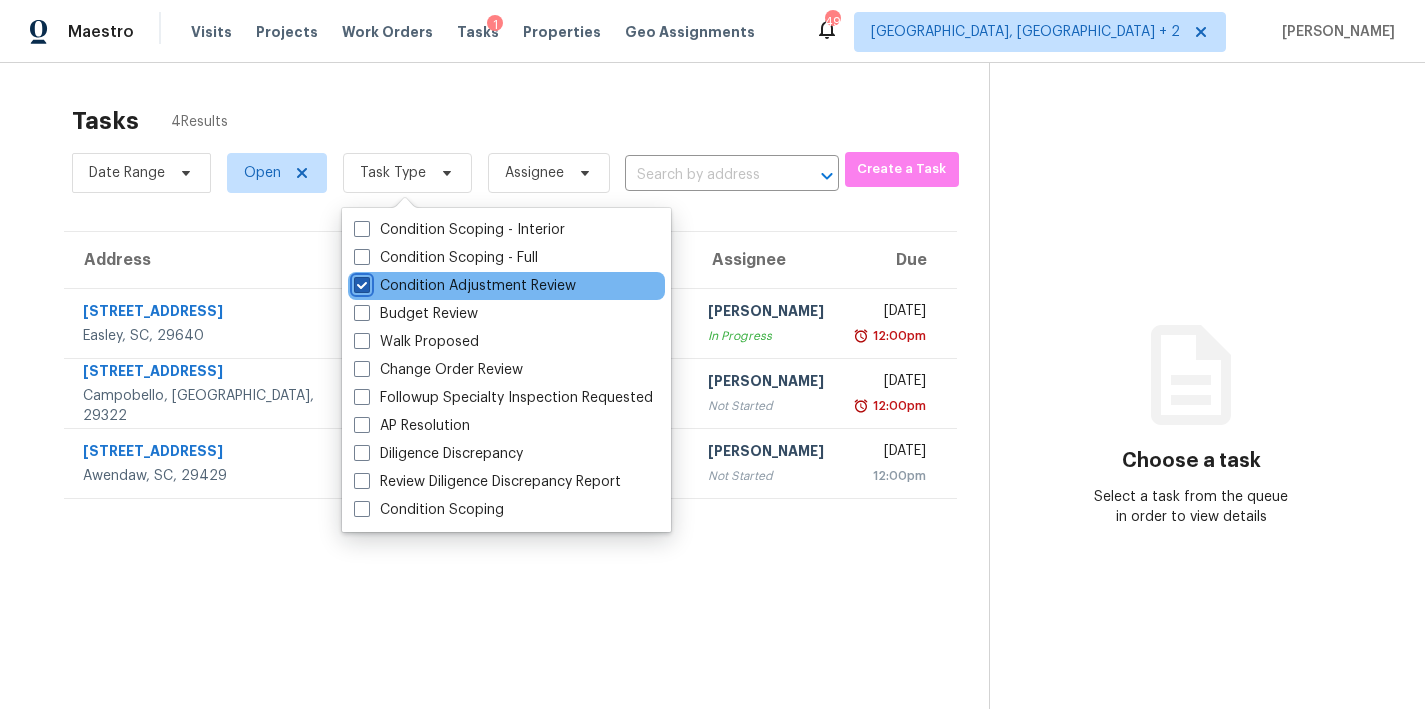 checkbox on "true" 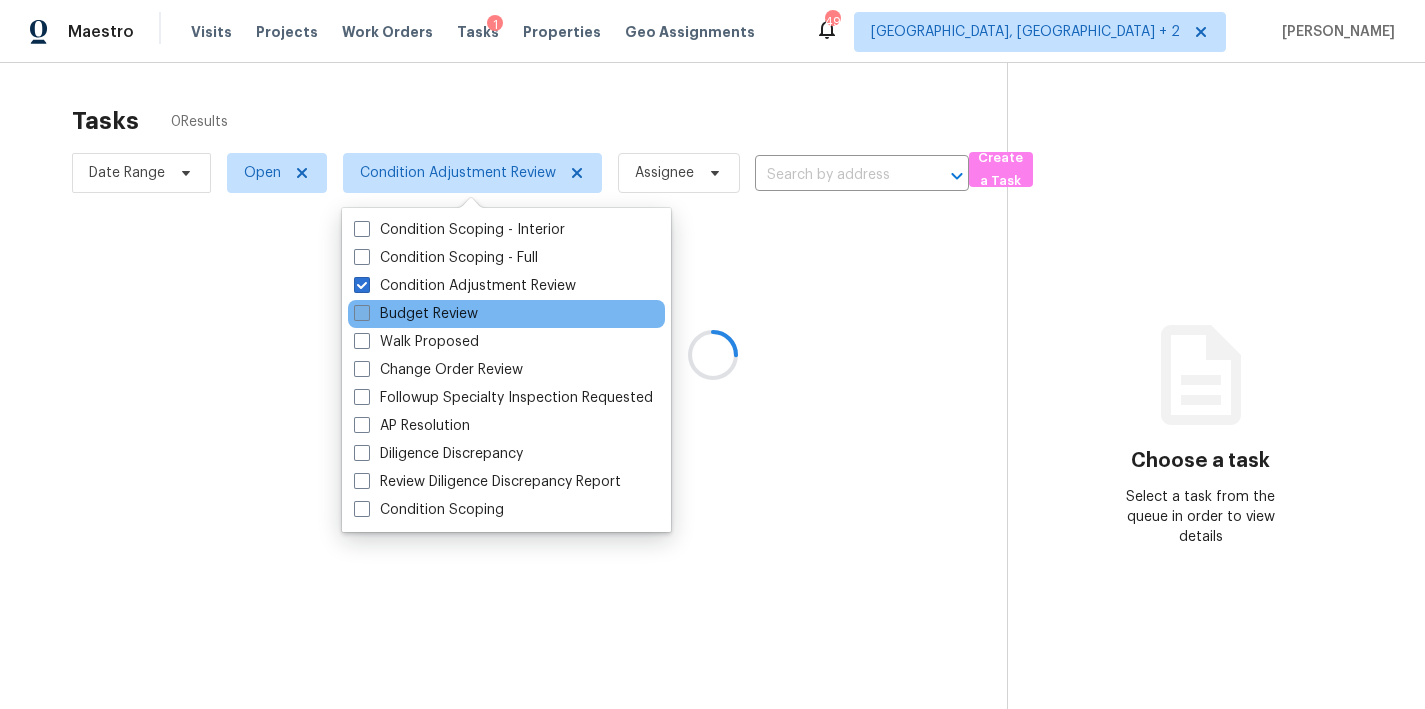 click on "Budget Review" at bounding box center (416, 314) 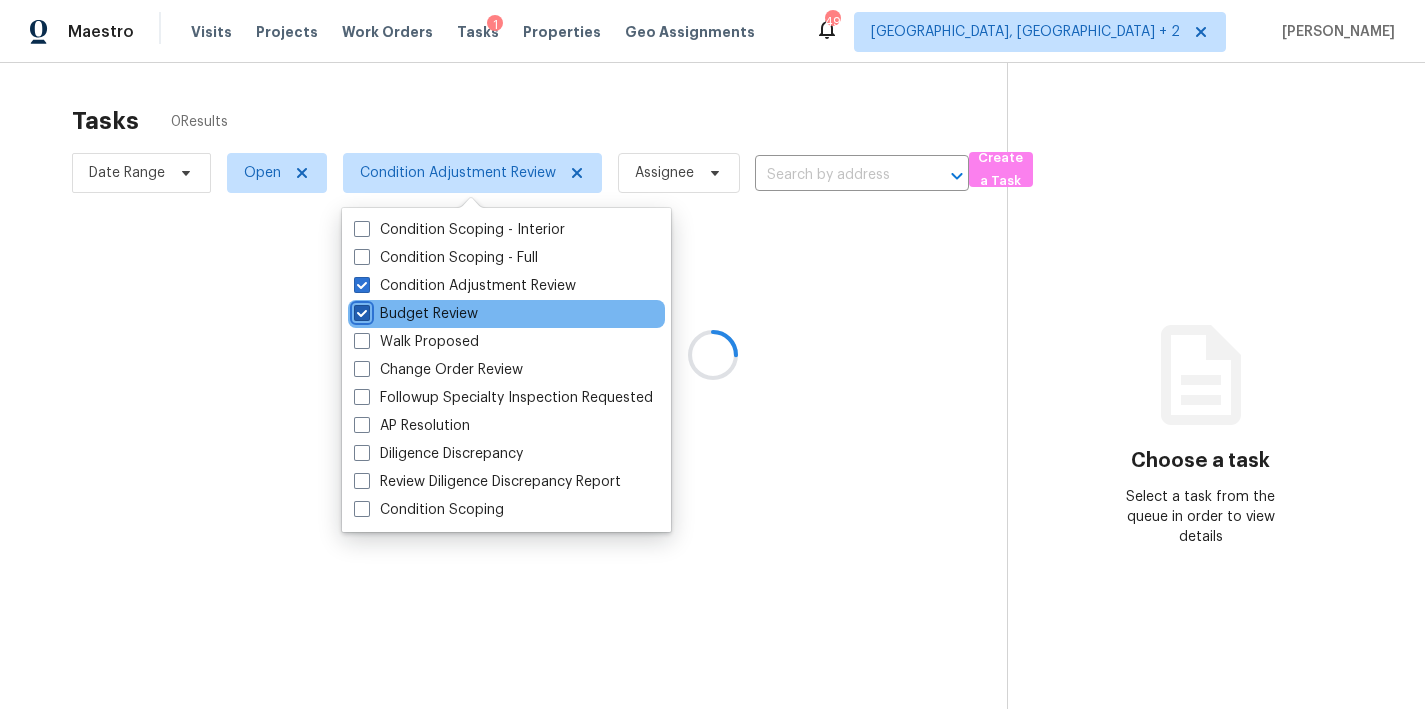 checkbox on "true" 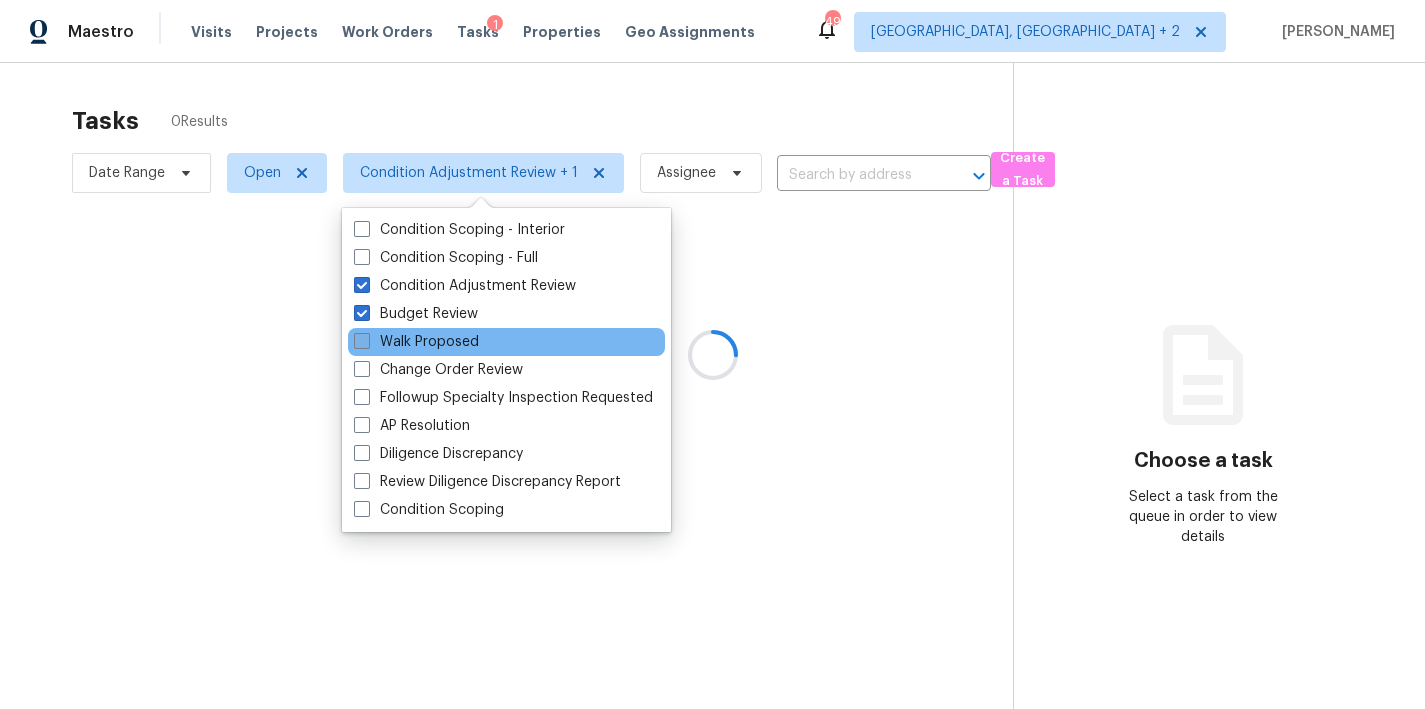 click on "Walk Proposed" at bounding box center [416, 342] 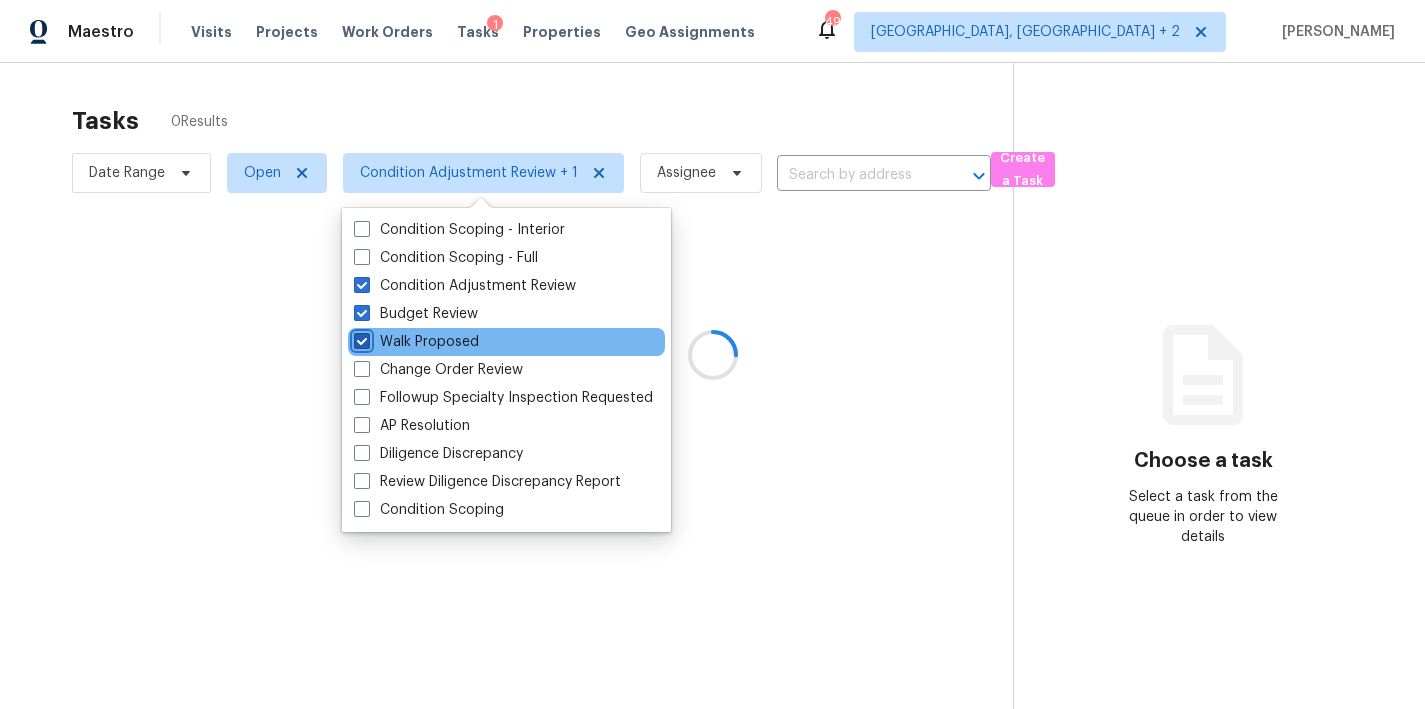 checkbox on "true" 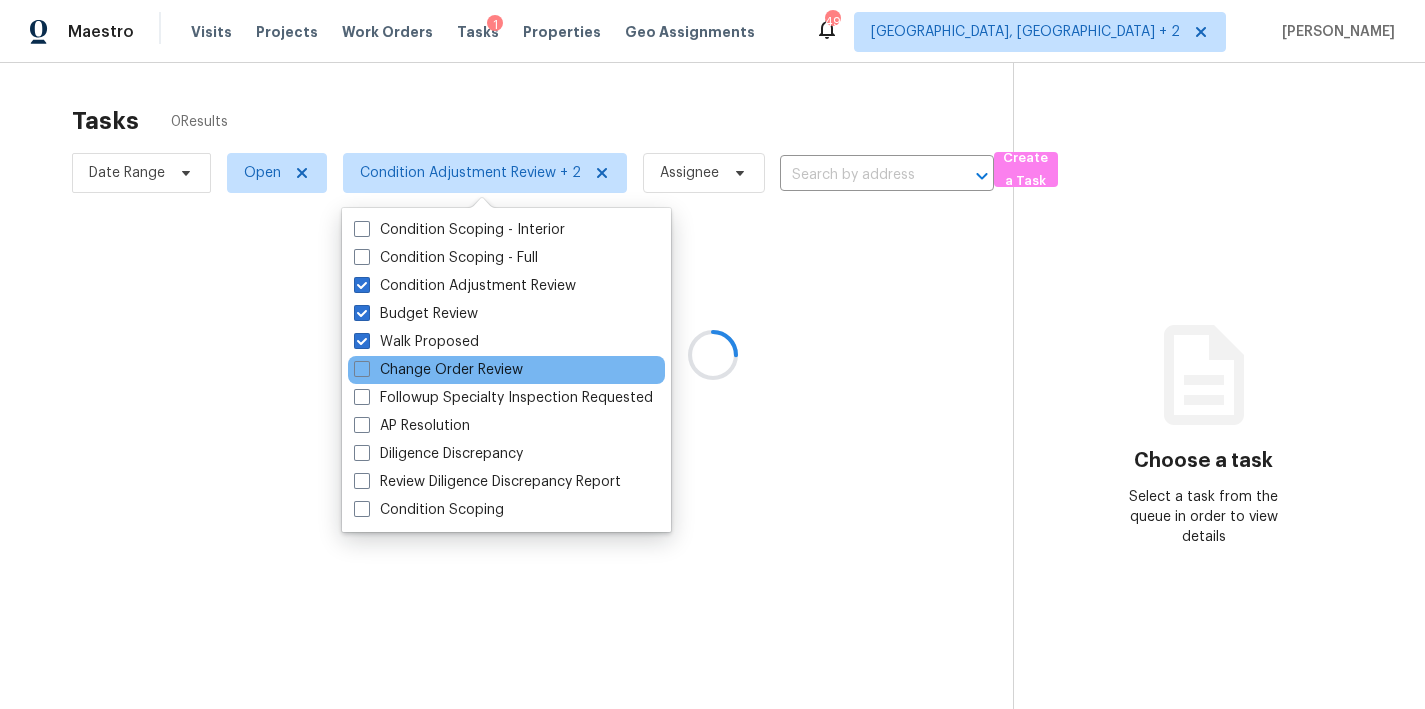 click on "Change Order Review" at bounding box center [506, 370] 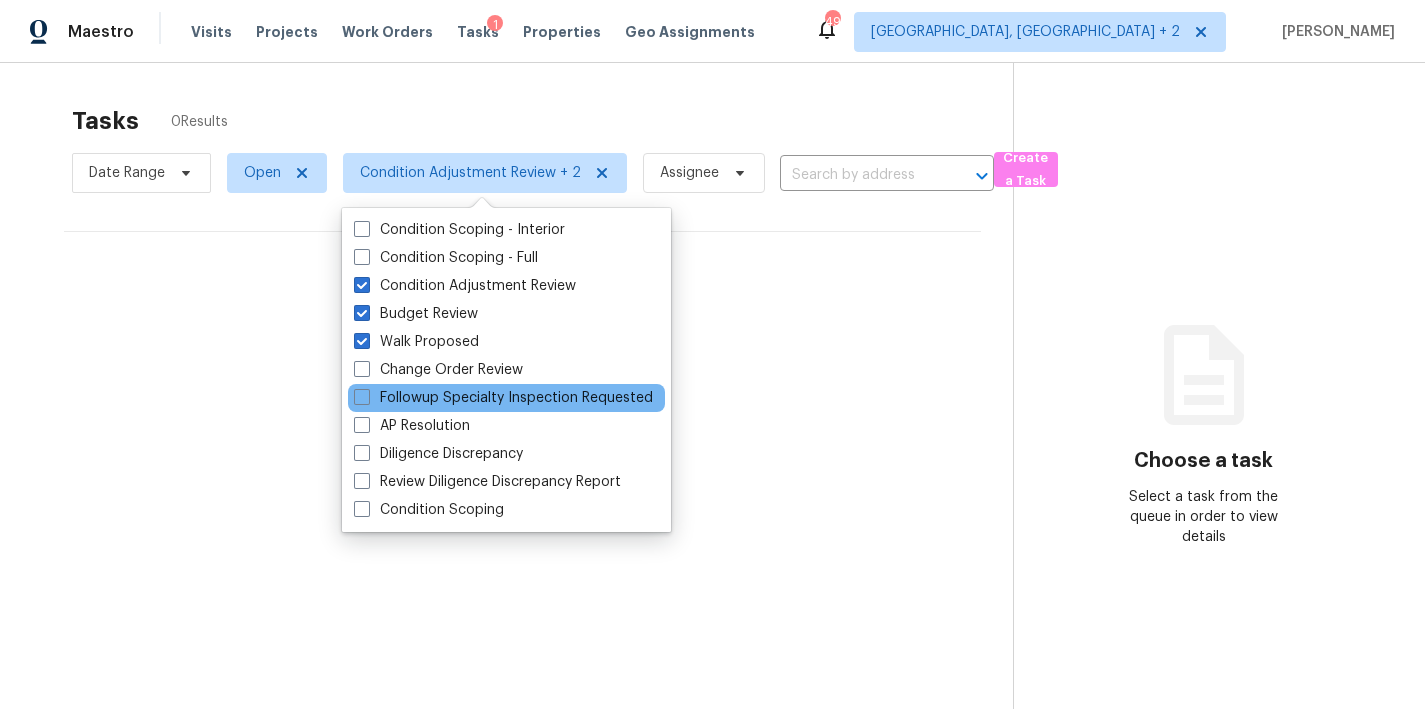 click on "Followup Specialty Inspection Requested" at bounding box center (506, 398) 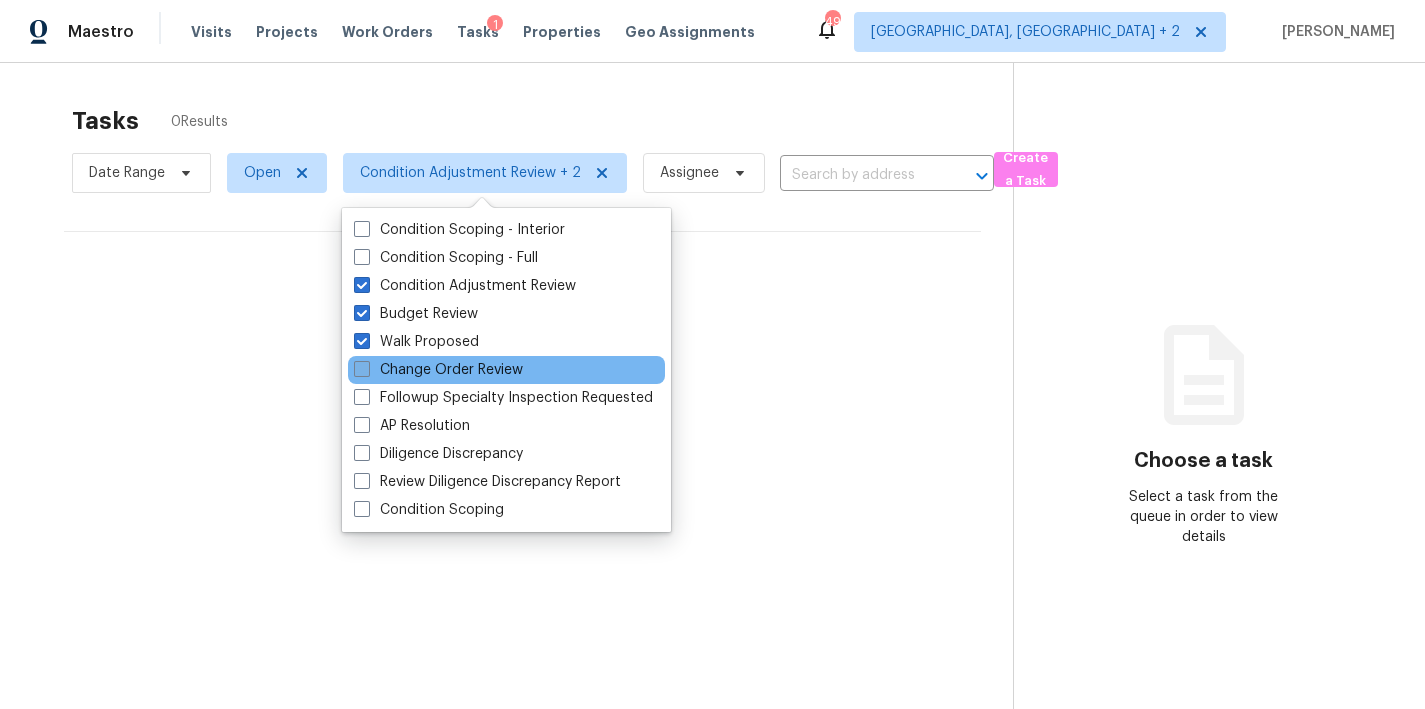 click on "Change Order Review" at bounding box center (438, 370) 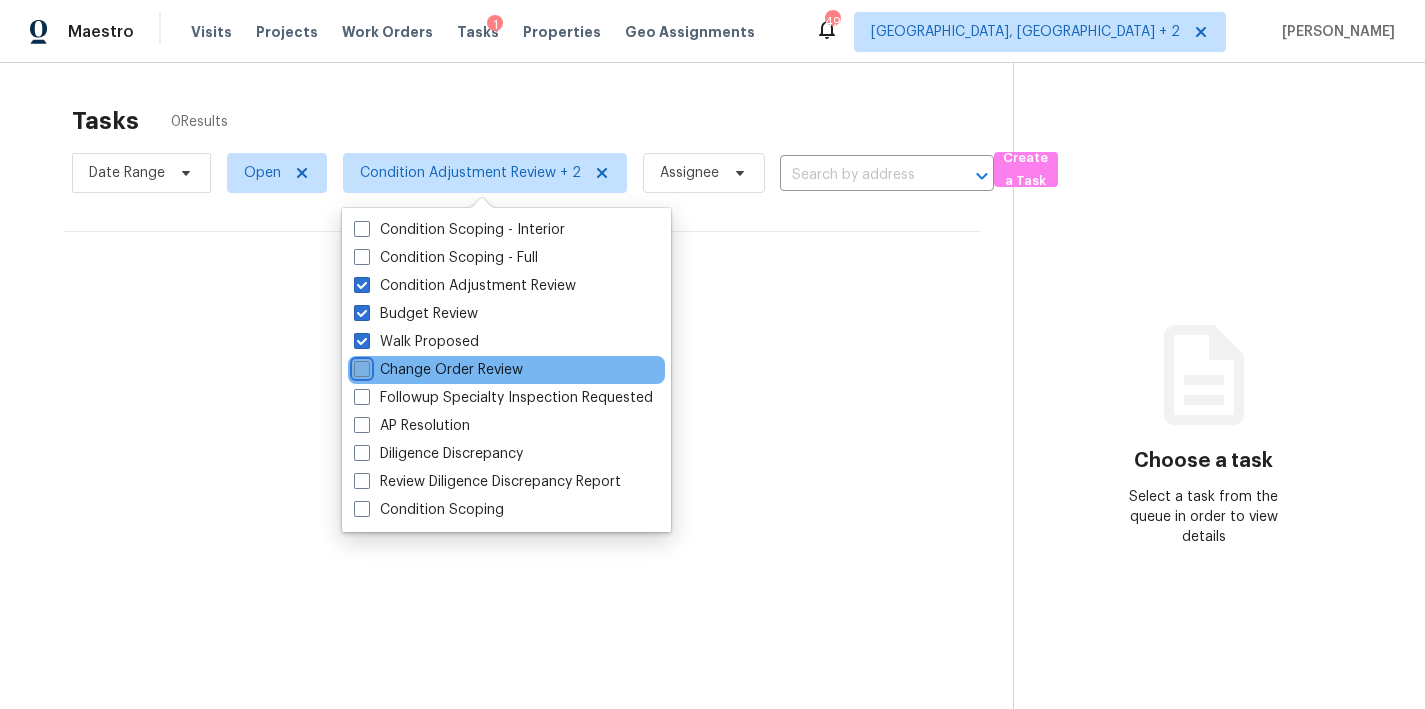click on "Change Order Review" at bounding box center [360, 366] 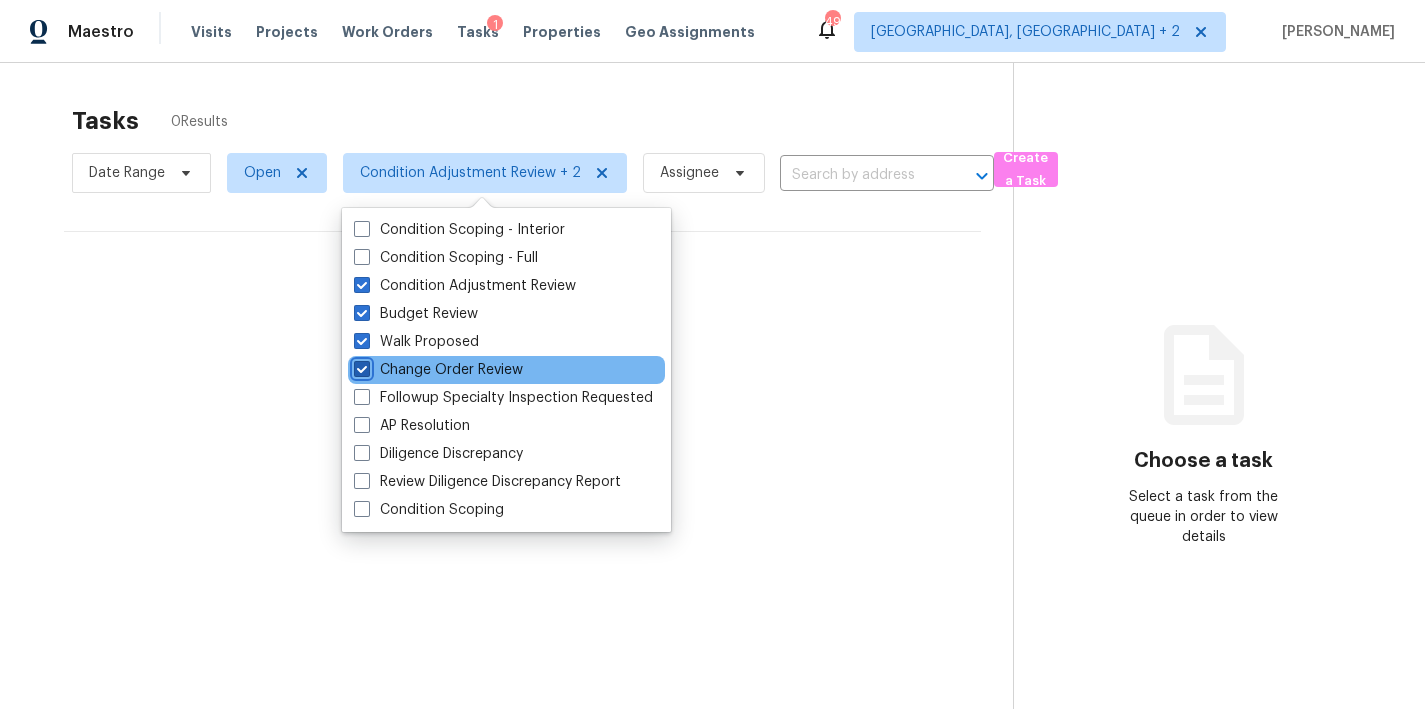 checkbox on "true" 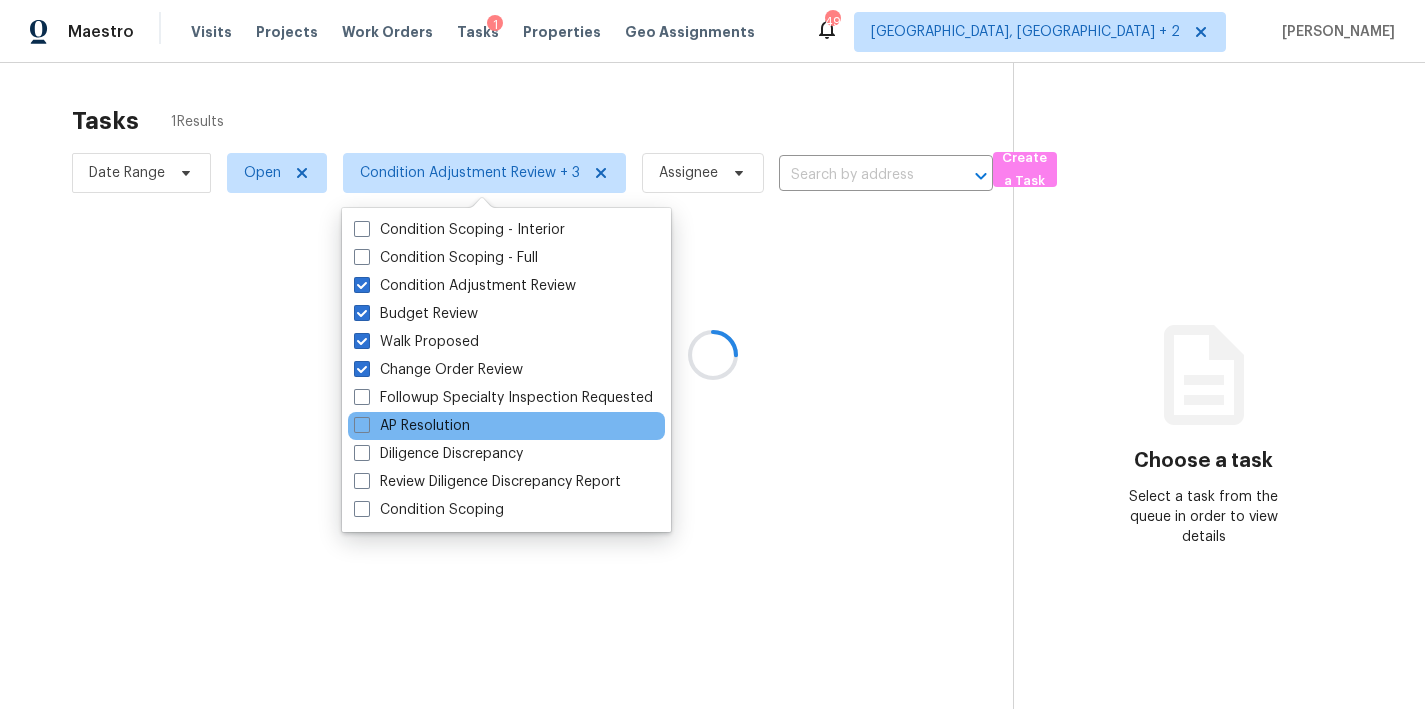 click on "Followup Specialty Inspection Requested" at bounding box center (503, 398) 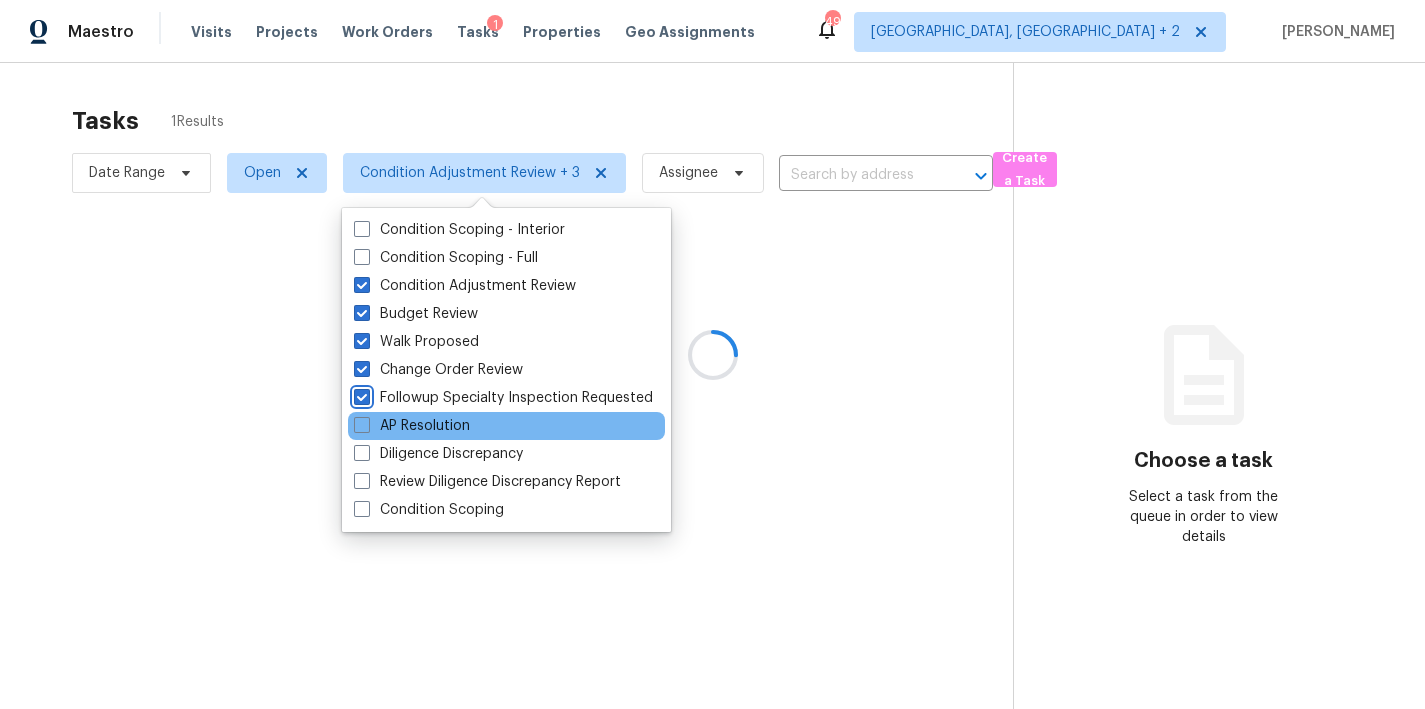 checkbox on "true" 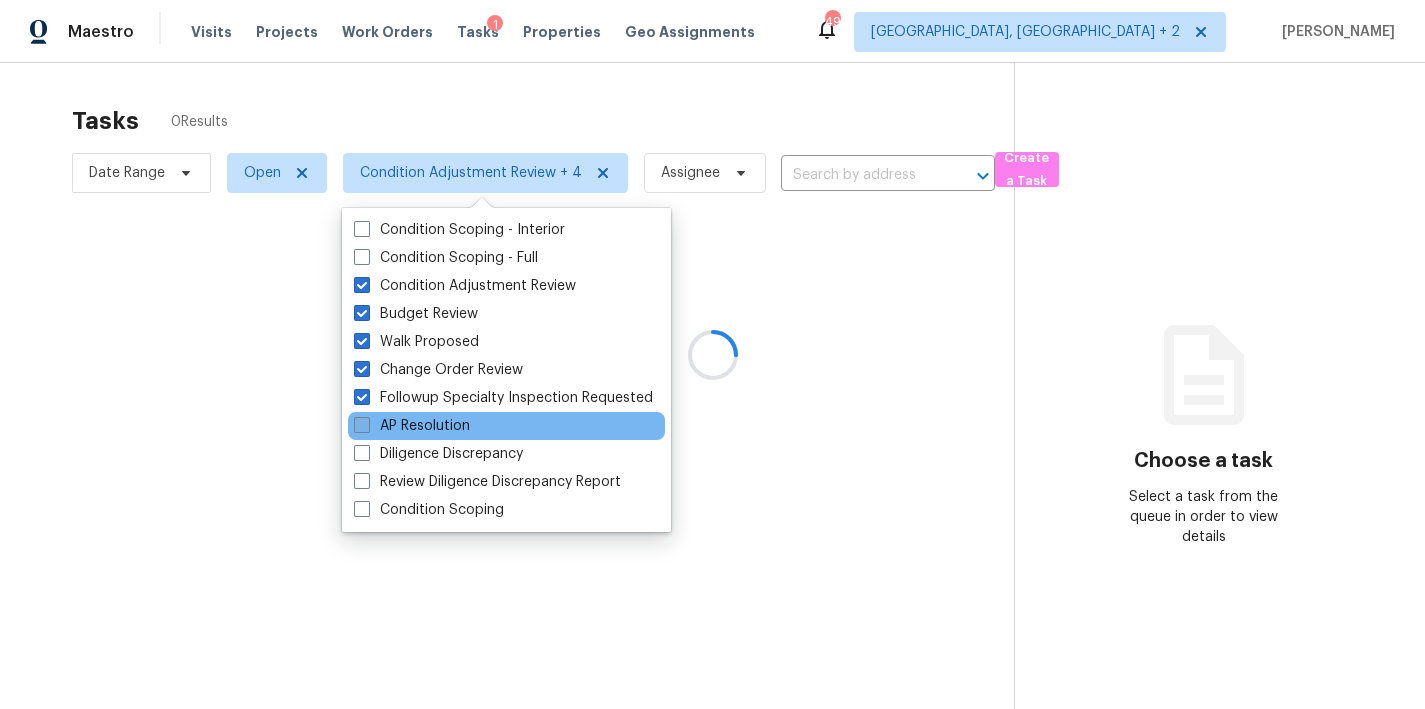 click on "AP Resolution" at bounding box center [412, 426] 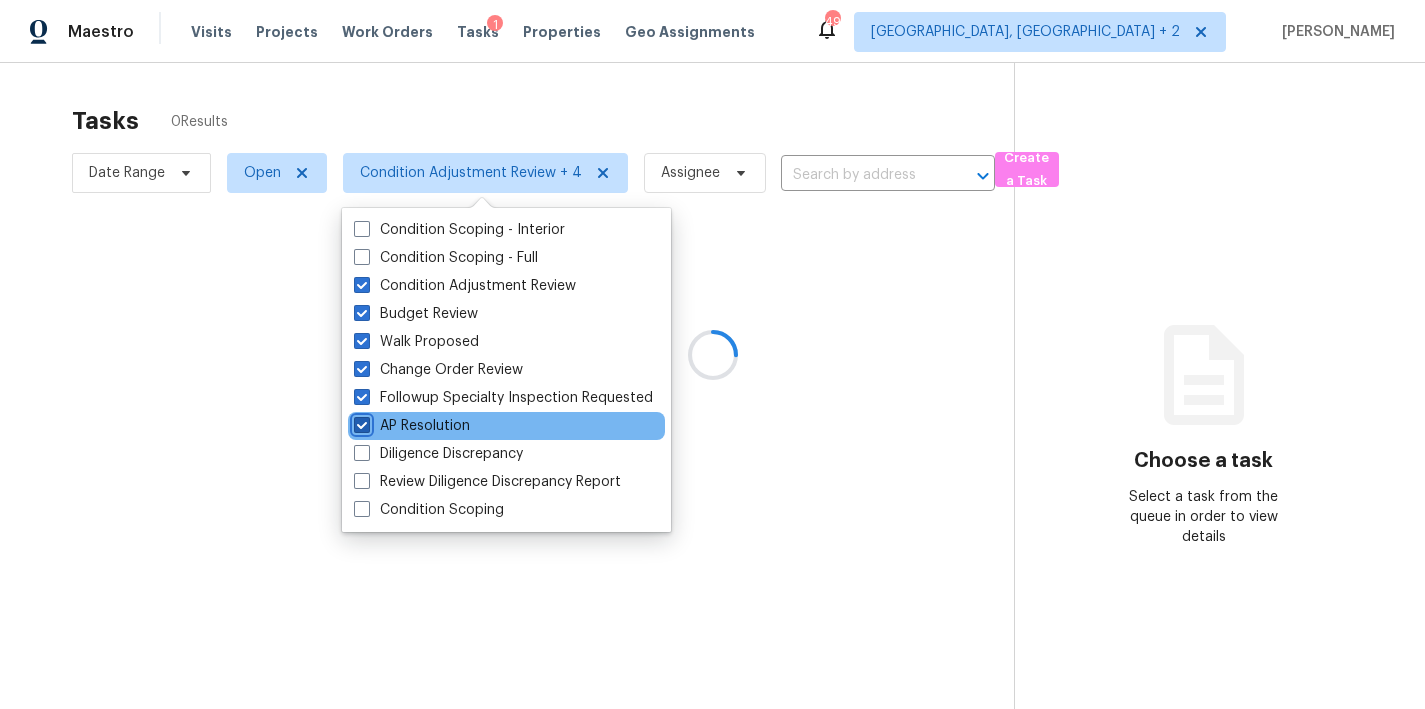 checkbox on "true" 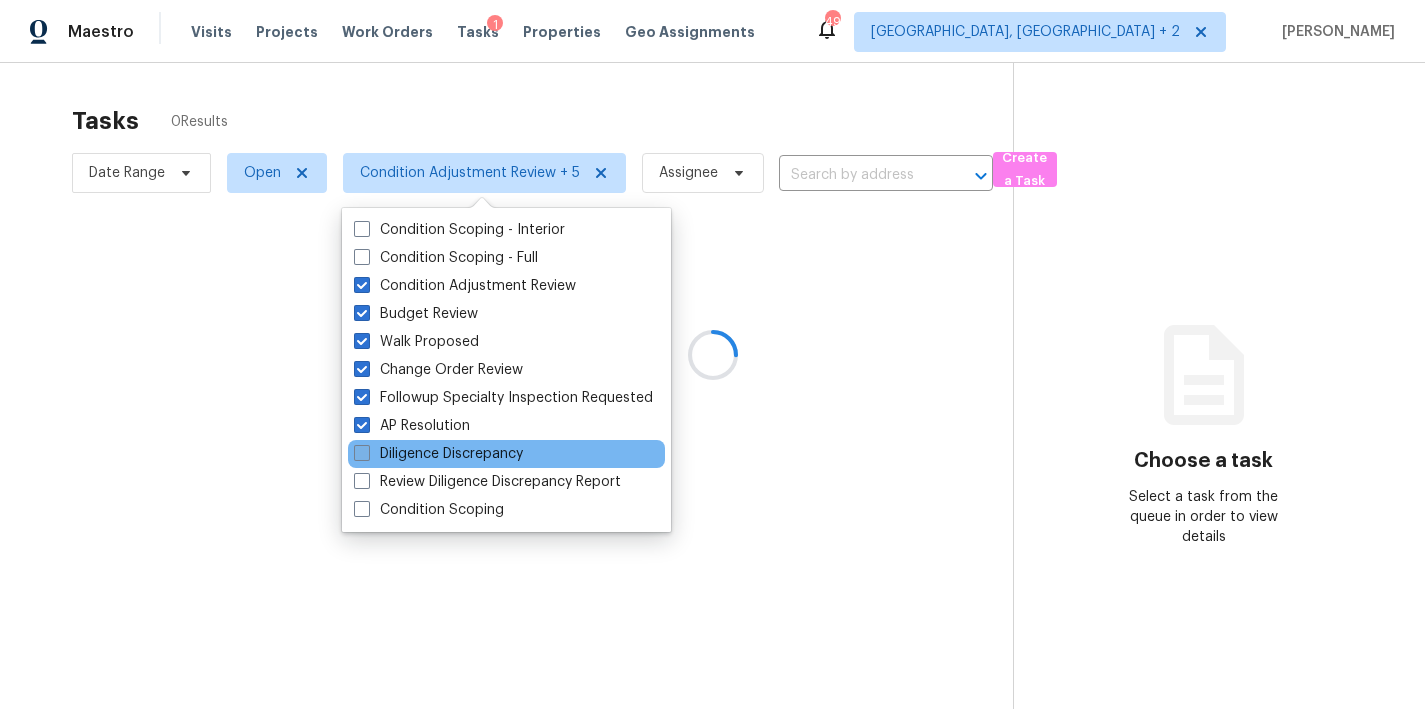 click on "Diligence Discrepancy" at bounding box center (438, 454) 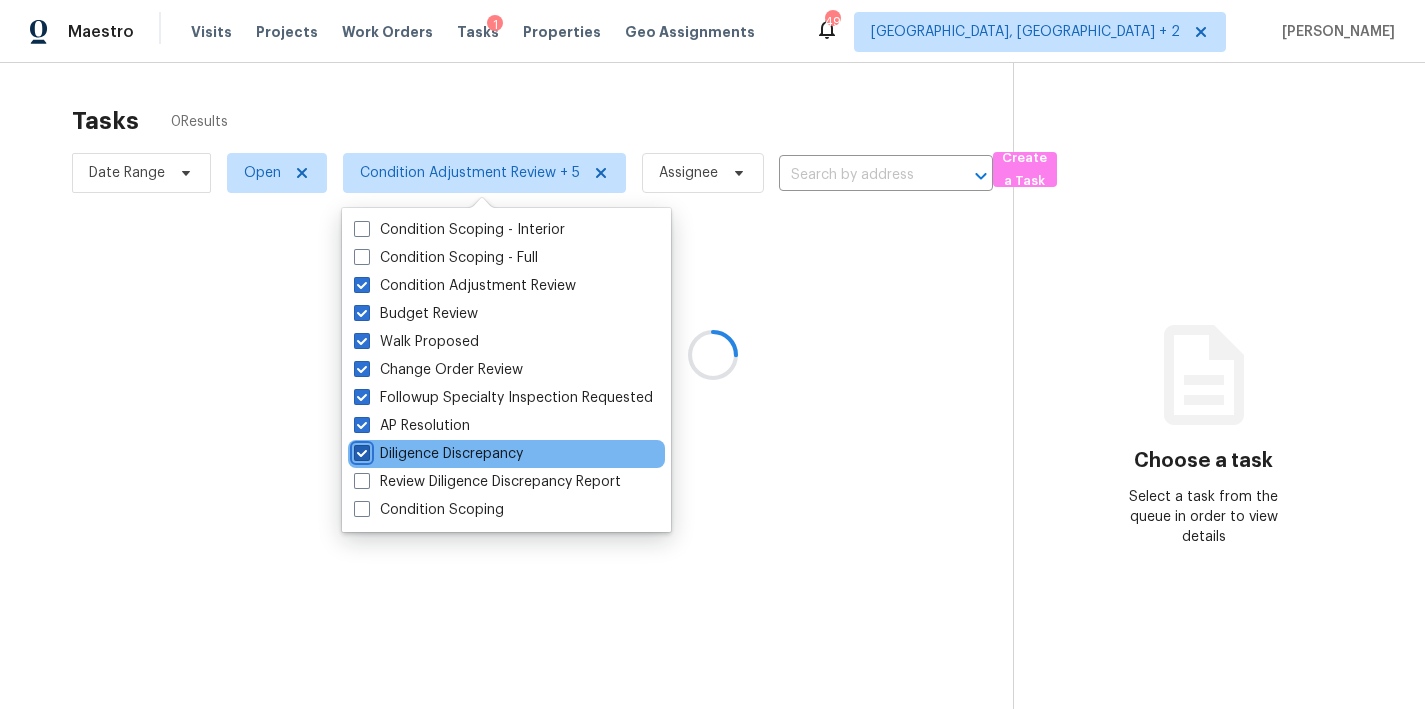 checkbox on "true" 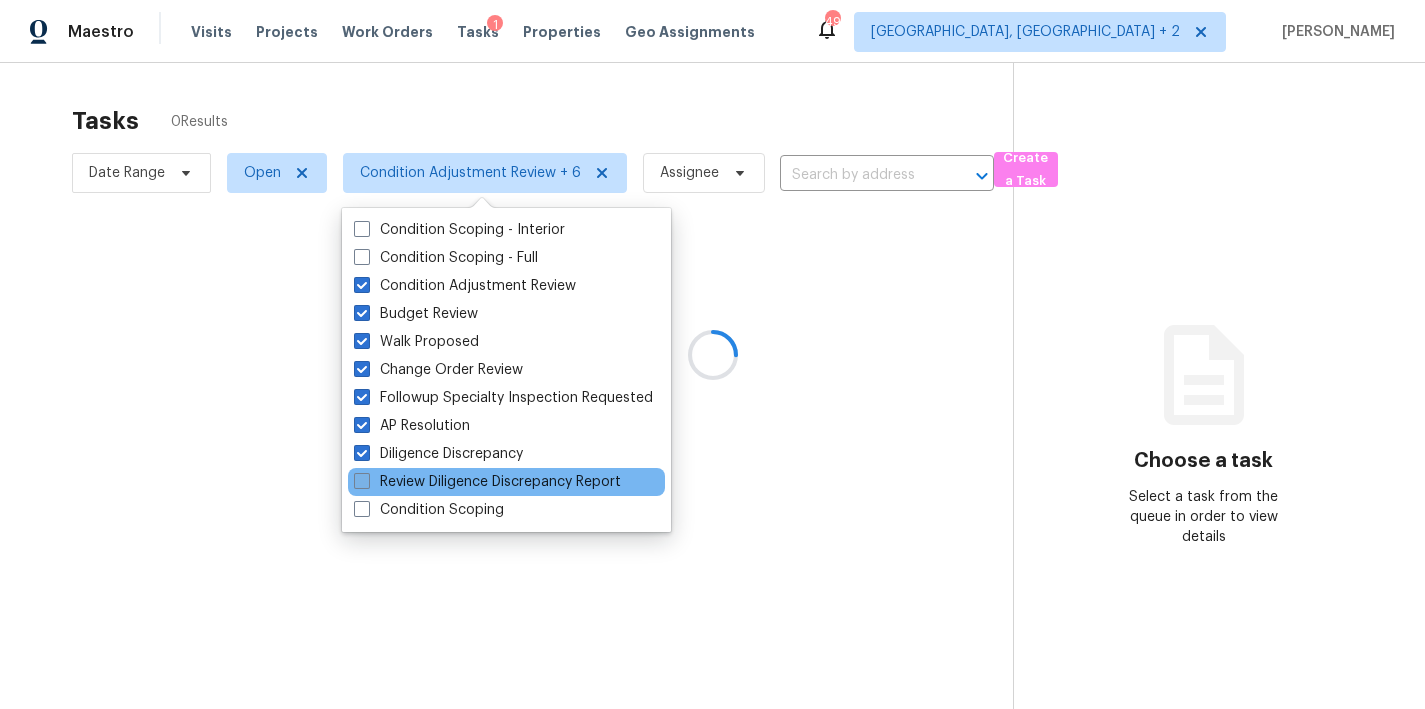 click on "Review Diligence Discrepancy Report" at bounding box center (487, 482) 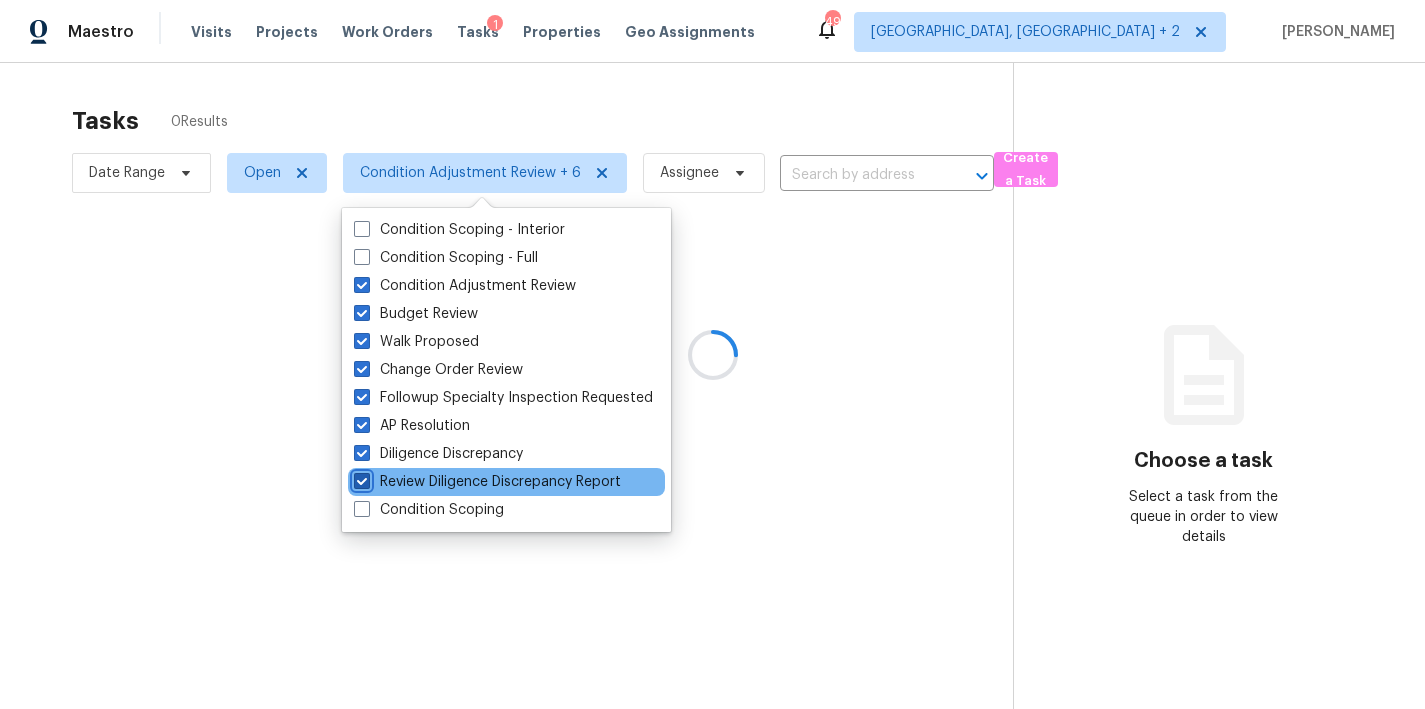 checkbox on "true" 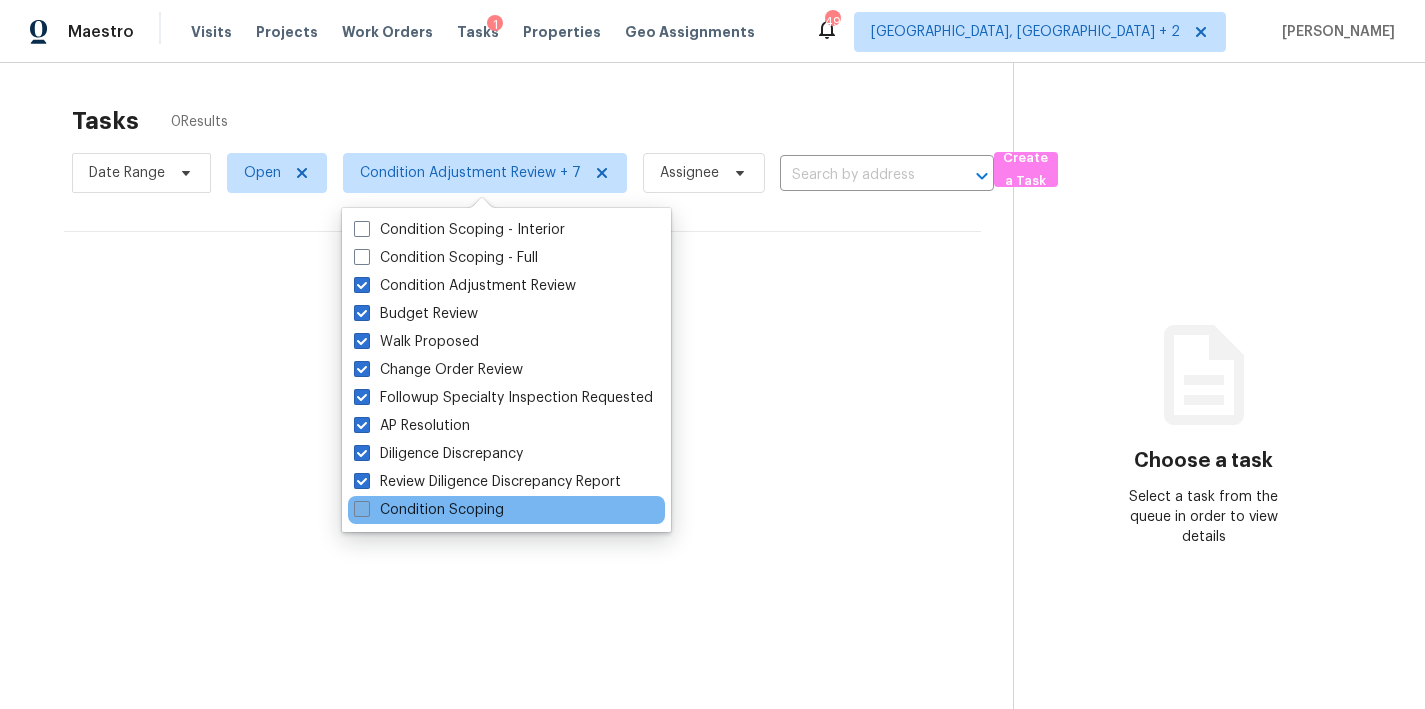 click on "Condition Scoping" at bounding box center (429, 510) 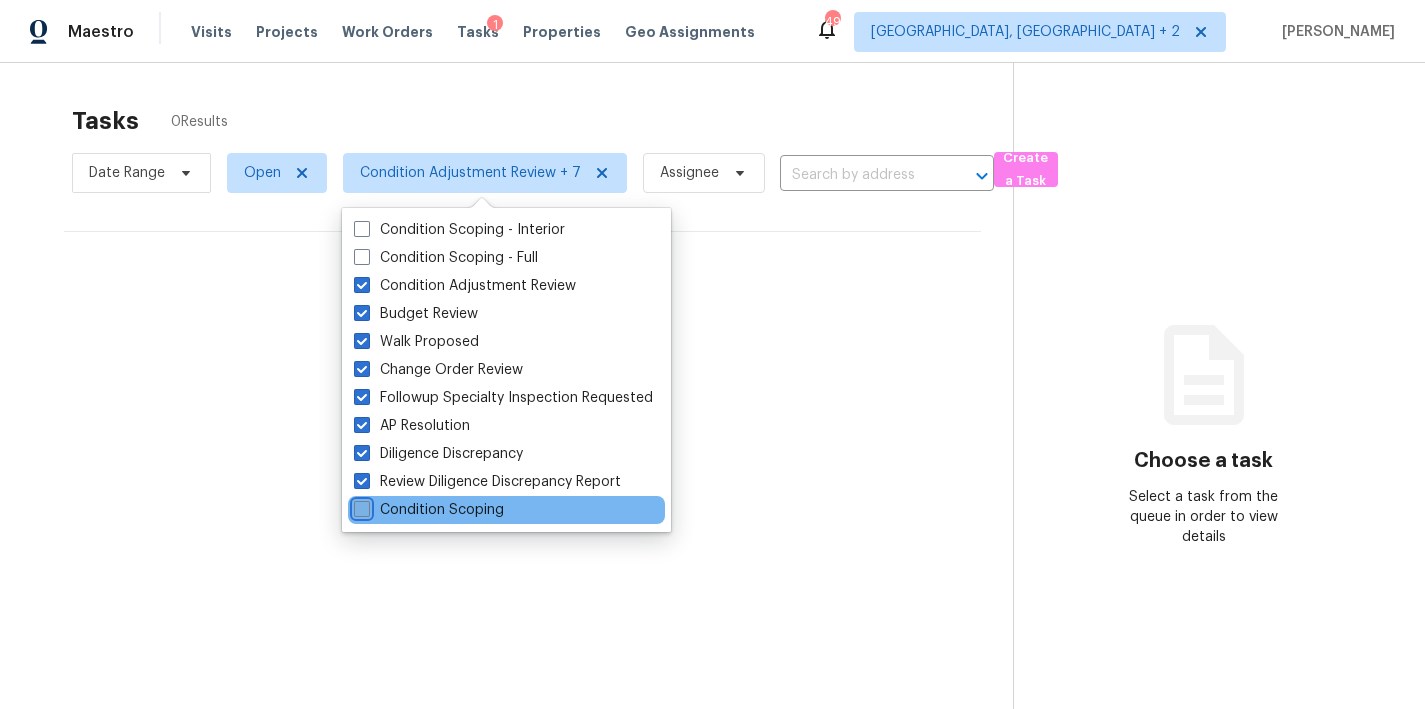 click on "Condition Scoping" at bounding box center [360, 506] 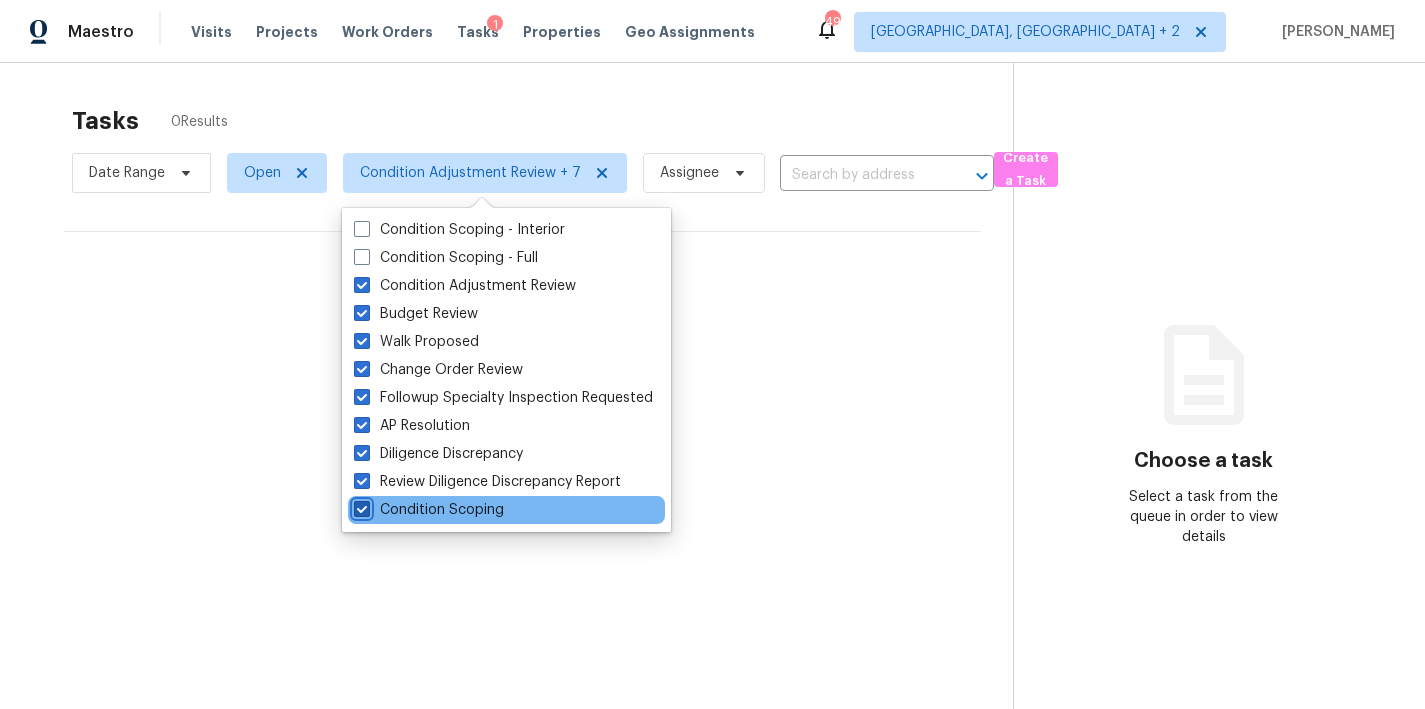 checkbox on "true" 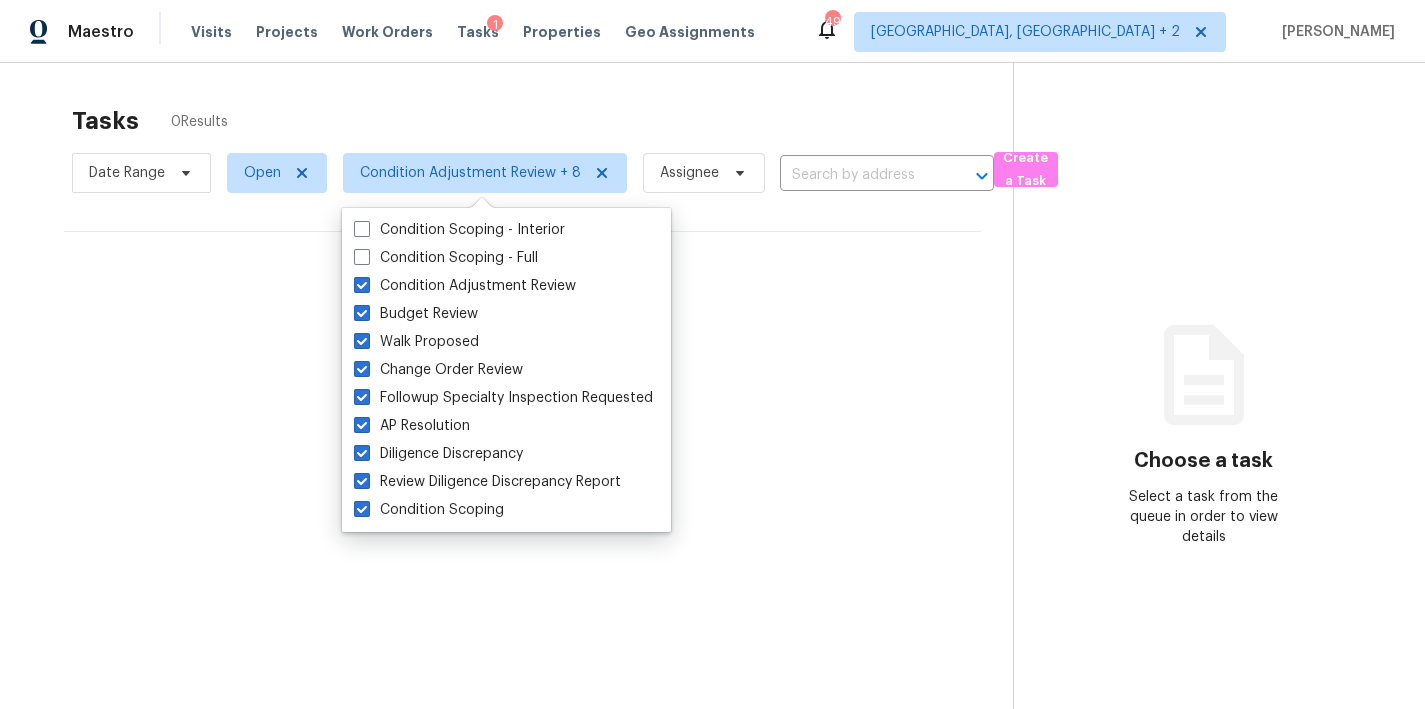 click on "Tasks 0  Results" at bounding box center (542, 121) 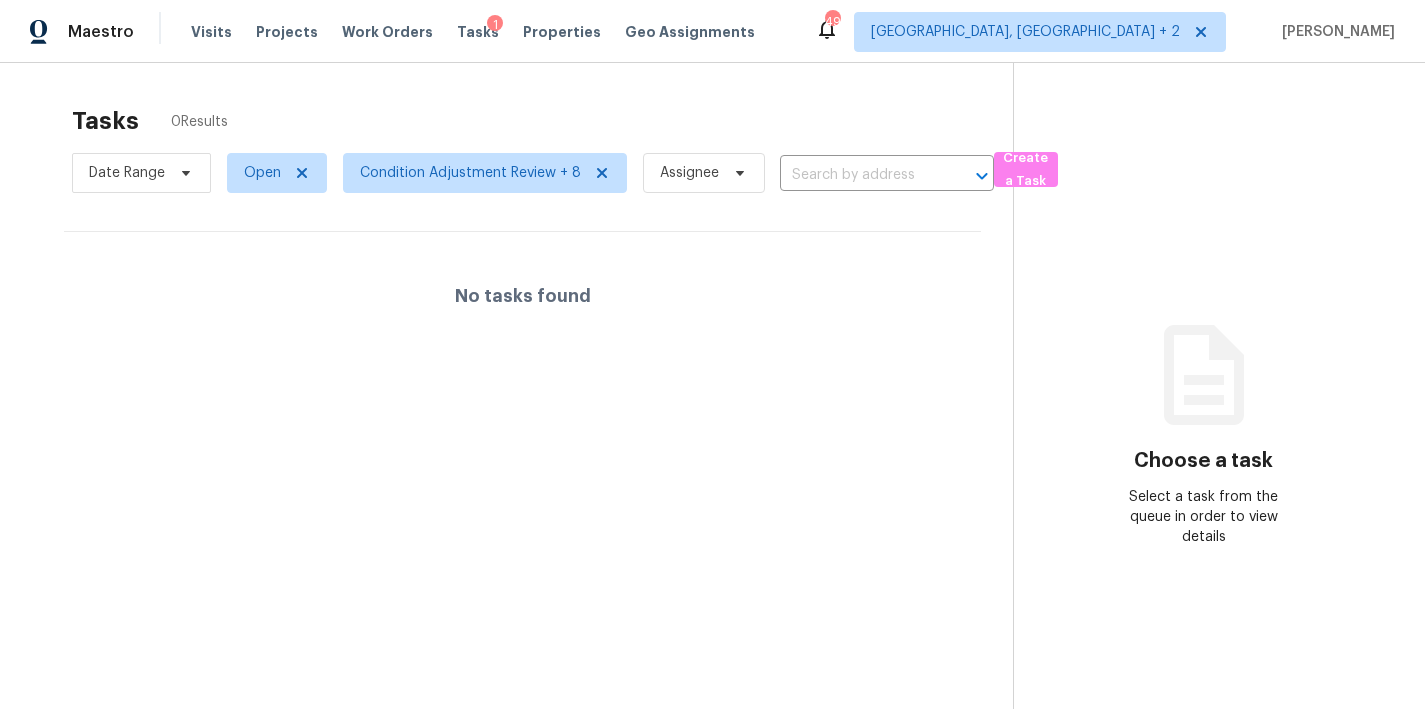 click on "Tasks 0  Results Date Range Open Condition Adjustment Review + 8 Assignee ​ Create a Task No tasks found Choose a task Select a task from the queue in order to view details" at bounding box center [712, 417] 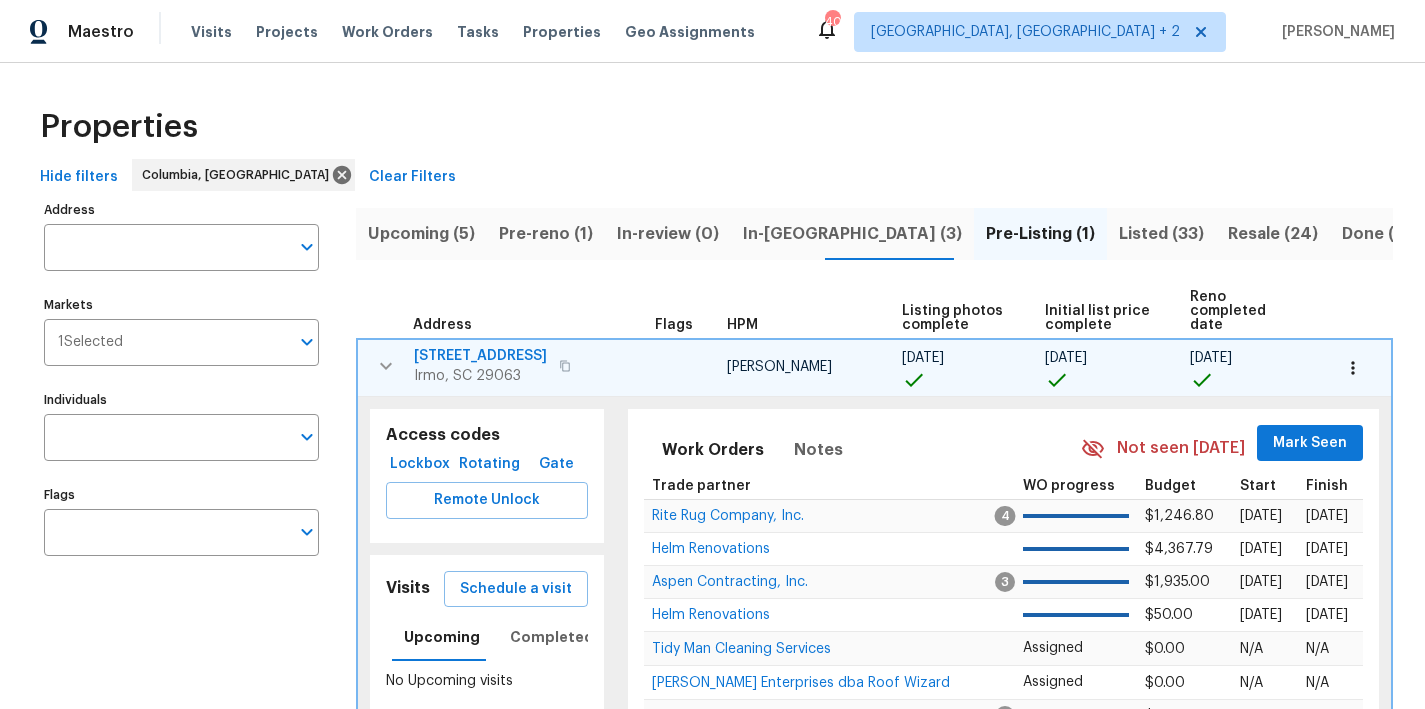 scroll, scrollTop: 0, scrollLeft: 0, axis: both 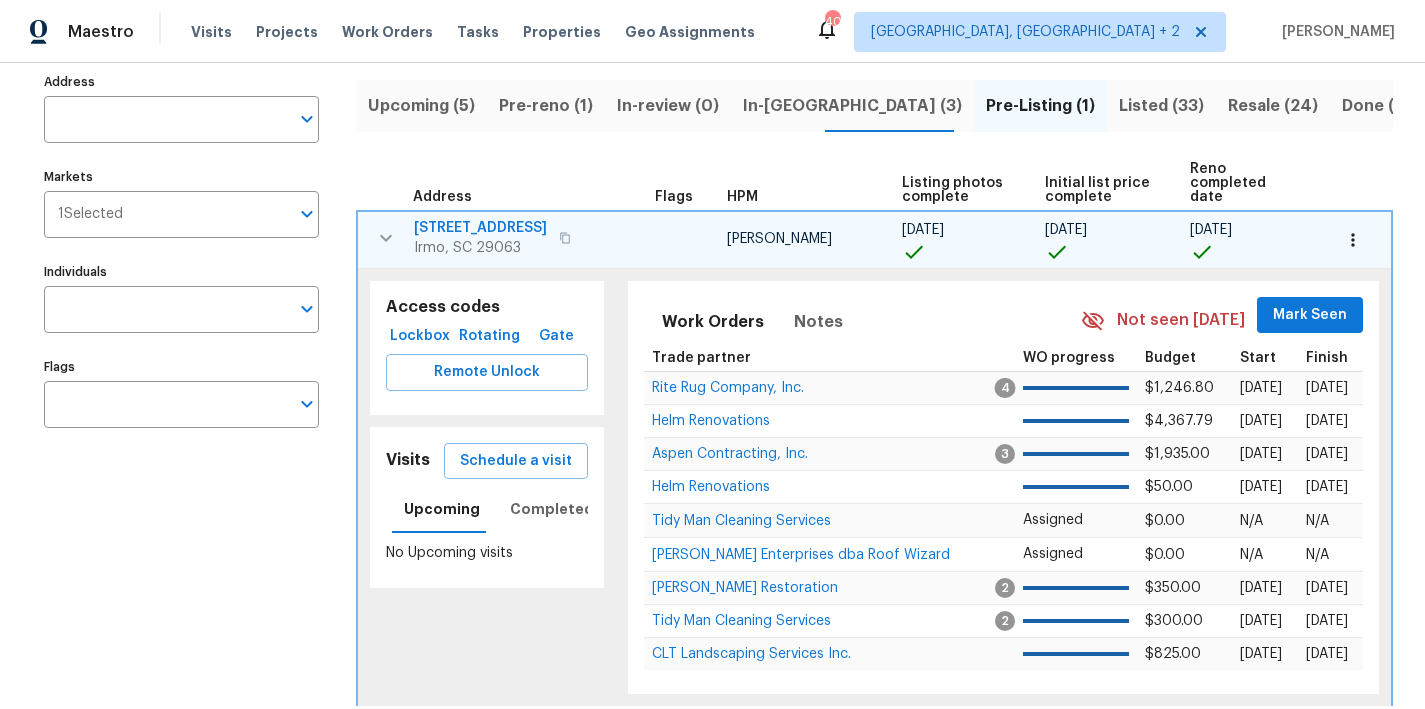 click 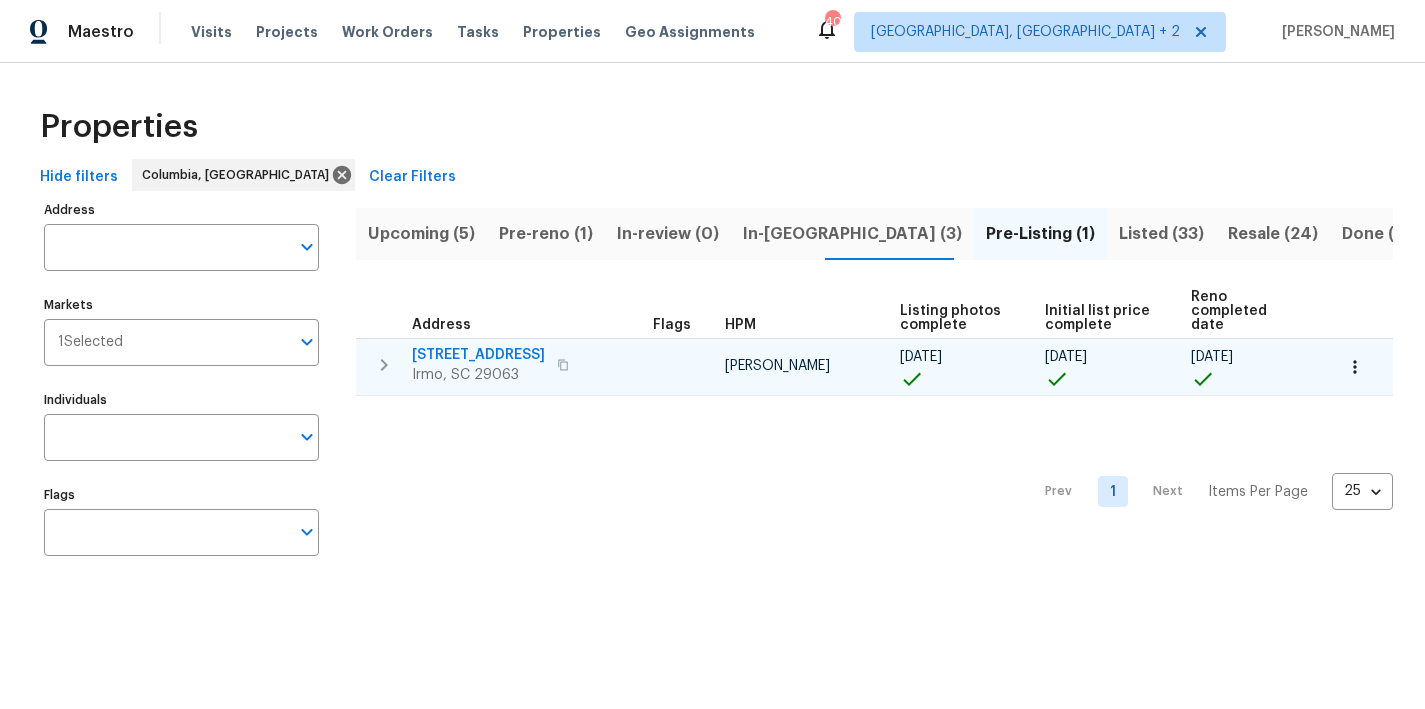scroll, scrollTop: 0, scrollLeft: 0, axis: both 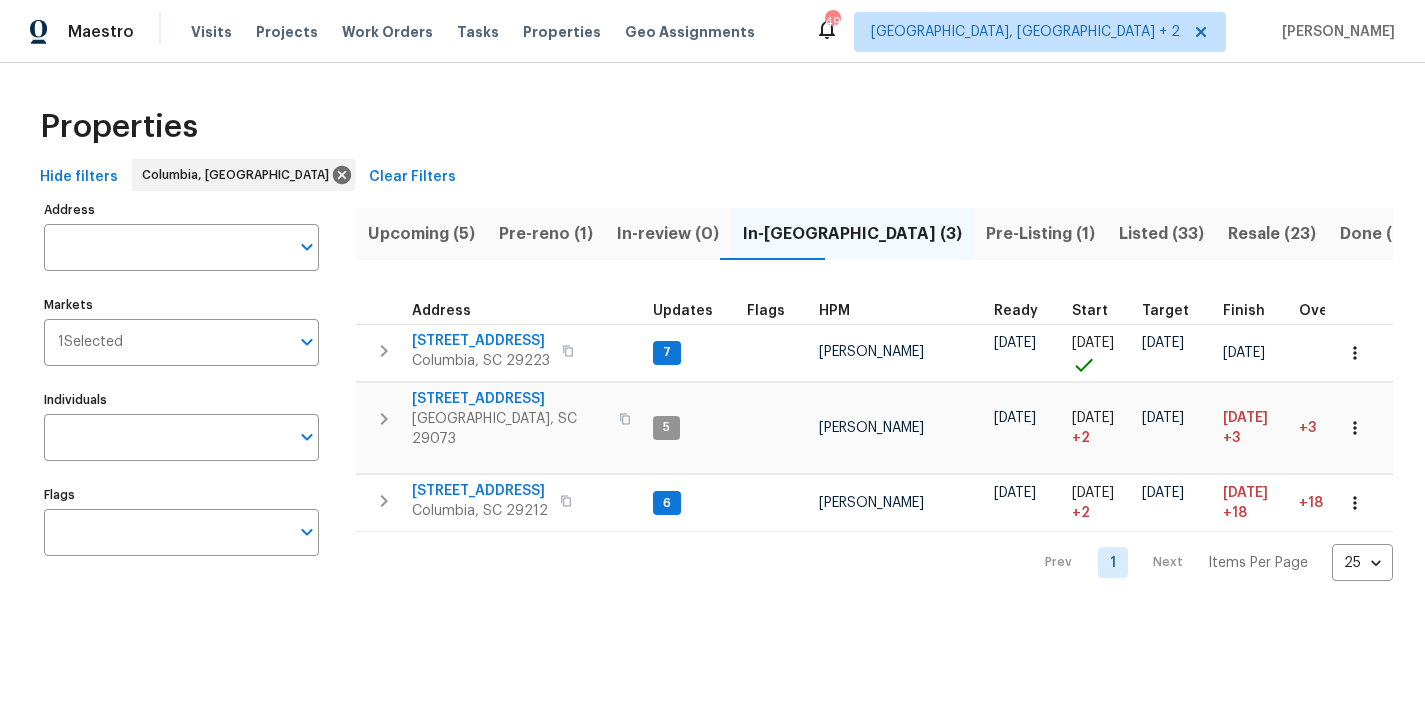 click on "Pre-reno (1)" at bounding box center [546, 234] 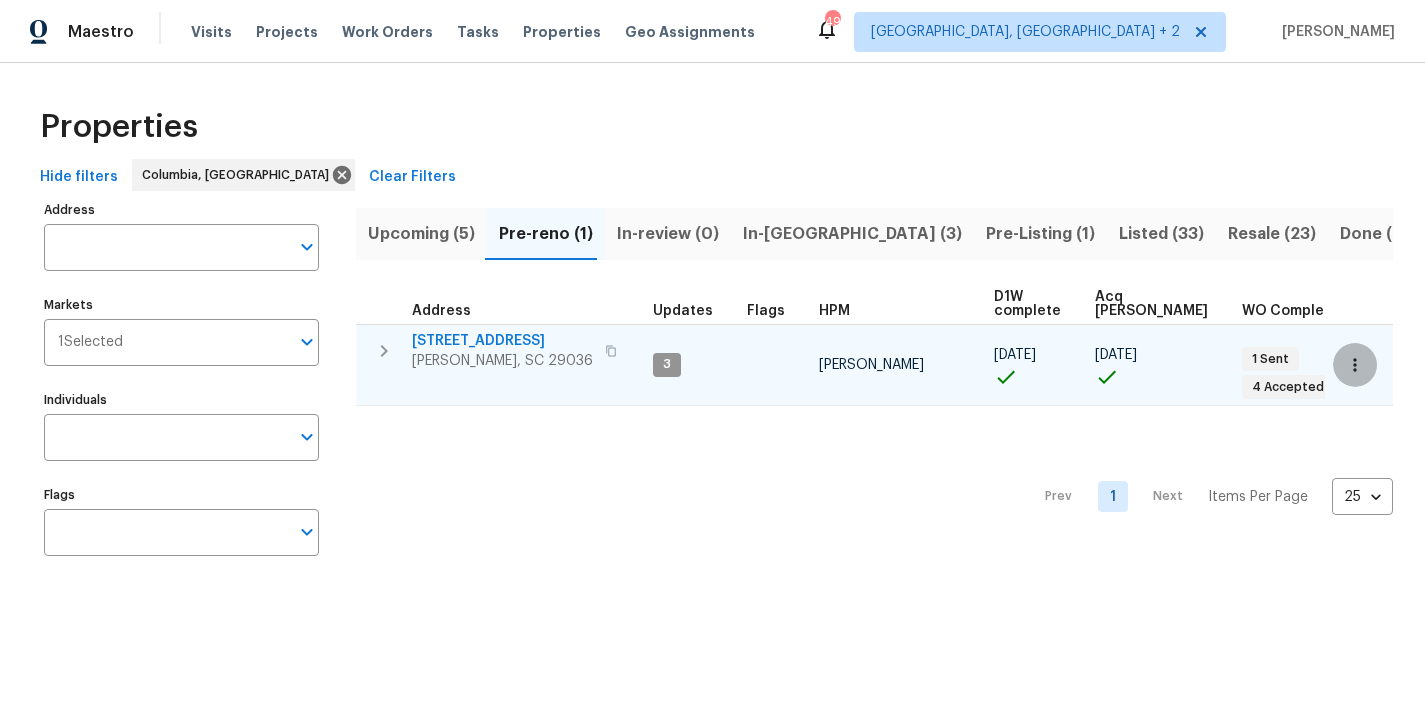 click 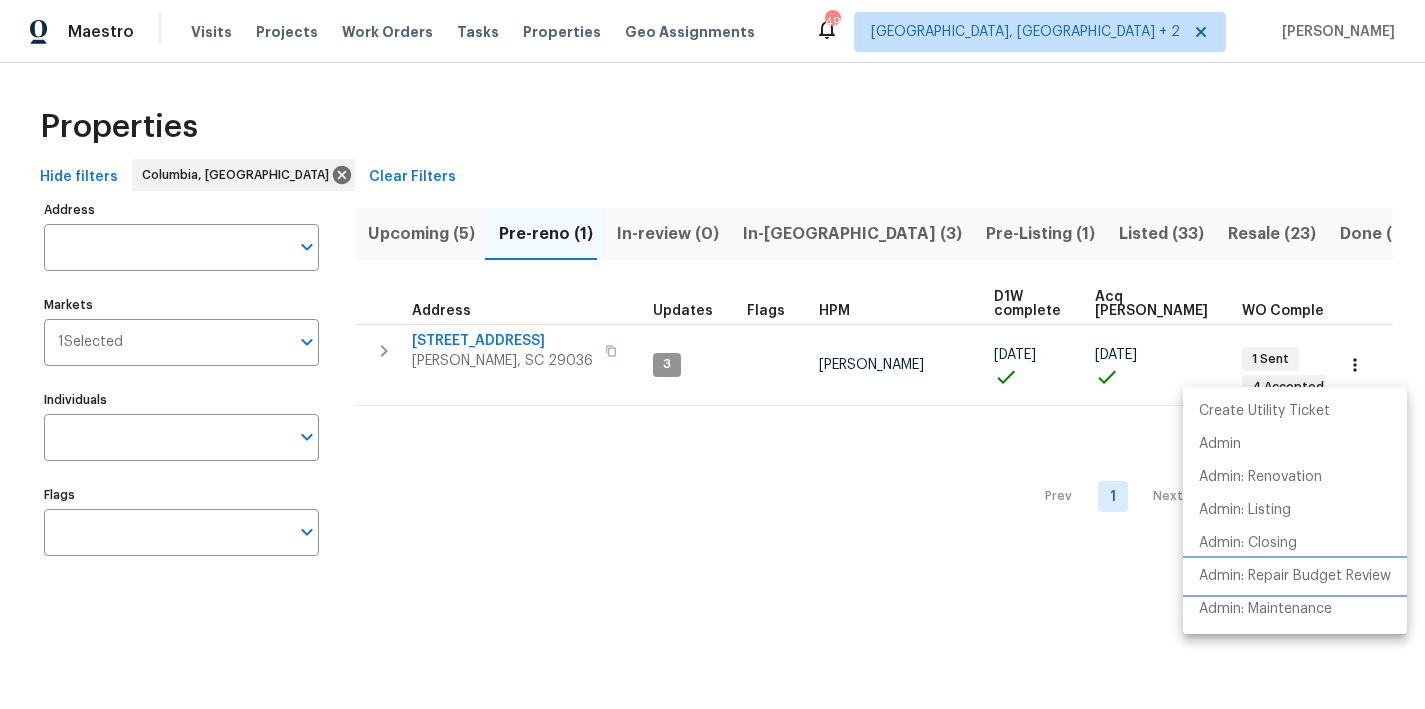 click on "Admin: Repair Budget Review" at bounding box center [1295, 576] 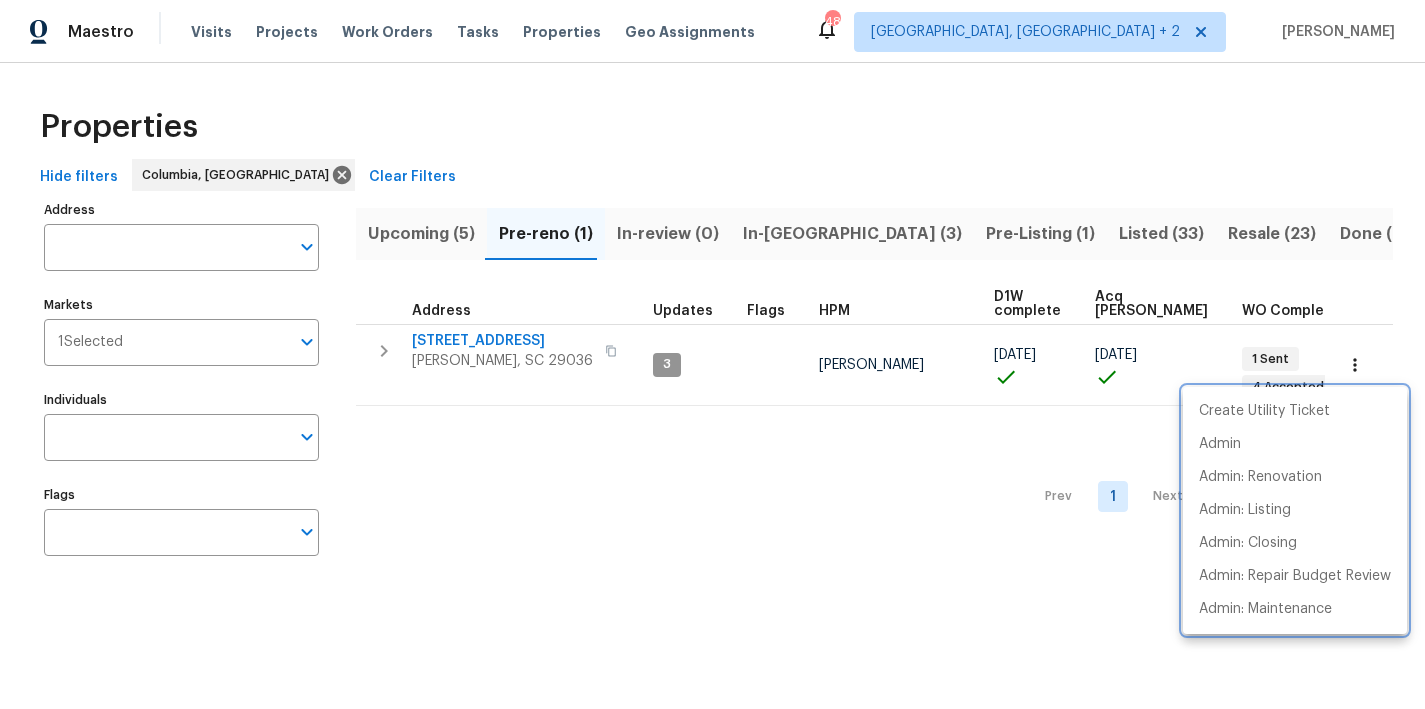 click at bounding box center [712, 354] 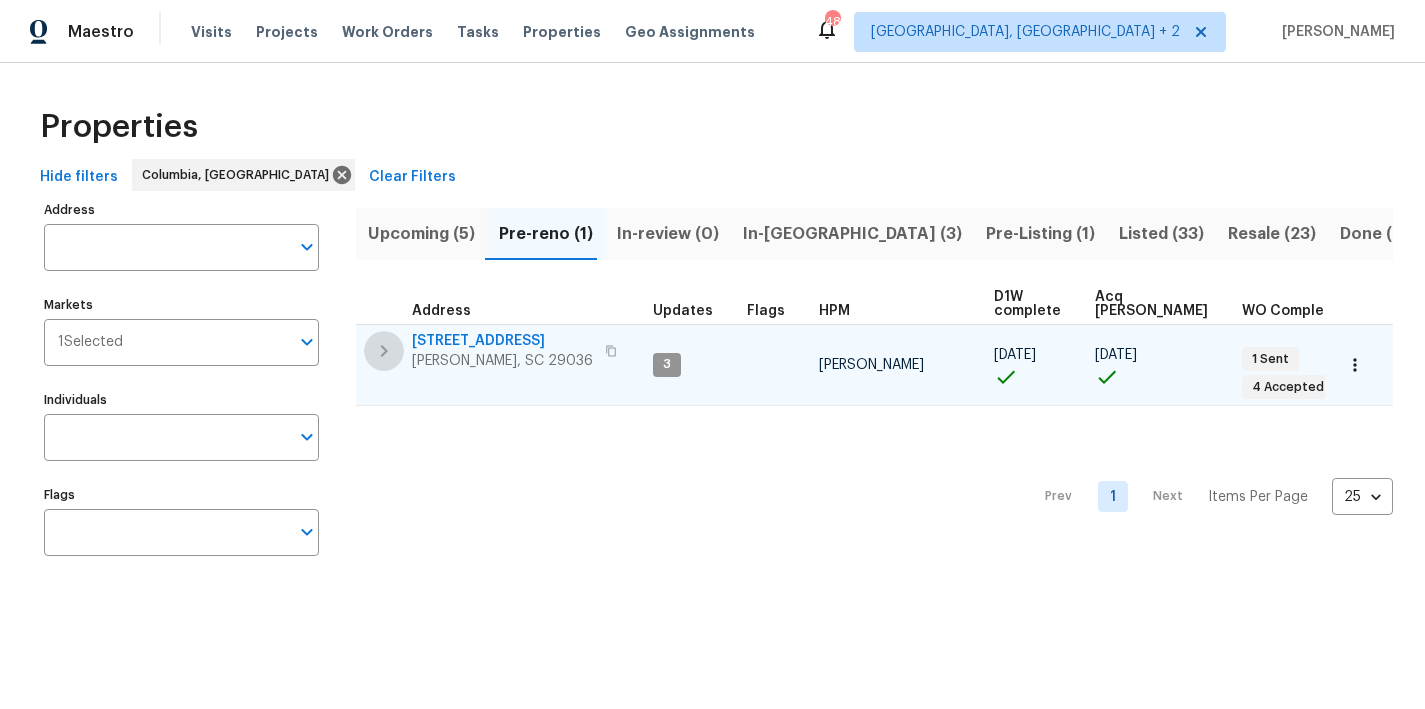 click 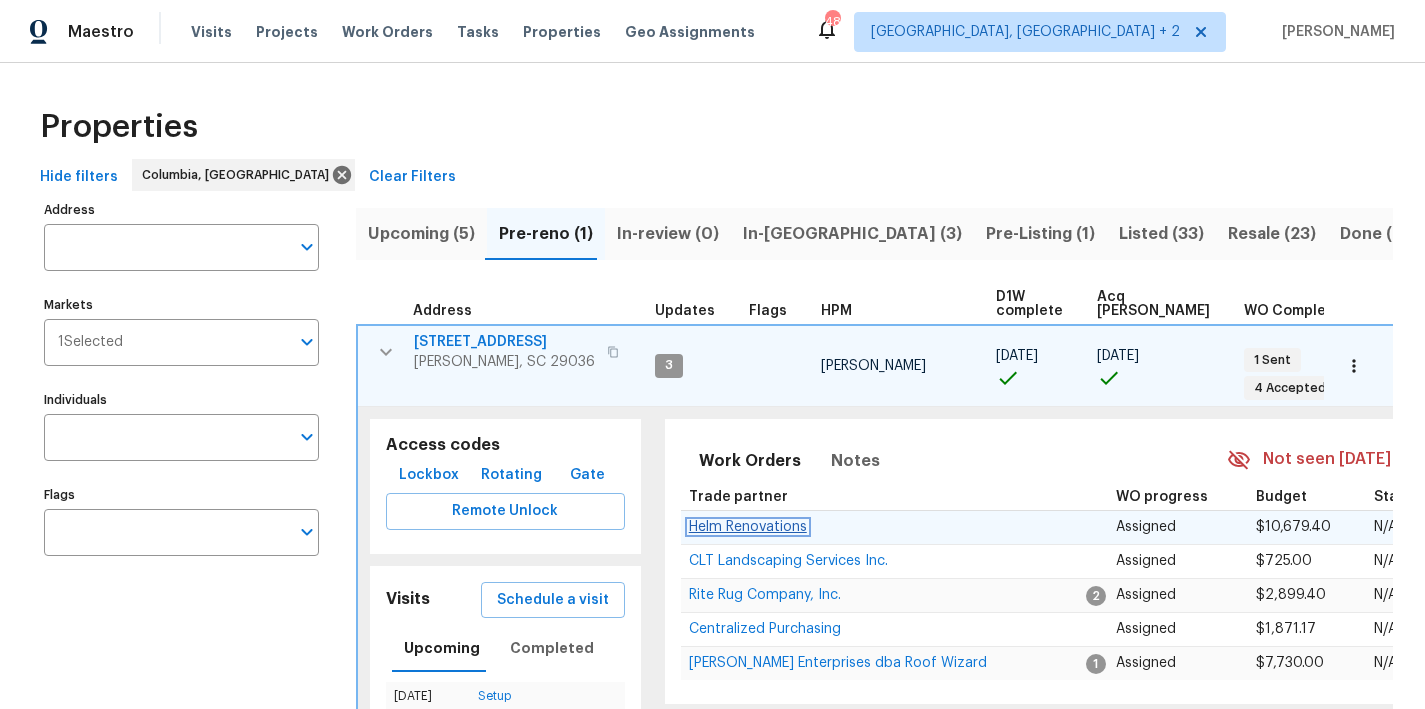 click on "Helm Renovations" at bounding box center [748, 527] 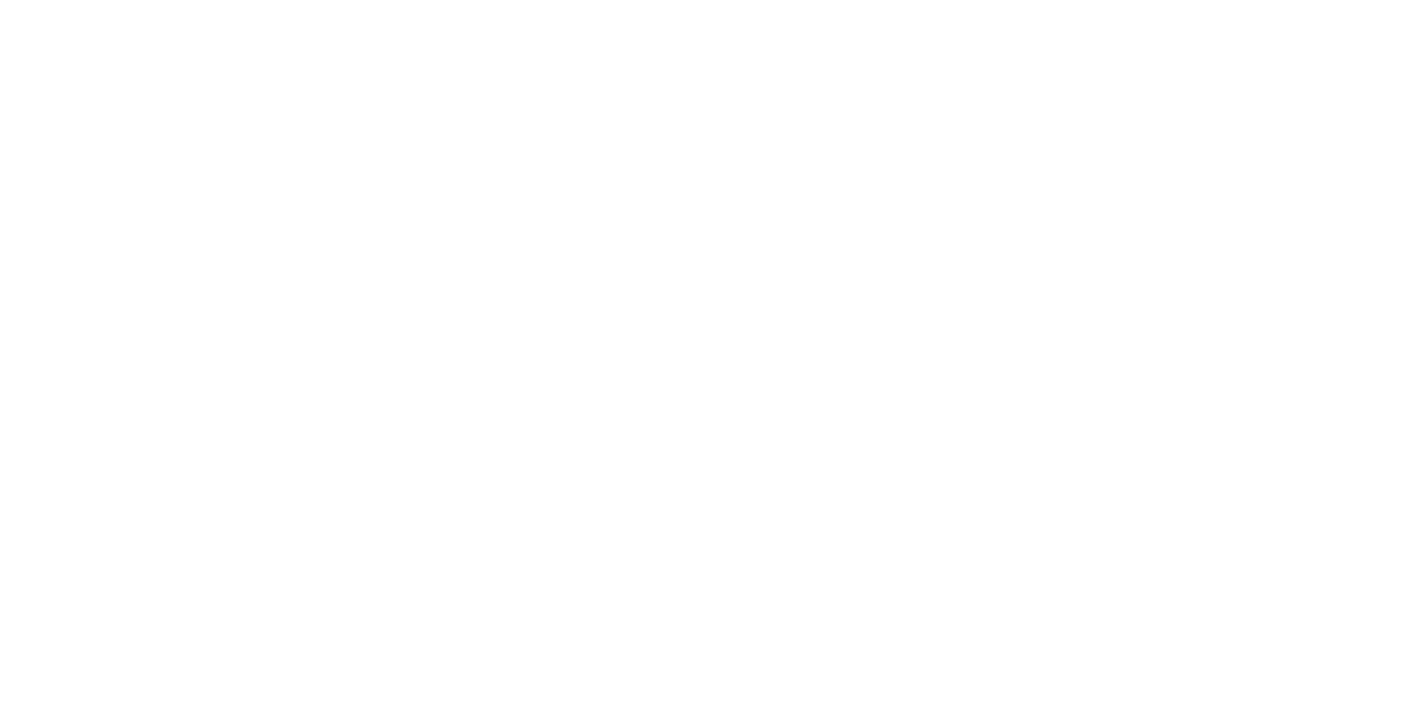 scroll, scrollTop: 0, scrollLeft: 0, axis: both 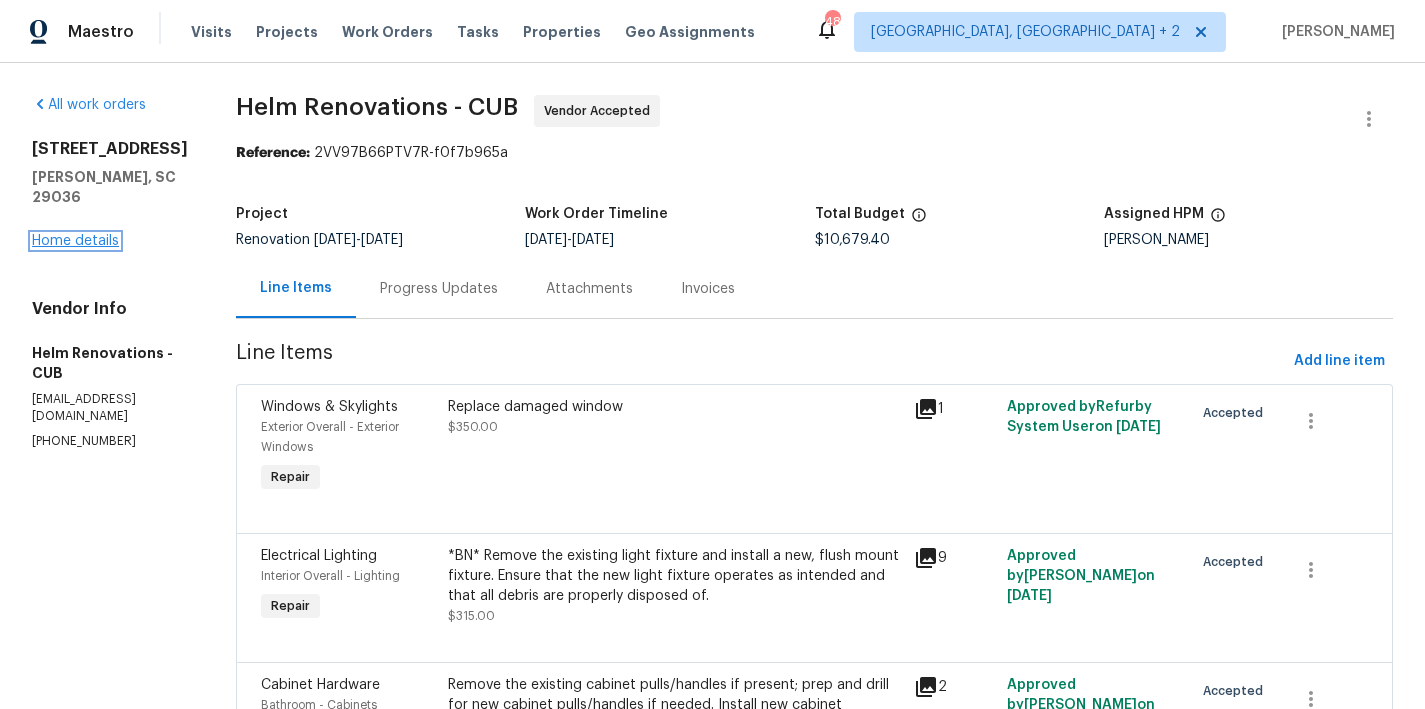click on "Home details" at bounding box center (75, 241) 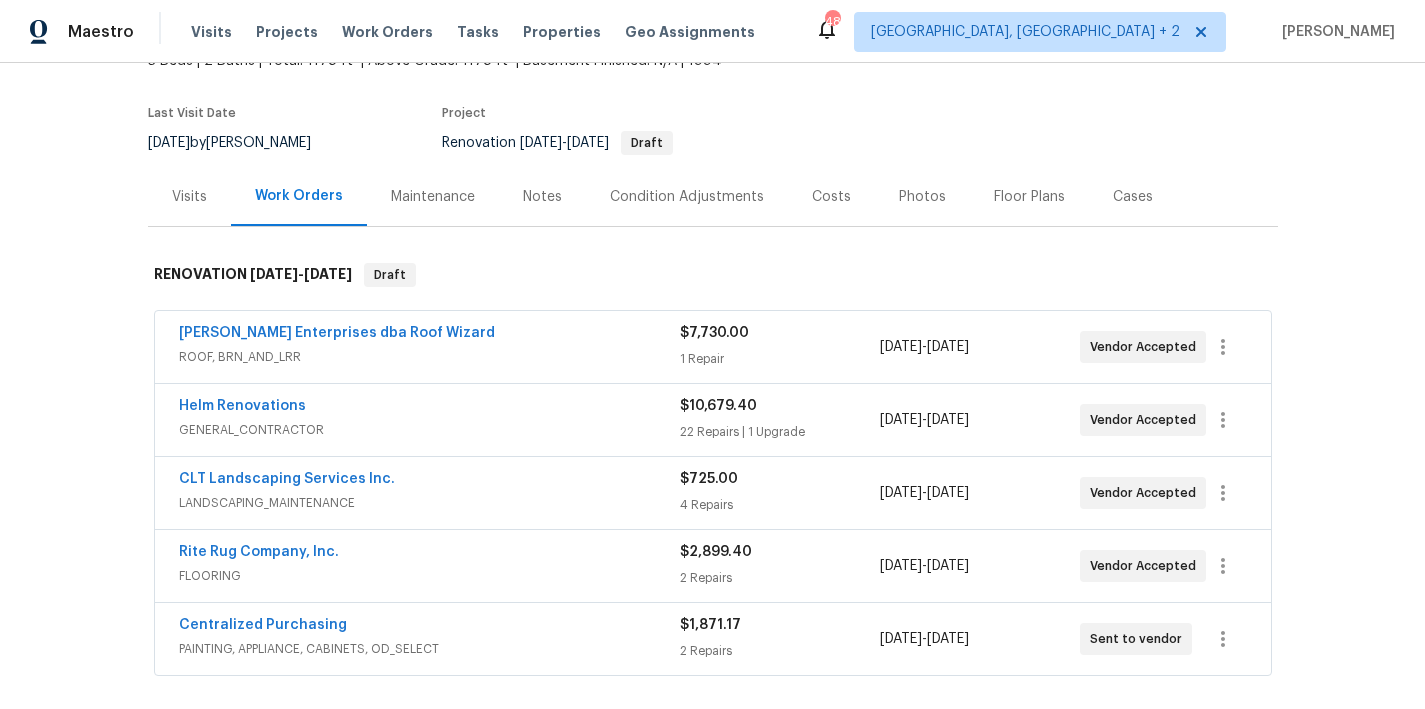 scroll, scrollTop: 137, scrollLeft: 0, axis: vertical 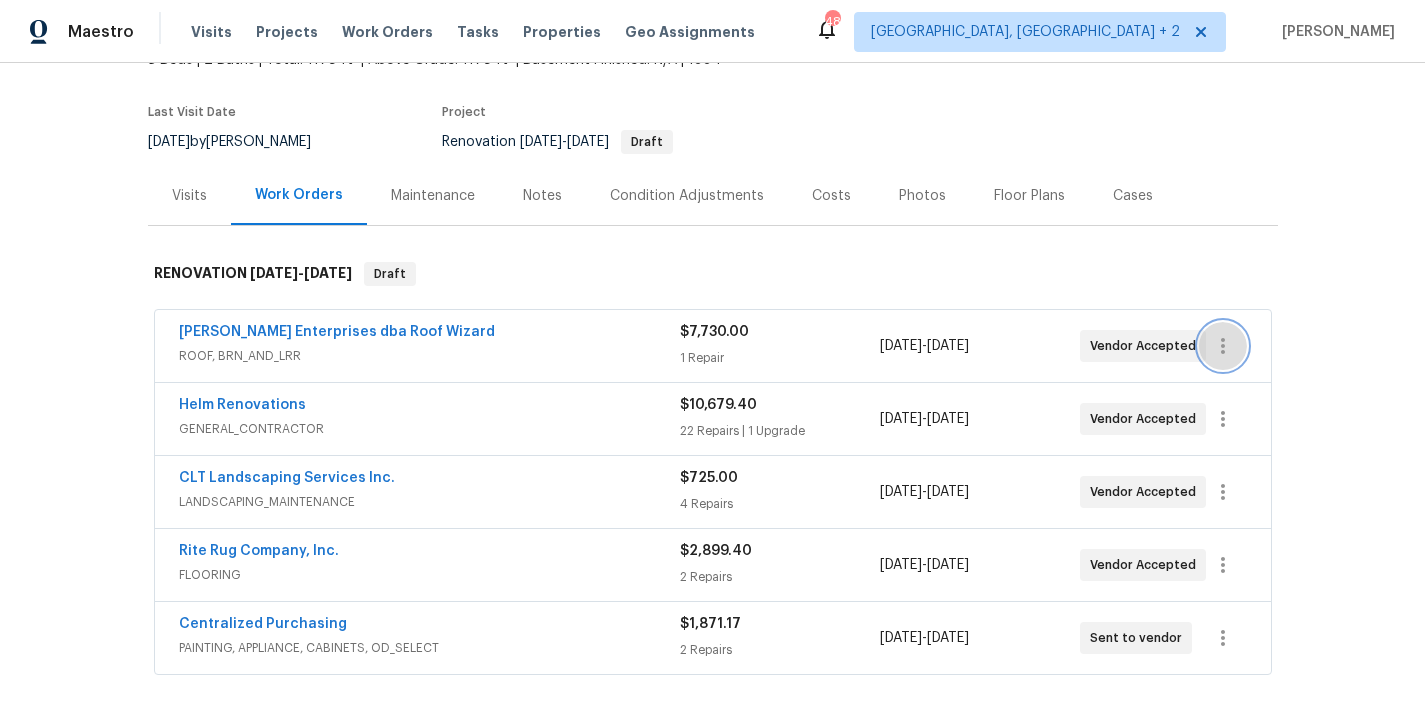 click 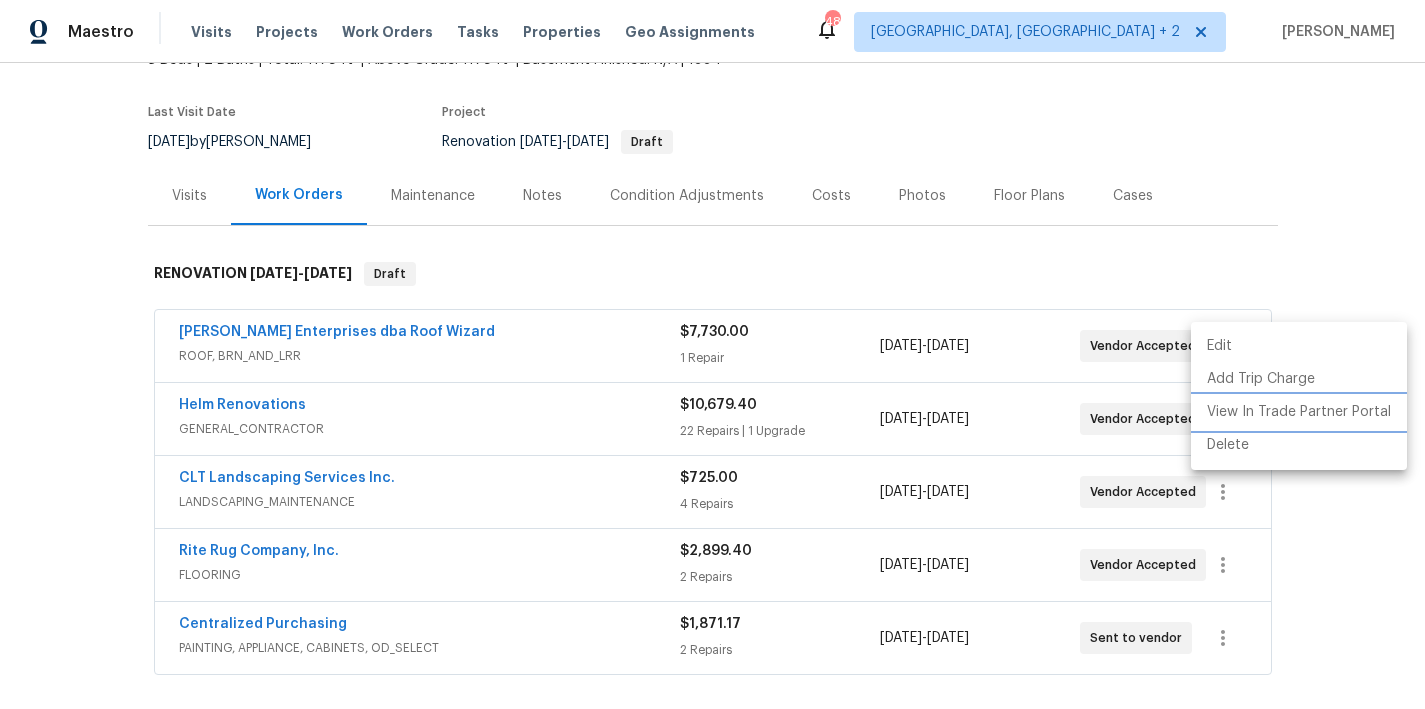click on "View In Trade Partner Portal" at bounding box center (1299, 412) 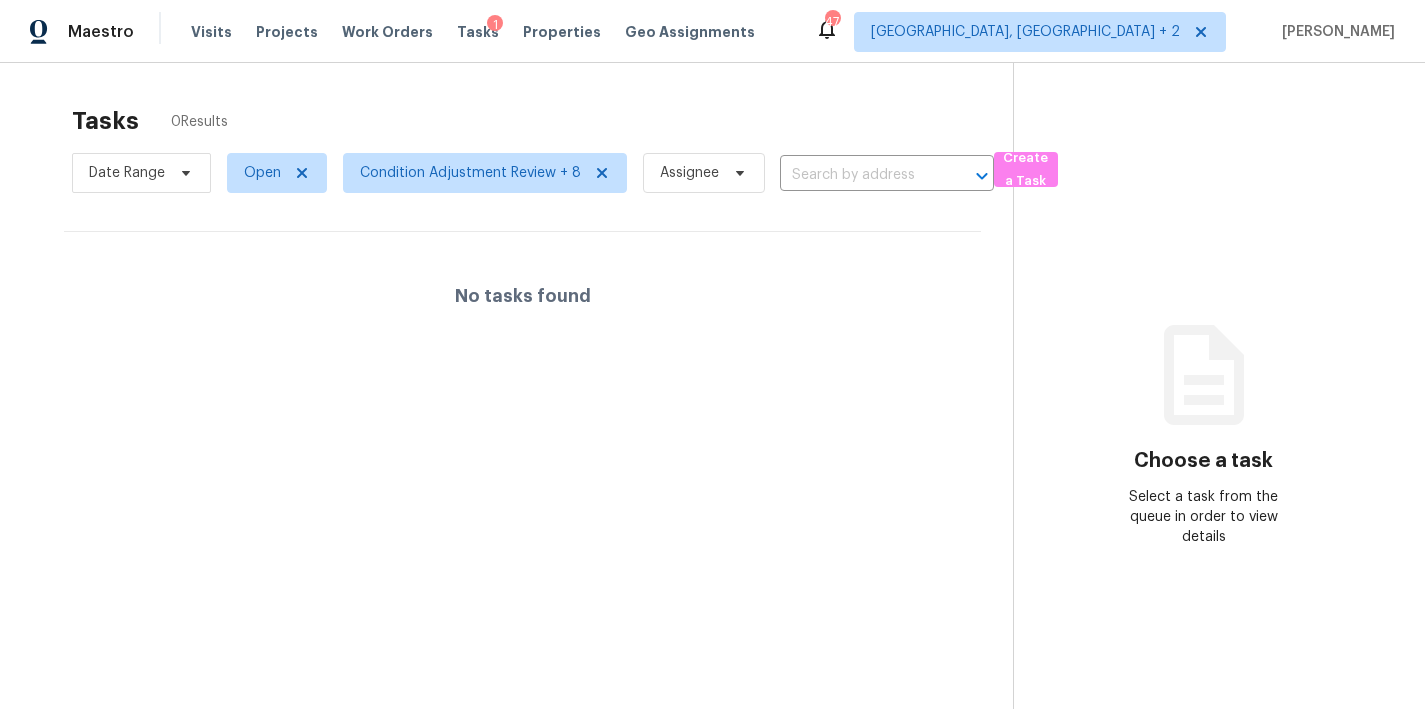 scroll, scrollTop: 0, scrollLeft: 0, axis: both 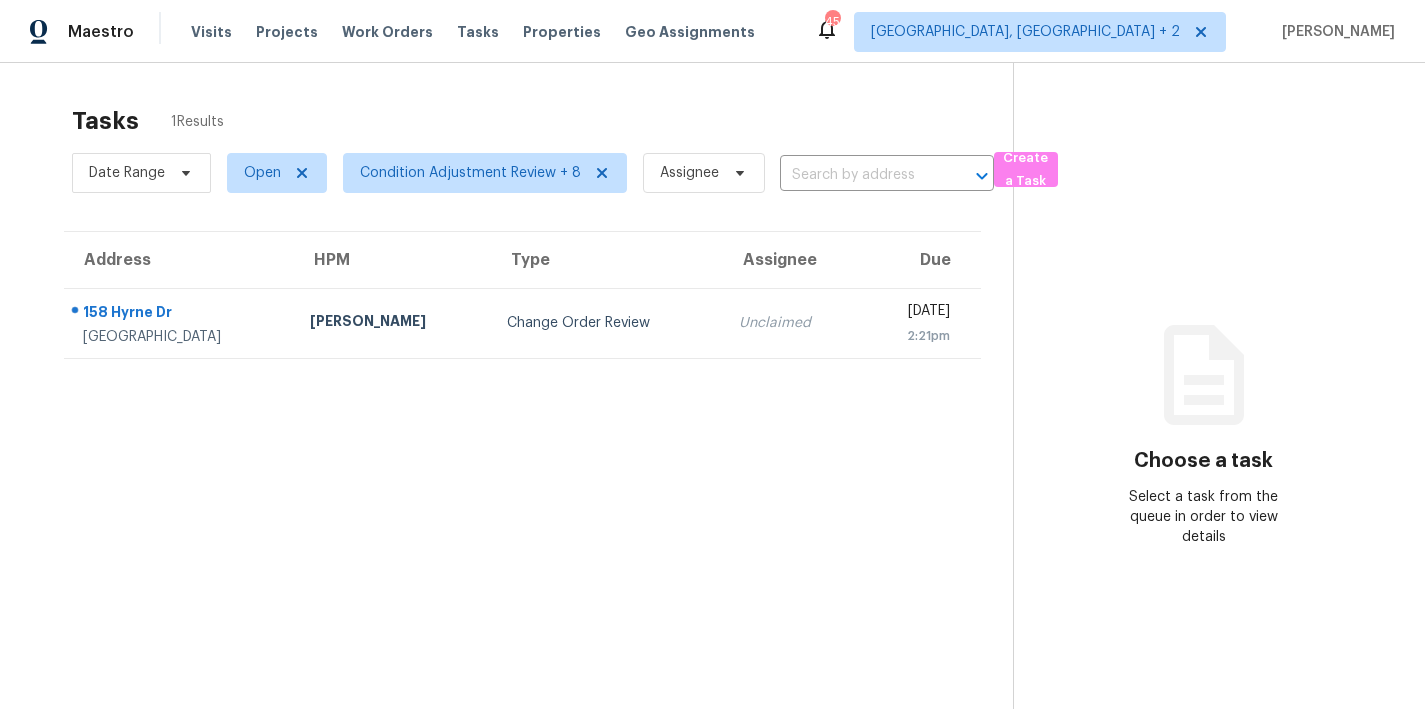 click on "Tasks 1  Results" at bounding box center (542, 121) 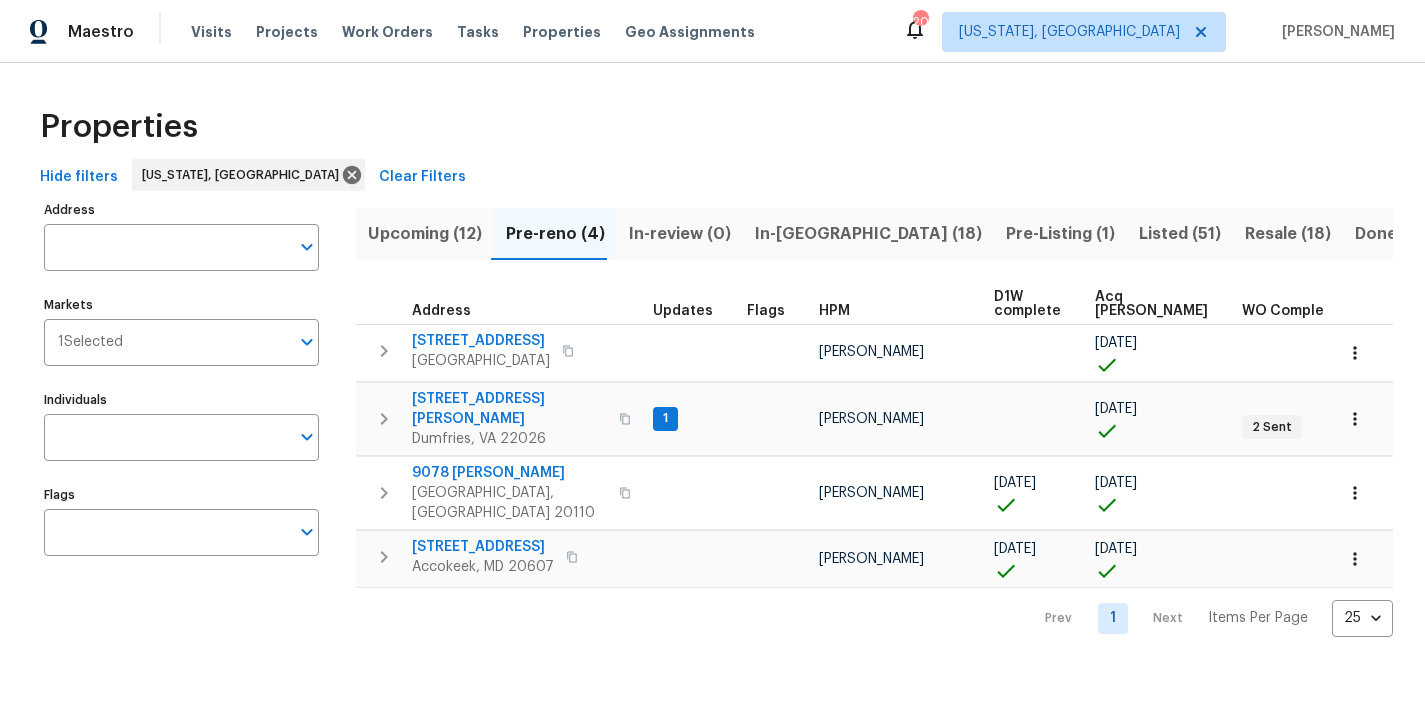 scroll, scrollTop: 0, scrollLeft: 0, axis: both 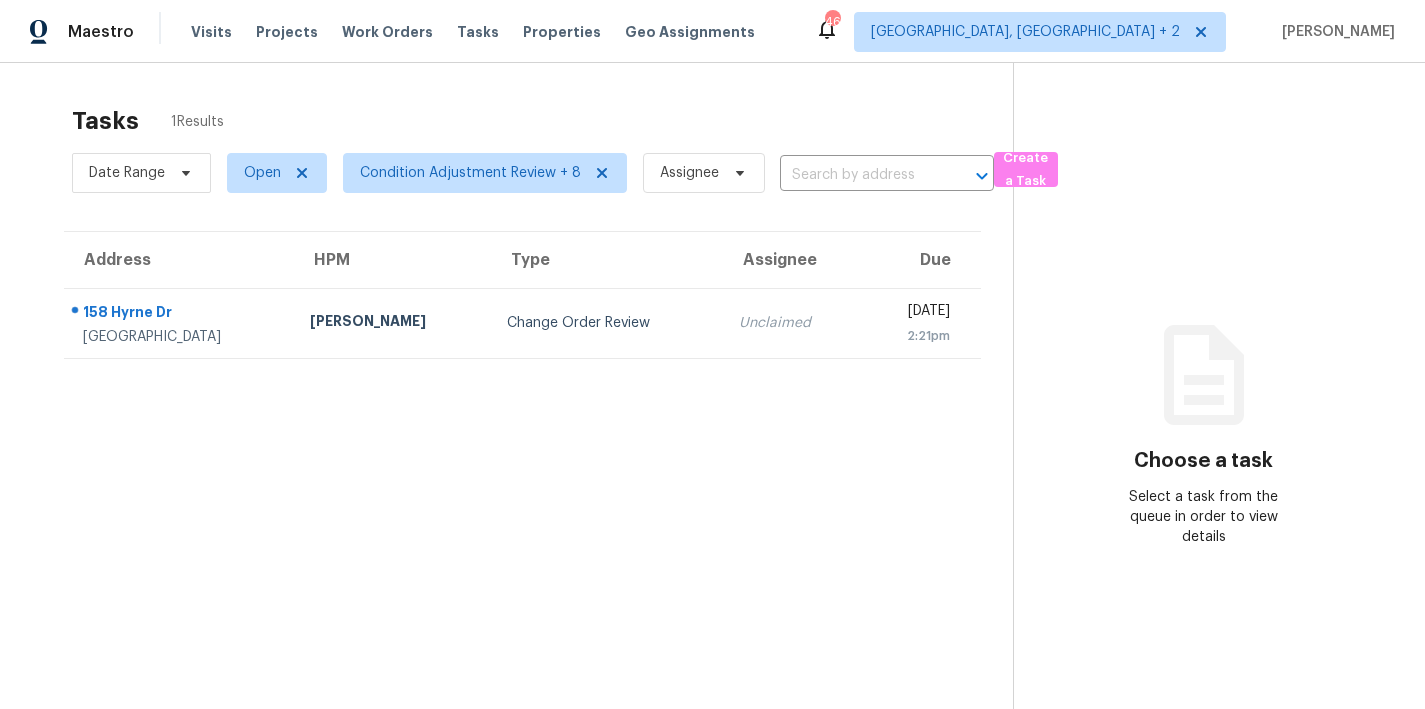 click on "Maestro Visits Projects Work Orders Tasks Properties Geo Assignments [STREET_ADDRESS] + 2 [PERSON_NAME]" at bounding box center (712, 31) 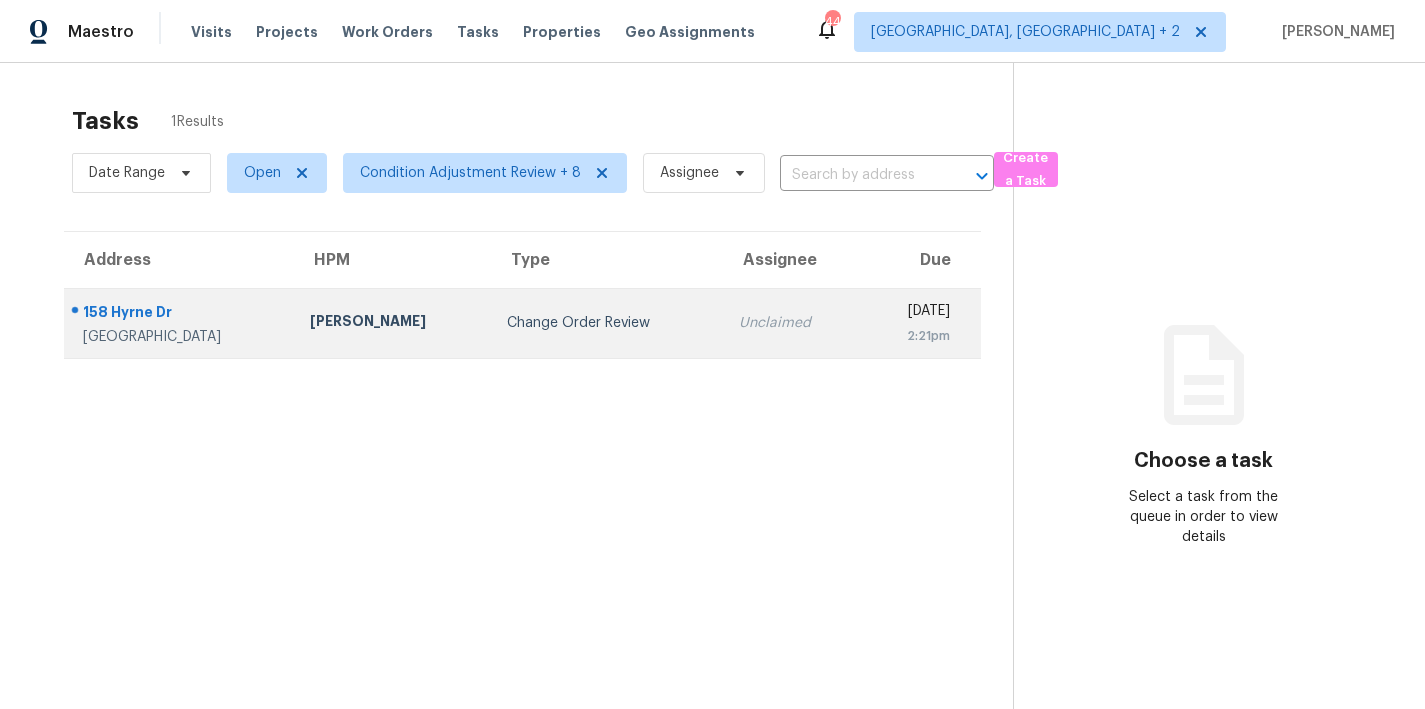 click on "Raymond Roberts" at bounding box center [392, 323] 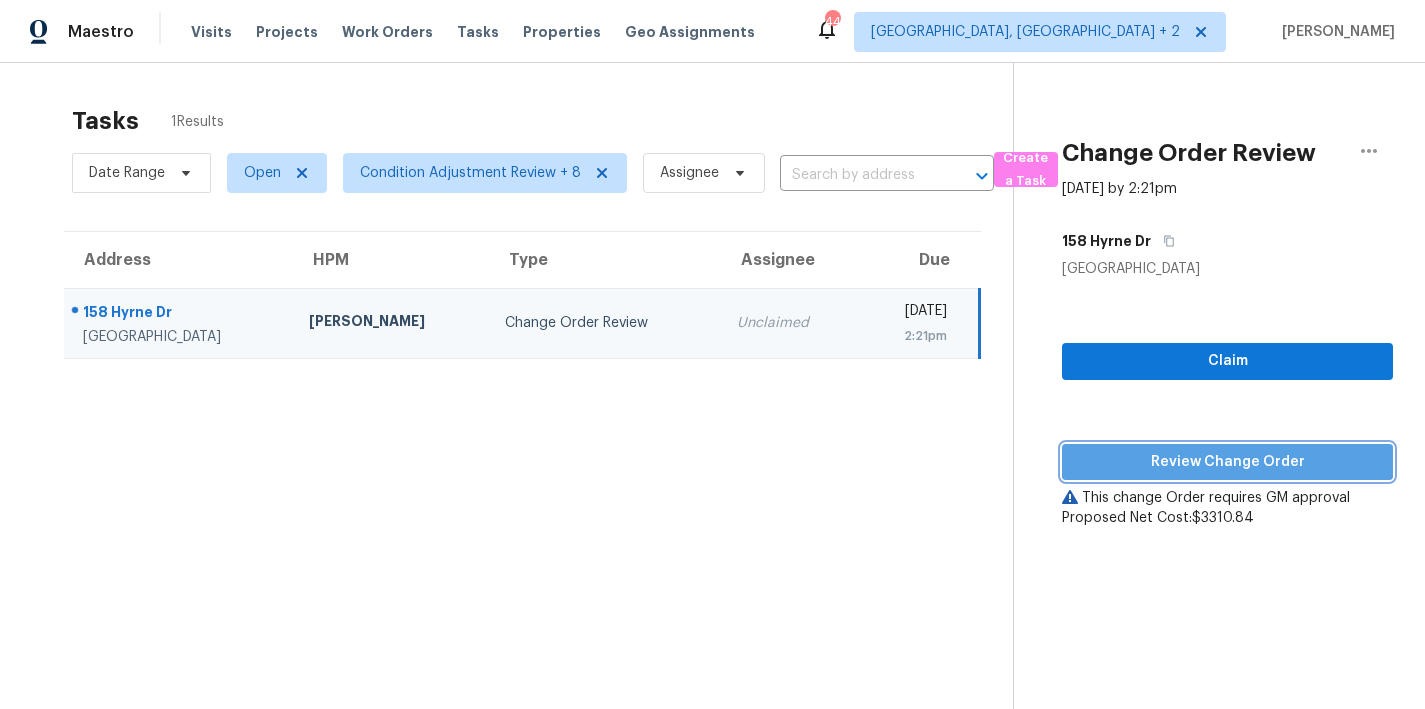 click on "Review Change Order" at bounding box center [1227, 462] 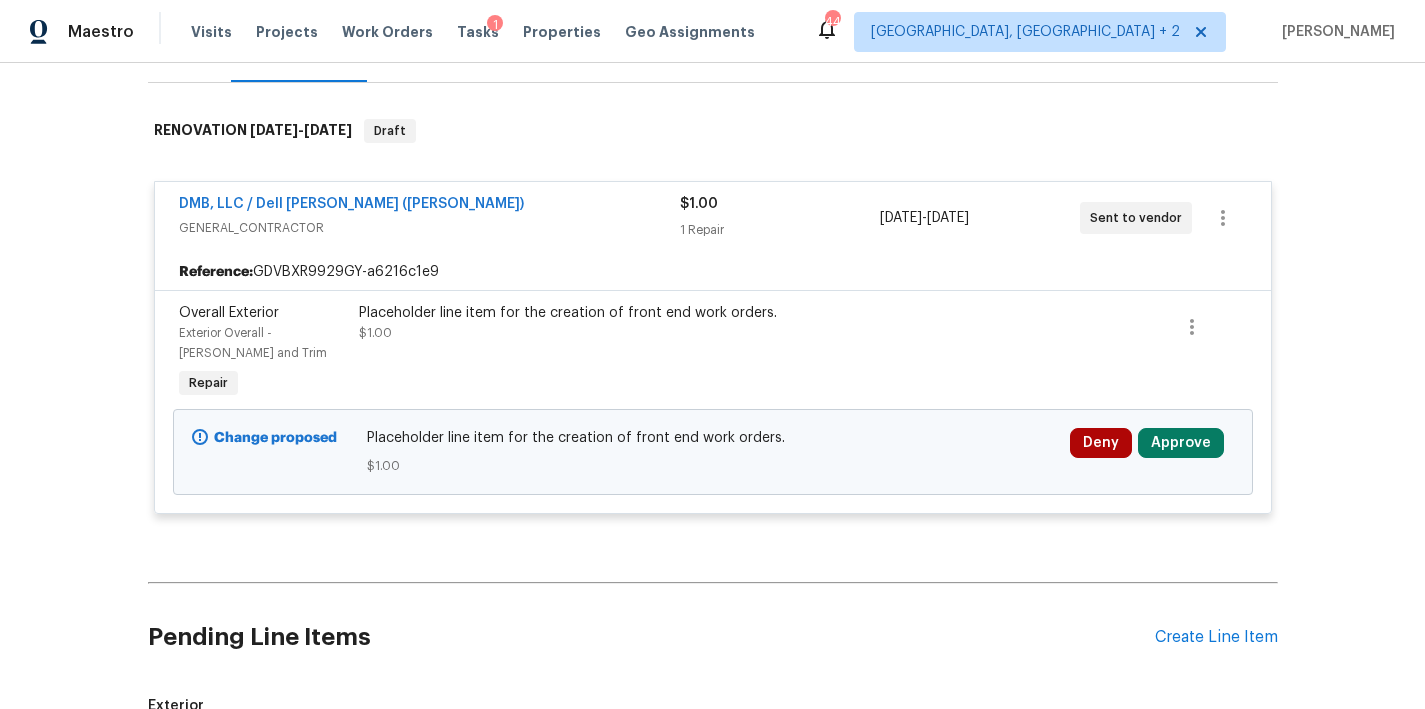 scroll, scrollTop: 244, scrollLeft: 0, axis: vertical 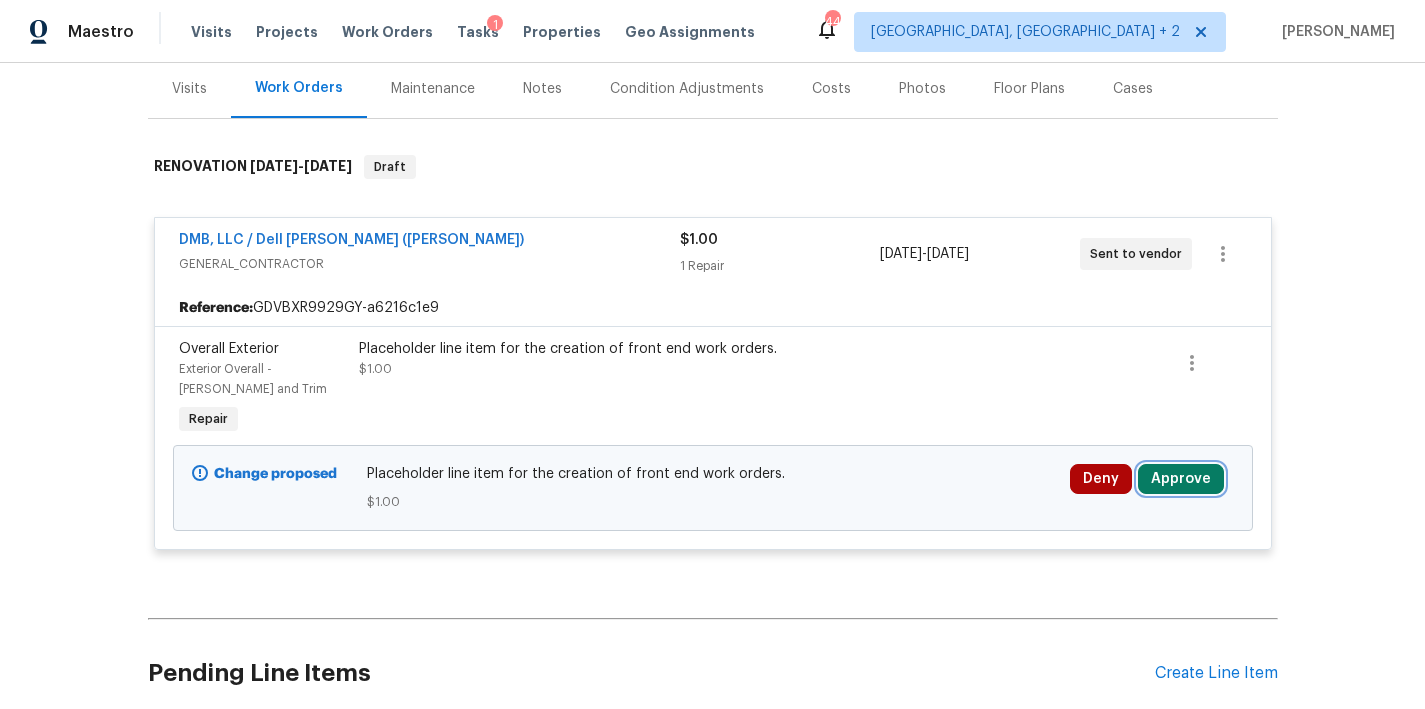 click on "Approve" at bounding box center (1181, 479) 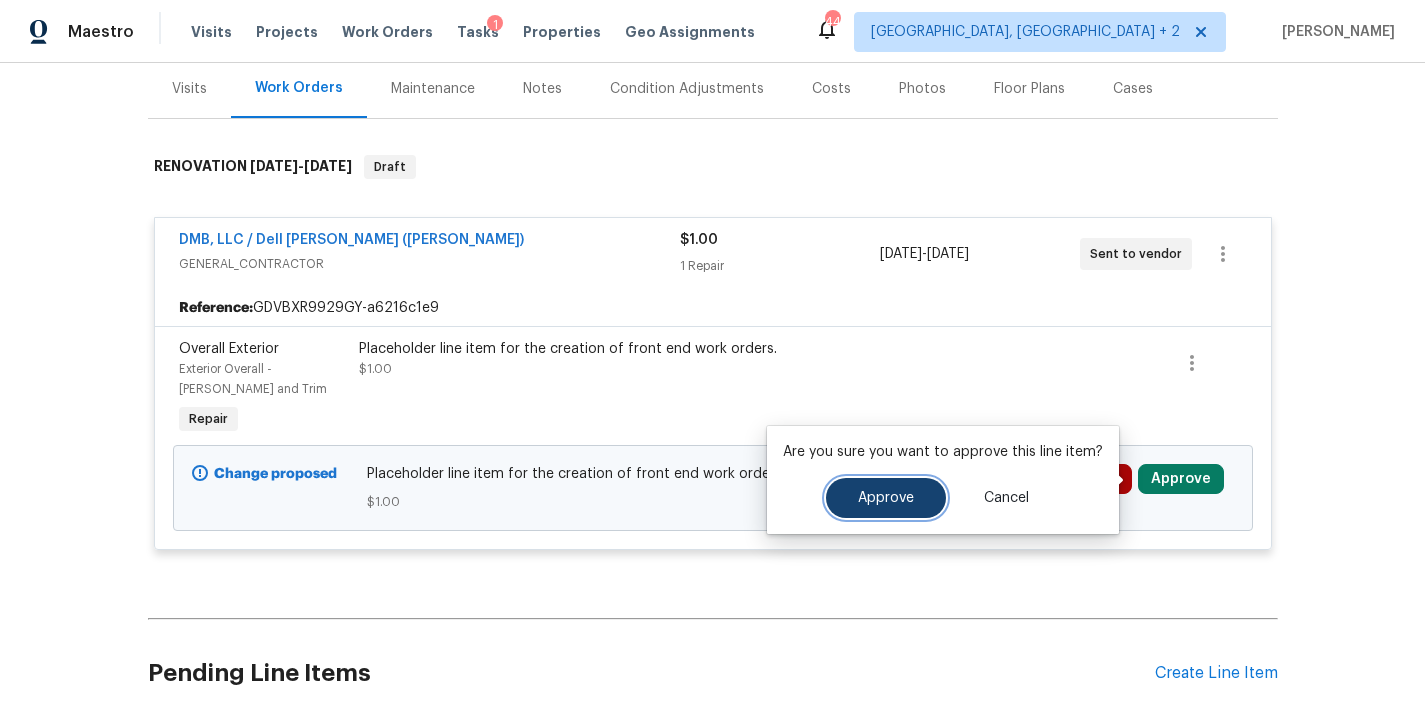 click on "Approve" at bounding box center [886, 498] 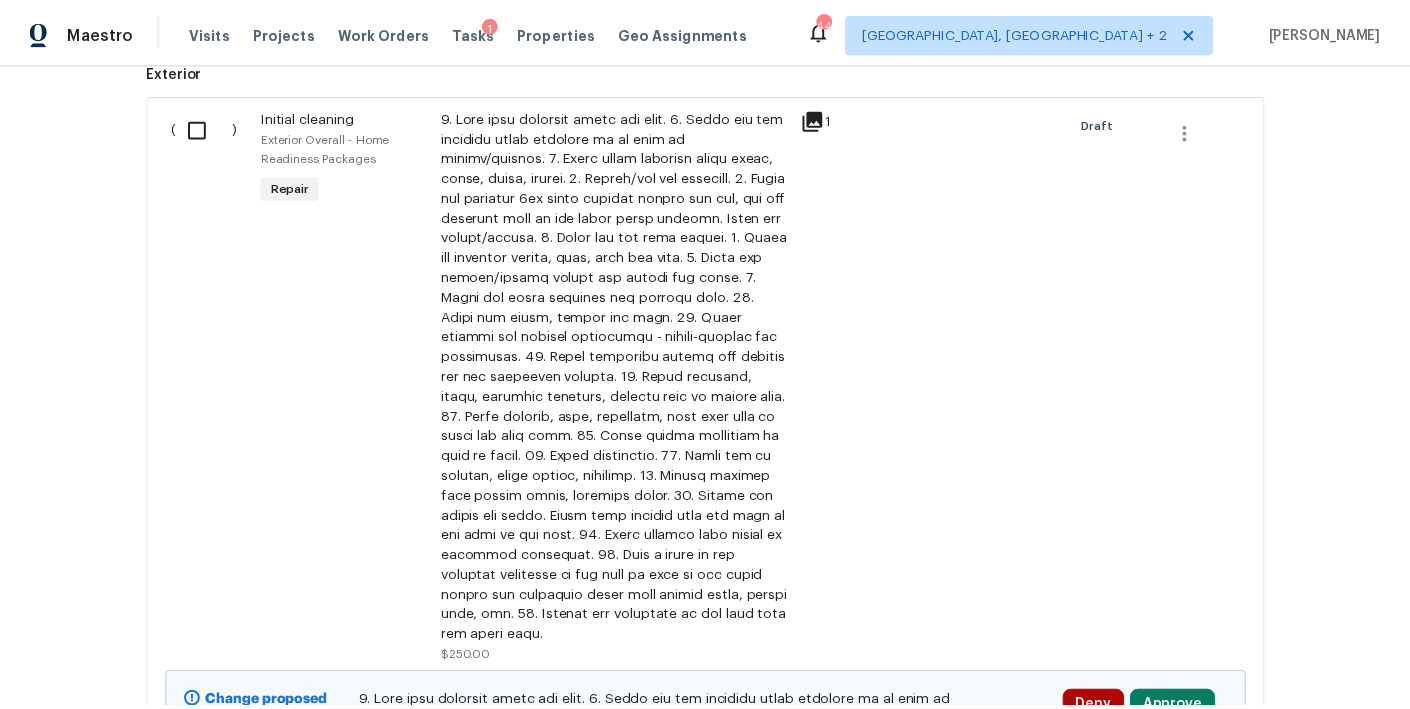 scroll, scrollTop: 0, scrollLeft: 0, axis: both 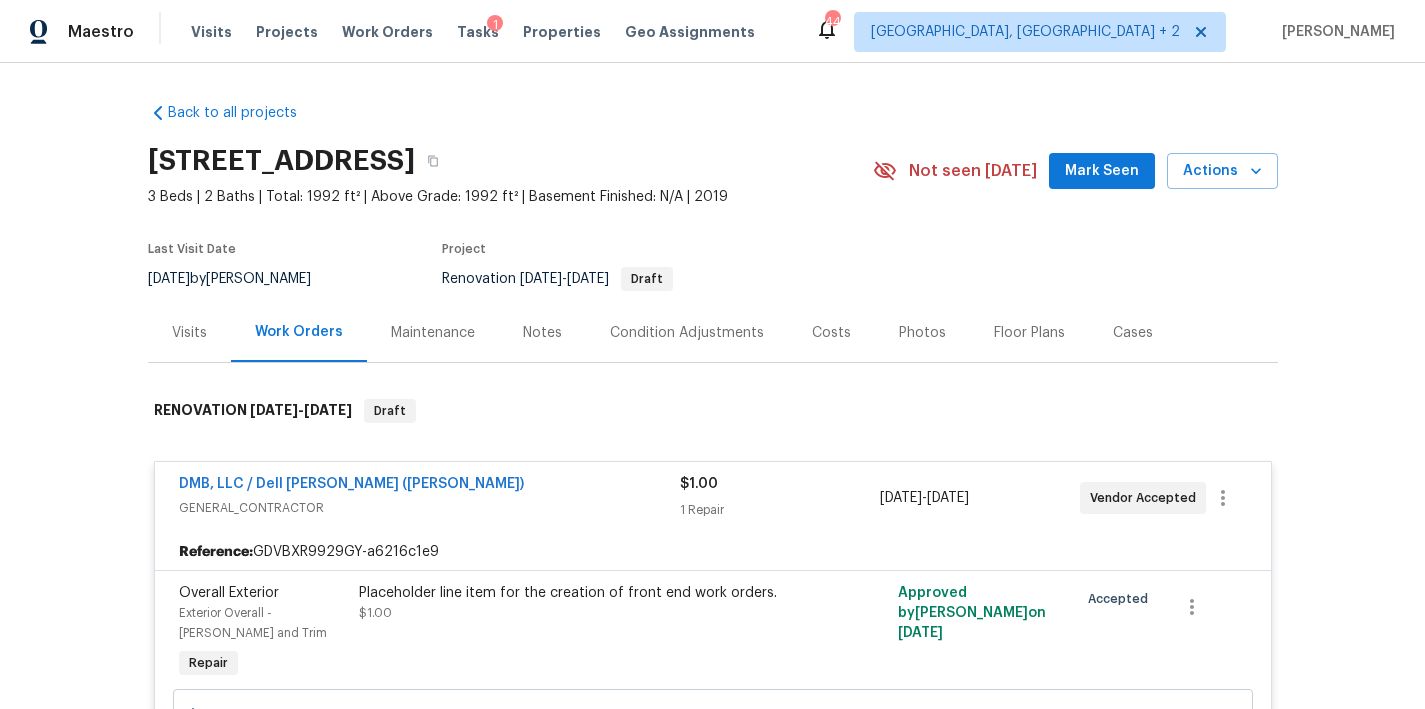 click on "Costs" at bounding box center [831, 333] 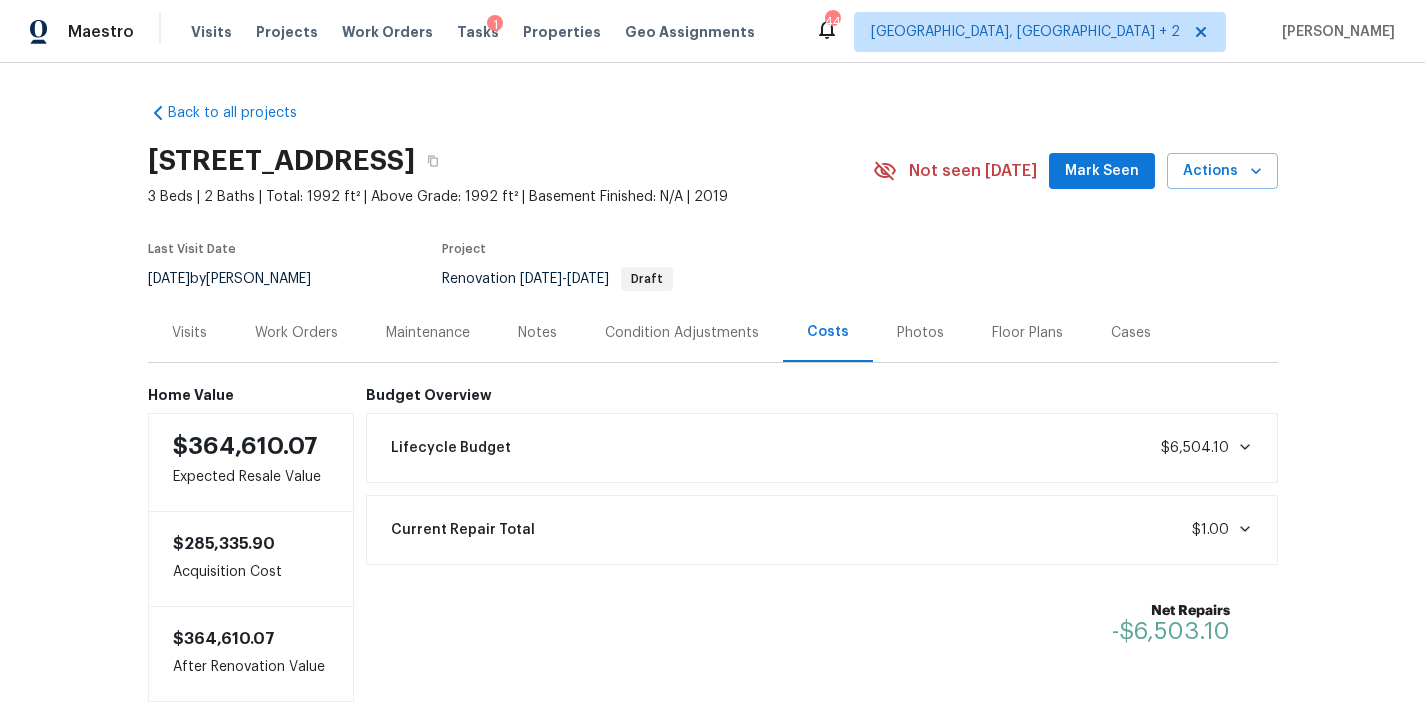click on "Notes" at bounding box center [537, 333] 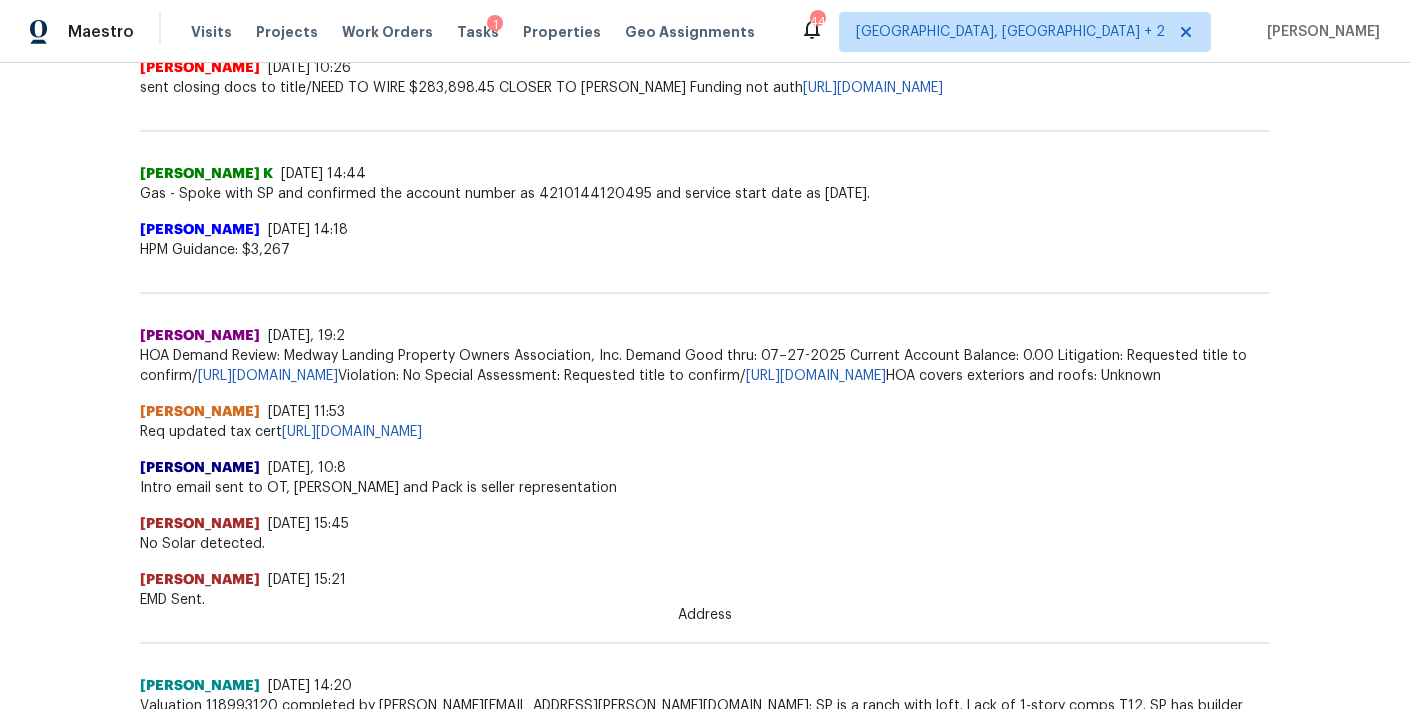 scroll, scrollTop: 847, scrollLeft: 0, axis: vertical 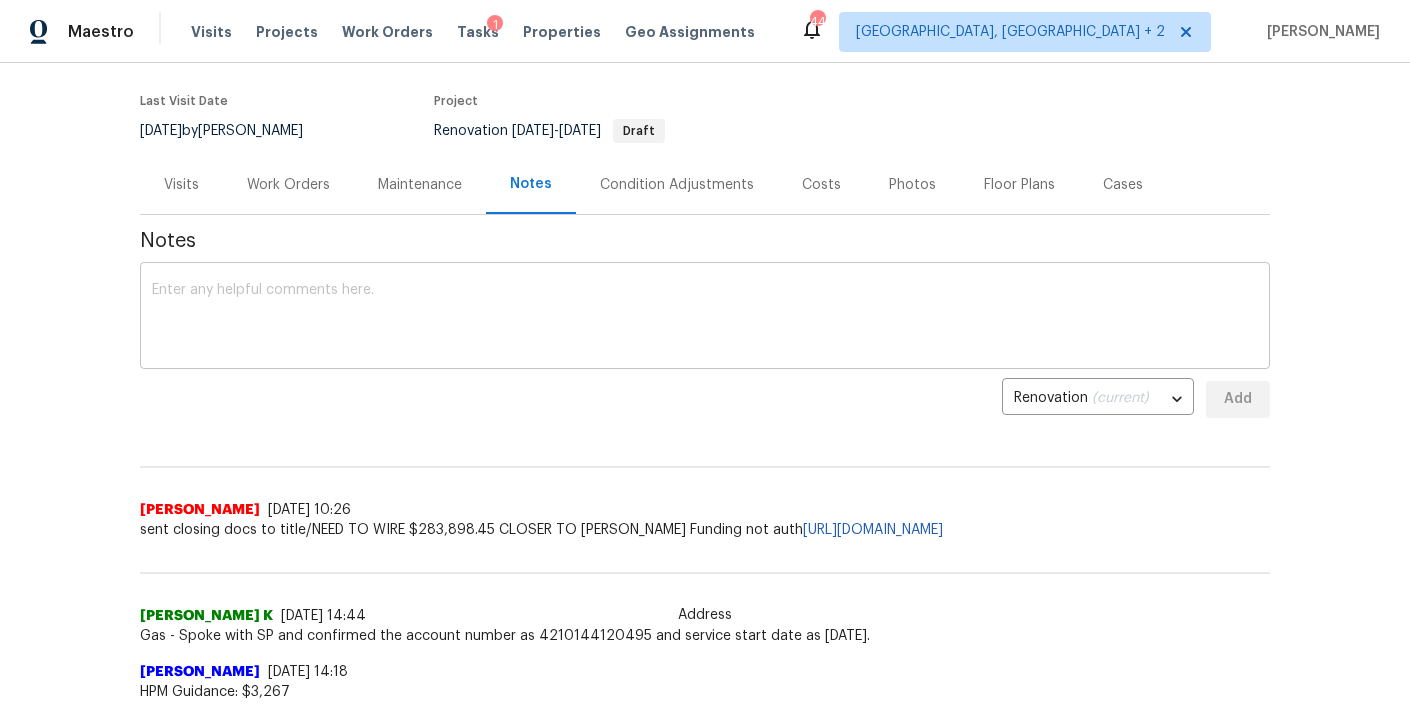 click at bounding box center [705, 318] 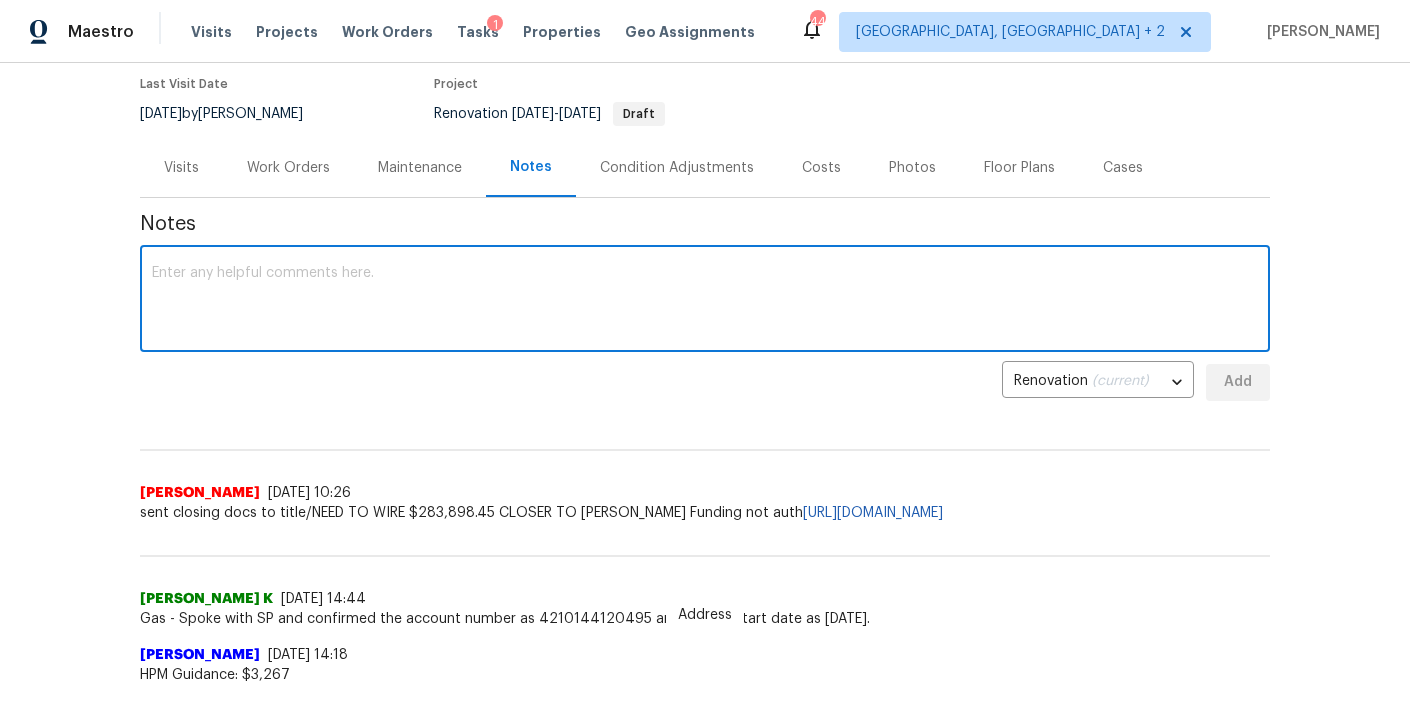 scroll, scrollTop: 183, scrollLeft: 0, axis: vertical 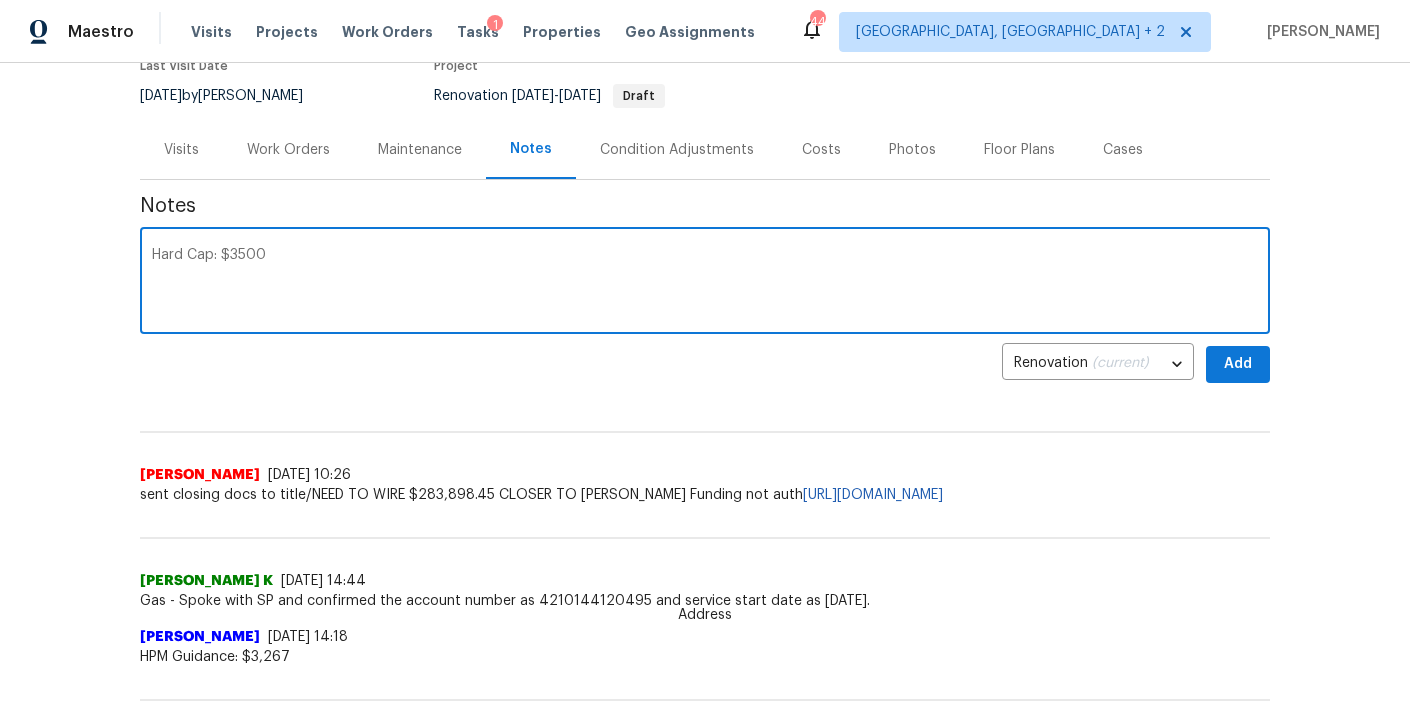 type on "Hard Cap: $3500" 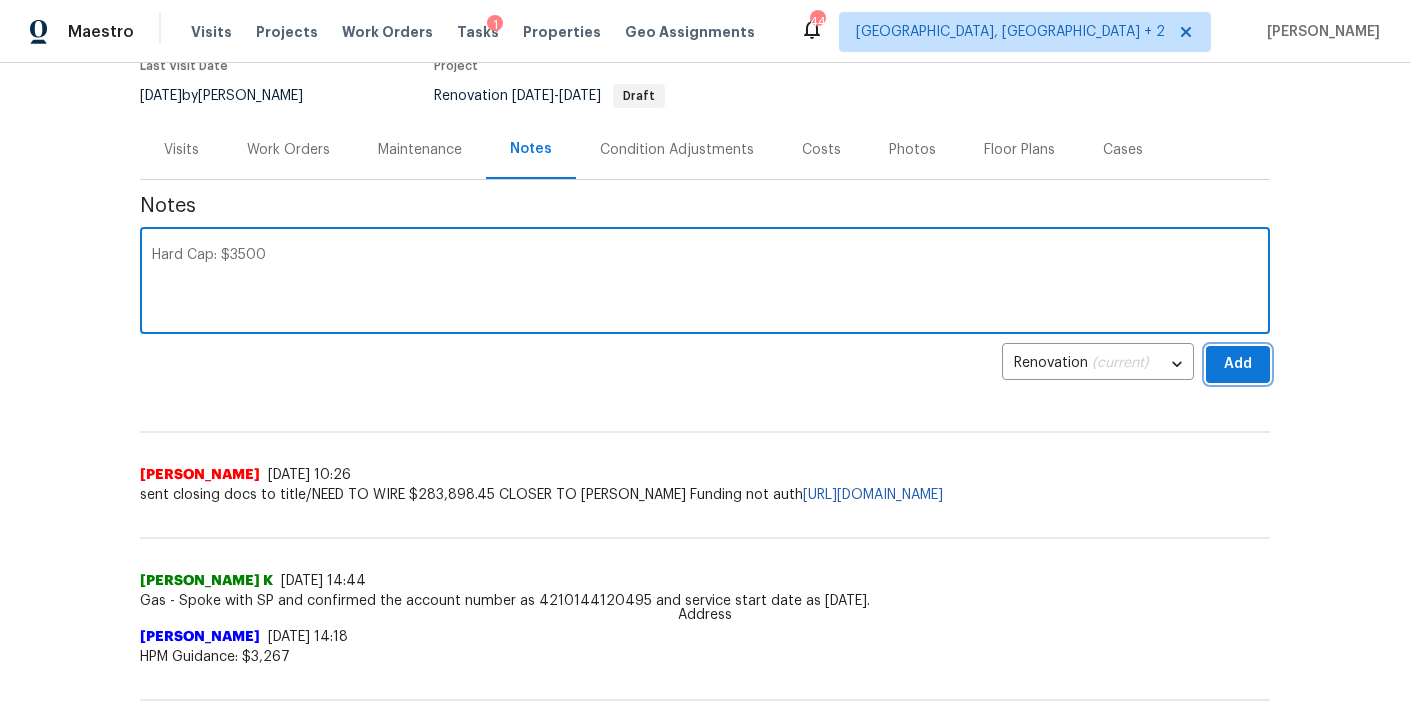 click on "Add" at bounding box center [1238, 364] 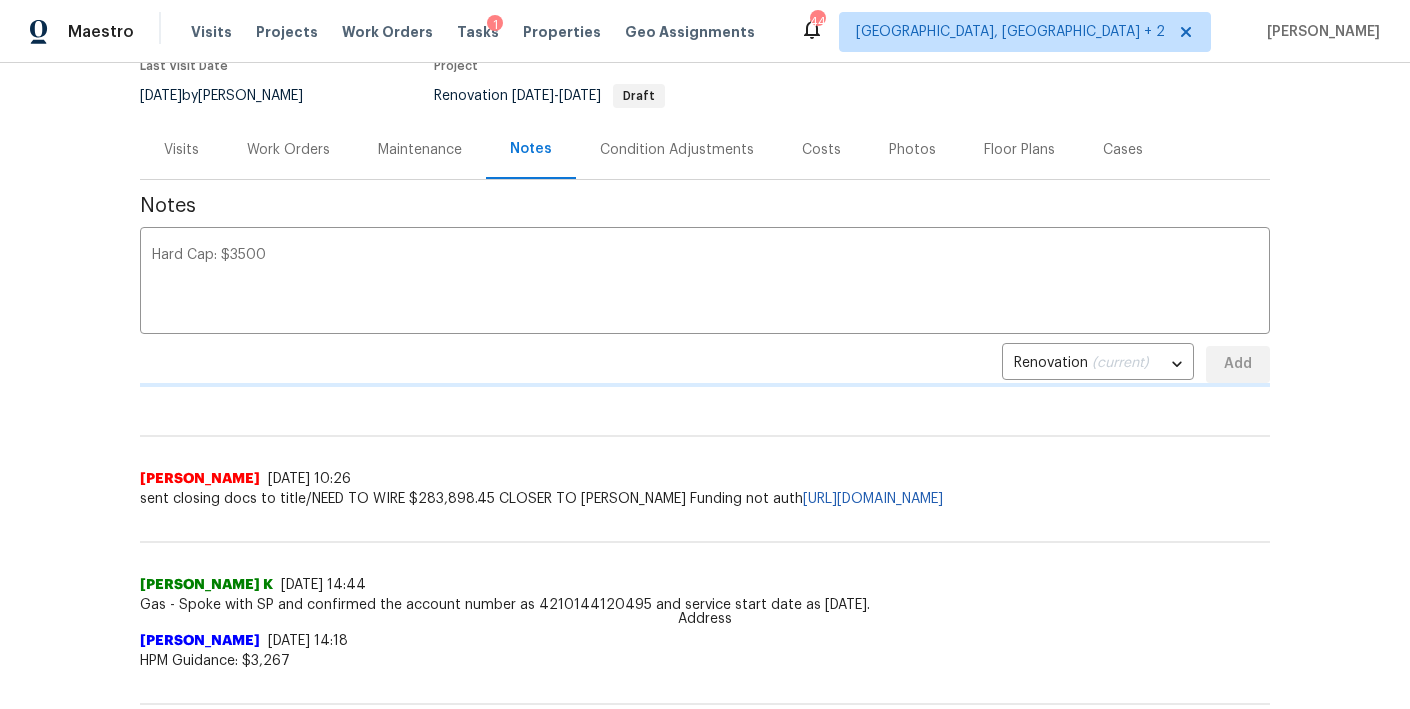 type 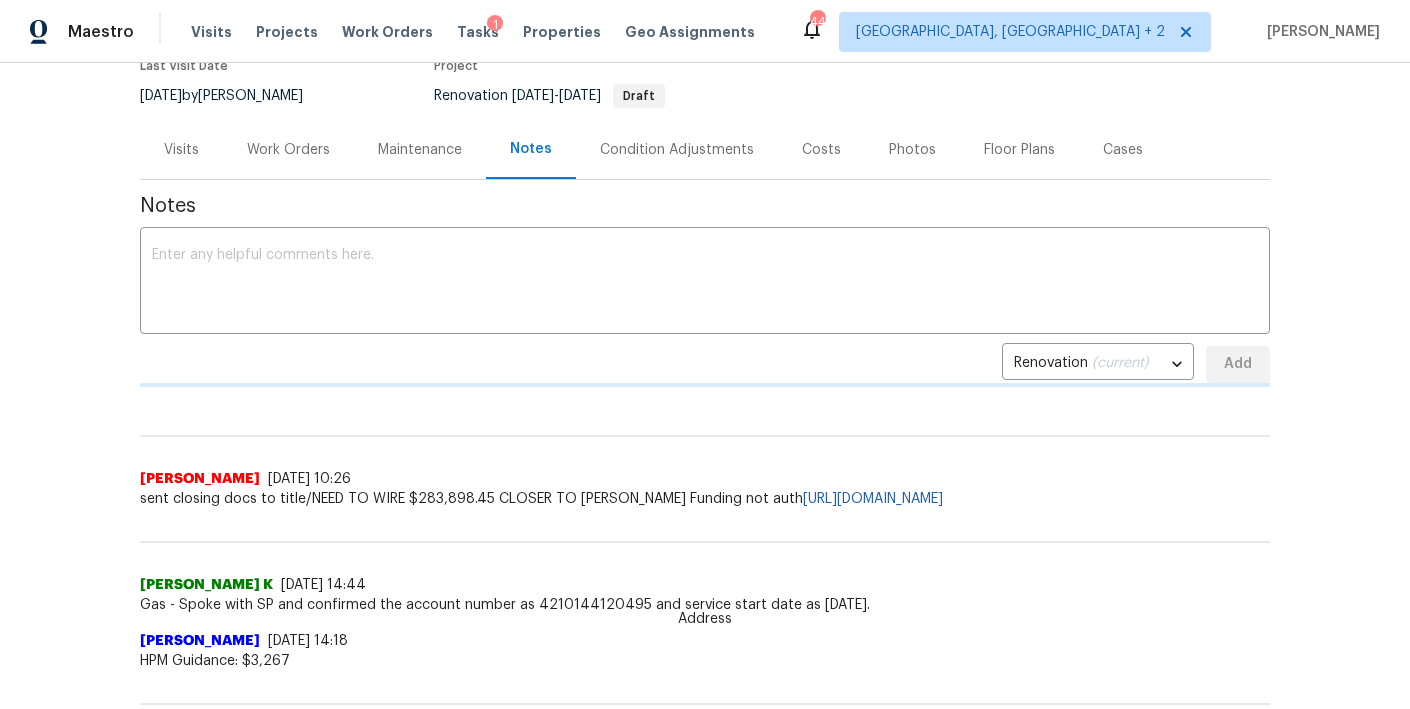 click on "Back to all projects 158 Hyrne Dr, Goose Creek, SC 29445 3 Beds | 2 Baths | Total: 1992 ft² | Above Grade: 1992 ft² | Basement Finished: N/A | 2019 Not seen today Mark Seen Actions Last Visit Date 7/11/2025  by  Raymond Roberts   Project Renovation   7/15/2025  -  7/21/2025 Draft Visits Work Orders Maintenance Notes Condition Adjustments Costs Photos Floor Plans Cases Notes Hard Cap: $3500 x ​ Renovation   (current) 72faad90-0569-4623-b472-3656805414ea ​ Add Address Jacob Griffith 7/11/25, 10:26 sent closing docs to title/NEED TO WIRE $283,898.45 CLOSER TO COE
Funding not auth
https://opendoor.zendesk.com/agent/tickets/3314800 Renovation Jambunathan K 7/8/25, 14:44 Gas - Spoke with SP and confirmed the account number as 4210144120495 and service start date as 07/14/25. Muzammil Ahamedhussain 7/8/25, 14:18 HPM Guidance: $3,267 Address Grace Valamai 7/1/25, 19:2 https://opendoor.zendesk.com/agent/tickets/3297081
Violation: No
Special Assessment: Requested title to confirm/ Savannah Balas 6/30/25, 11:53" at bounding box center (705, 386) 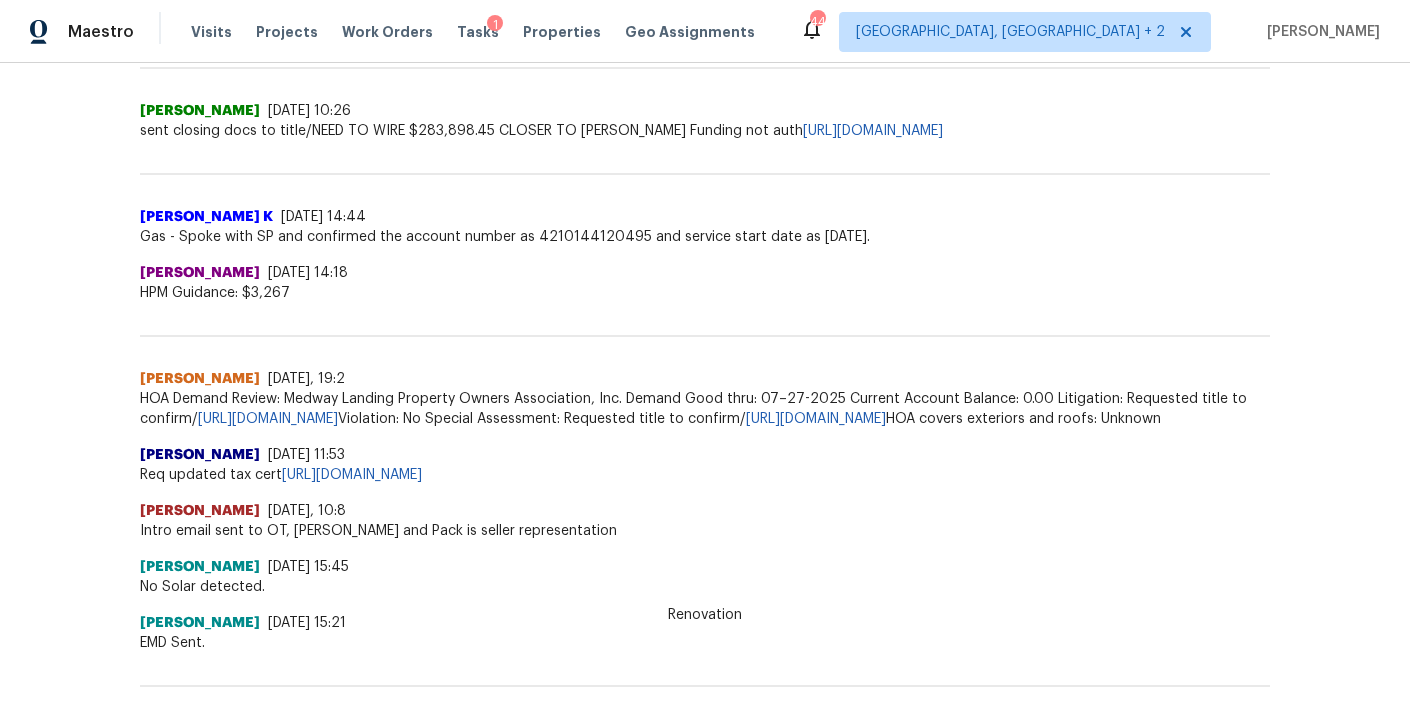 scroll, scrollTop: 953, scrollLeft: 0, axis: vertical 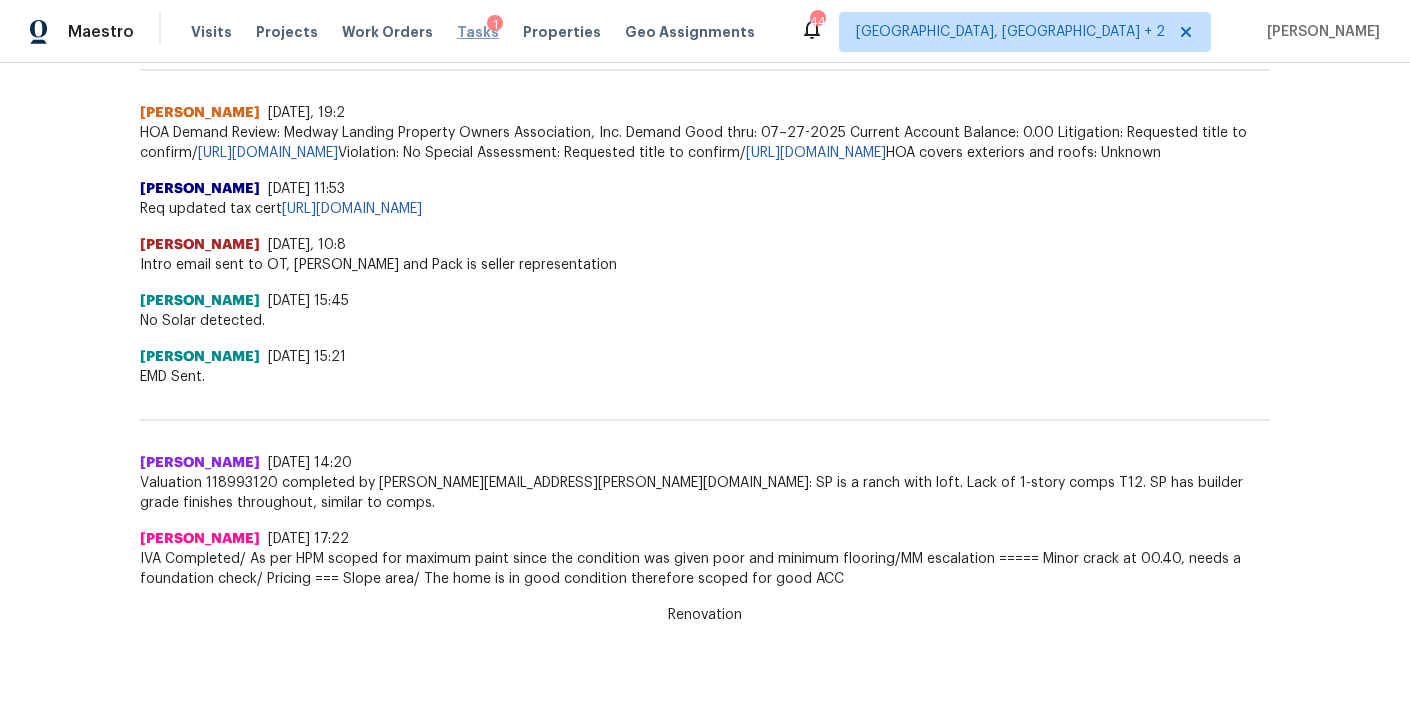 click on "Tasks" at bounding box center (478, 32) 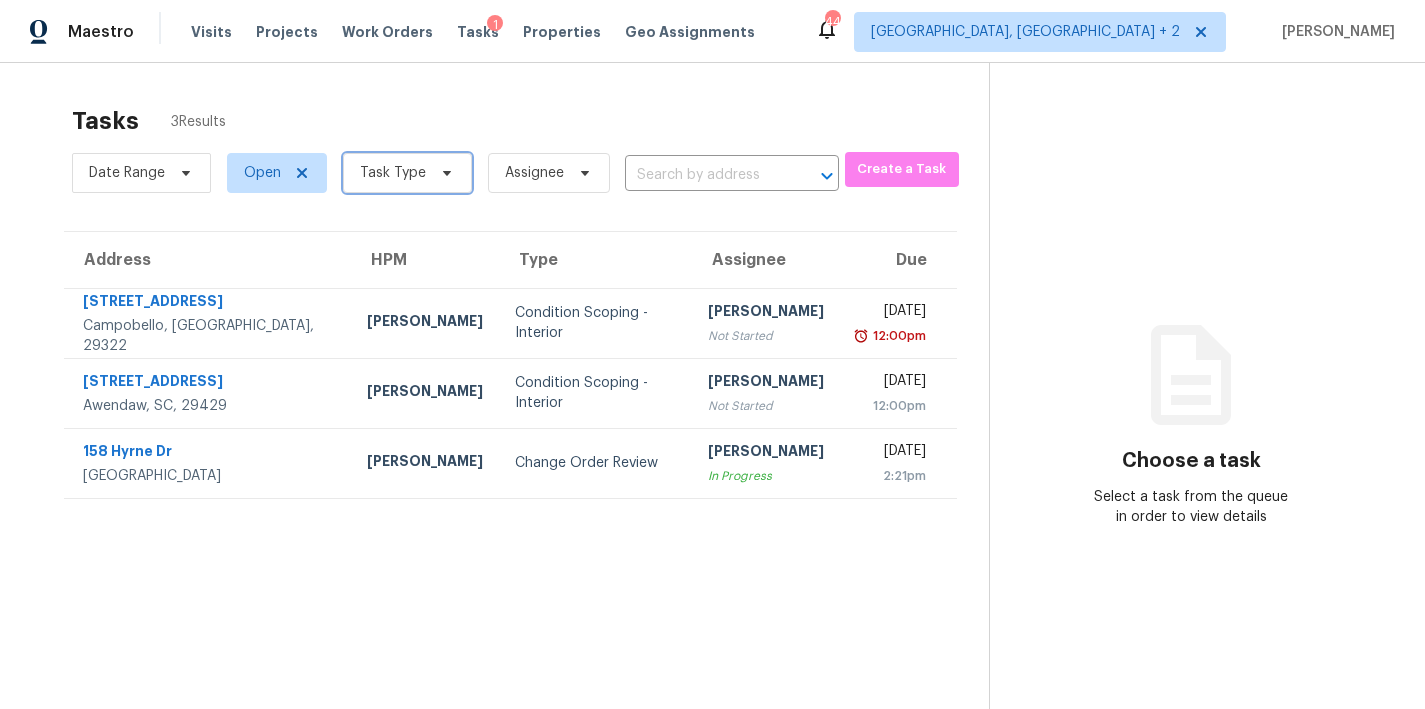 click on "Task Type" at bounding box center (393, 173) 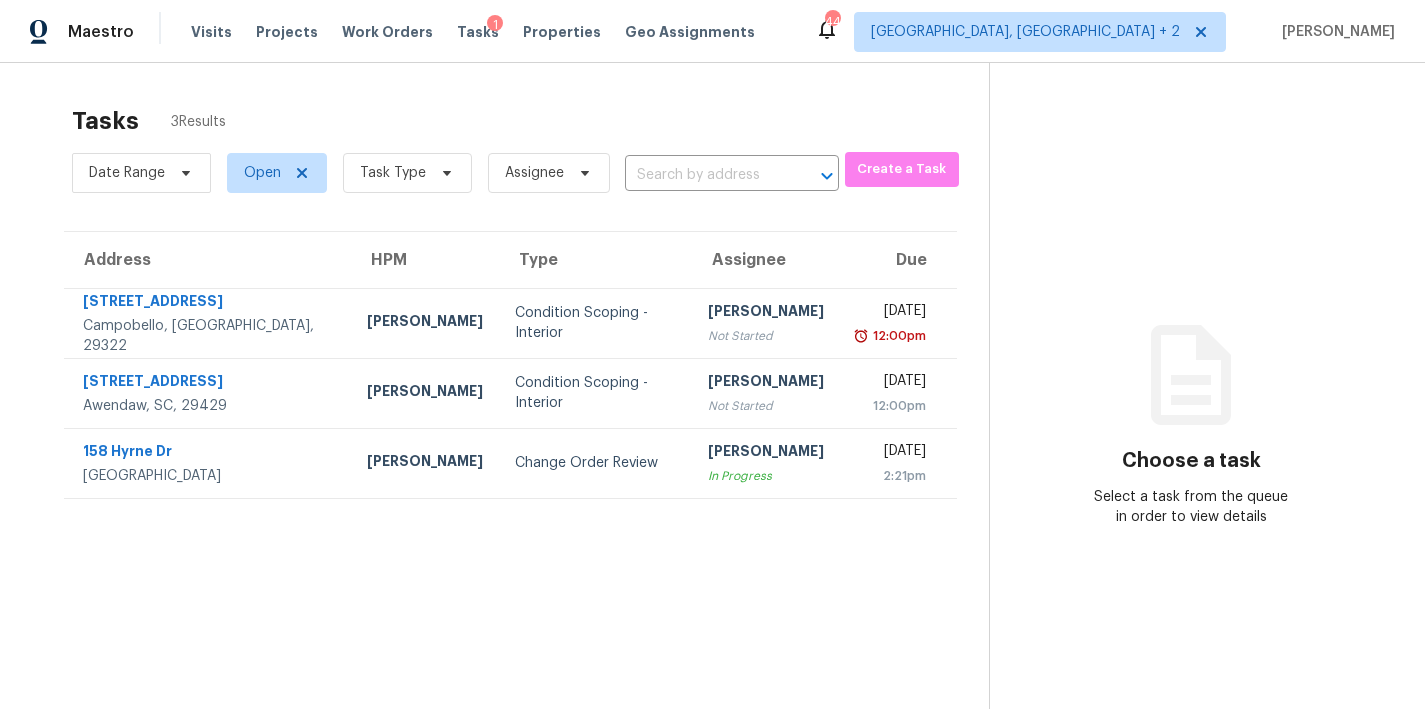 drag, startPoint x: 243, startPoint y: 616, endPoint x: 237, endPoint y: 603, distance: 14.3178215 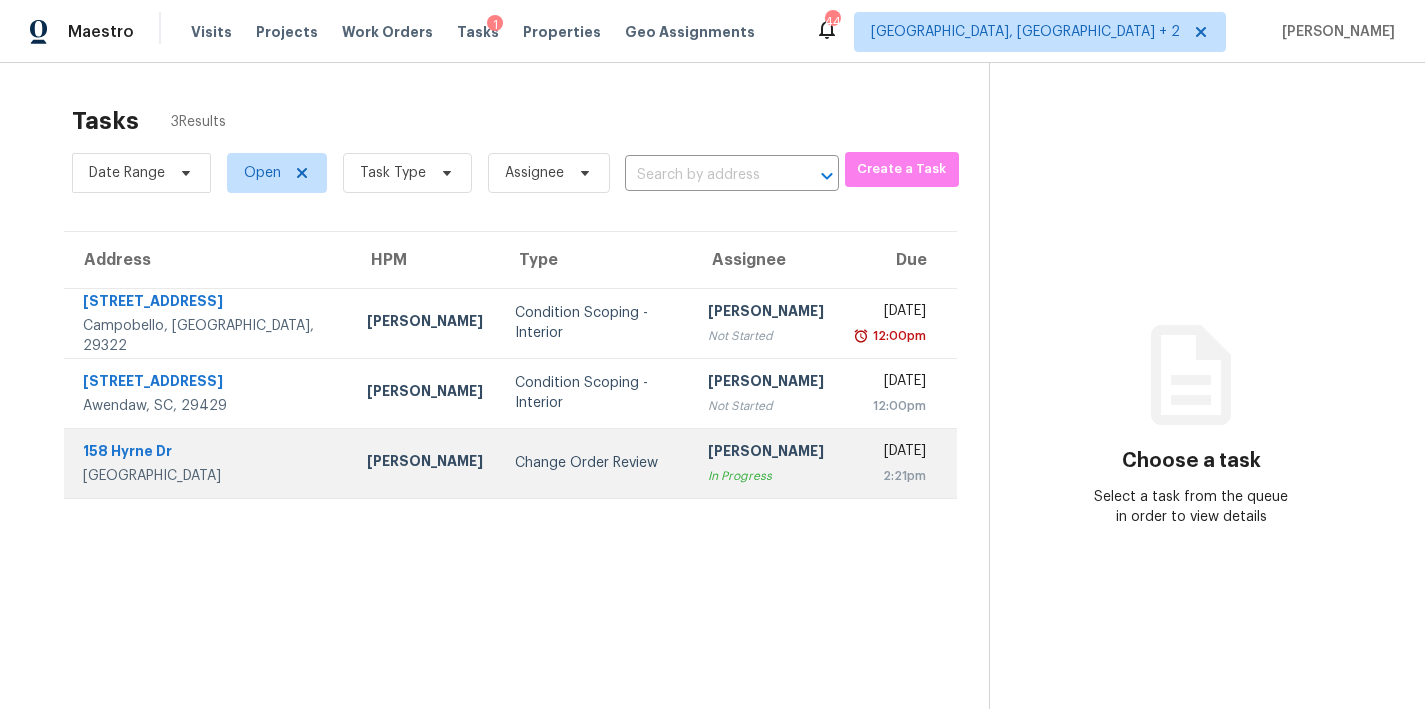 click on "Goose Creek, SC, 29445" at bounding box center (209, 476) 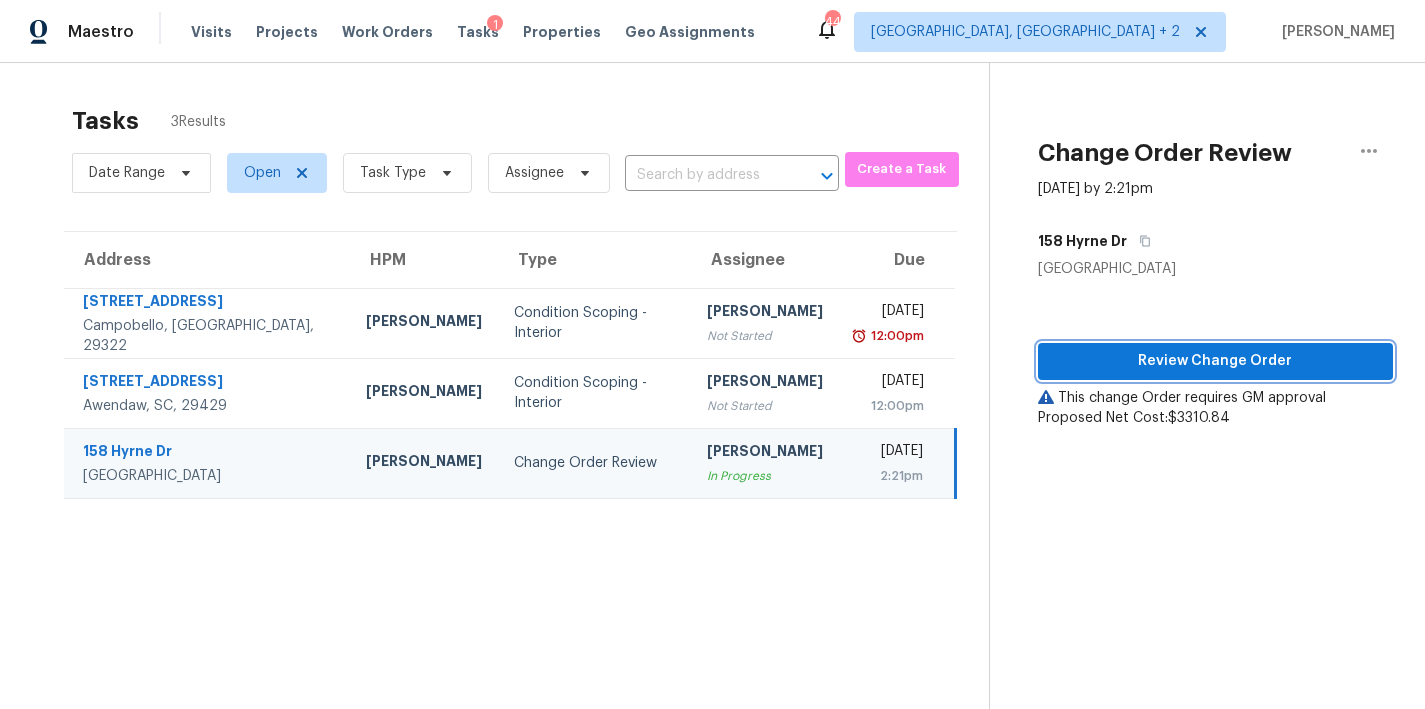 click on "Review Change Order" at bounding box center [1215, 361] 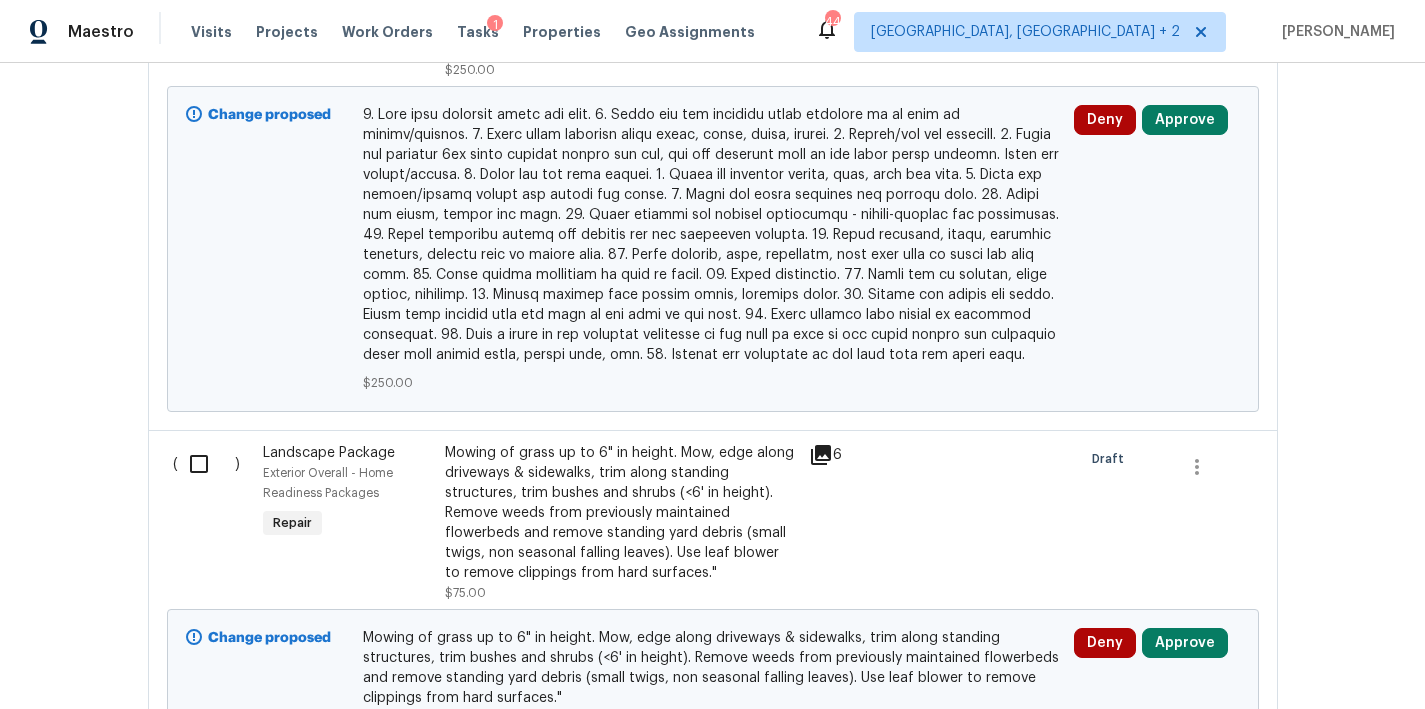 scroll, scrollTop: 1501, scrollLeft: 0, axis: vertical 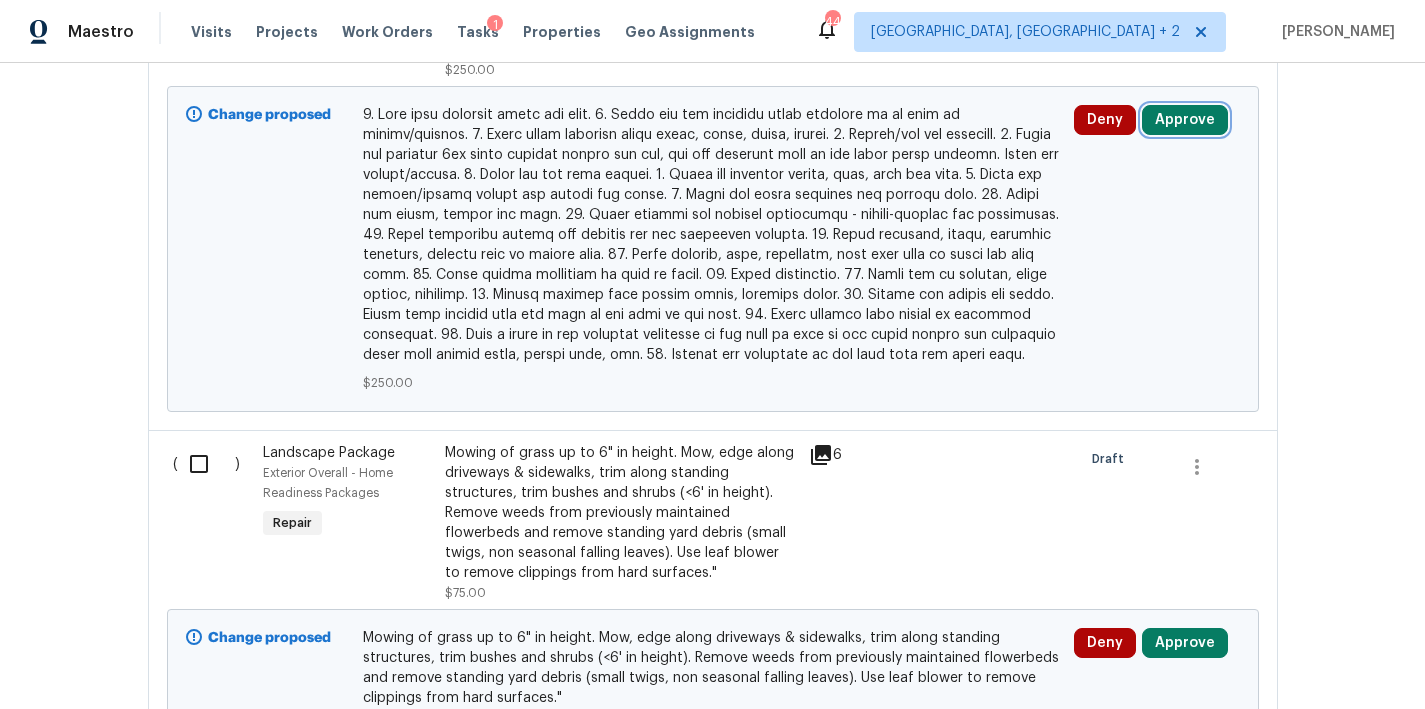 click on "Approve" at bounding box center [1185, 120] 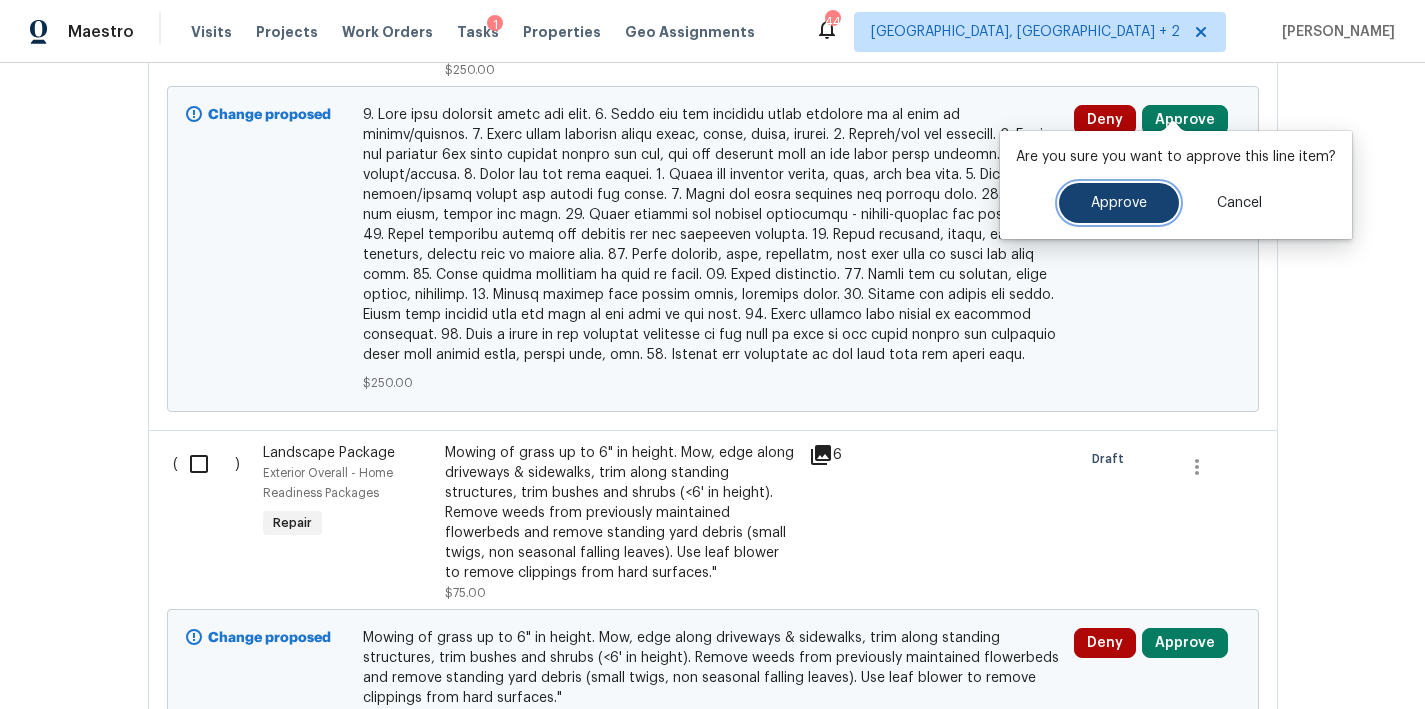 click on "Approve" at bounding box center (1119, 203) 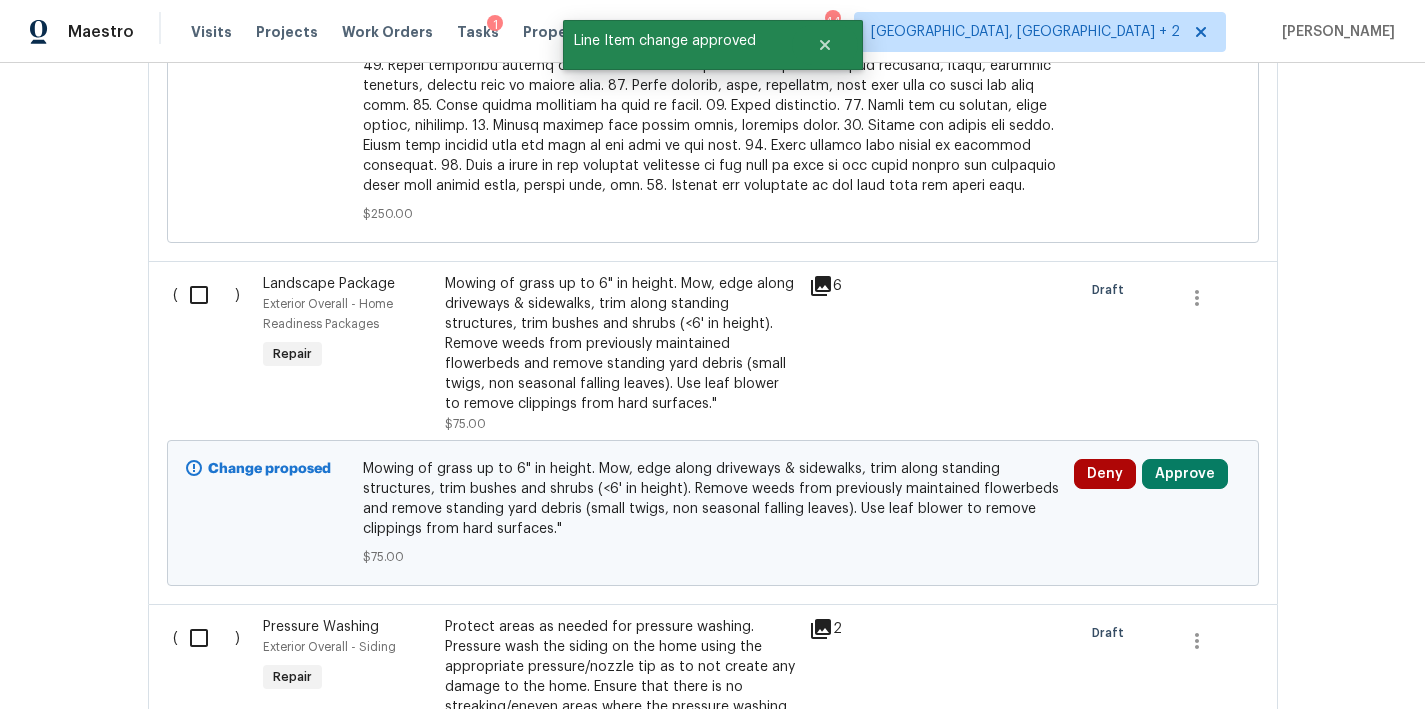 scroll, scrollTop: 1676, scrollLeft: 0, axis: vertical 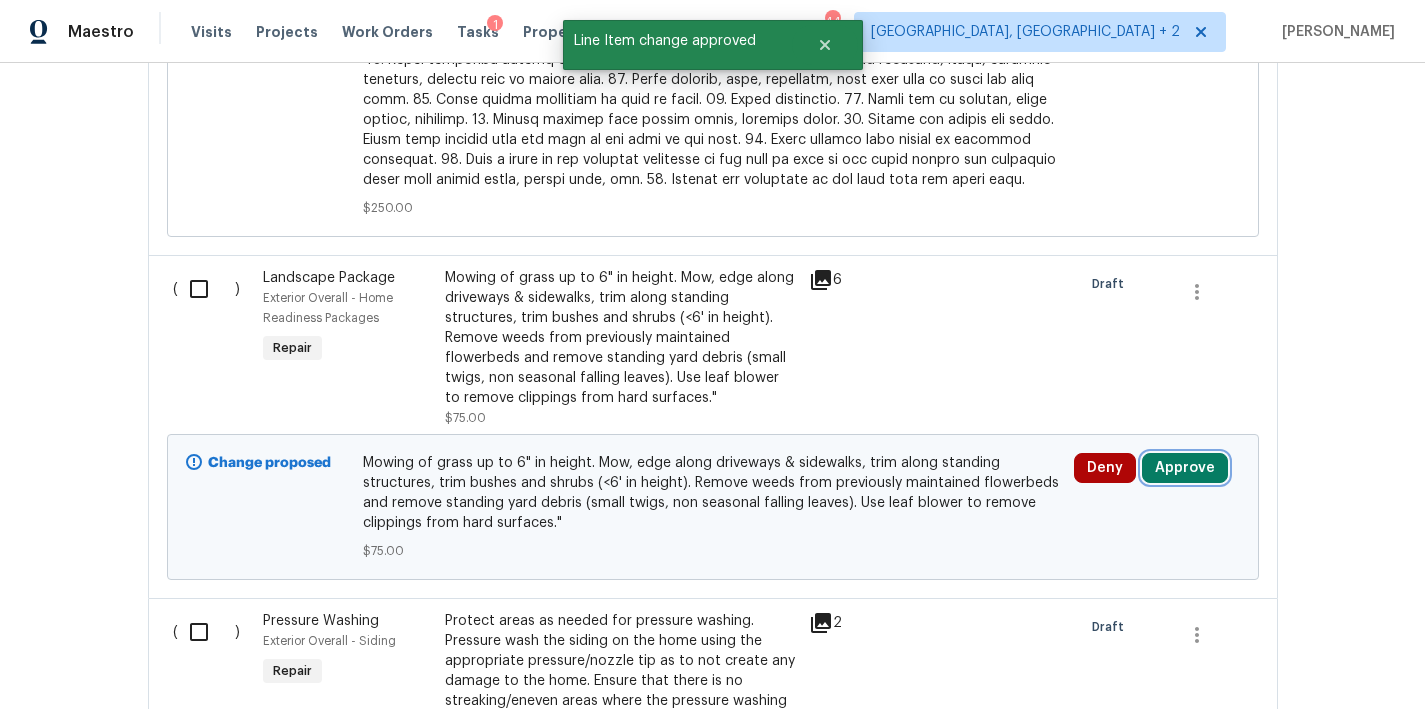 click on "Approve" at bounding box center (1185, 468) 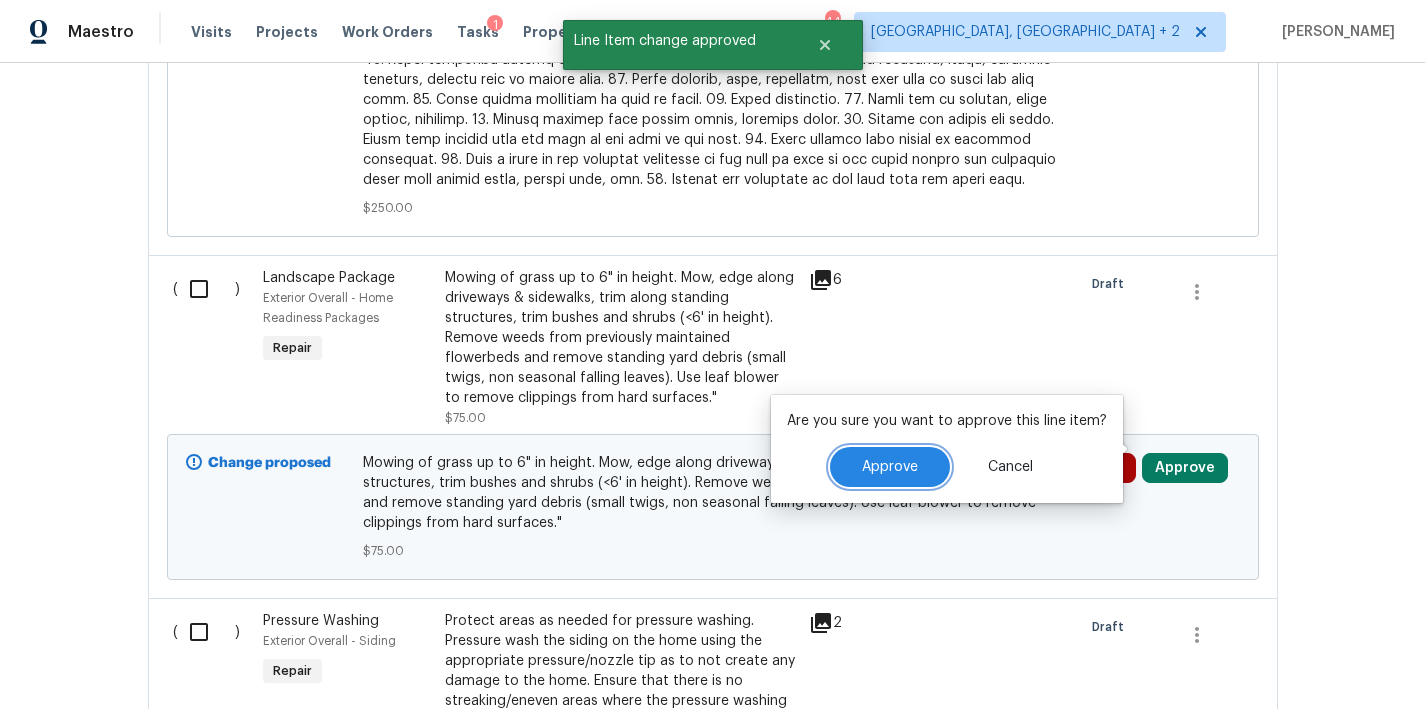 click on "Approve" at bounding box center (890, 467) 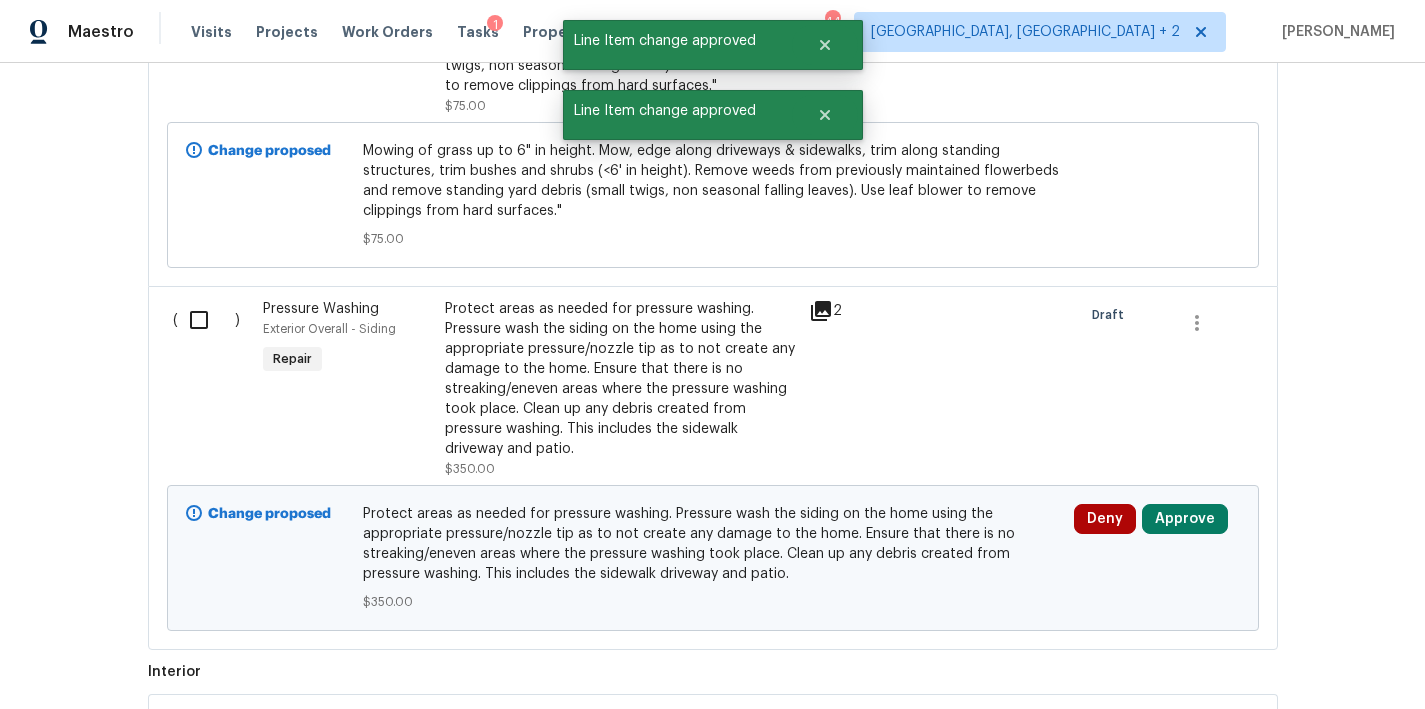 scroll, scrollTop: 1997, scrollLeft: 0, axis: vertical 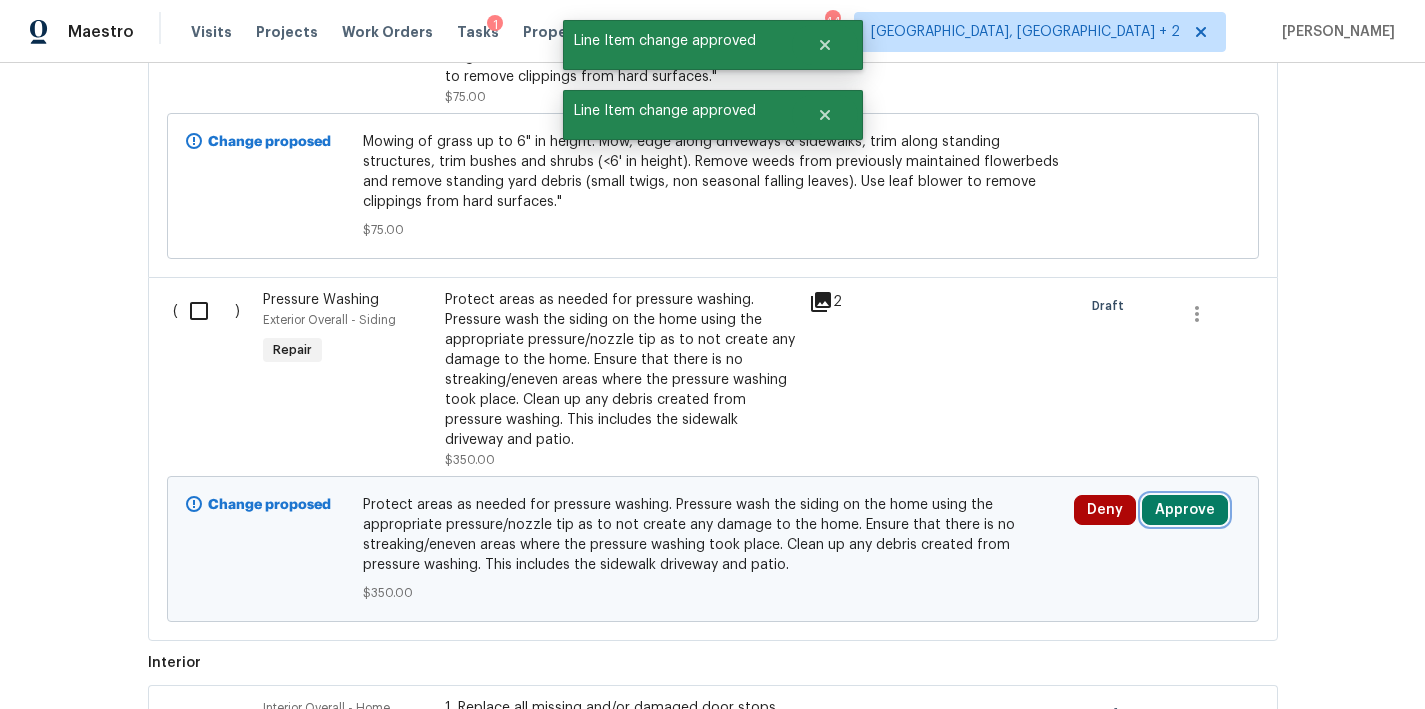 click on "Approve" at bounding box center (1185, 510) 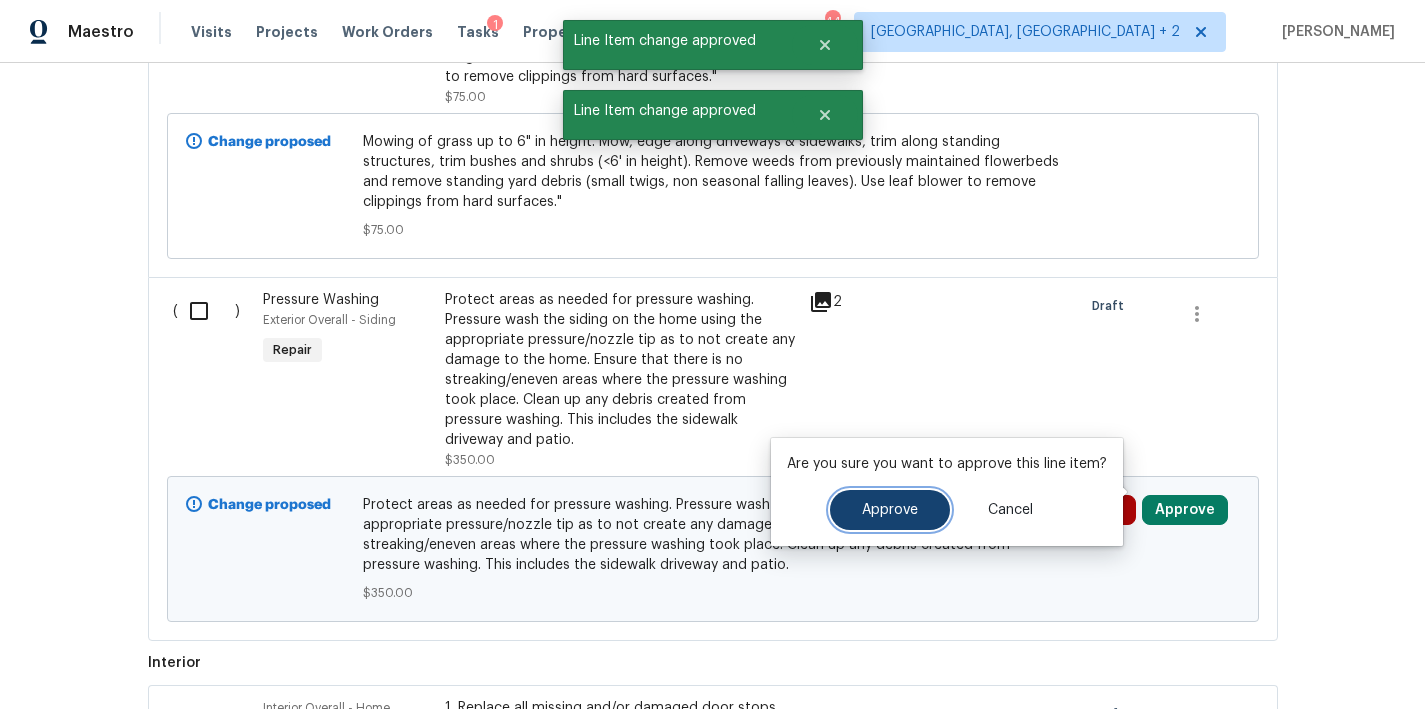 click on "Approve" at bounding box center (890, 510) 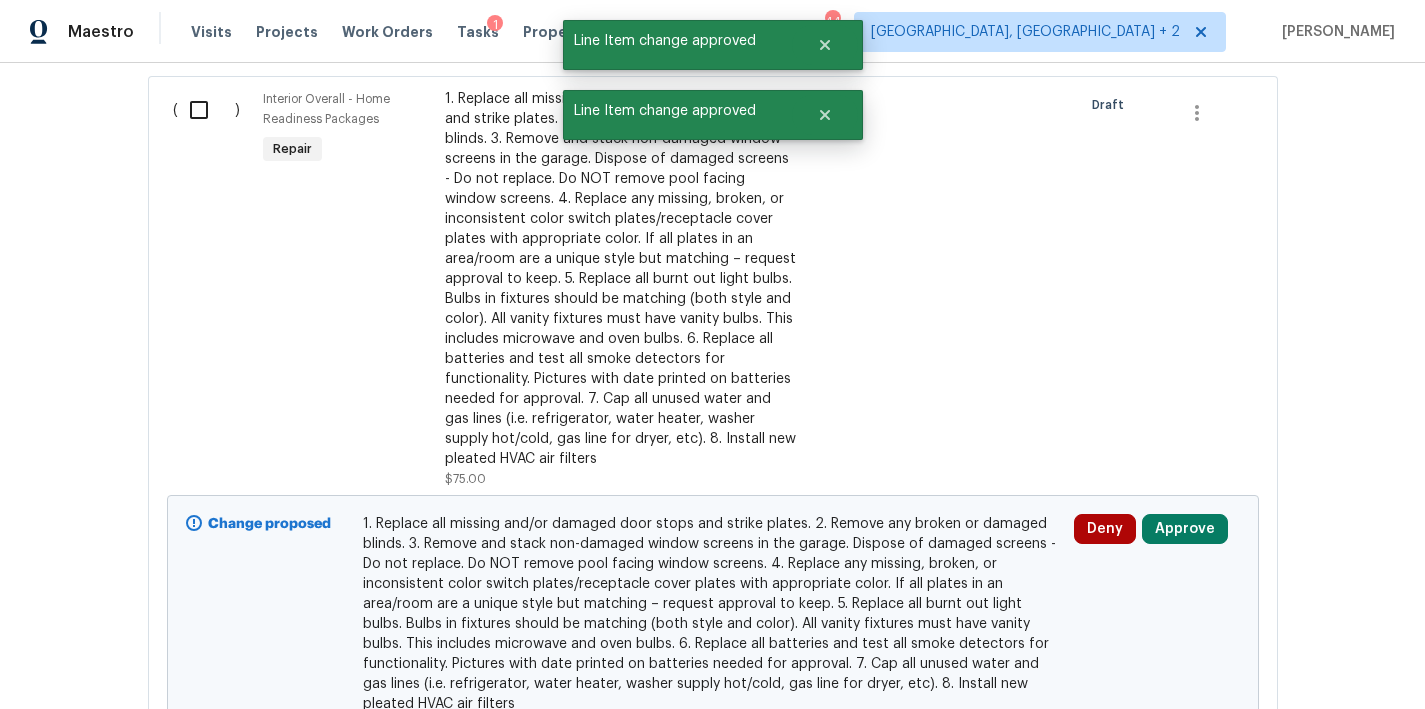 scroll, scrollTop: 2719, scrollLeft: 0, axis: vertical 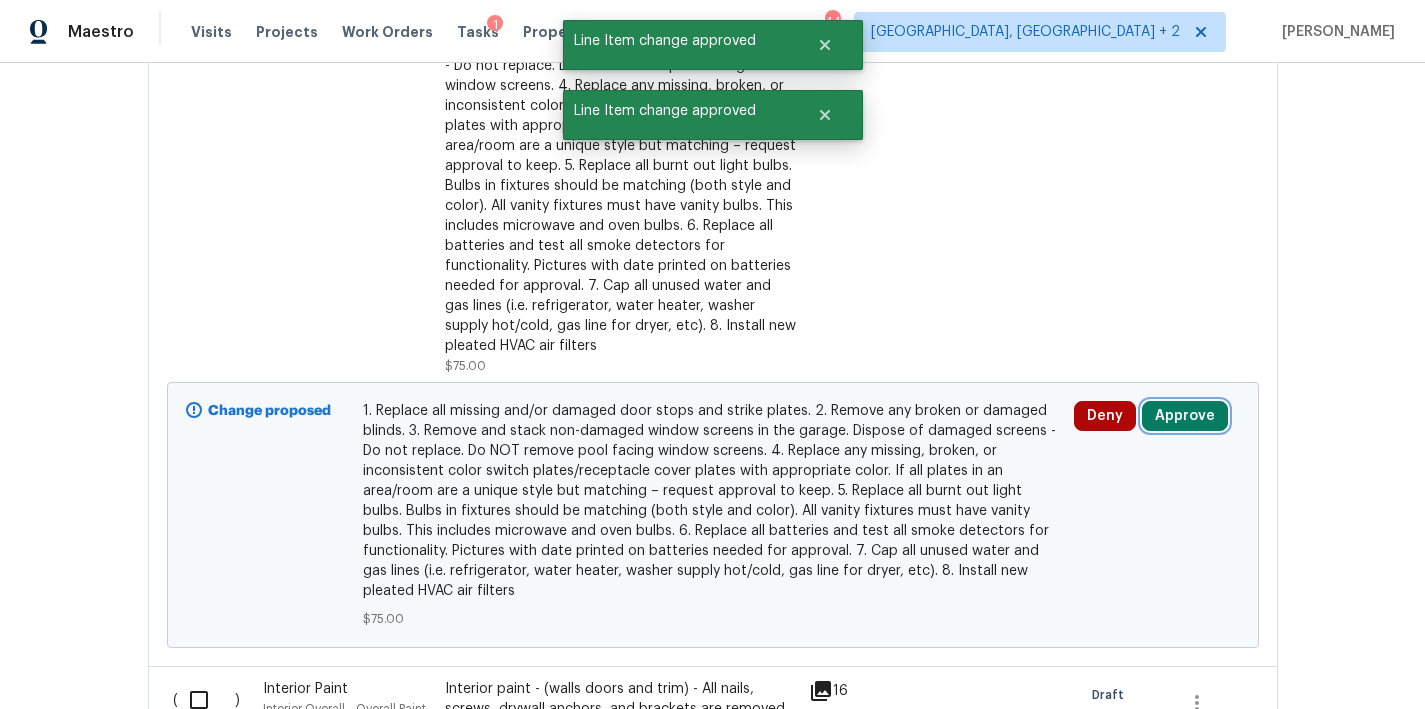 click on "Approve" at bounding box center (1185, 416) 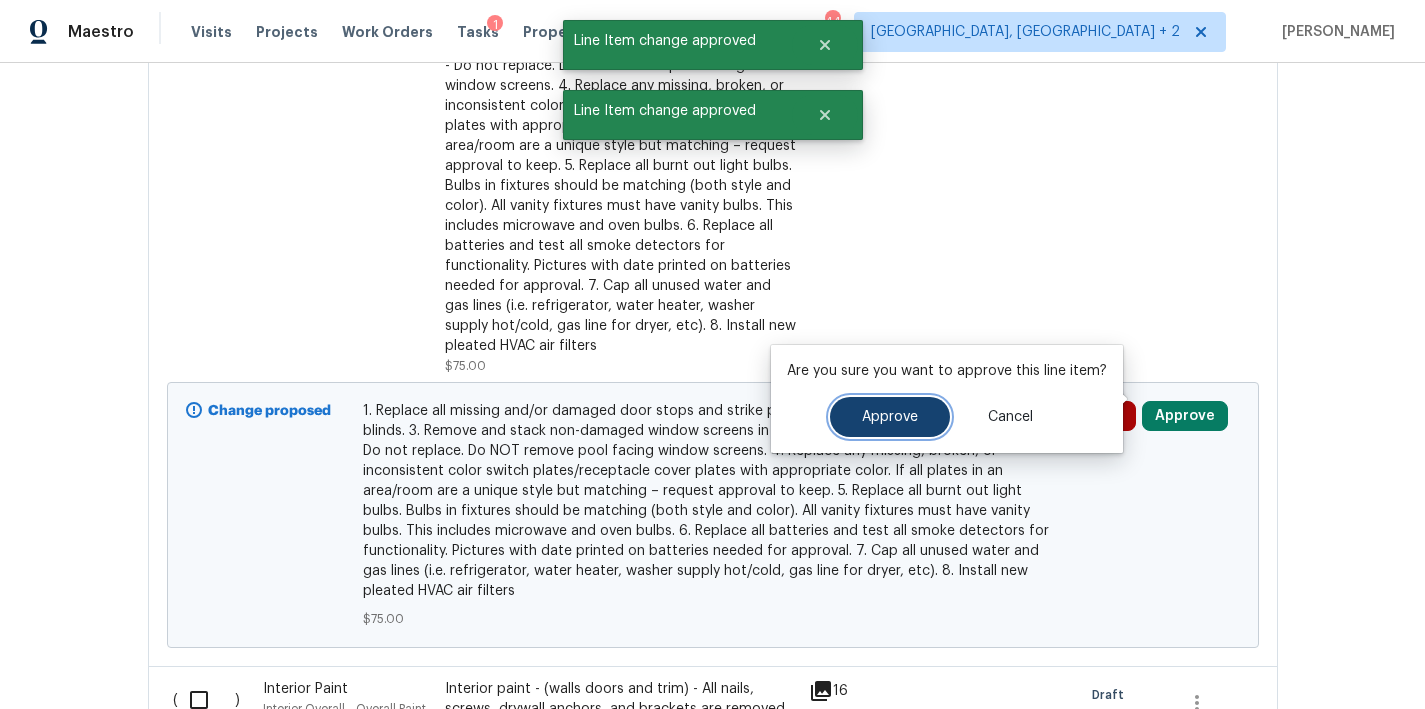 click on "Approve" at bounding box center [890, 417] 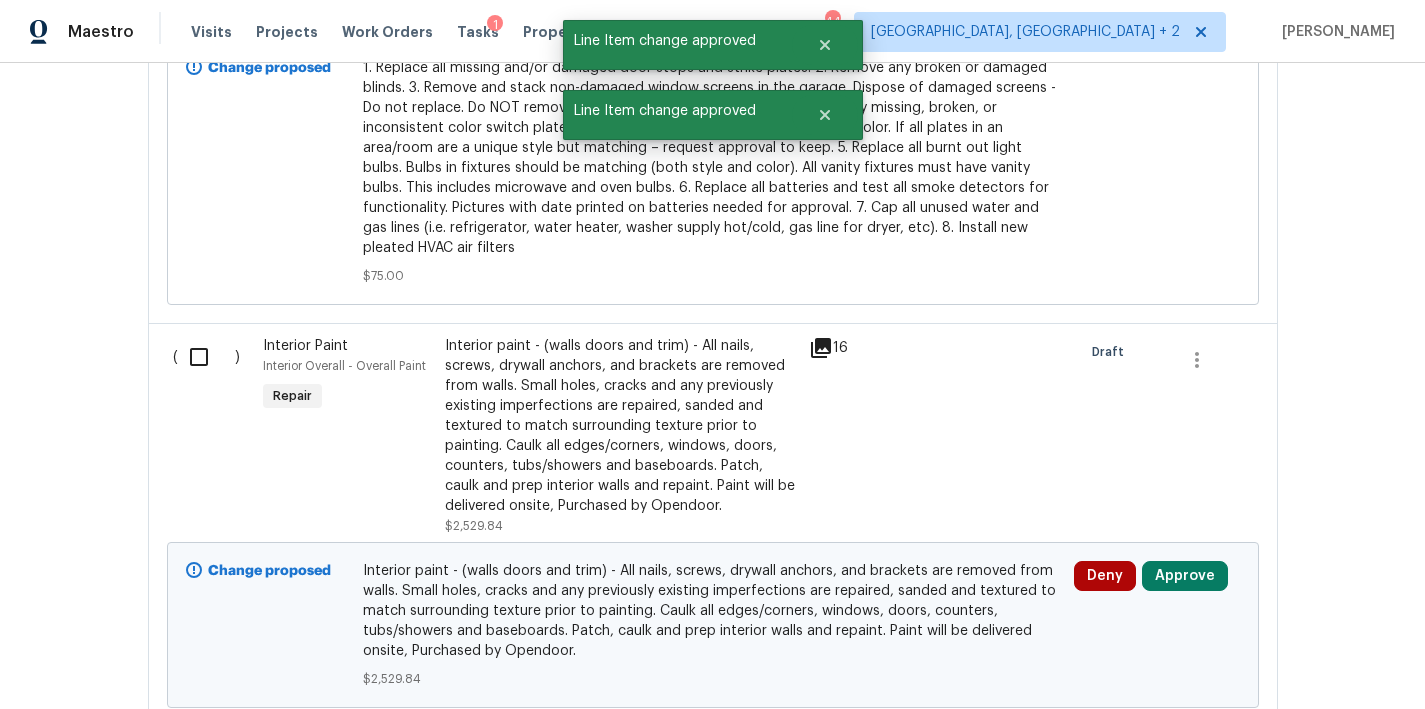 scroll, scrollTop: 3207, scrollLeft: 0, axis: vertical 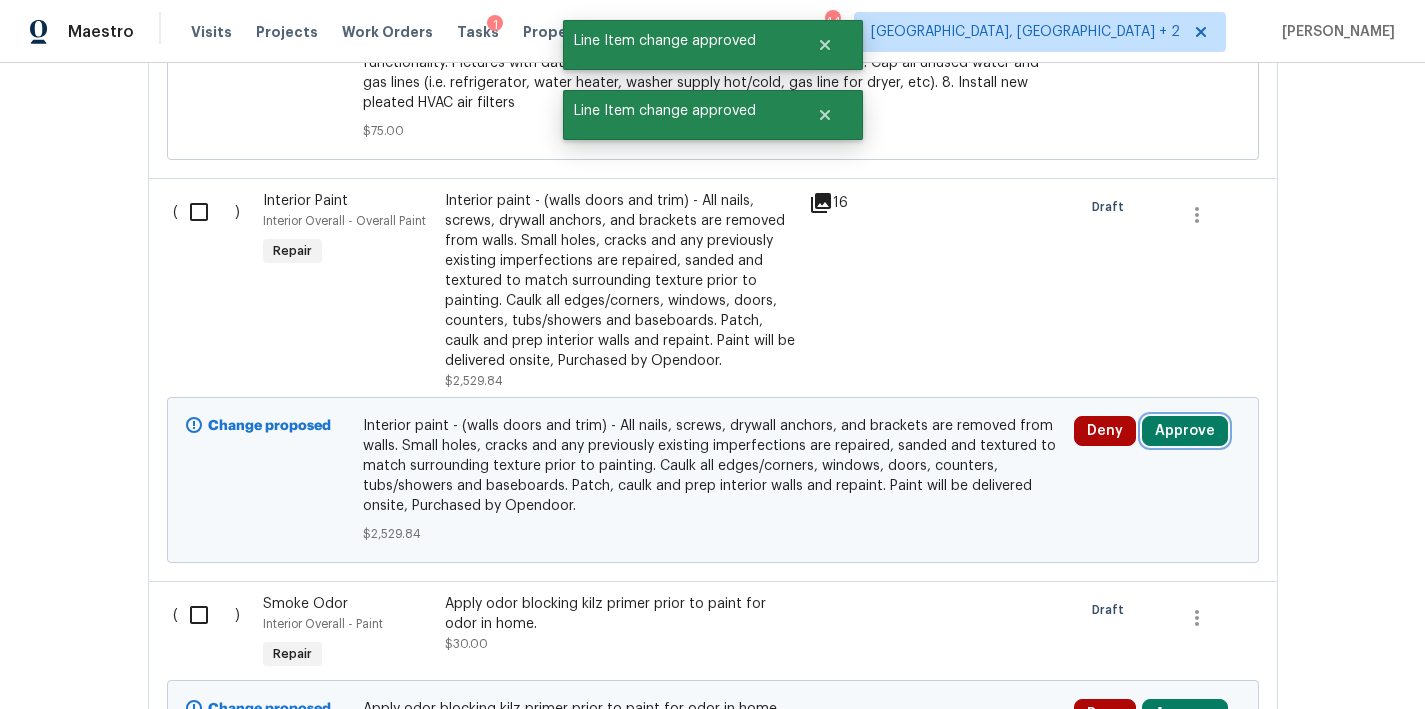 click on "Approve" at bounding box center [1185, 431] 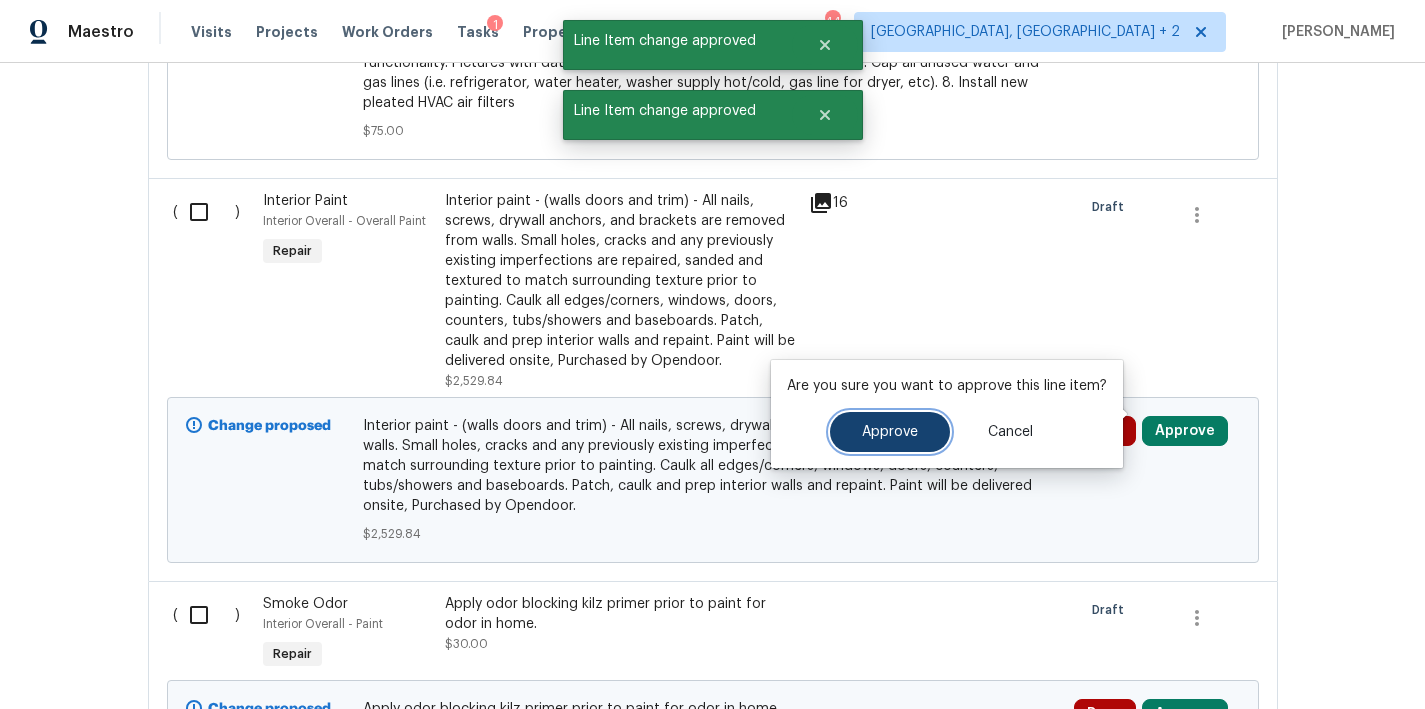 click on "Approve" at bounding box center (890, 432) 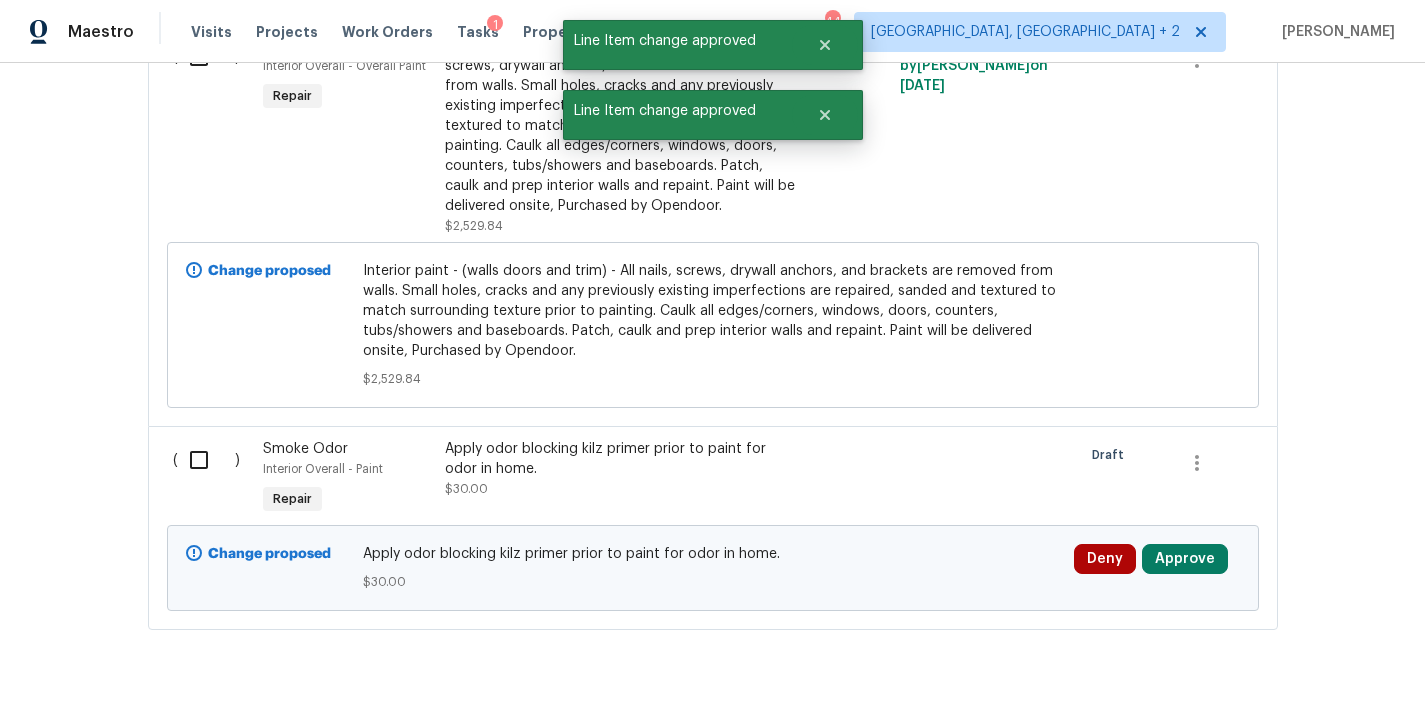 scroll, scrollTop: 3418, scrollLeft: 0, axis: vertical 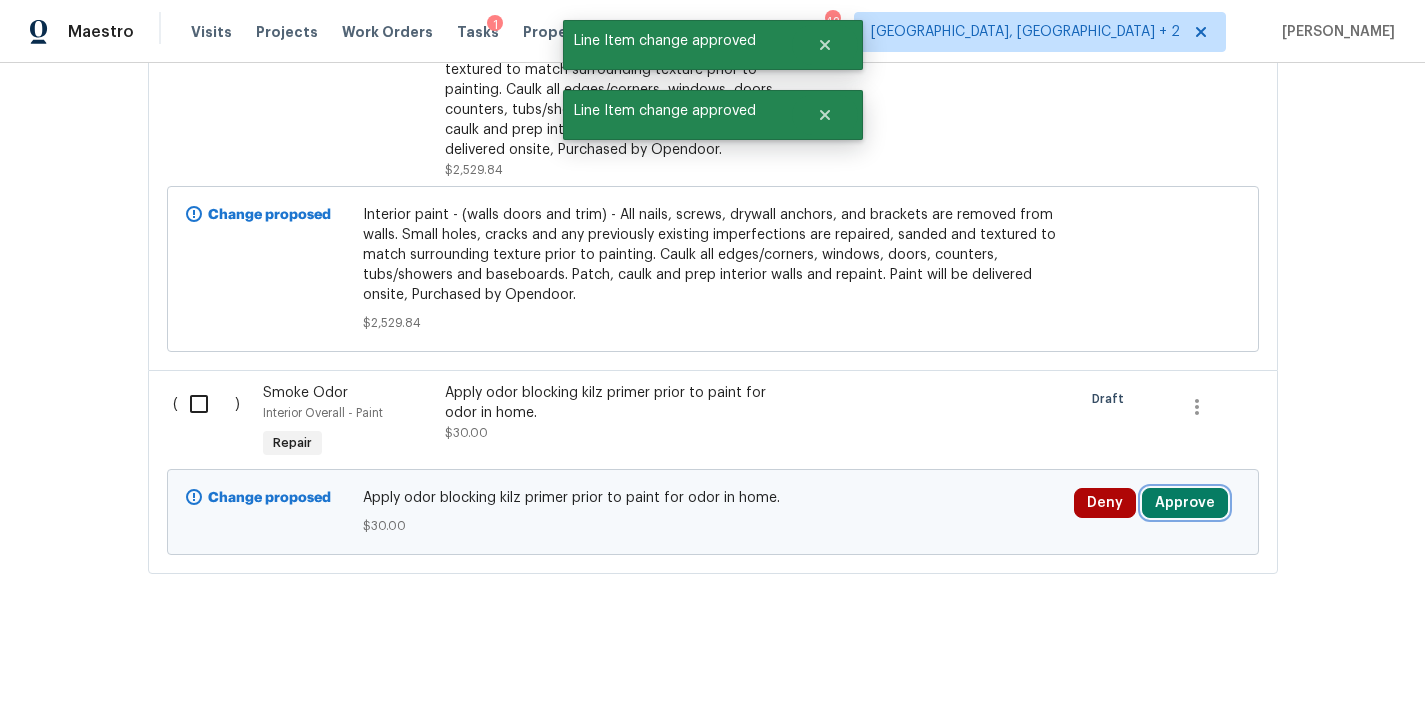 click on "Approve" at bounding box center [1185, 503] 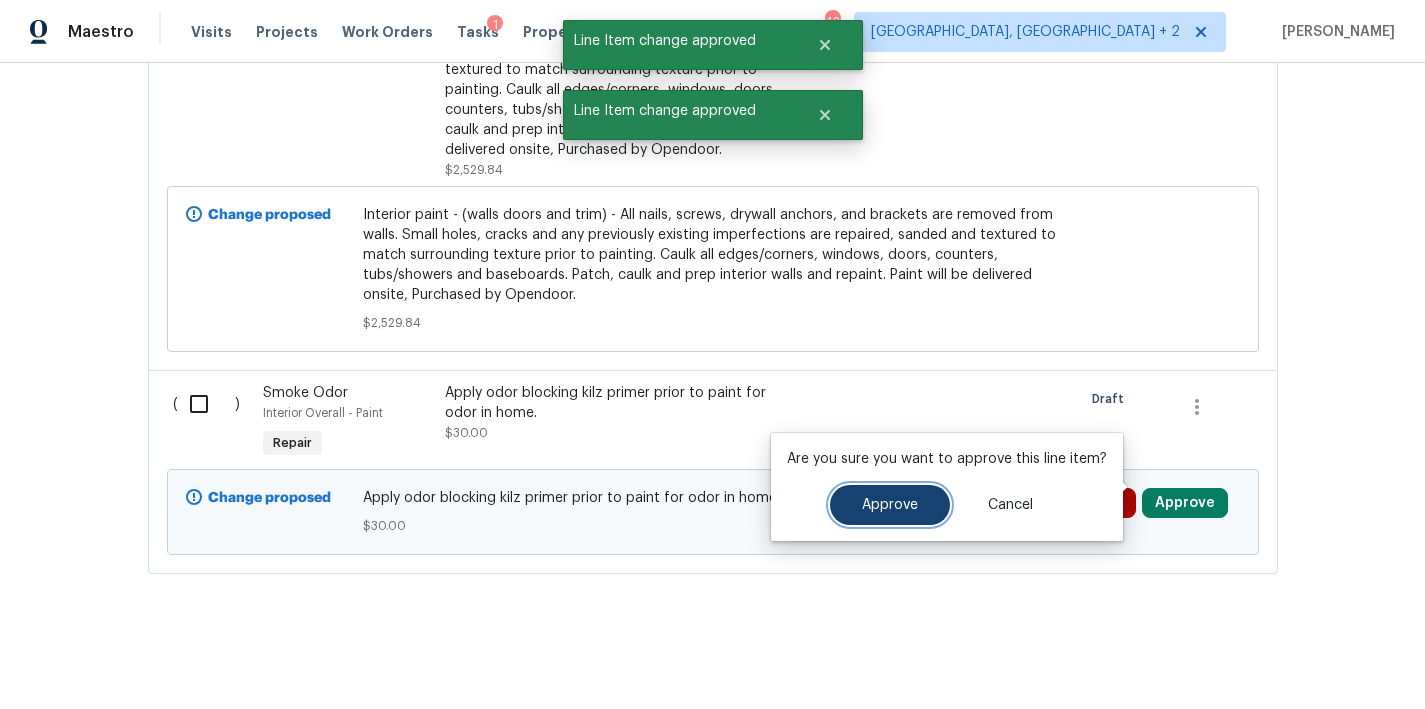 click on "Approve" at bounding box center (890, 505) 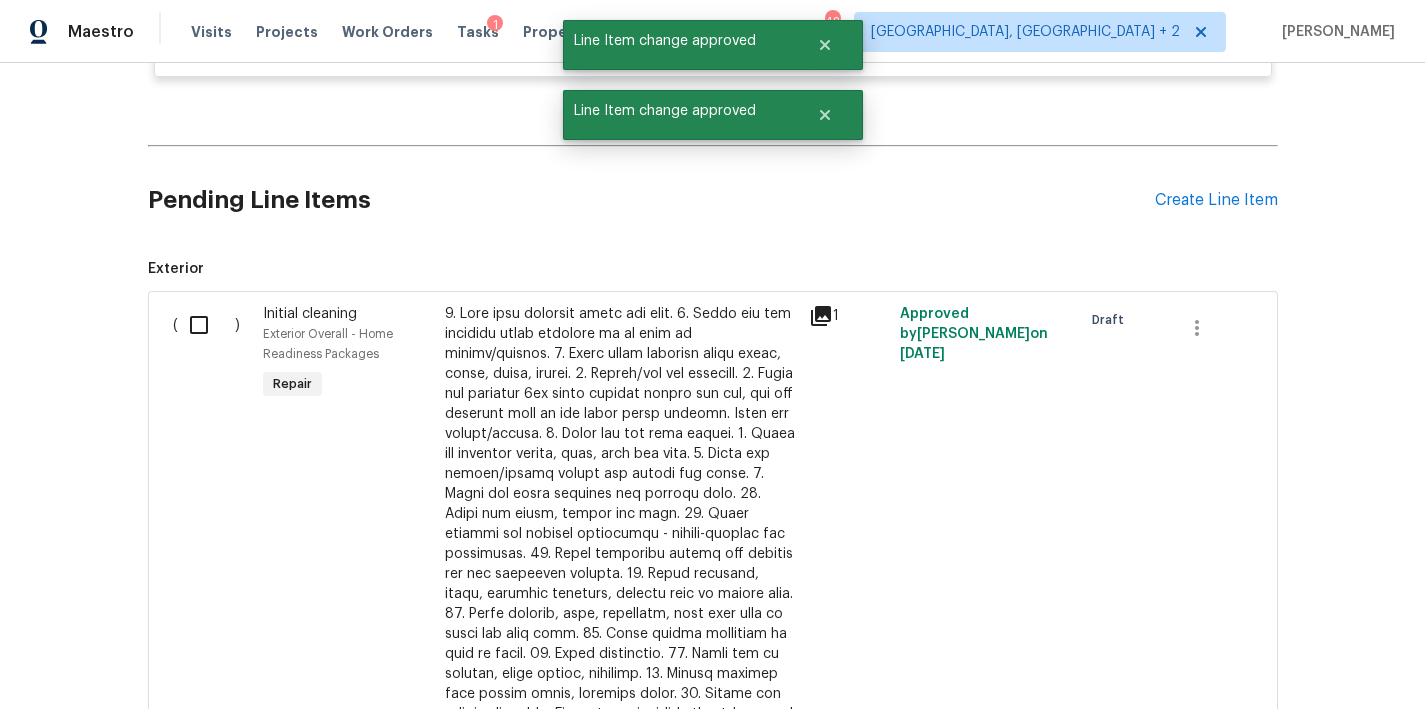 scroll, scrollTop: 0, scrollLeft: 0, axis: both 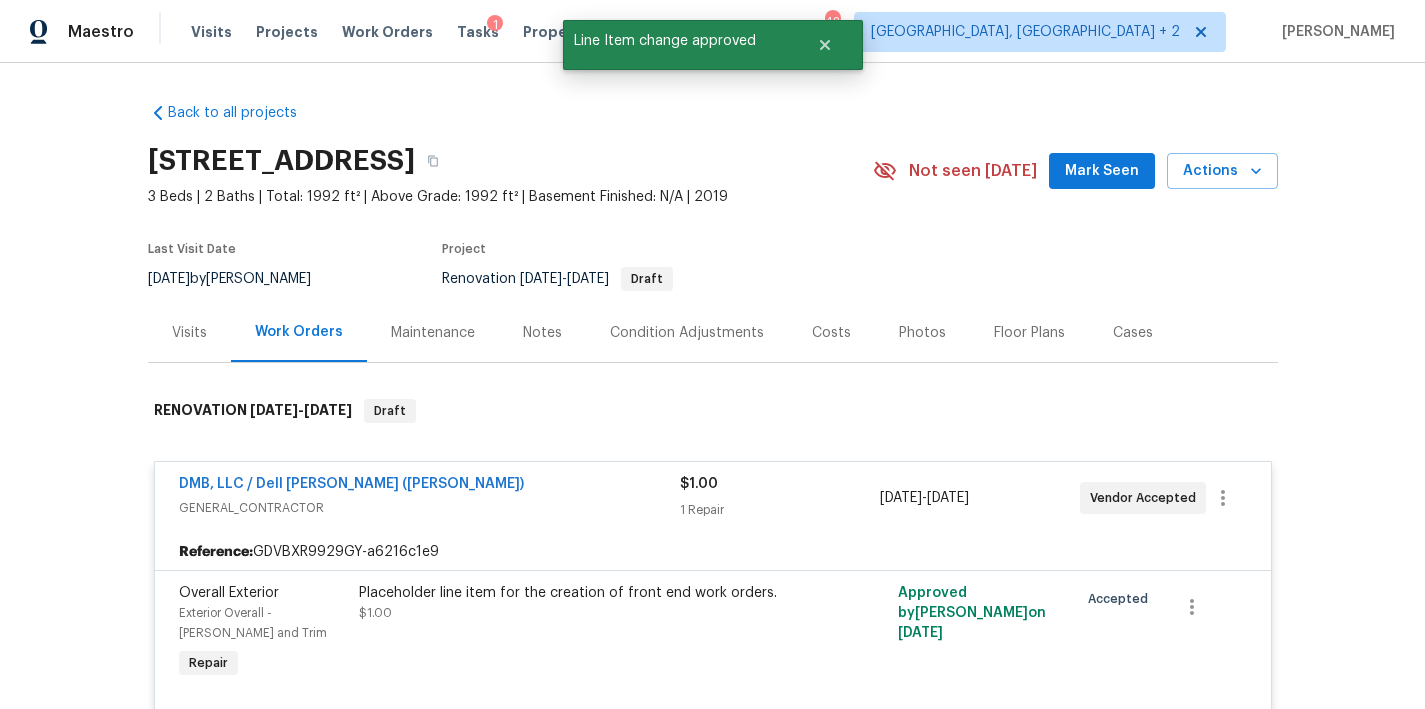 click on "Maestro Visits Projects Work Orders Tasks 1 Properties Geo Assignments 42 Greenville, SC + 2 Nicholas Russell" at bounding box center (712, 31) 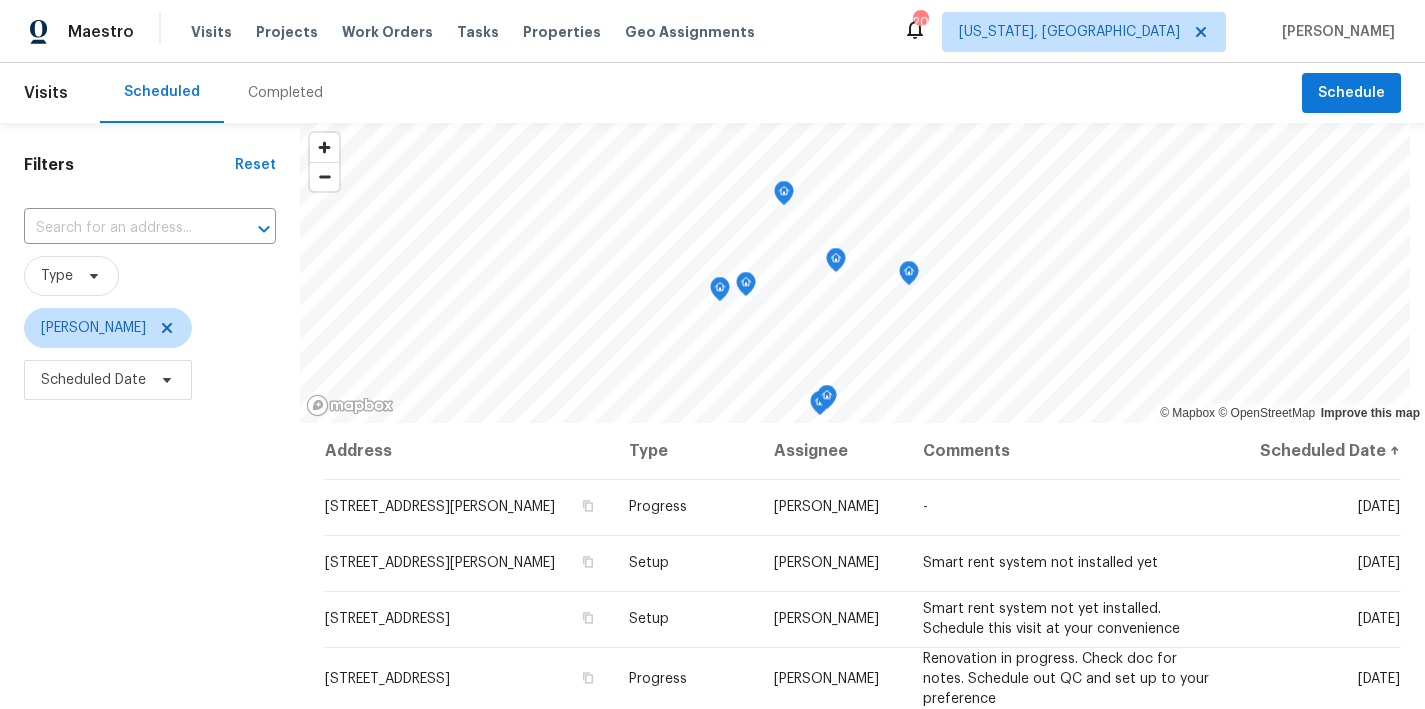 scroll, scrollTop: 0, scrollLeft: 0, axis: both 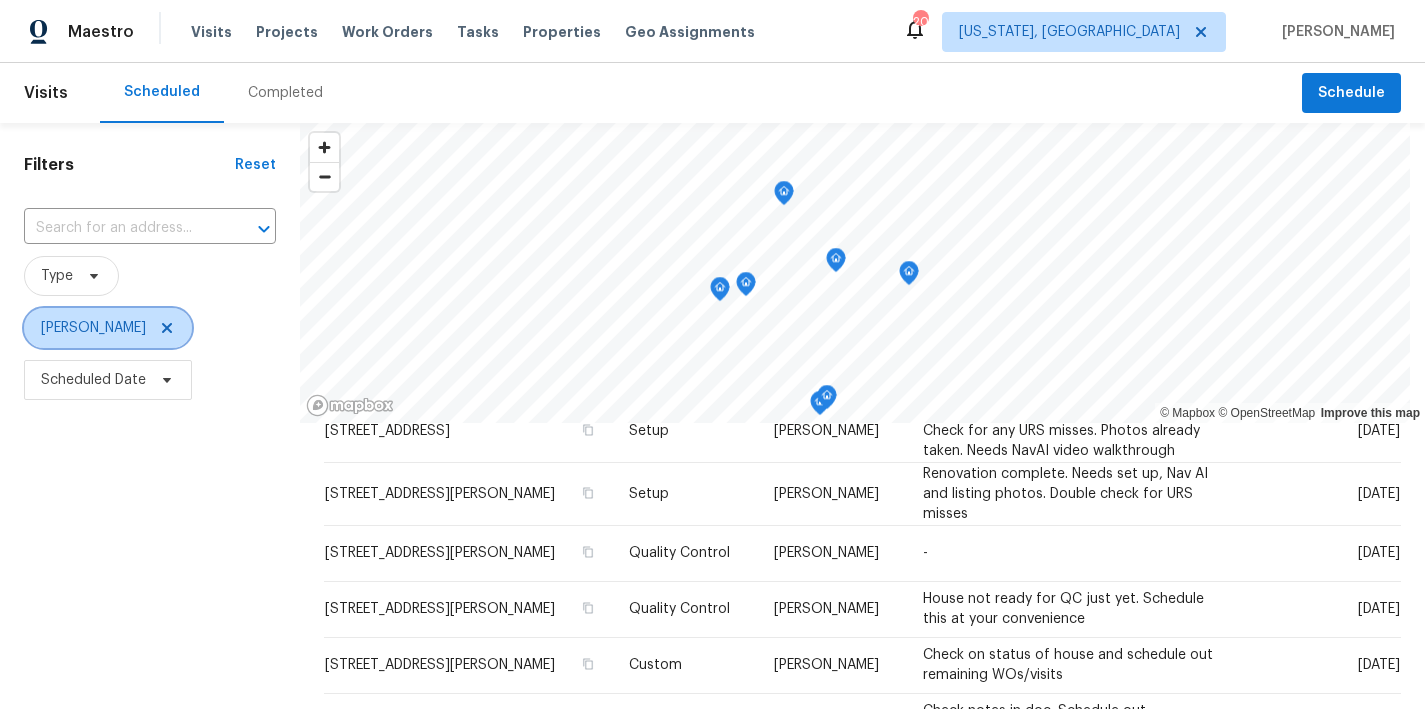 click 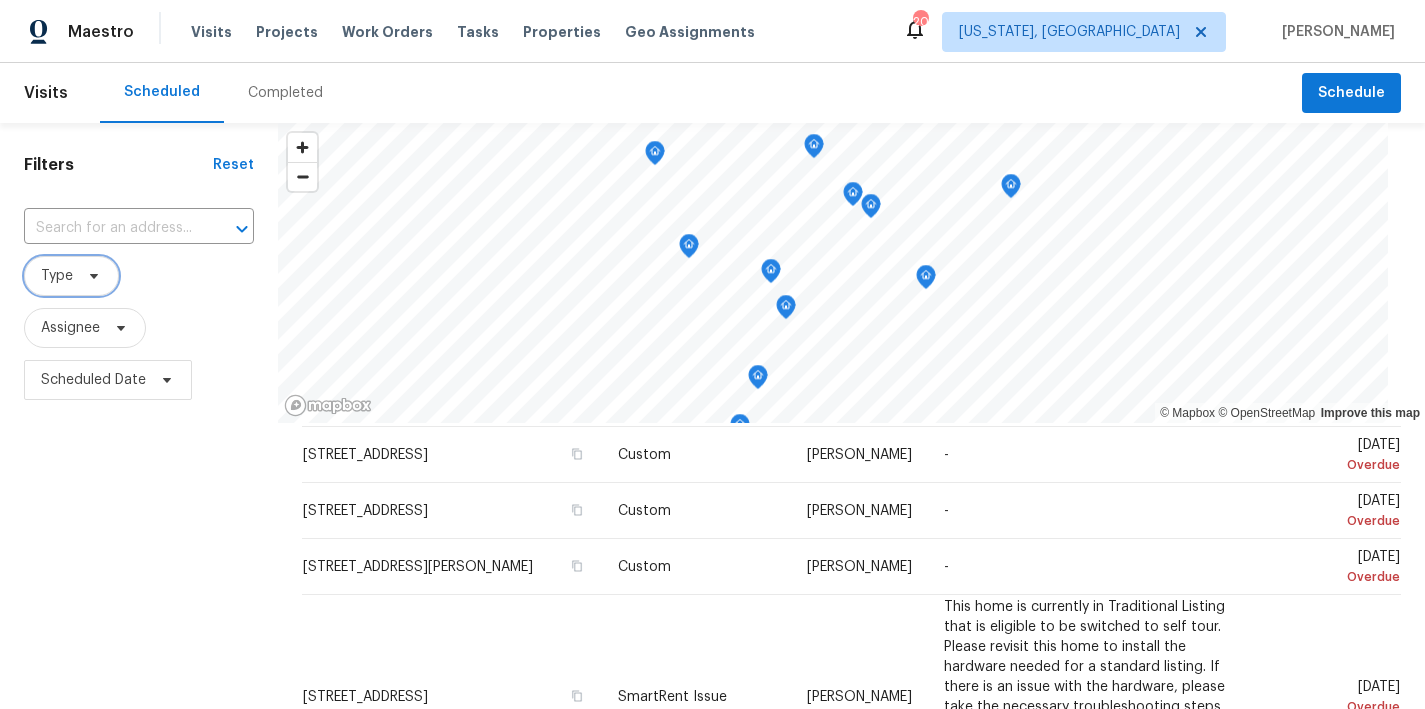 click 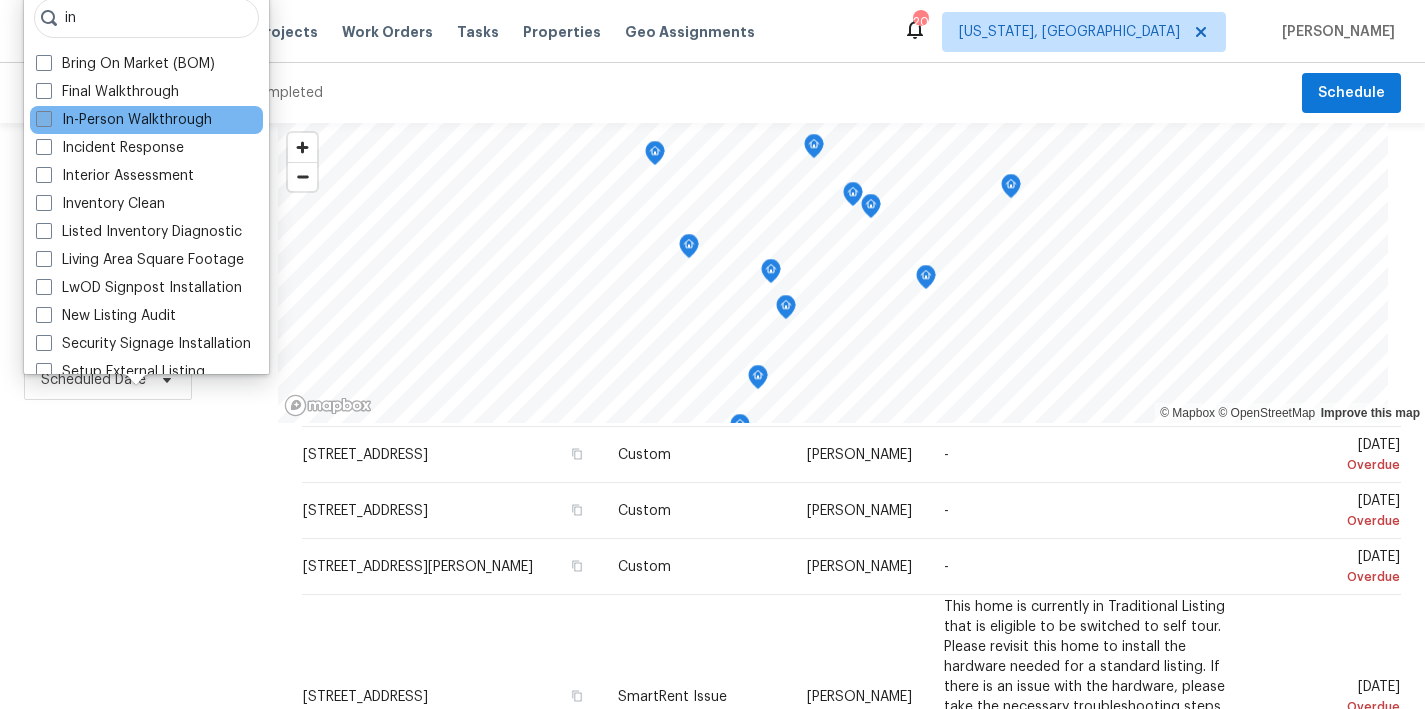 type on "in" 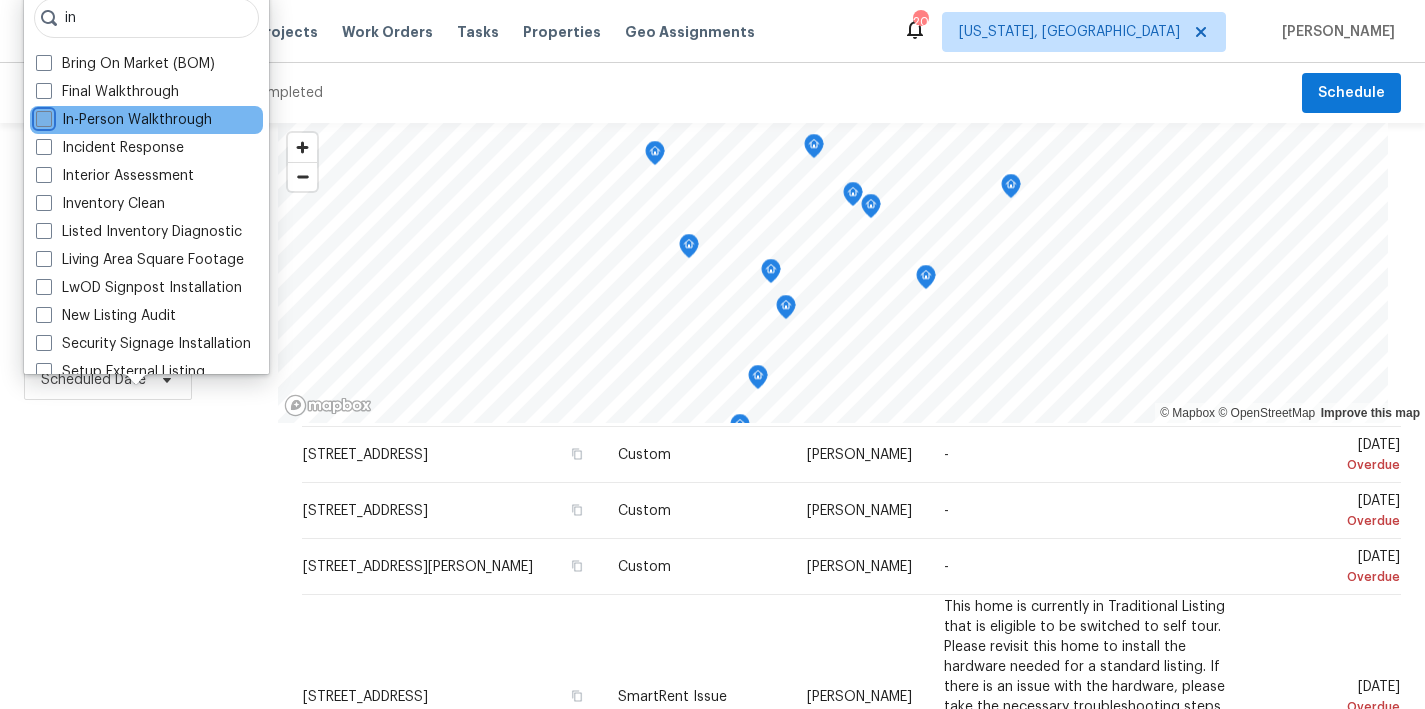 click on "In-Person Walkthrough" at bounding box center (42, 116) 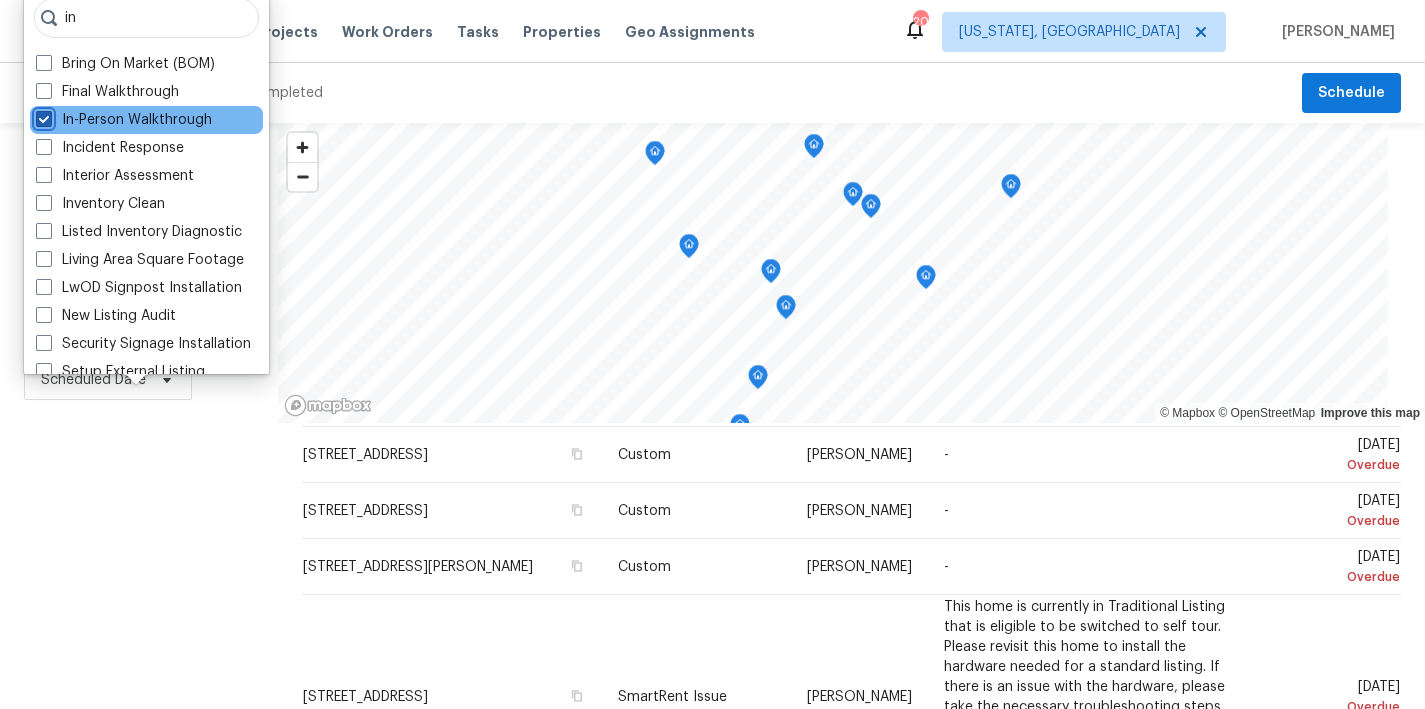 checkbox on "true" 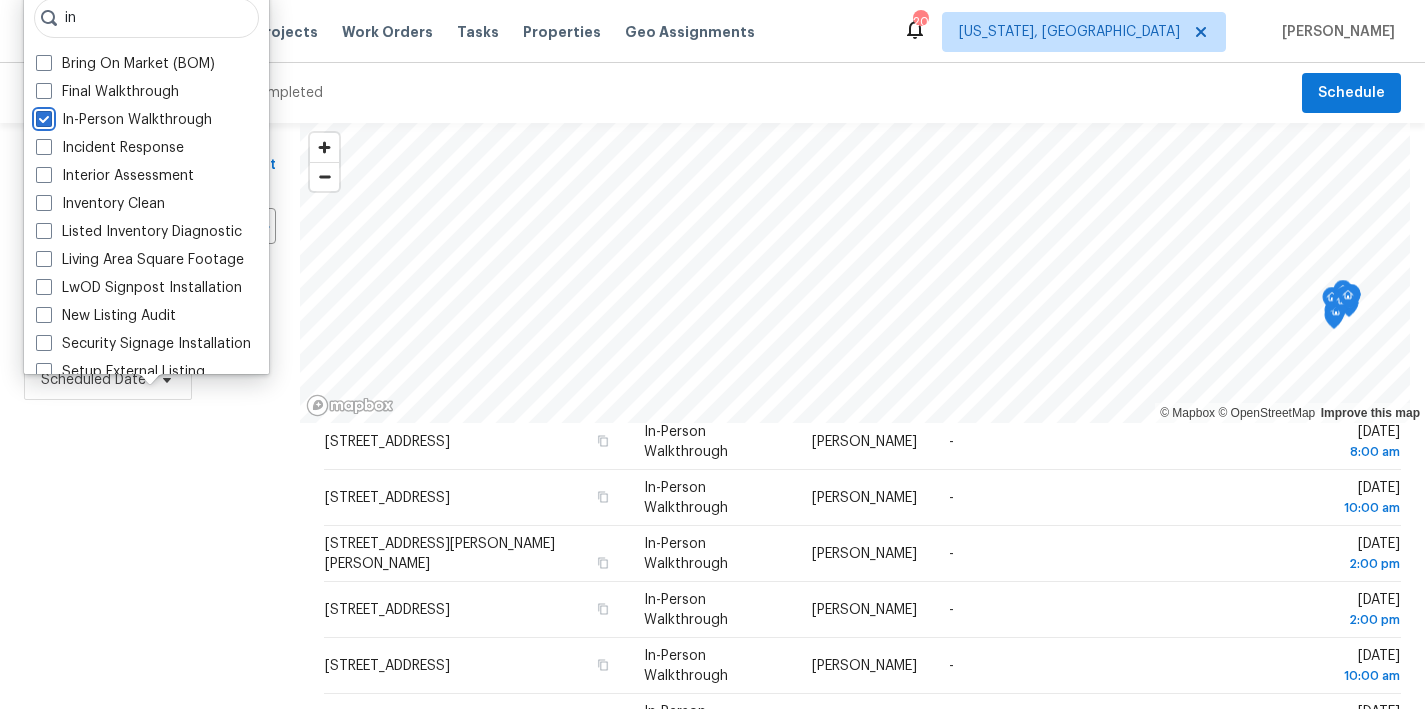 scroll, scrollTop: 250, scrollLeft: 0, axis: vertical 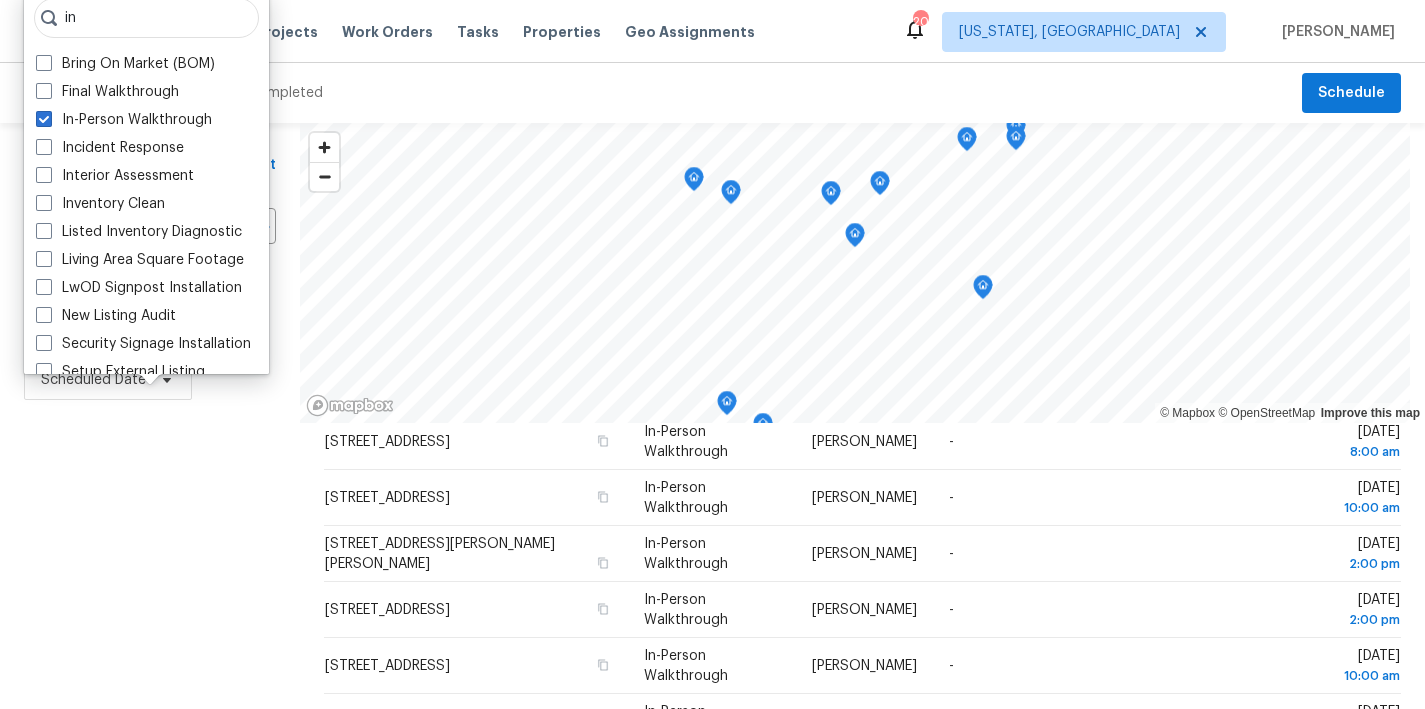 click on "Maestro Visits Projects Work Orders Tasks Properties Geo Assignments 20 [US_STATE], [GEOGRAPHIC_DATA] [PERSON_NAME]" at bounding box center (712, 31) 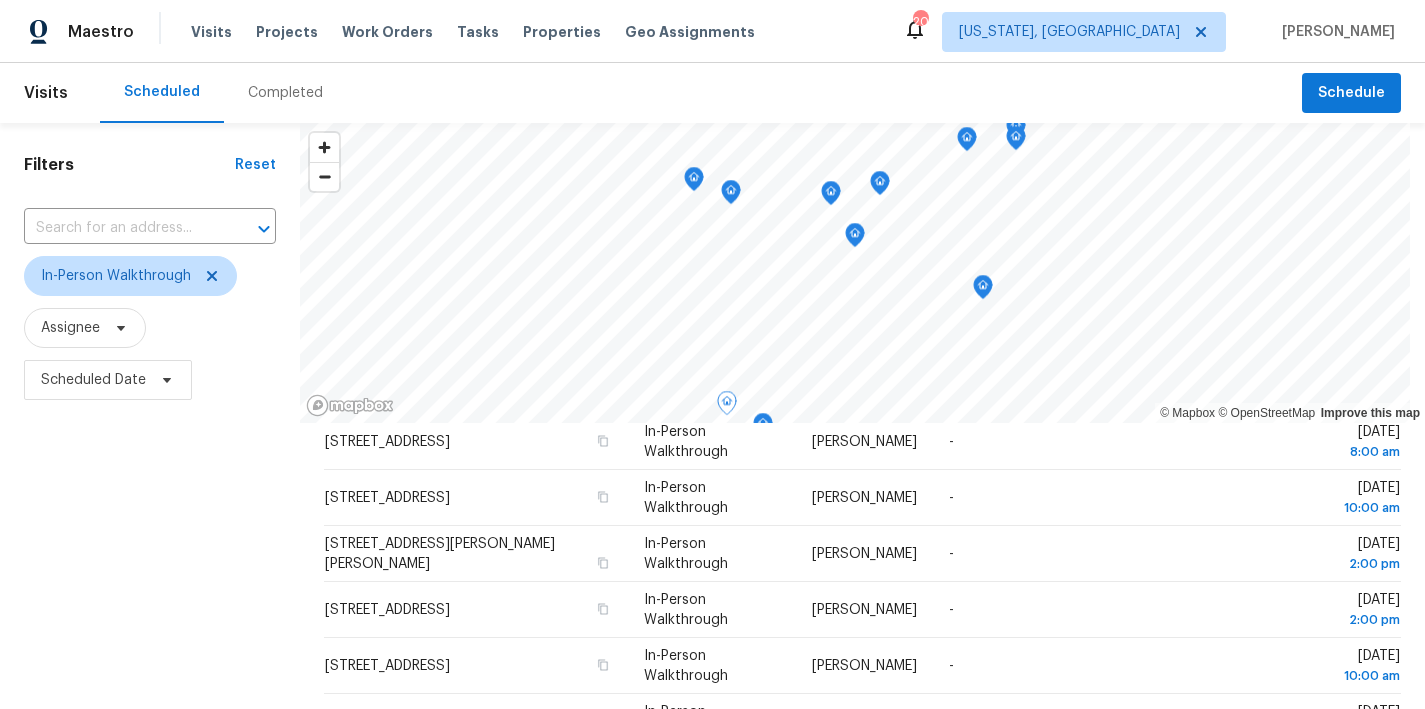 click on "Filters Reset ​ In-Person Walkthrough Assignee Scheduled Date" at bounding box center [150, 556] 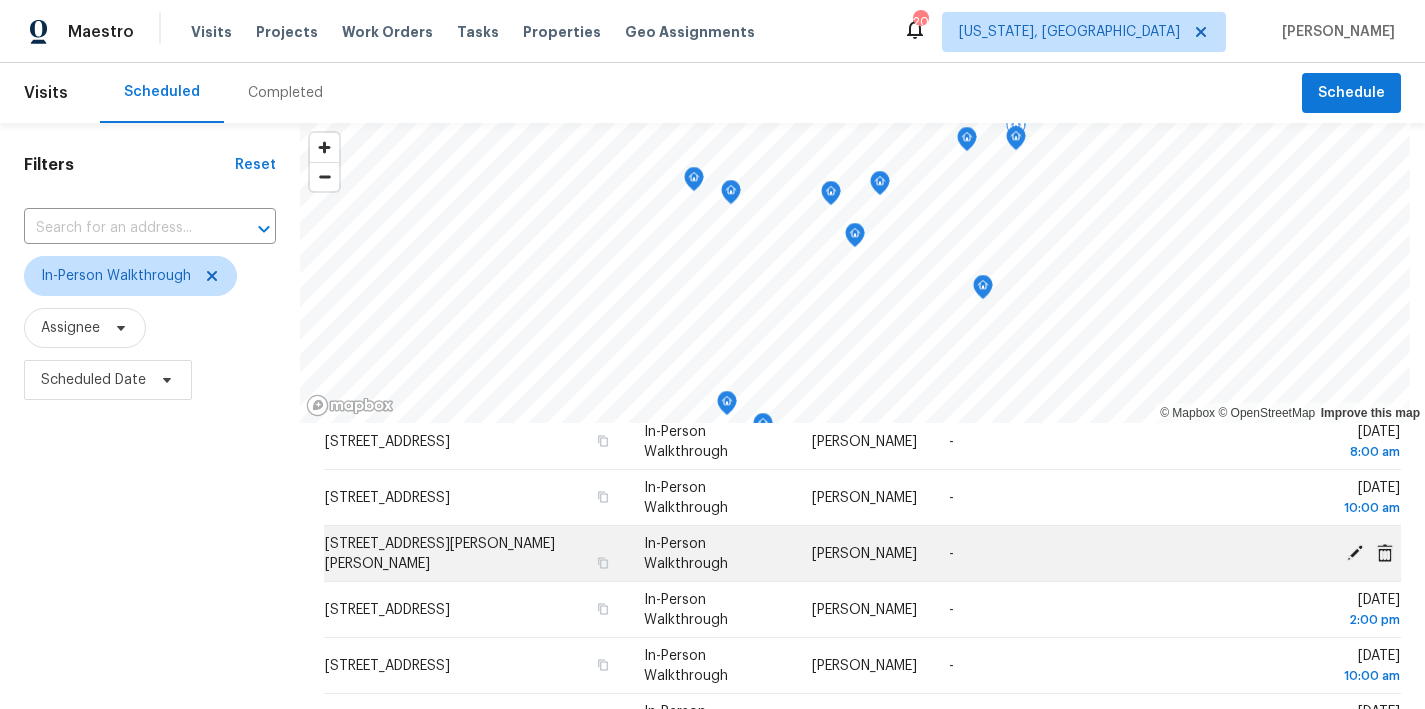 scroll, scrollTop: 0, scrollLeft: 0, axis: both 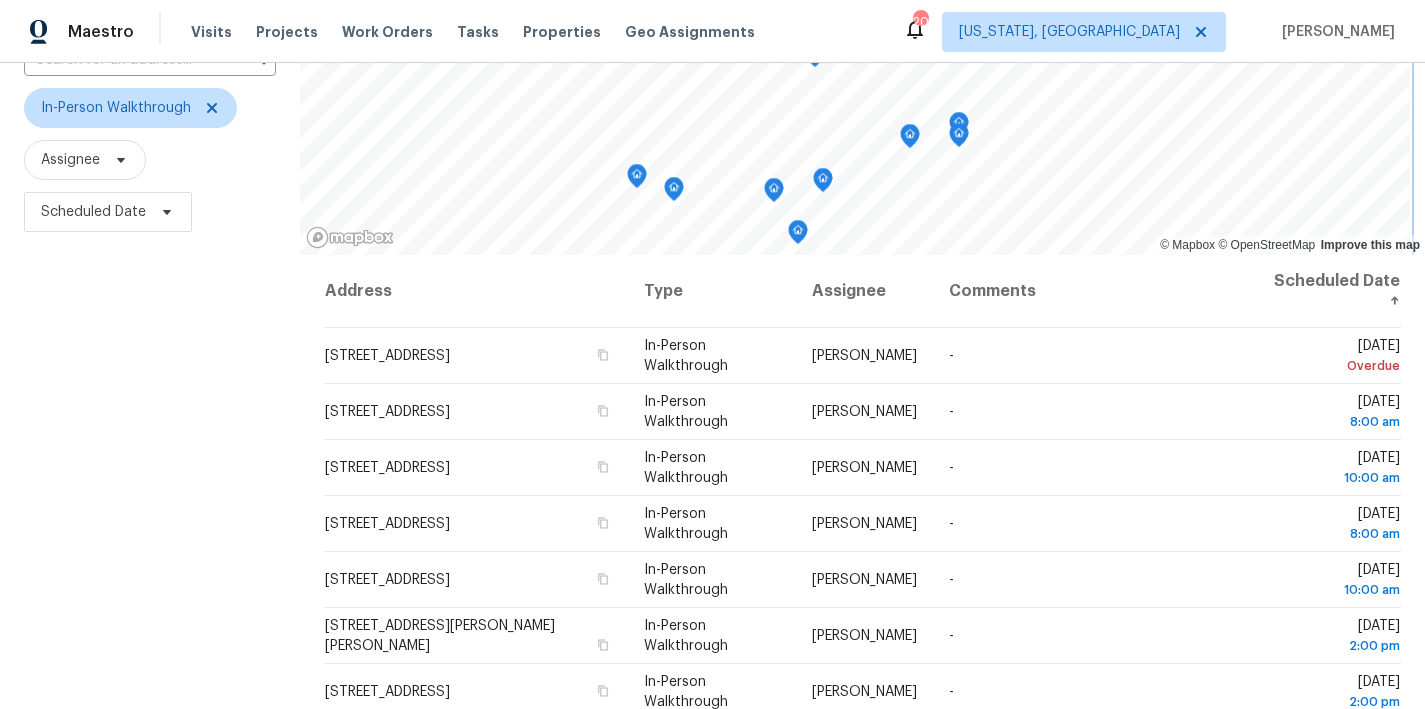 click on "© Mapbox   © OpenStreetMap   Improve this map Address Type Assignee Comments Scheduled Date ↑ [STREET_ADDRESS] In-Person Walkthrough [PERSON_NAME] - [DATE] Overdue [STREET_ADDRESS][PERSON_NAME] In-Person Walkthrough [PERSON_NAME] - [DATE] 8:00 am [STREET_ADDRESS] In-Person Walkthrough [PERSON_NAME] - [DATE] 10:00 am [STREET_ADDRESS] In-Person Walkthrough [PERSON_NAME][DATE] 8:00 am [STREET_ADDRESS] In-Person Walkthrough [PERSON_NAME][DATE] 10:00 am [STREET_ADDRESS][PERSON_NAME][PERSON_NAME] In-Person Walkthrough [PERSON_NAME][DATE] 2:00 pm [STREET_ADDRESS] In-Person Walkthrough [PERSON_NAME][GEOGRAPHIC_DATA][DATE] 2:00 pm [STREET_ADDRESS] In-Person Walkthrough [PERSON_NAME][DATE][STREET_ADDRESS][PERSON_NAME] In-Person Walkthrough [PERSON_NAME] - [DATE] 10:00 am In-Person Walkthrough - [GEOGRAPHIC_DATA][DATE] -" at bounding box center [862, 388] 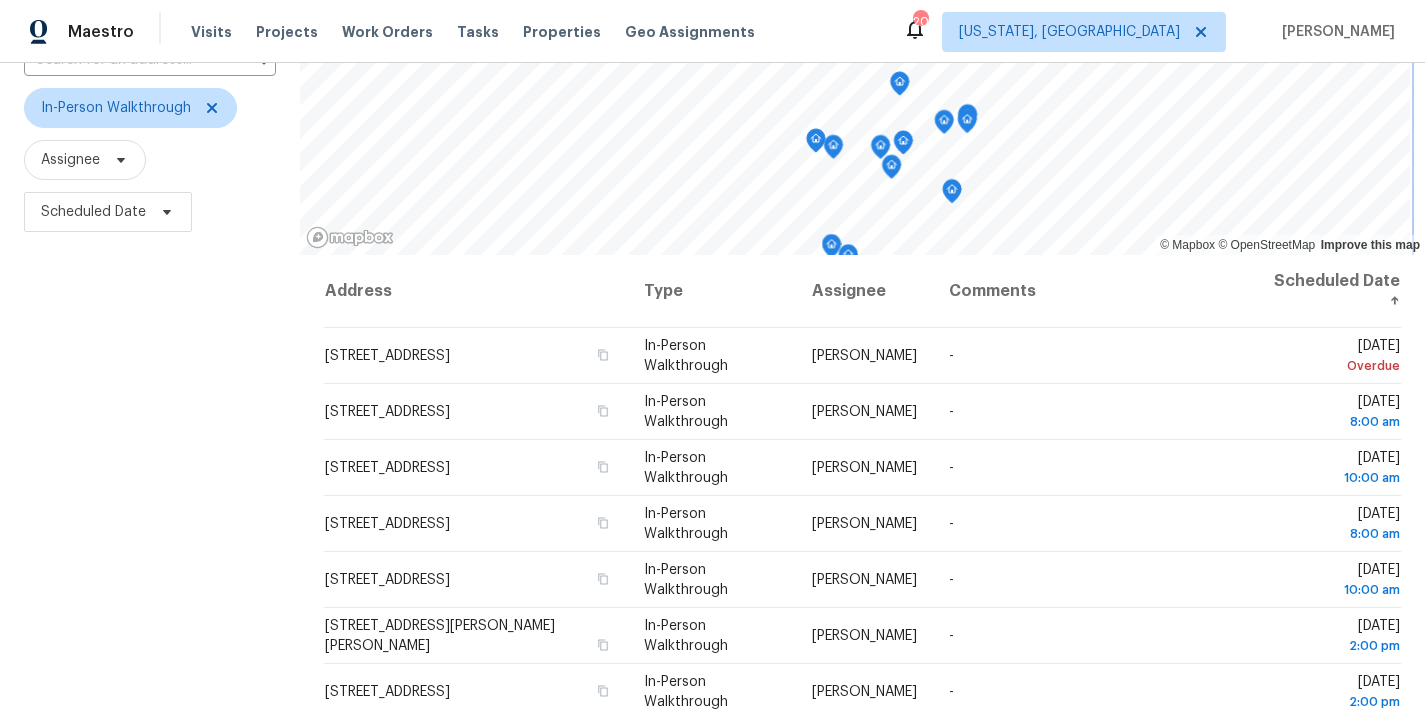 click on "Maestro Visits Projects Work Orders Tasks Properties Geo Assignments 20 [US_STATE], [GEOGRAPHIC_DATA] [PERSON_NAME] Visits Scheduled Completed Schedule Filters Reset ​ In-Person Walkthrough Assignee Scheduled Date © Mapbox   © OpenStreetMap   Improve this map Address Type Assignee Comments Scheduled Date ↑ [STREET_ADDRESS] In-Person Walkthrough [PERSON_NAME] - [DATE] Overdue [STREET_ADDRESS][PERSON_NAME] In-Person Walkthrough [PERSON_NAME] - [DATE] 8:00 am [STREET_ADDRESS] In-Person Walkthrough [PERSON_NAME] - [DATE] 10:00 am [STREET_ADDRESS] In-Person Walkthrough [PERSON_NAME] - [GEOGRAPHIC_DATA][DATE] 8:00 am [STREET_ADDRESS] In-Person Walkthrough [PERSON_NAME][DATE] 10:00 am [STREET_ADDRESS][PERSON_NAME][PERSON_NAME] In-Person Walkthrough [PERSON_NAME][DATE] 2:00 pm [STREET_ADDRESS][PERSON_NAME] In-Person Walkthrough [PERSON_NAME] - [DATE] 2:00 pm In-Person Walkthrough - -" at bounding box center (712, 354) 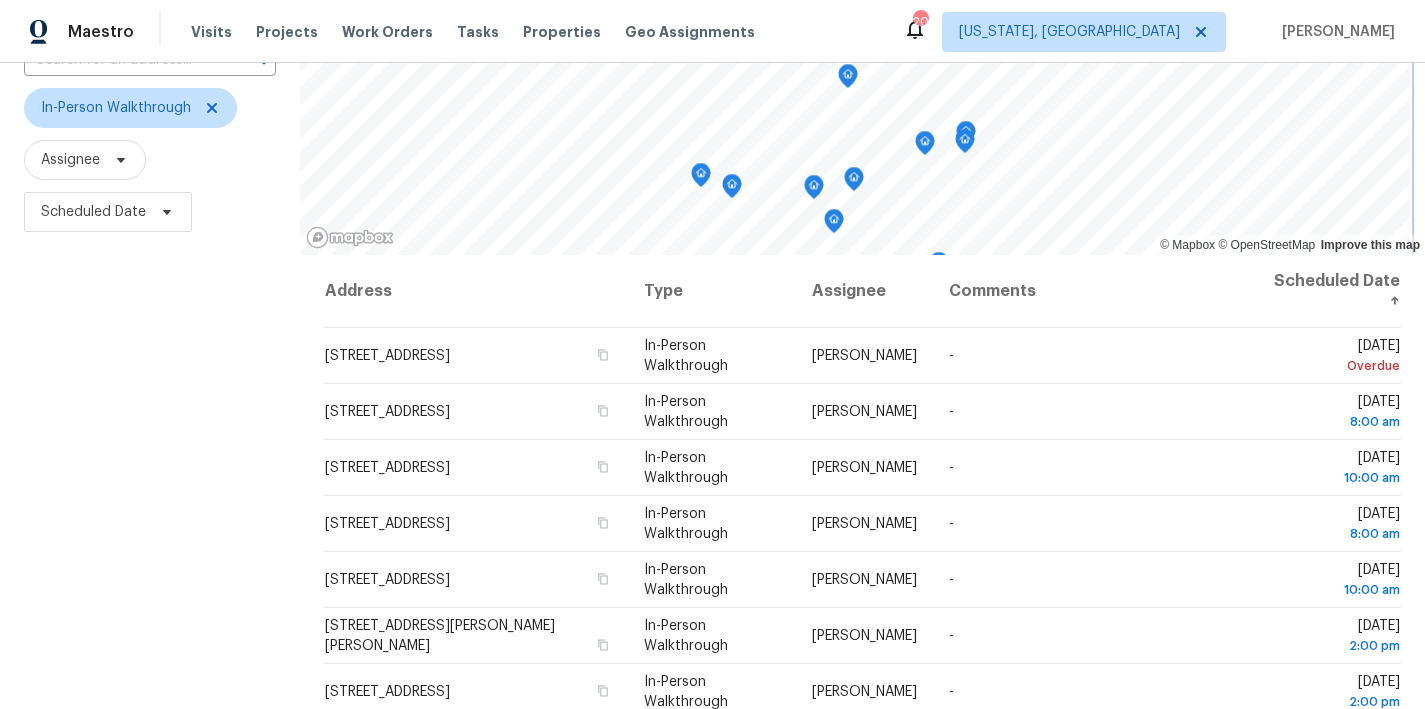 scroll, scrollTop: 296, scrollLeft: 0, axis: vertical 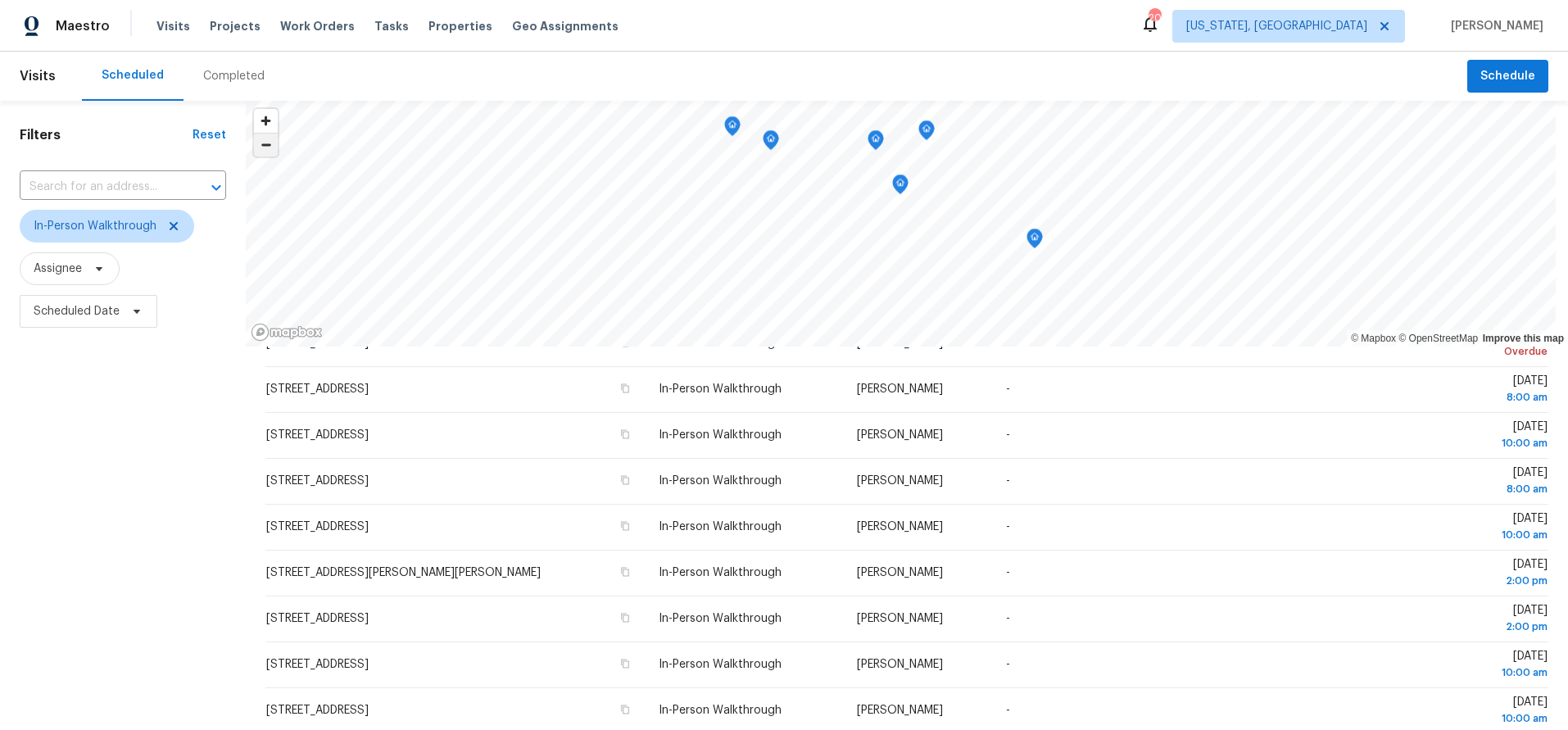 click at bounding box center (265, 145) 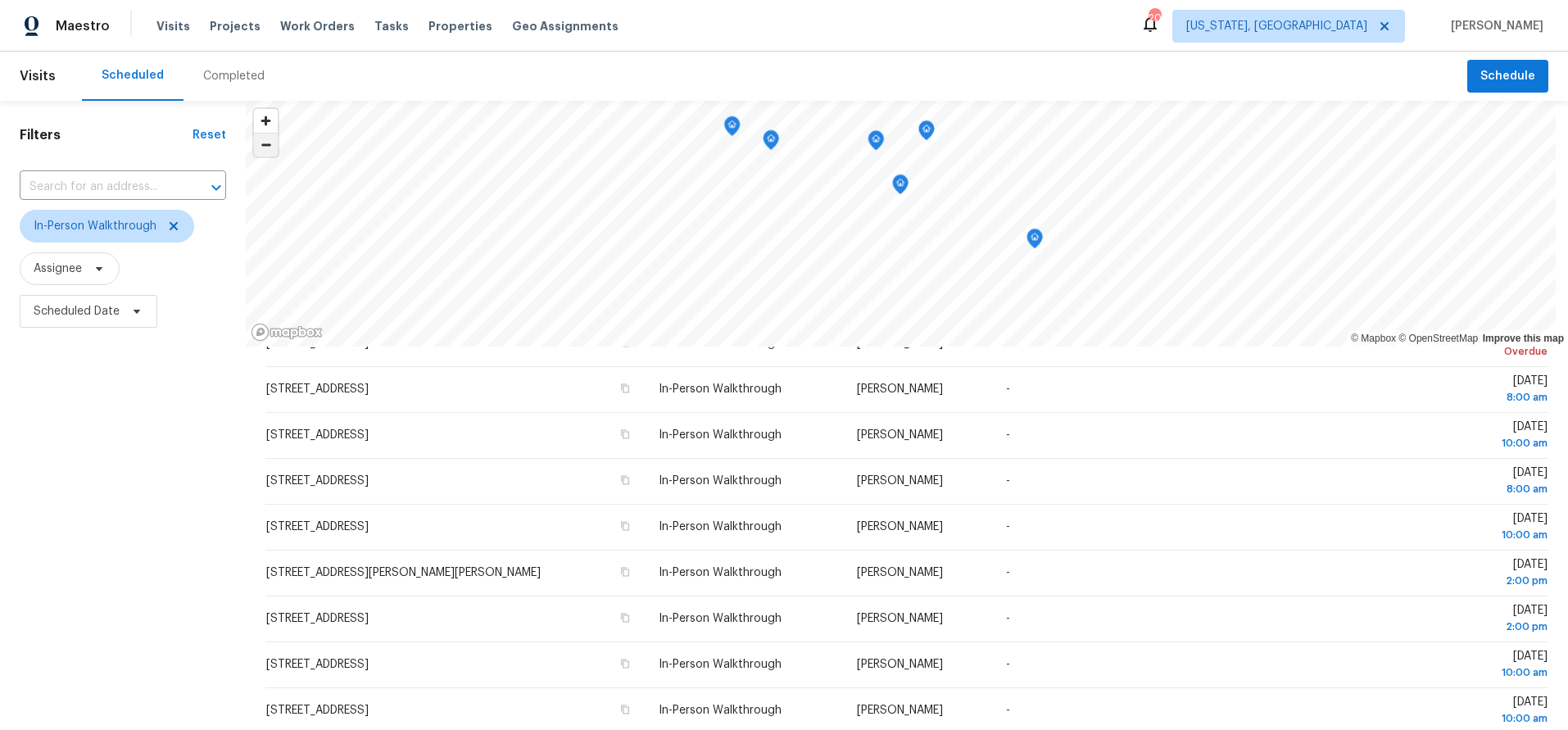 click at bounding box center [265, 145] 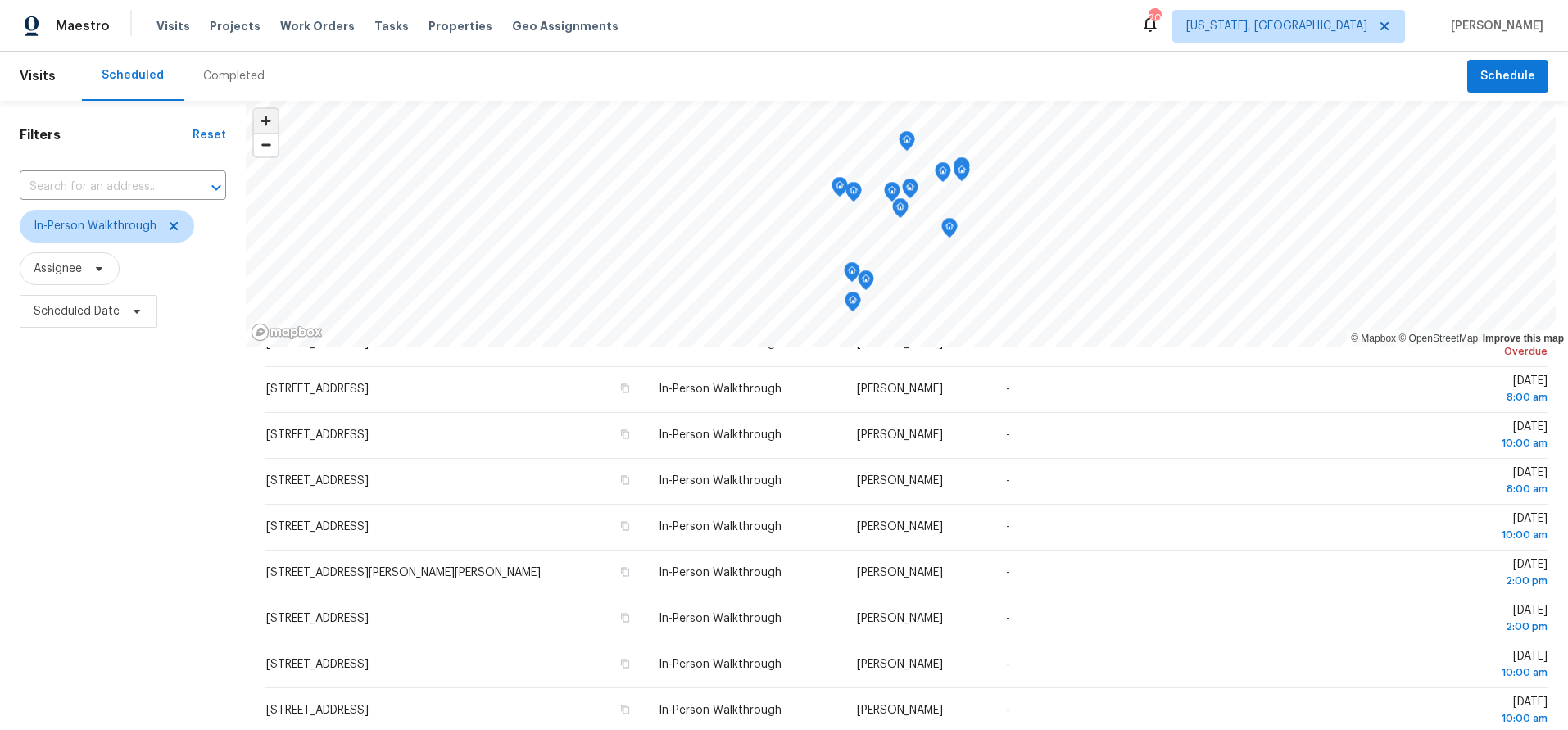 click at bounding box center [265, 120] 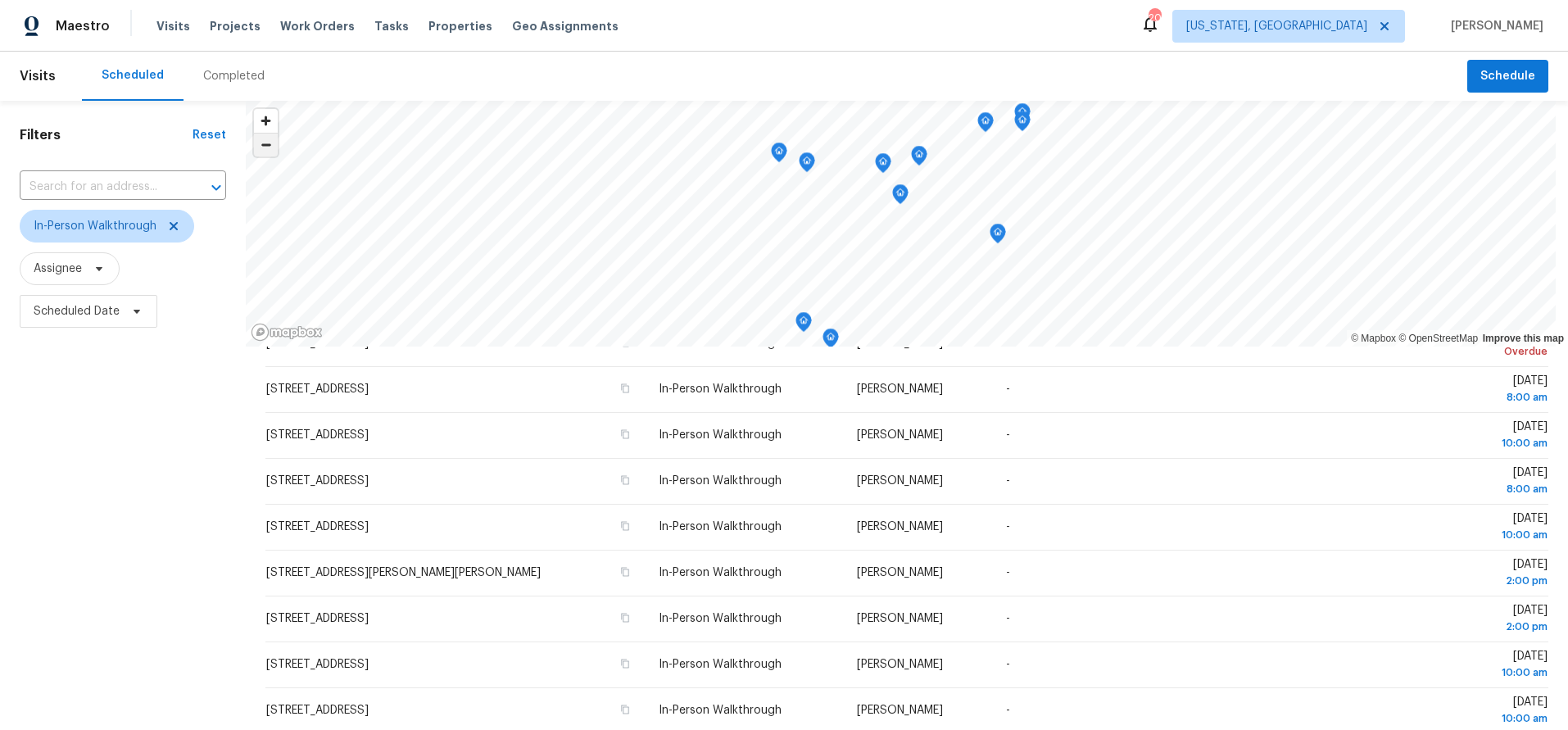 click at bounding box center [265, 145] 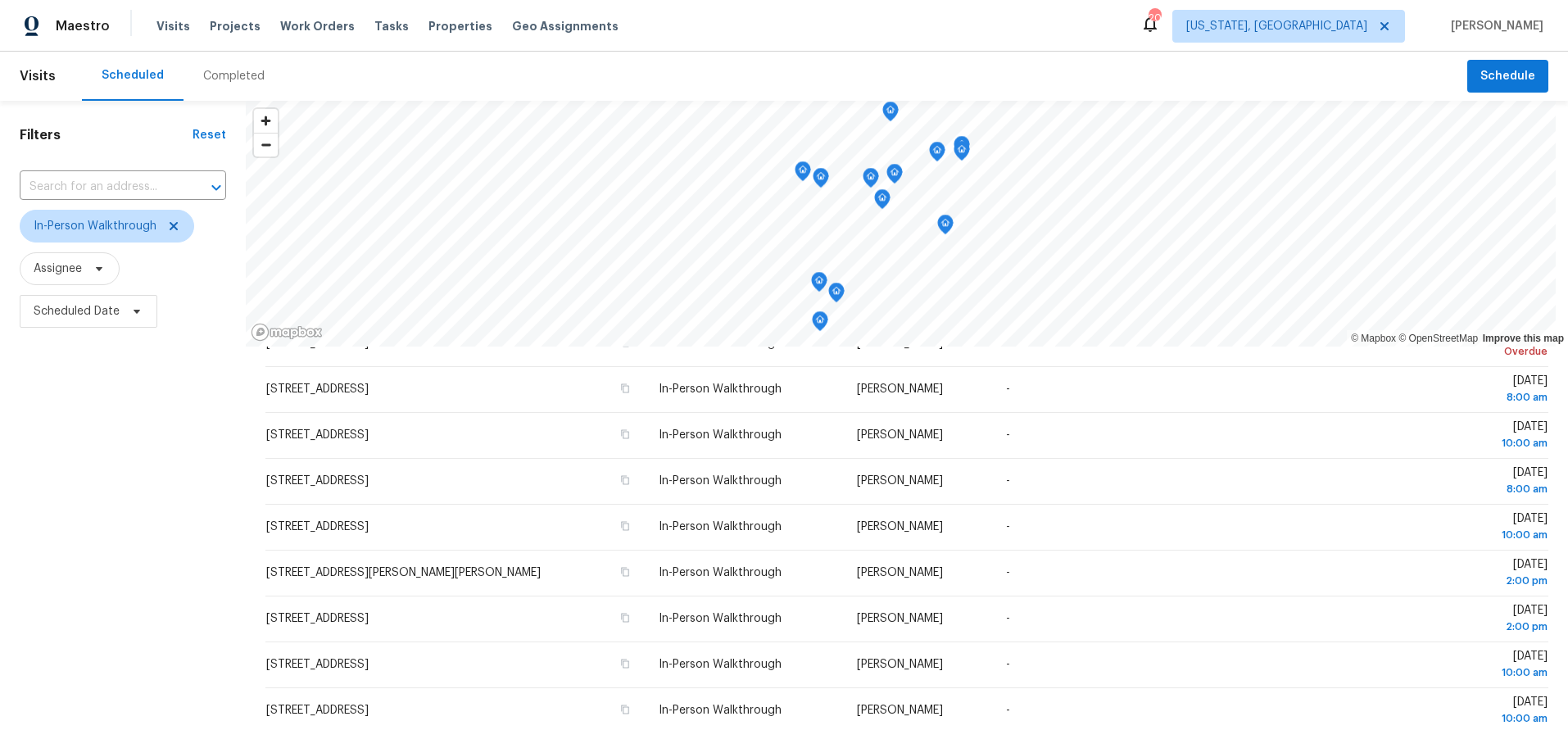 click on "Filters Reset ​ In-Person Walkthrough Assignee Scheduled Date" at bounding box center (123, 515) 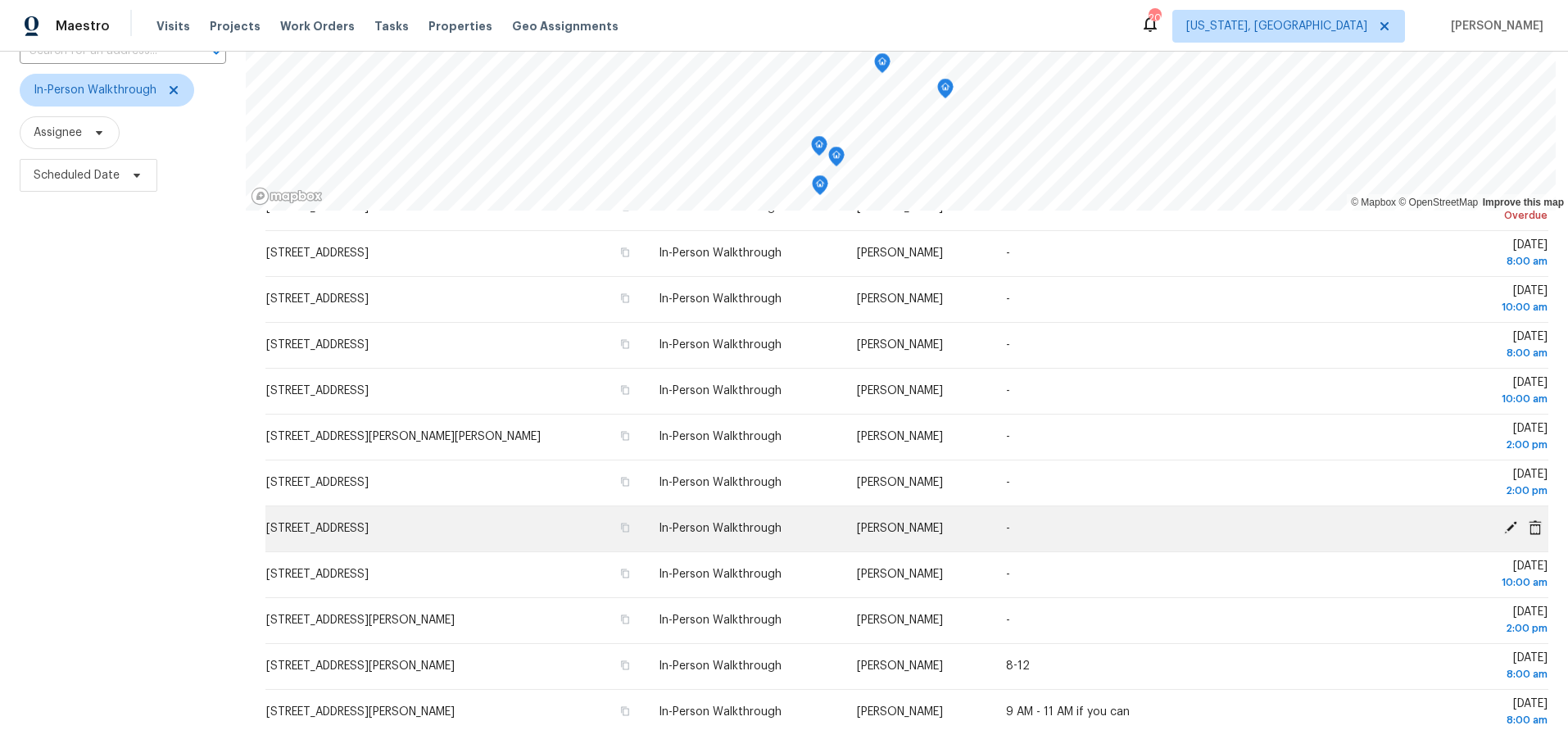 scroll, scrollTop: 137, scrollLeft: 0, axis: vertical 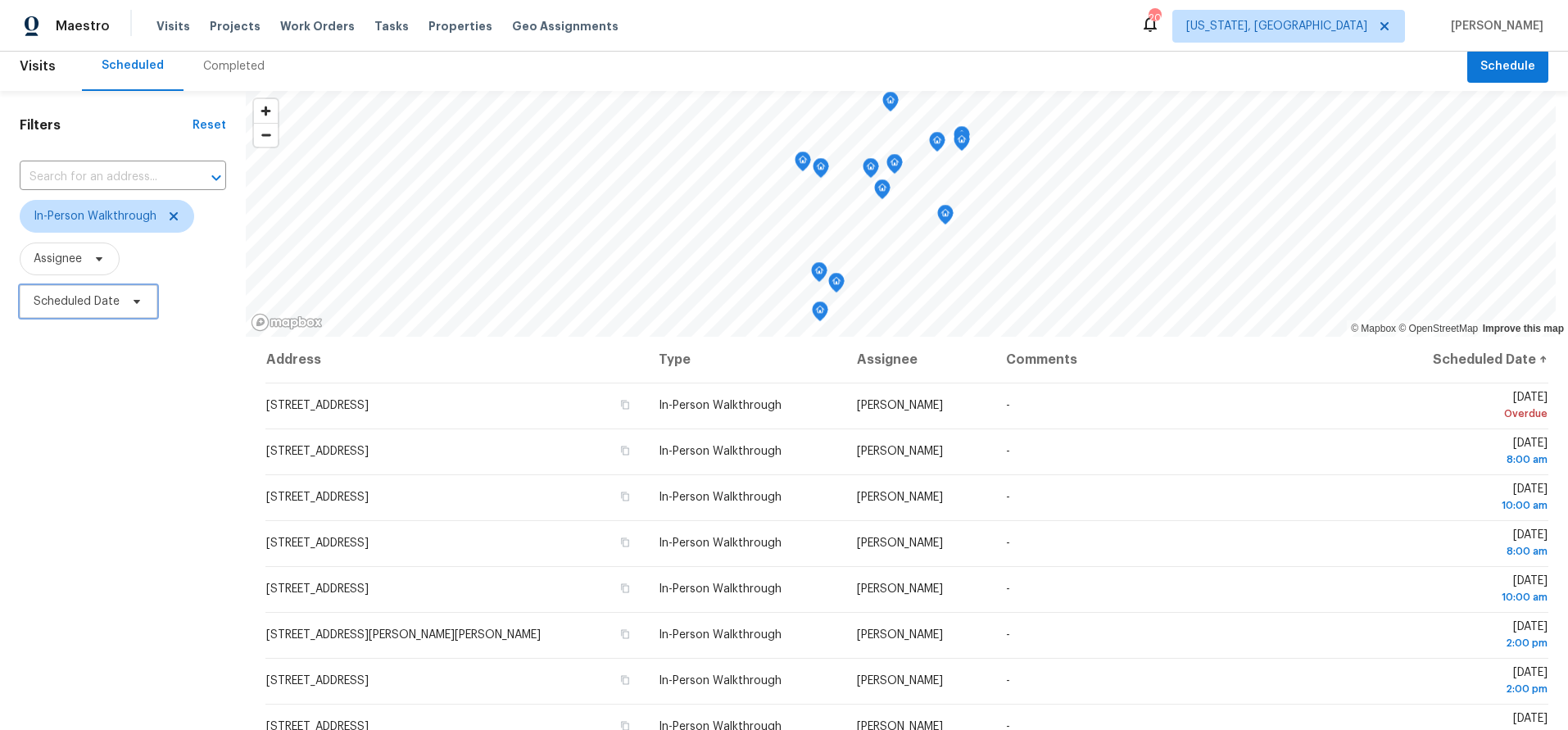 click on "Scheduled Date" at bounding box center [88, 302] 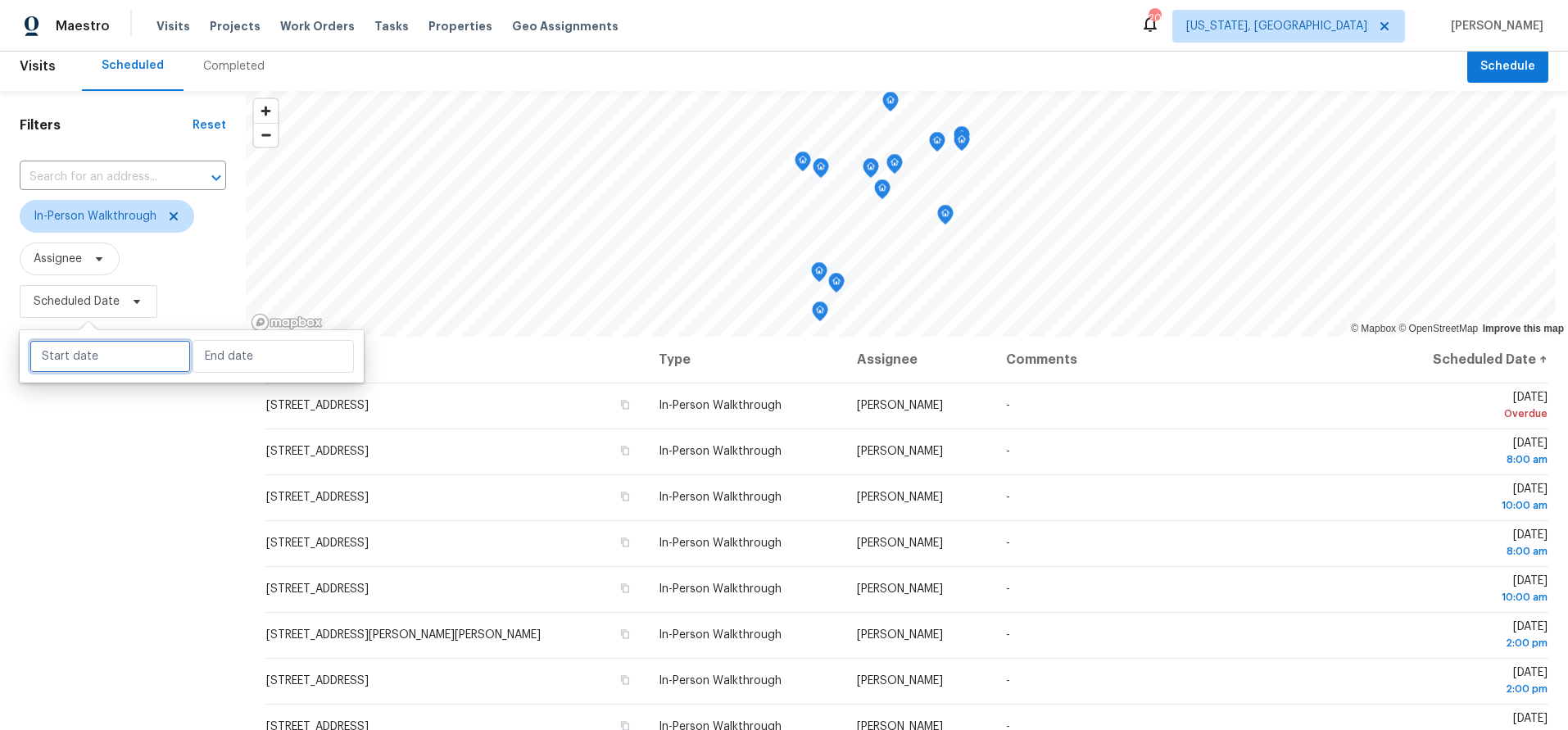 click at bounding box center (110, 356) 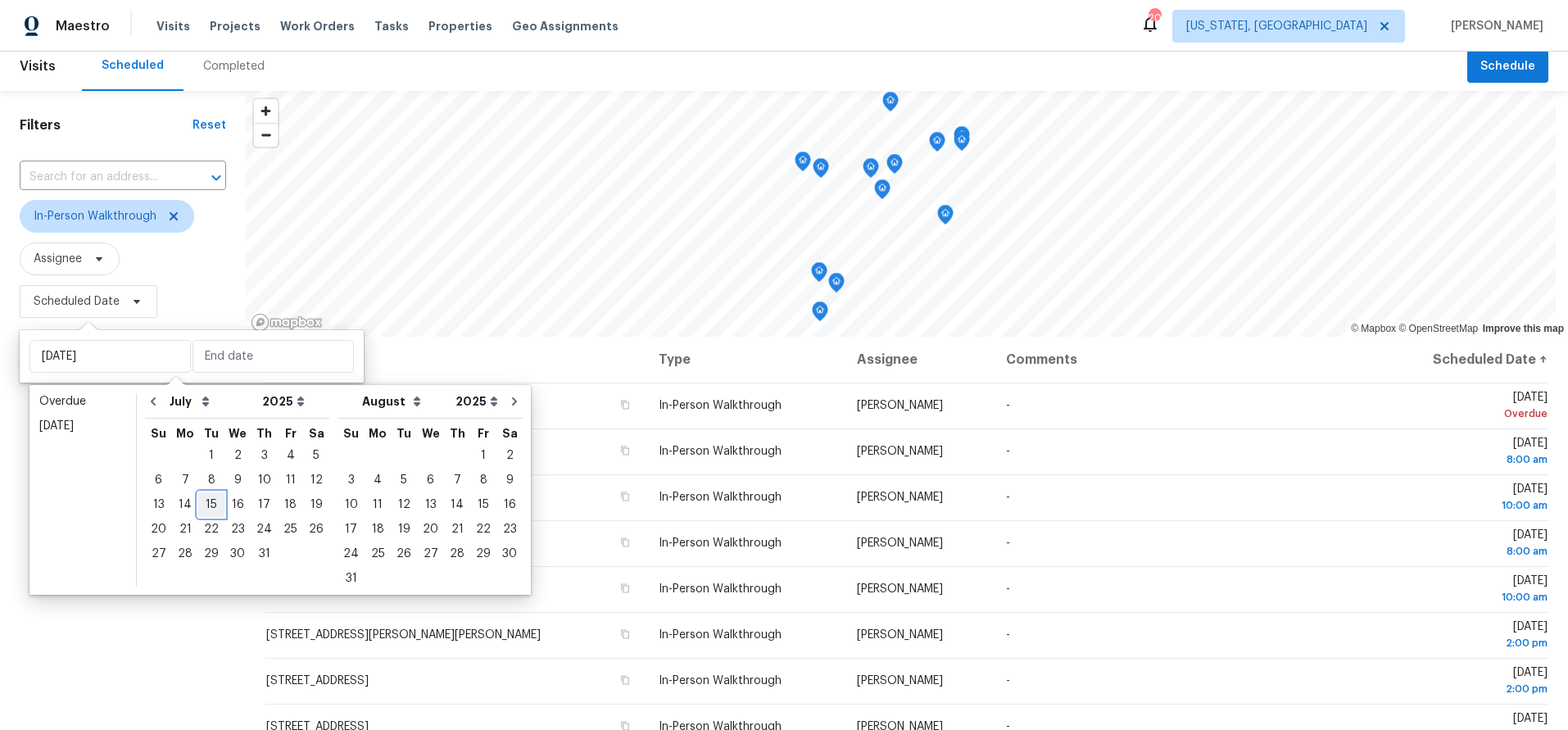 click on "15" at bounding box center [211, 505] 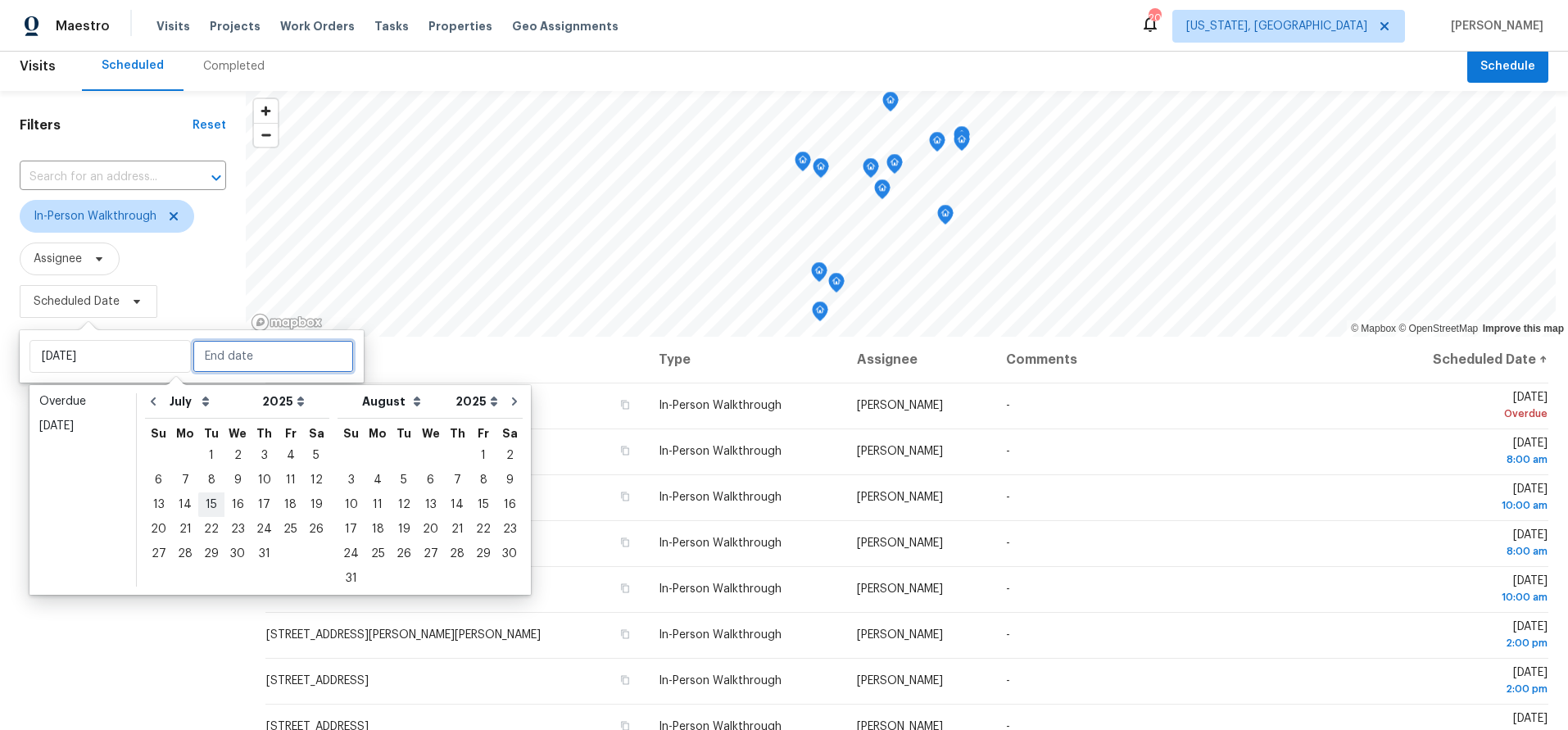 type on "[DATE]" 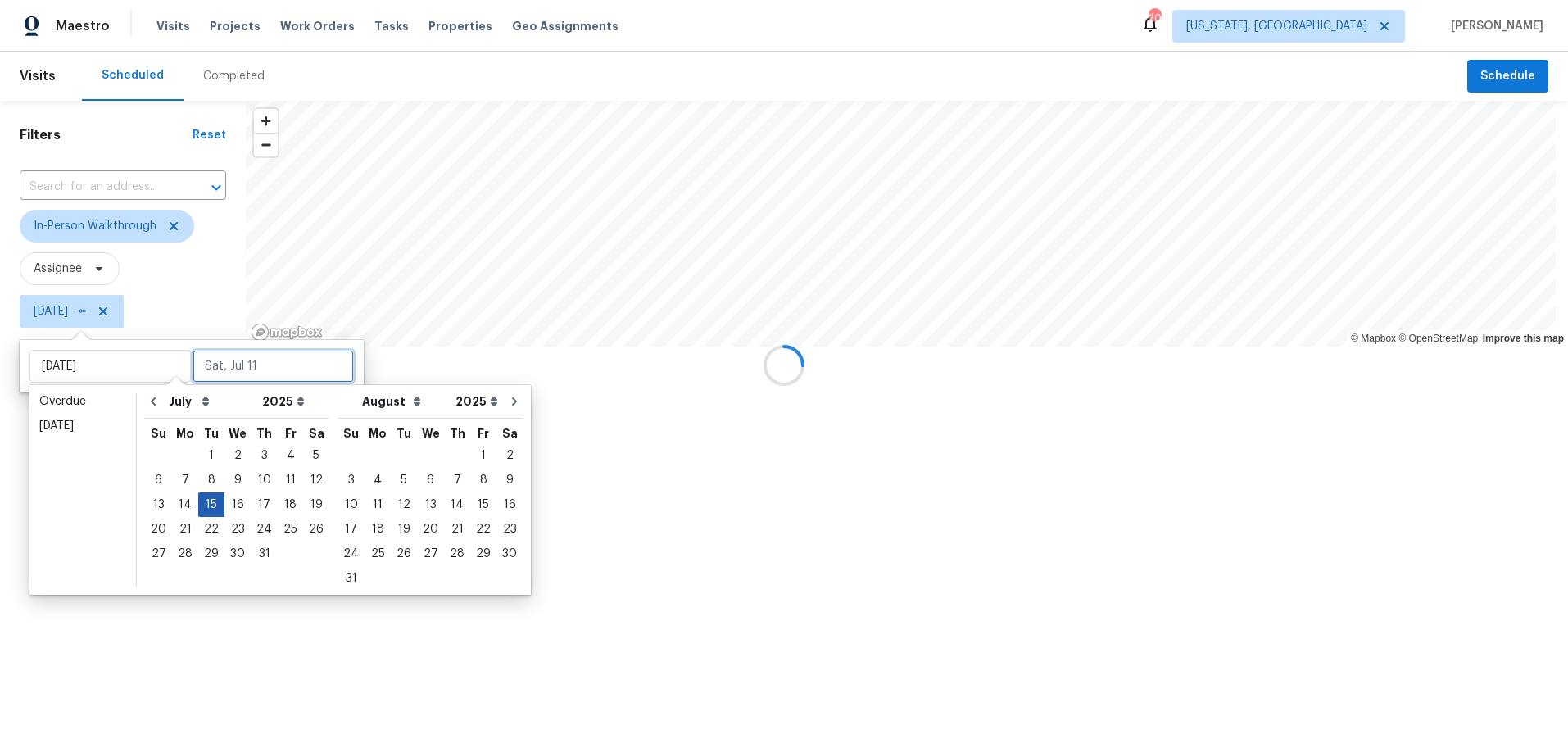 scroll, scrollTop: 0, scrollLeft: 0, axis: both 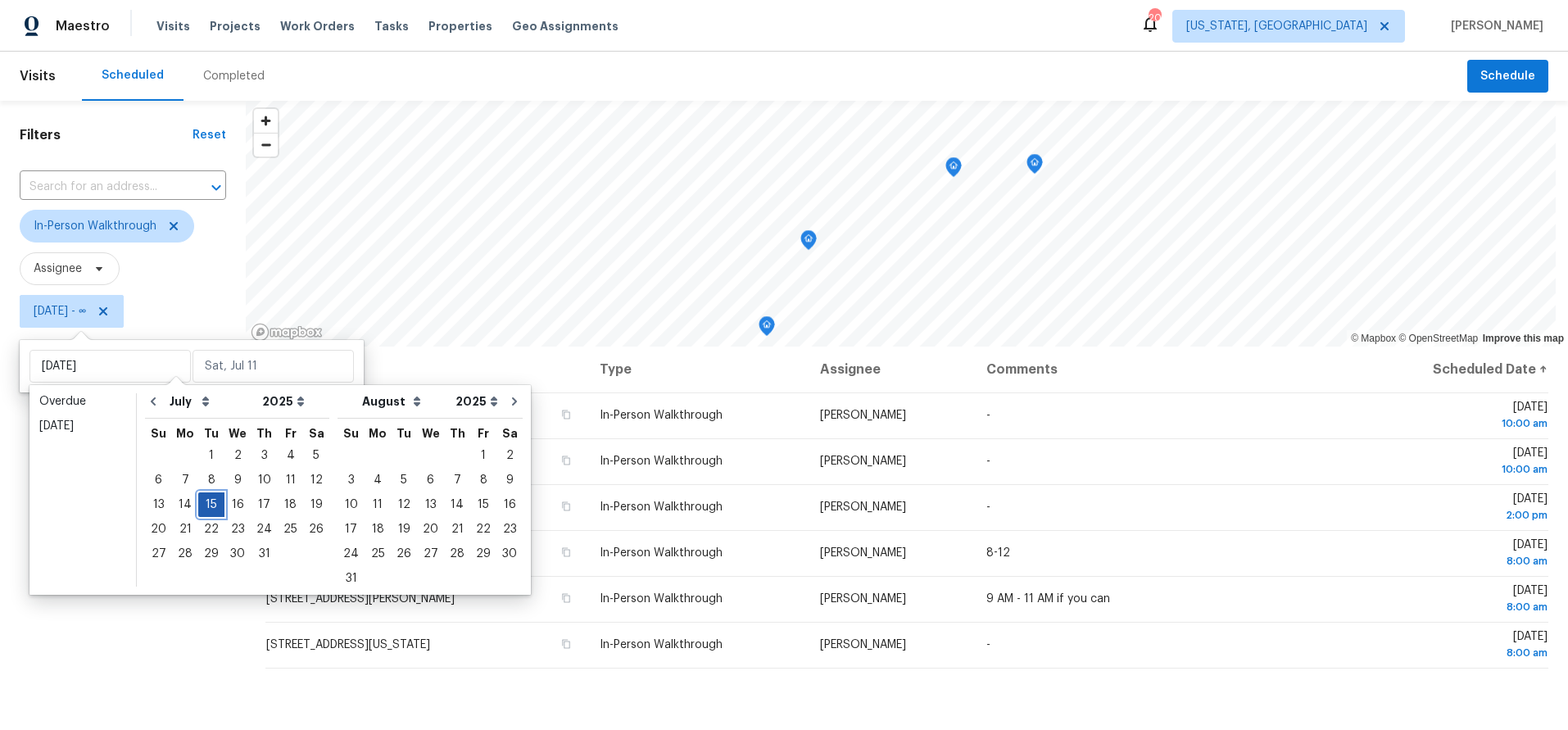 click on "15" at bounding box center [211, 505] 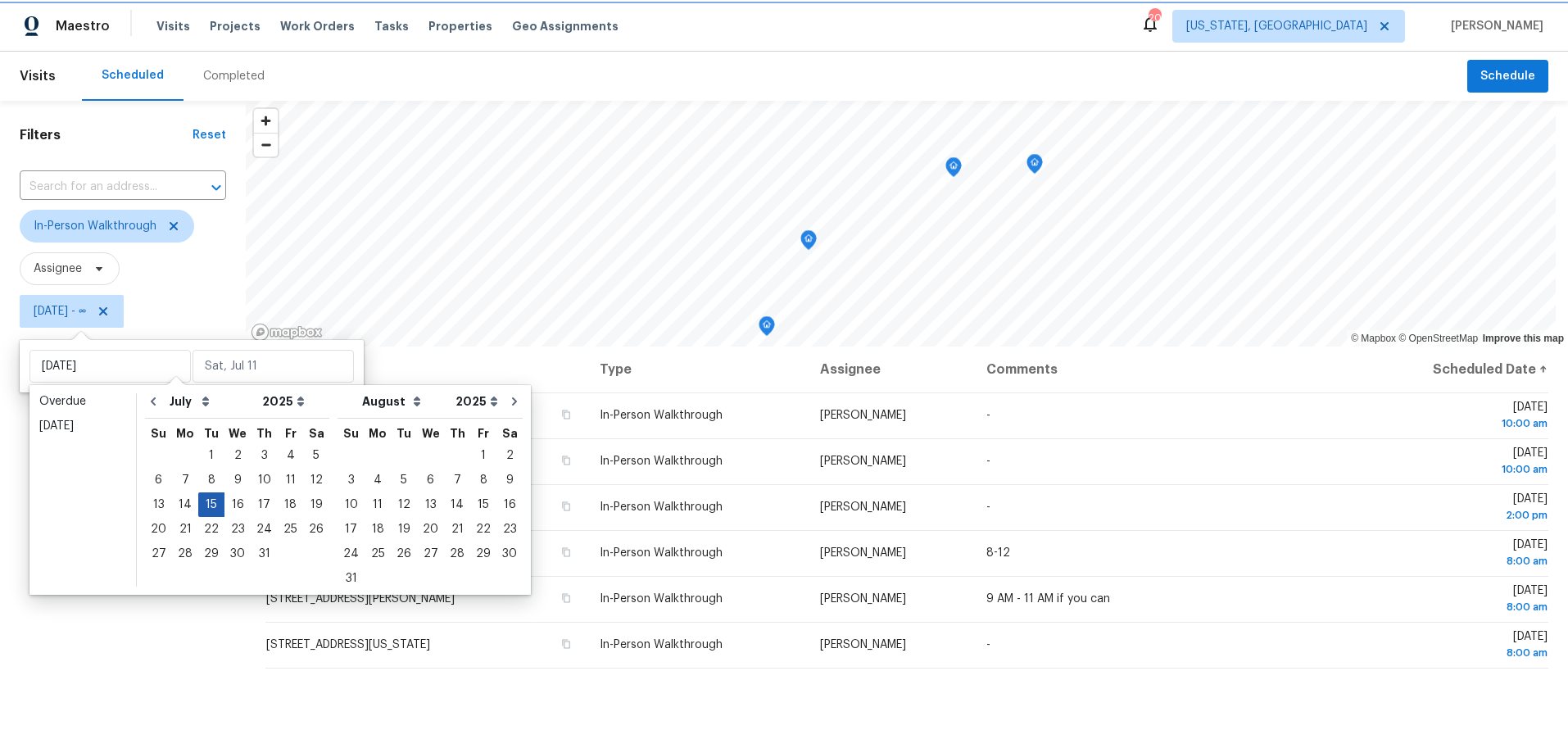 type on "[DATE]" 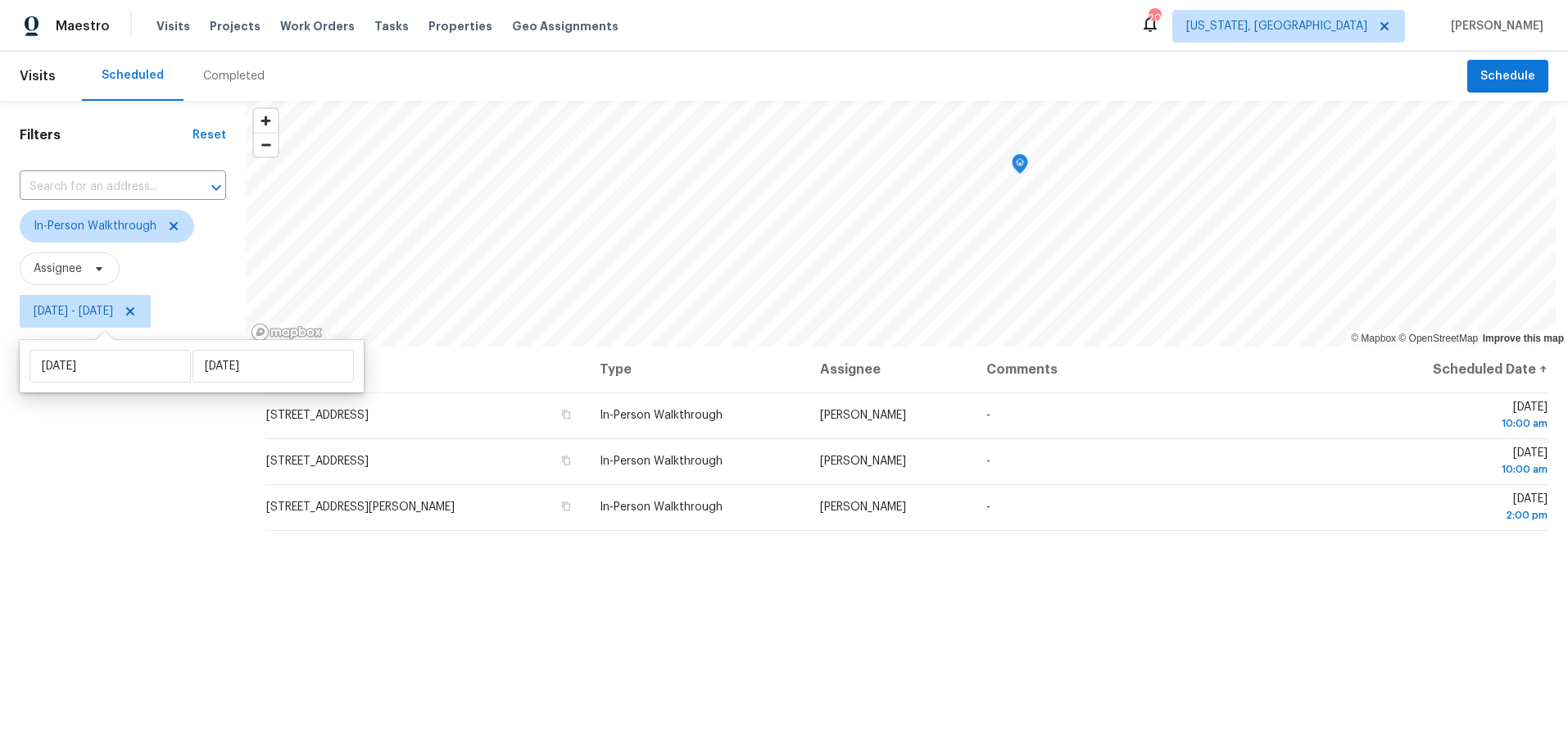 click on "Filters Reset ​ In-Person Walkthrough Assignee [DATE] - [DATE]" at bounding box center [123, 515] 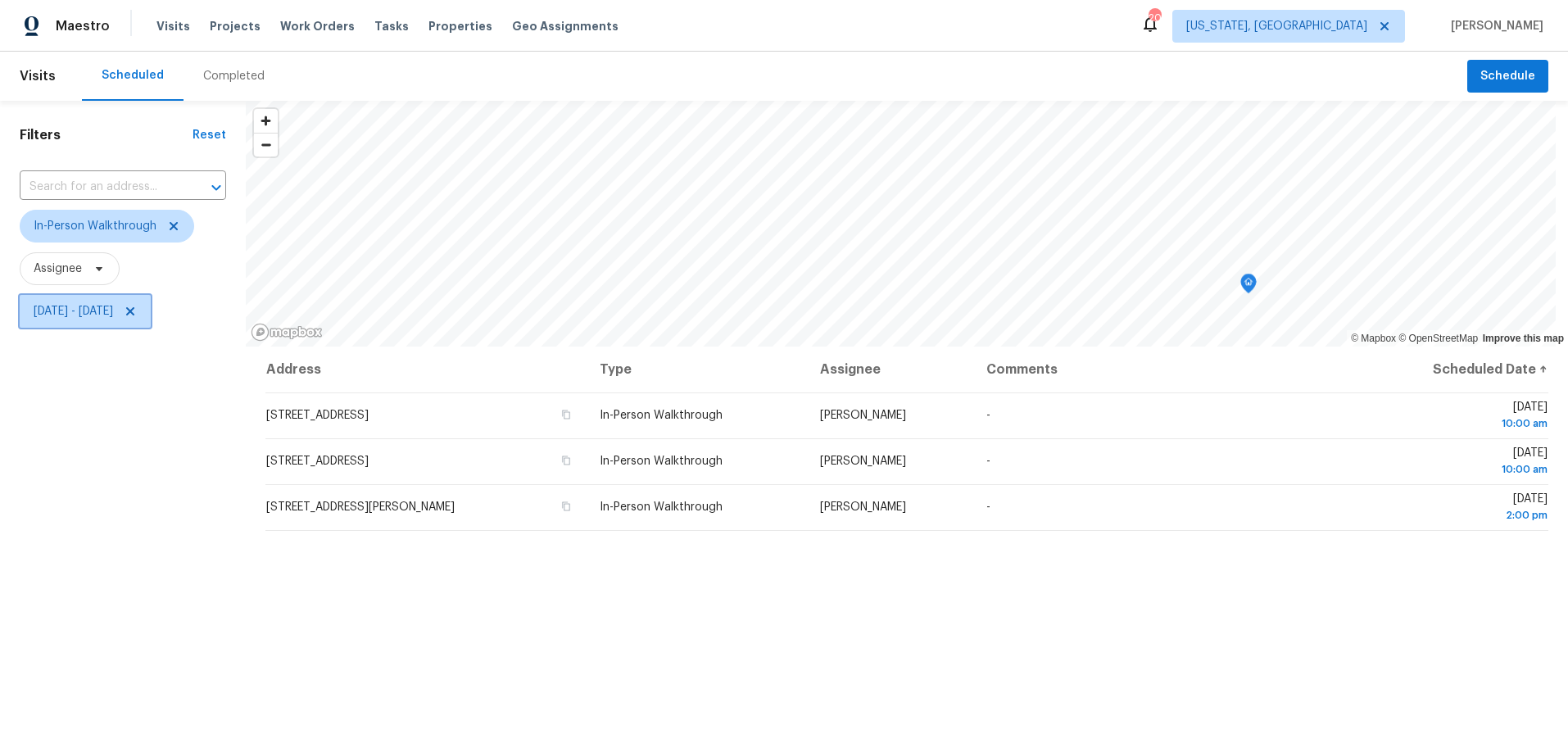 click on "[DATE] - [DATE]" at bounding box center [73, 311] 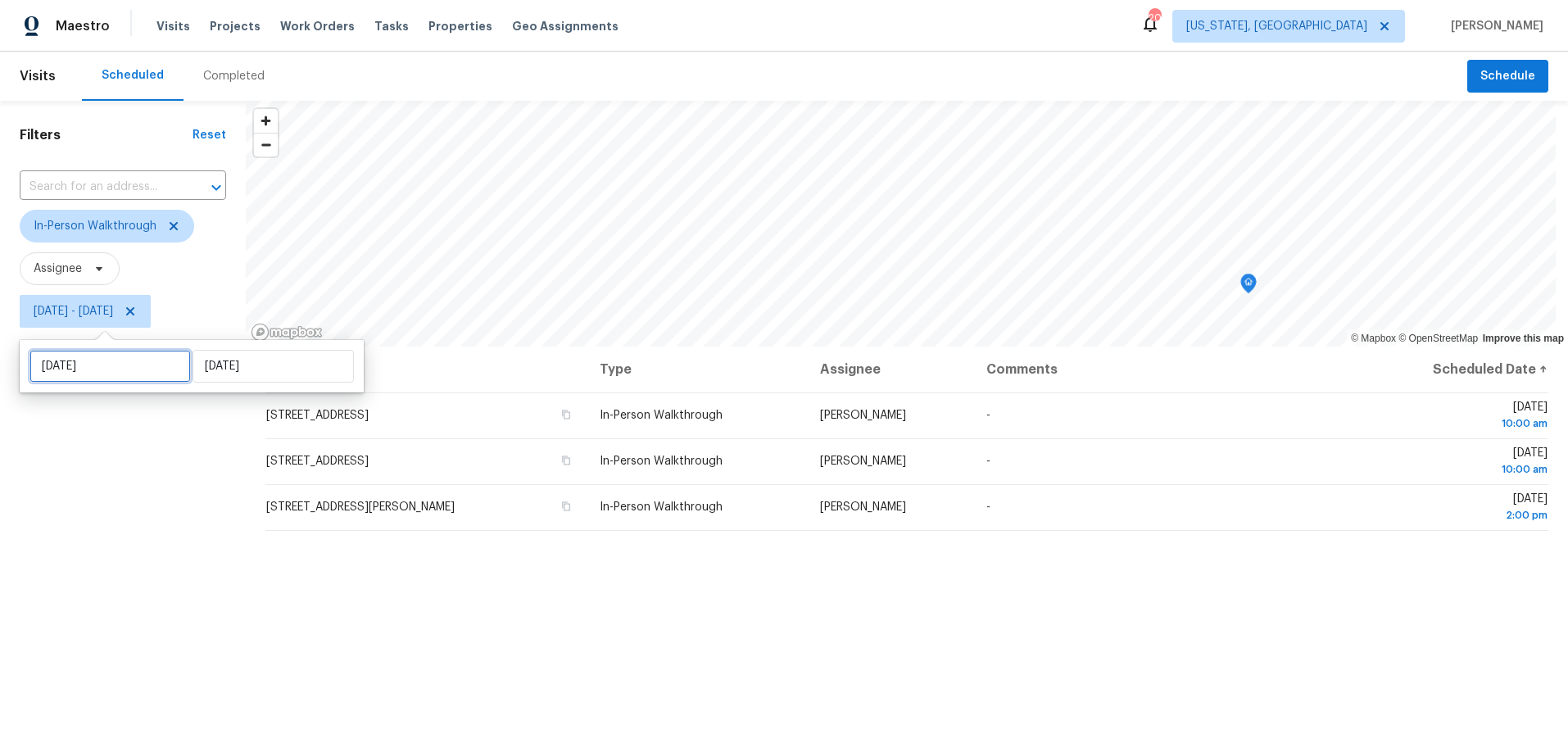 click on "[DATE]" at bounding box center [110, 366] 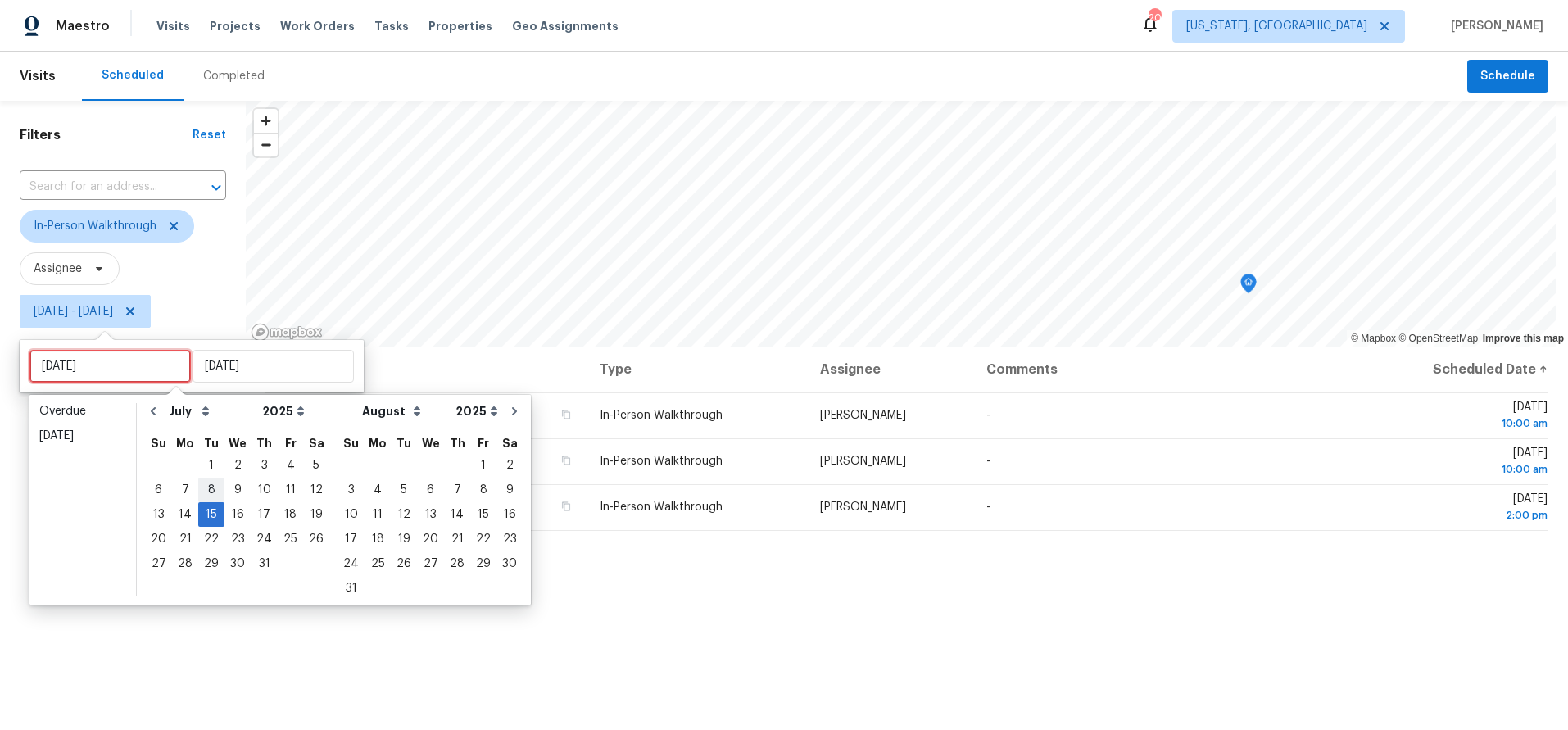 type on "[DATE]" 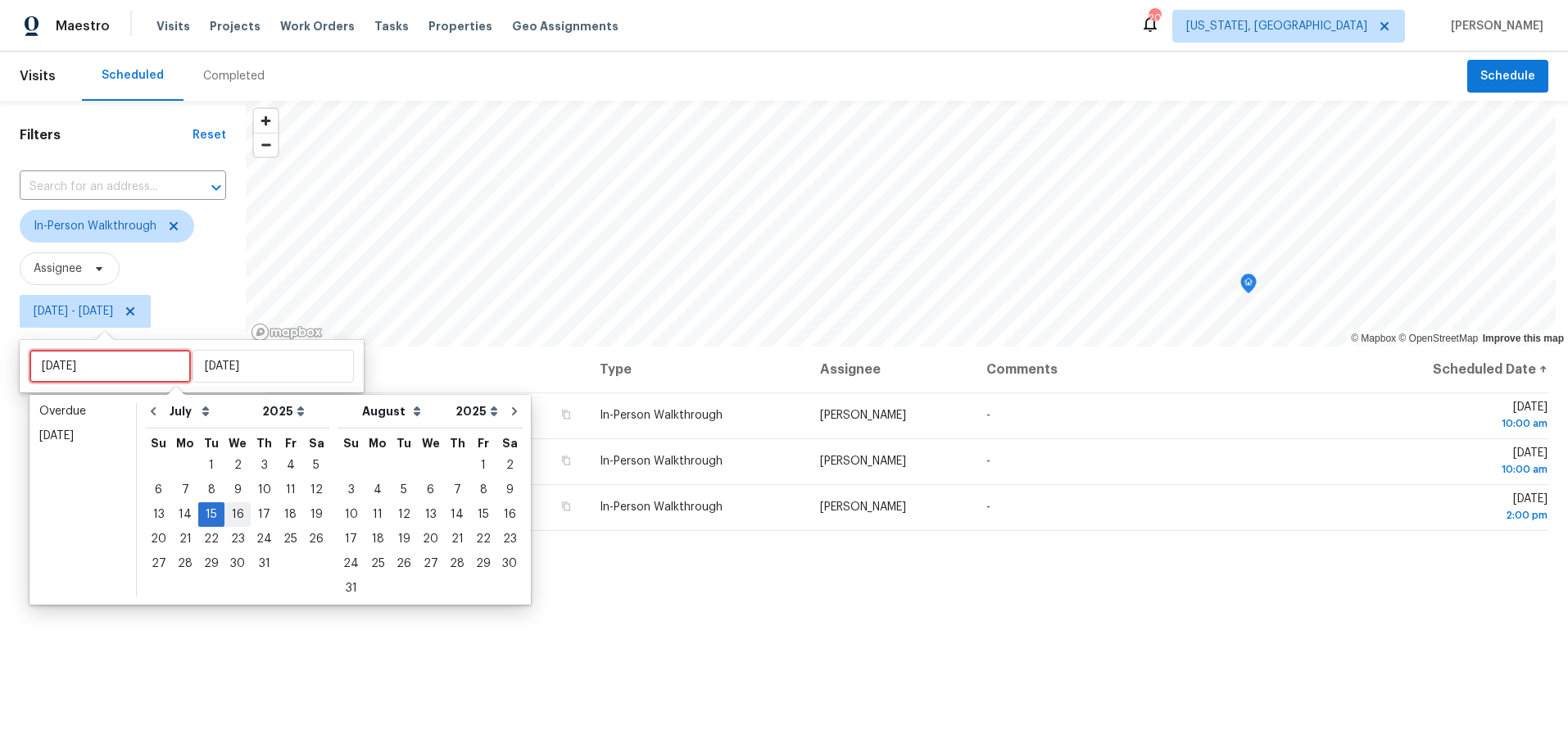 type 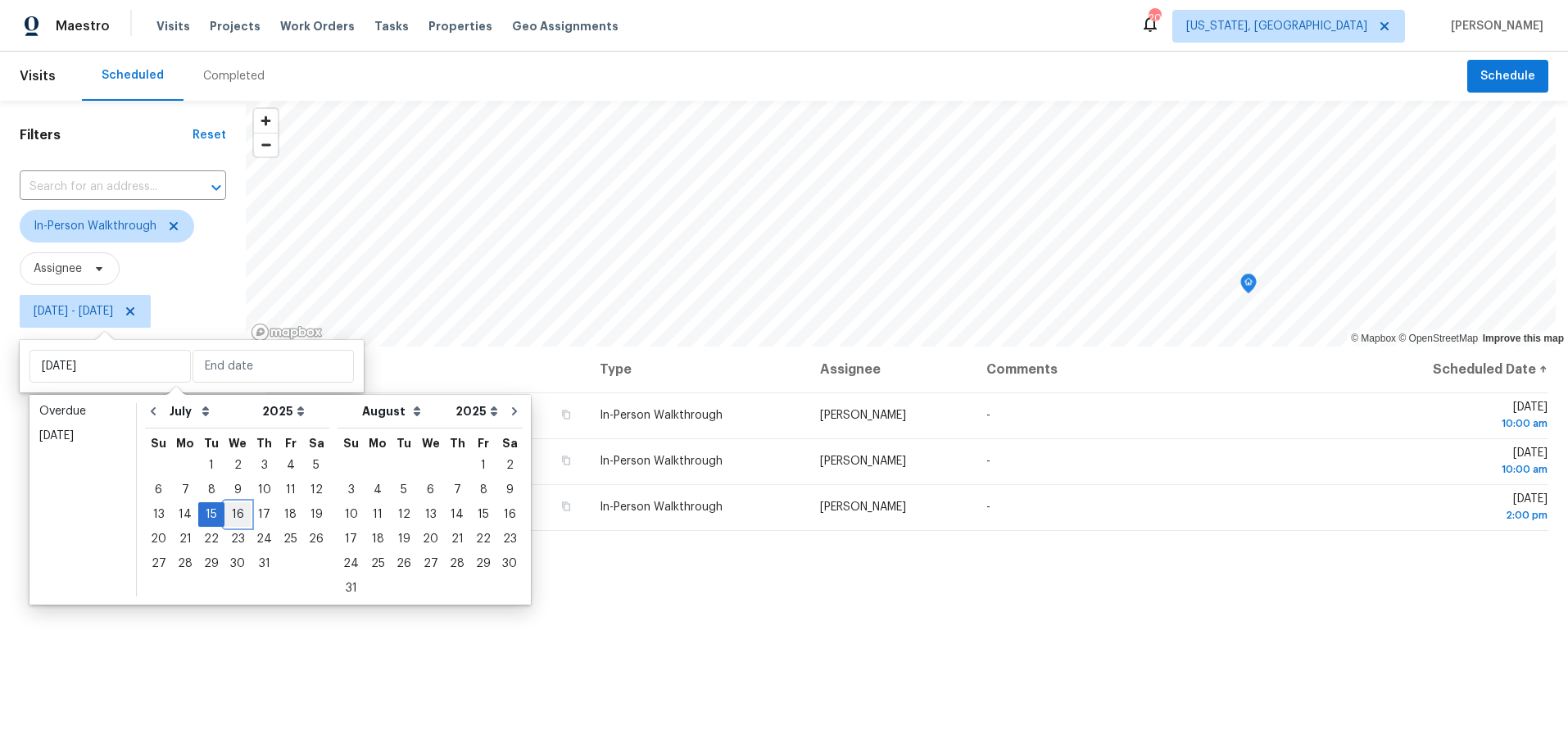 click on "16" at bounding box center [238, 515] 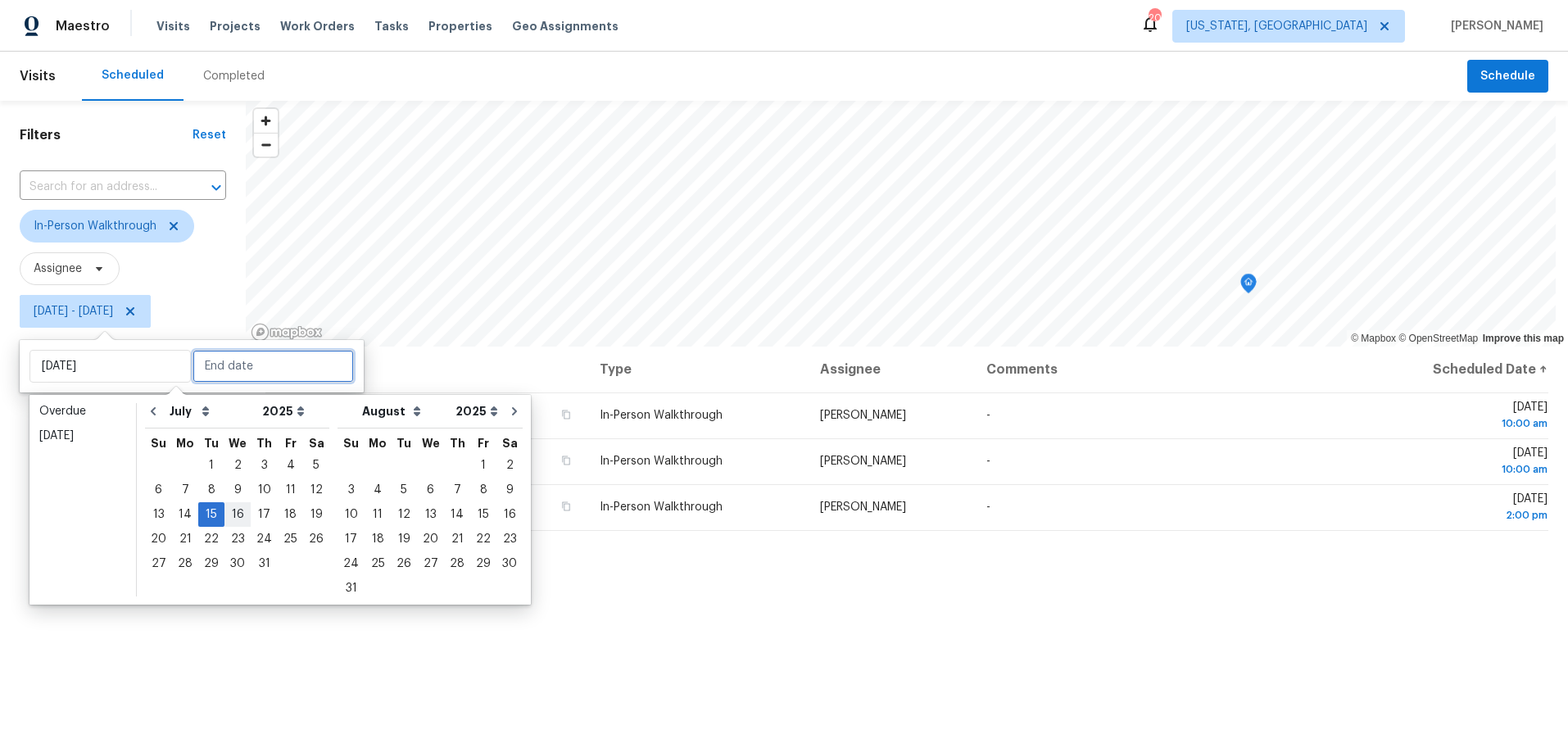 type on "[DATE]" 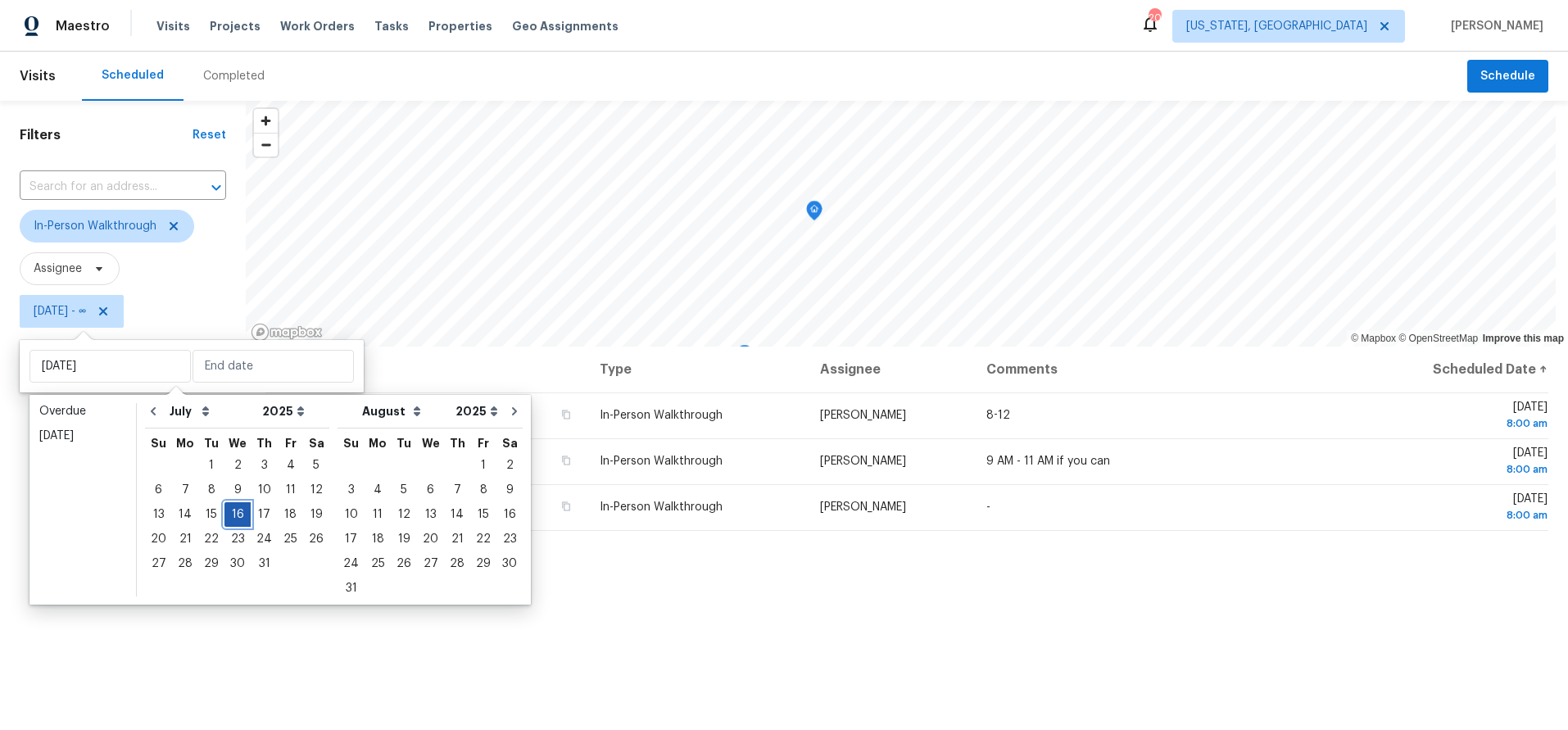 click on "16" at bounding box center [238, 515] 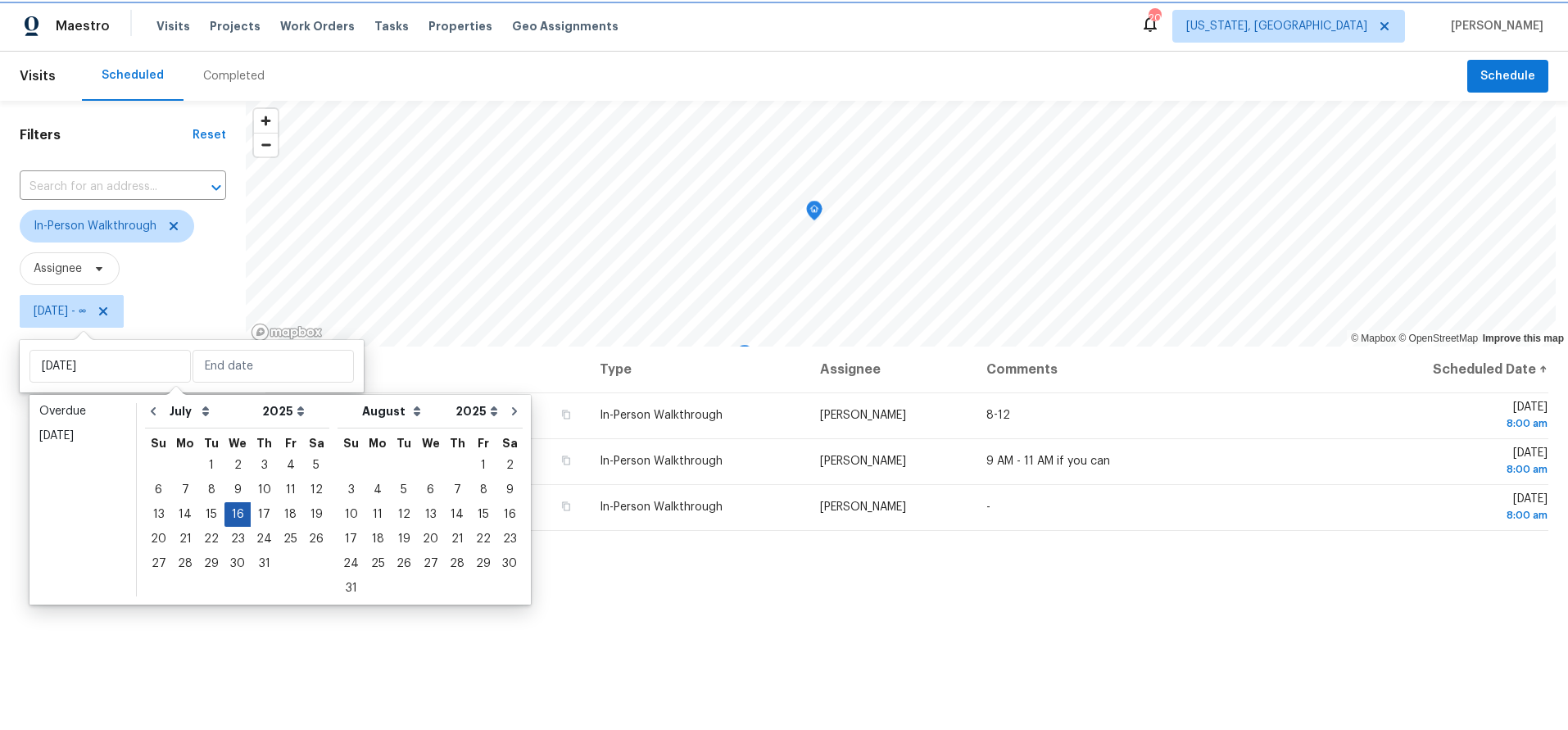 type on "[DATE]" 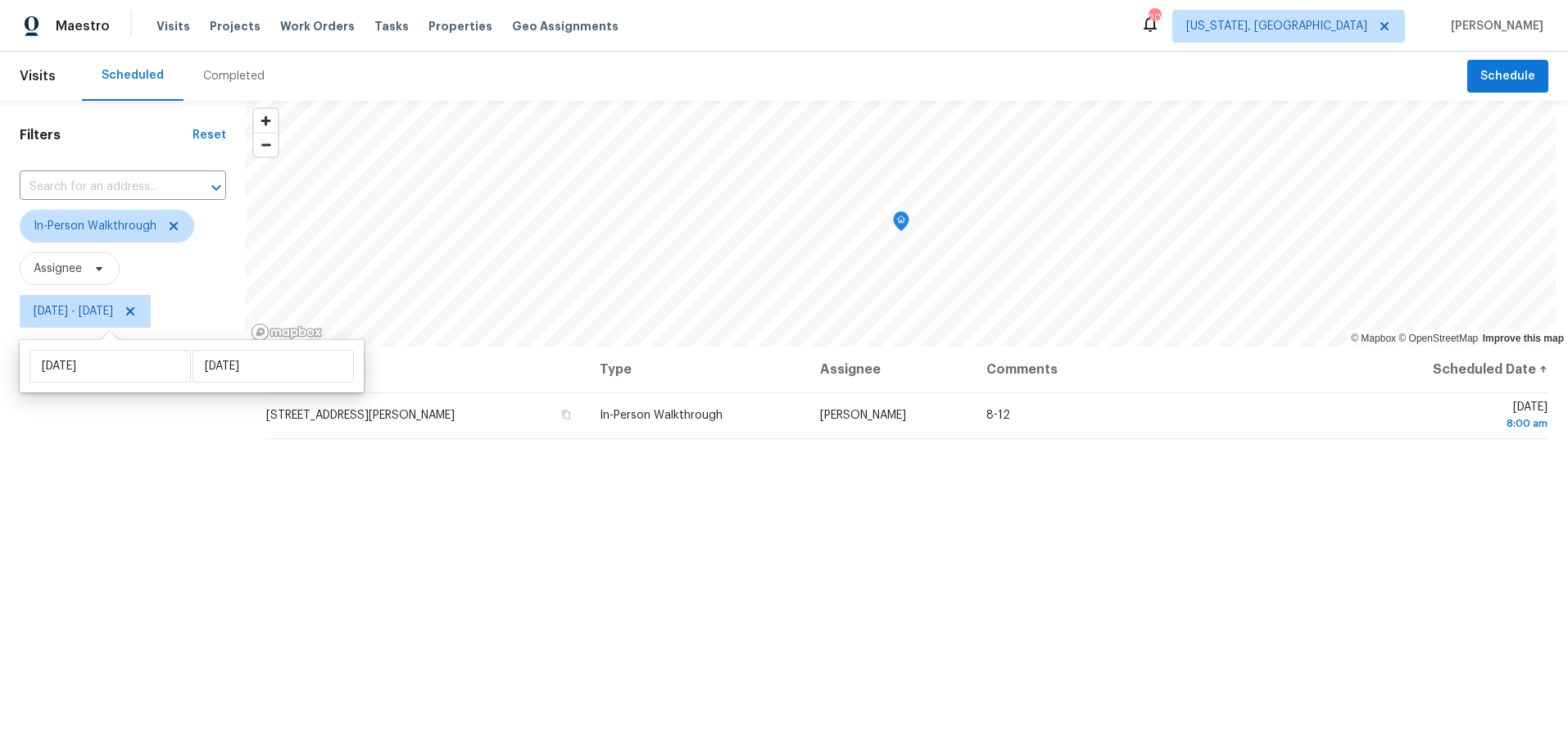 click on "Filters Reset ​ In-Person Walkthrough Assignee [DATE] - [DATE]" at bounding box center (123, 515) 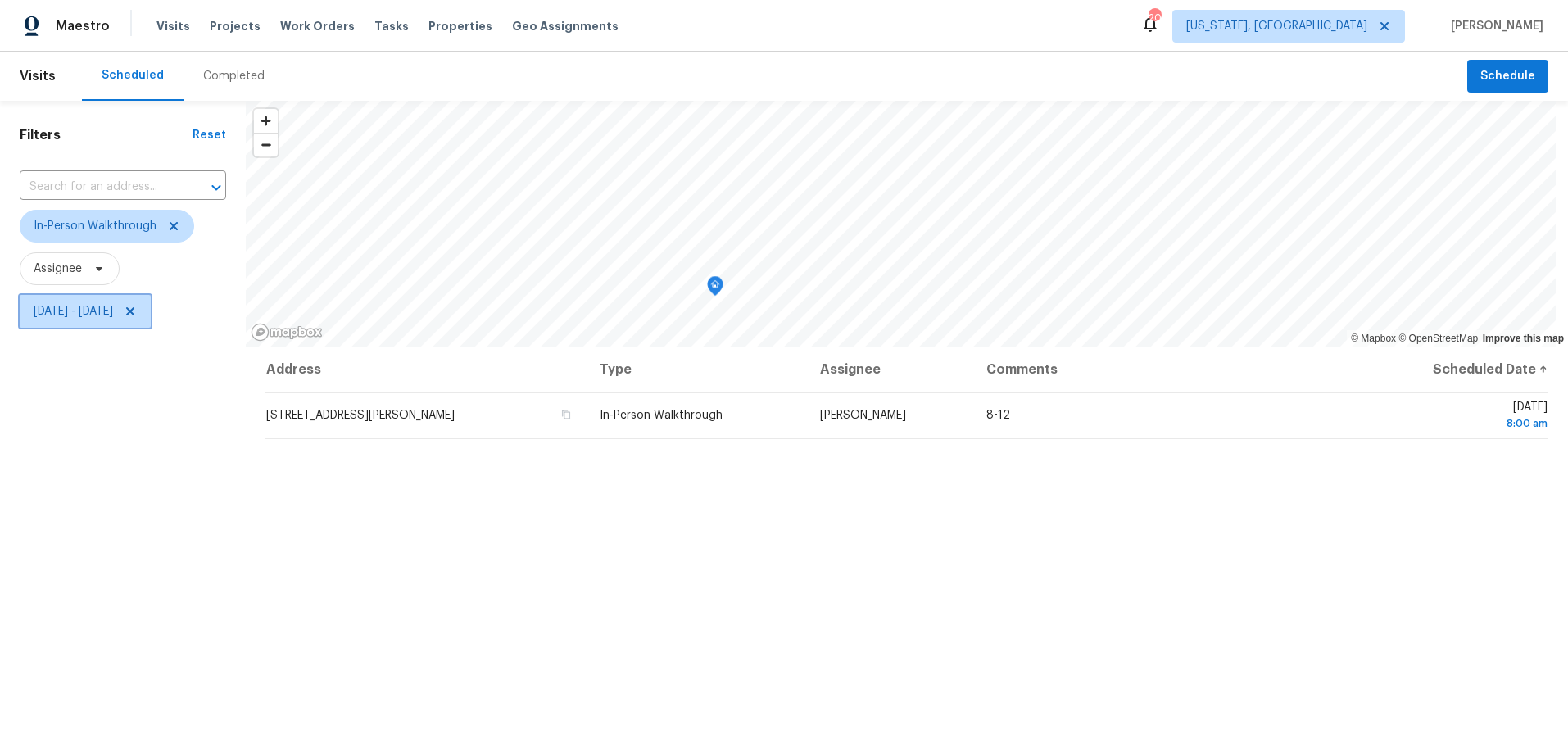 click on "[DATE] - [DATE]" at bounding box center [73, 311] 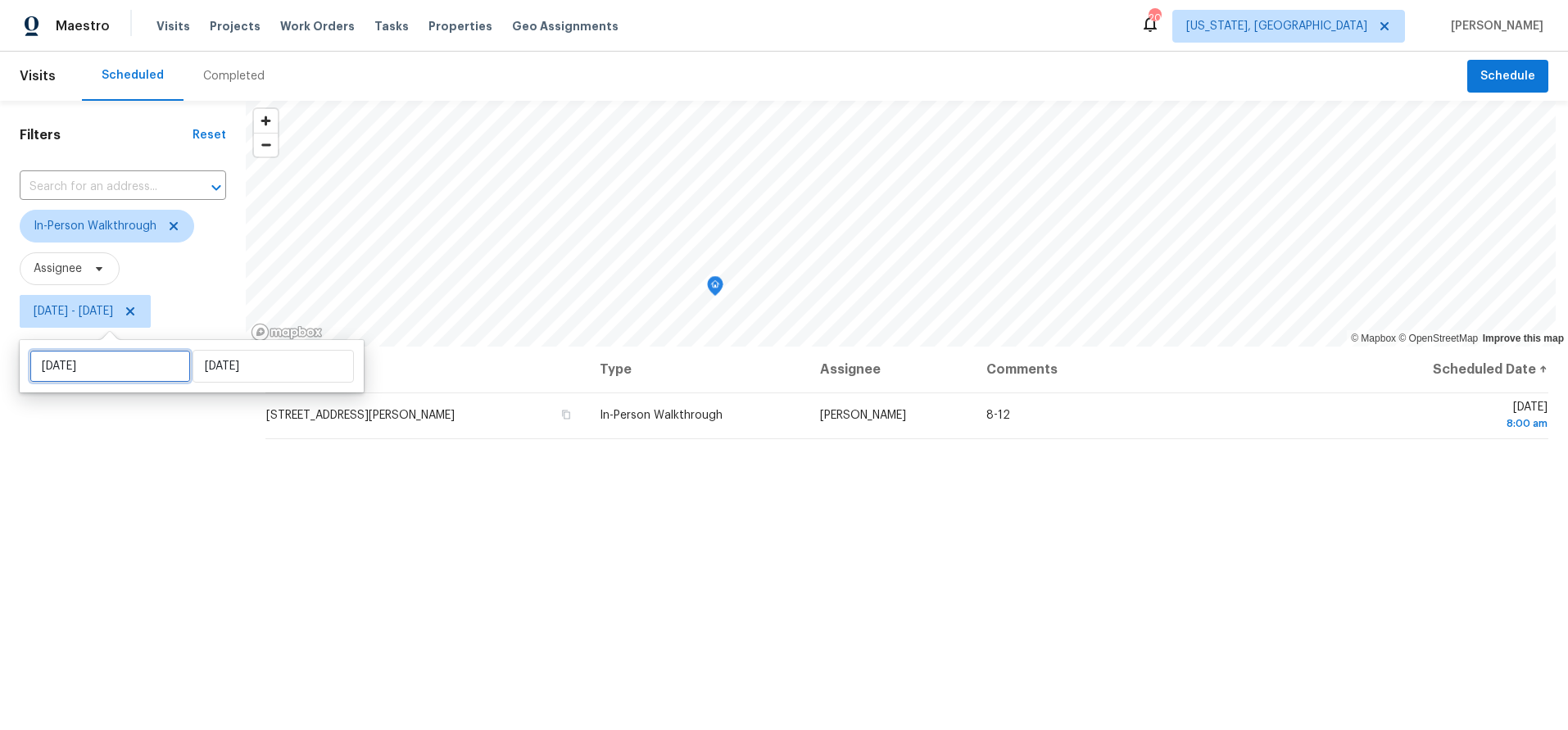 click on "[DATE]" at bounding box center (110, 366) 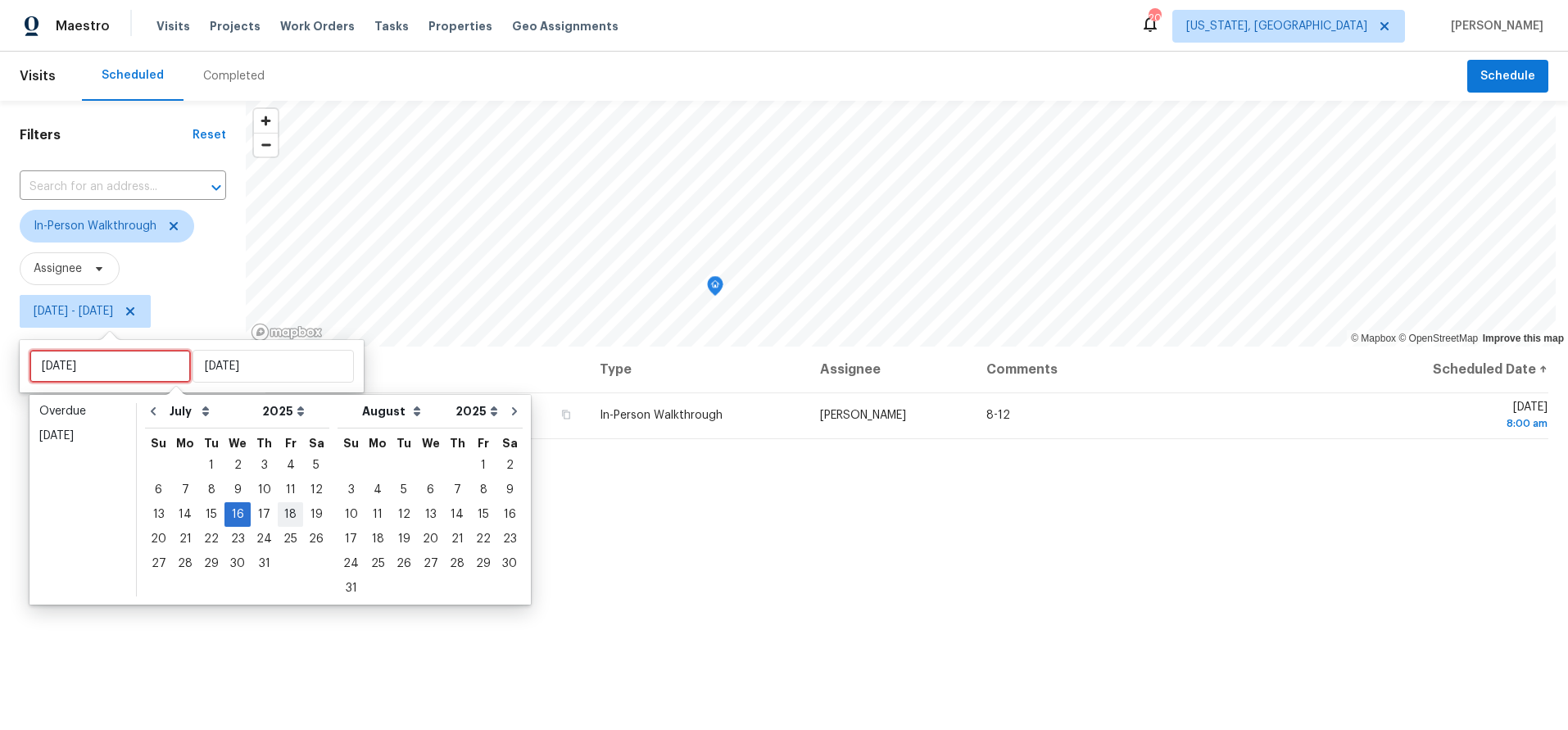type on "[DATE]" 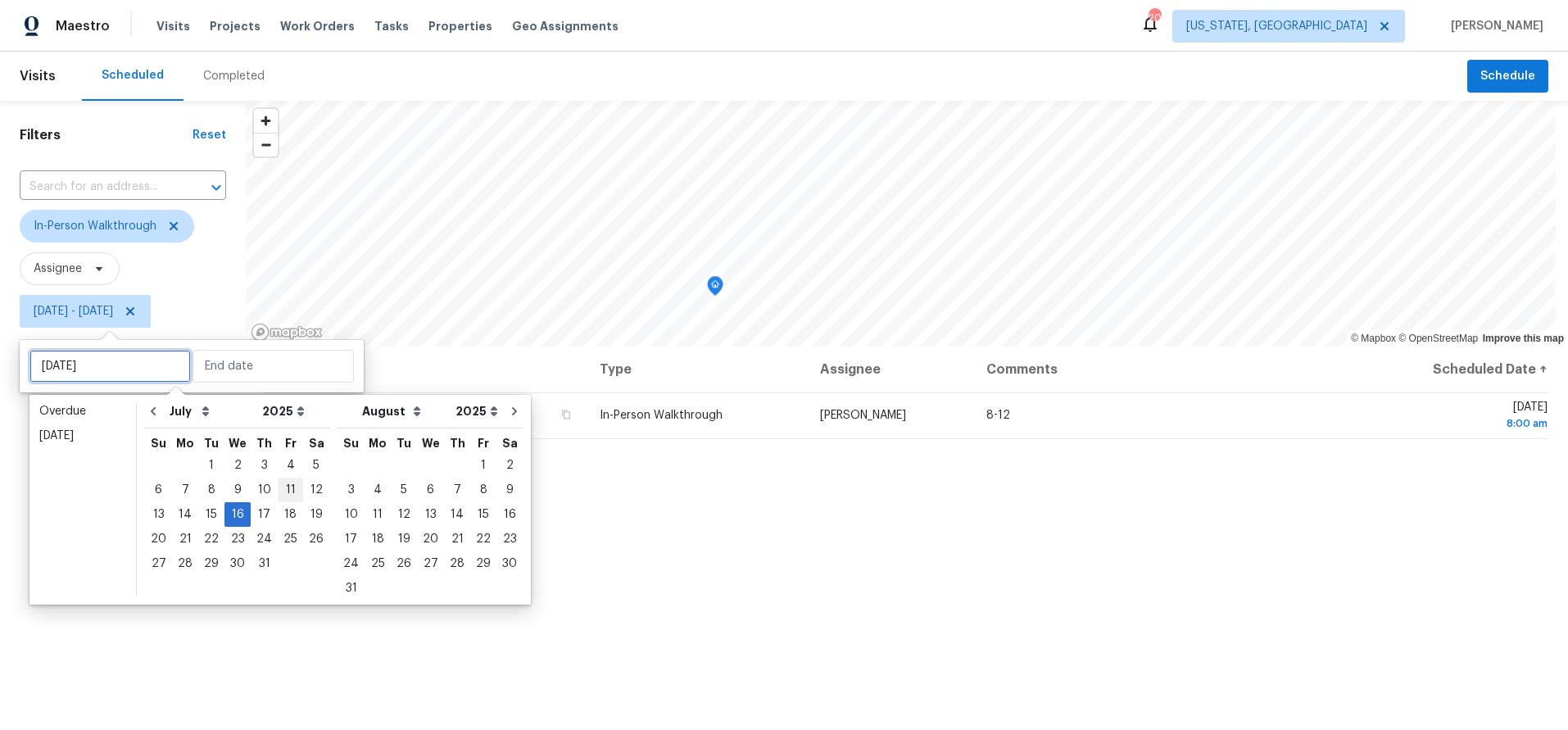type on "[DATE]" 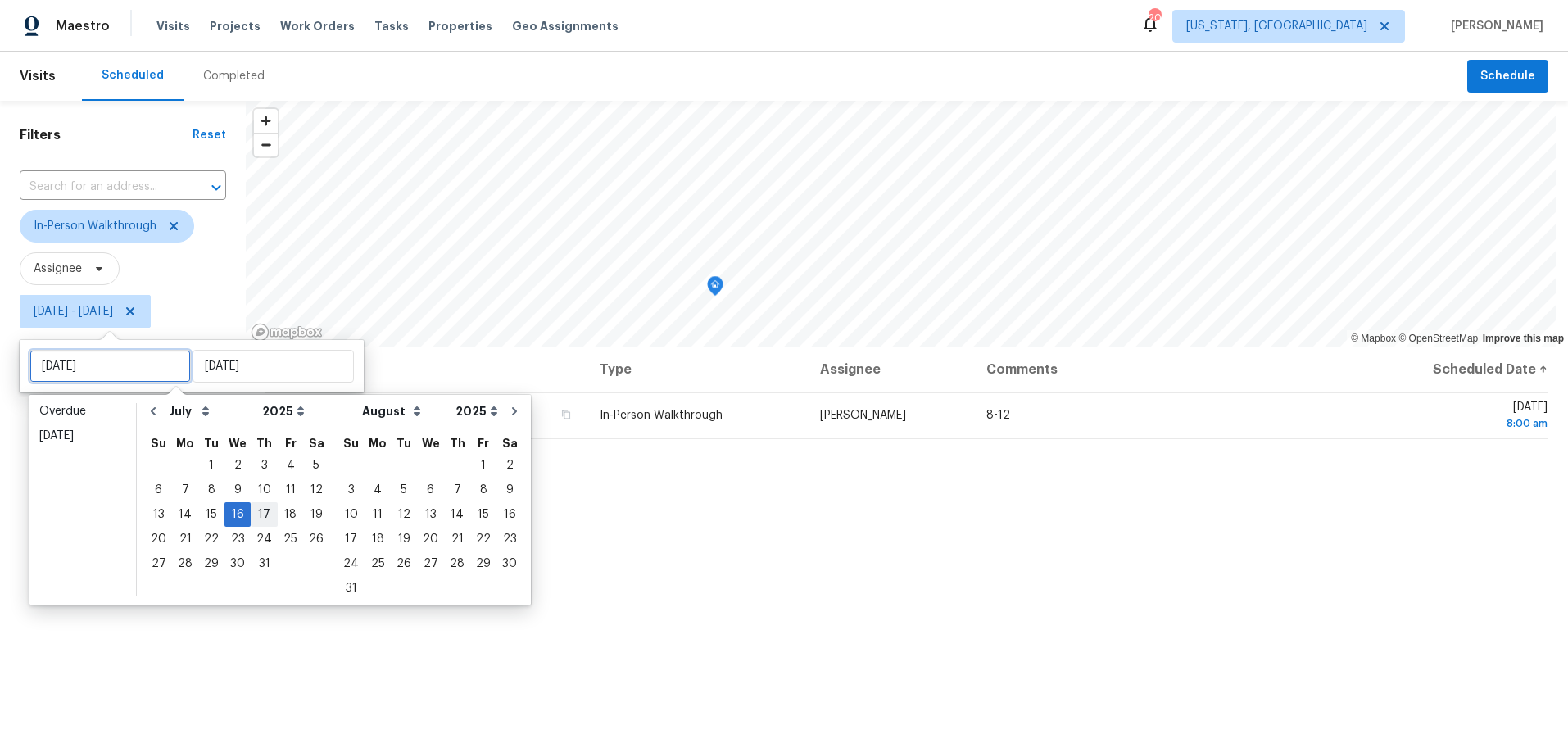 type on "[DATE]" 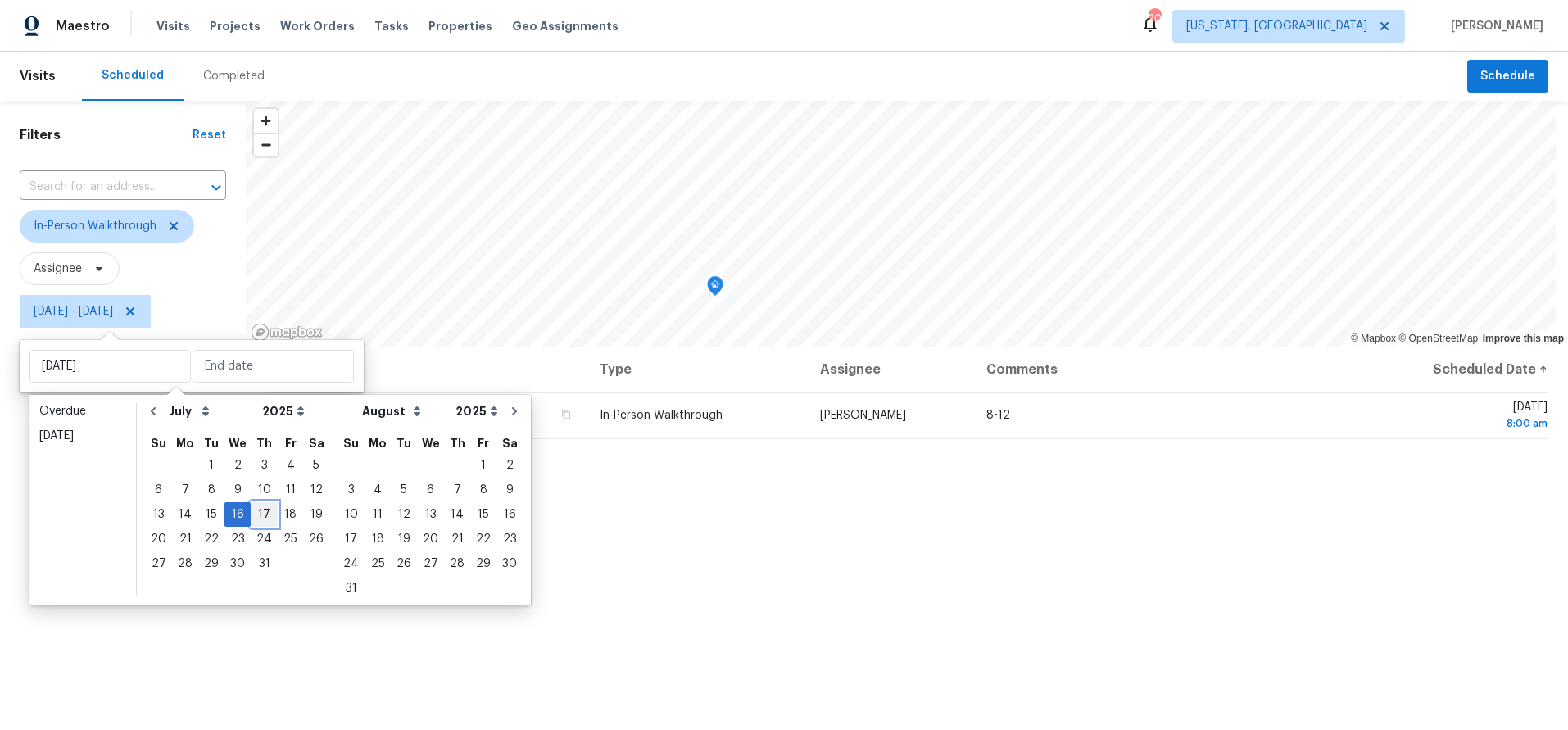 click on "17" at bounding box center (264, 515) 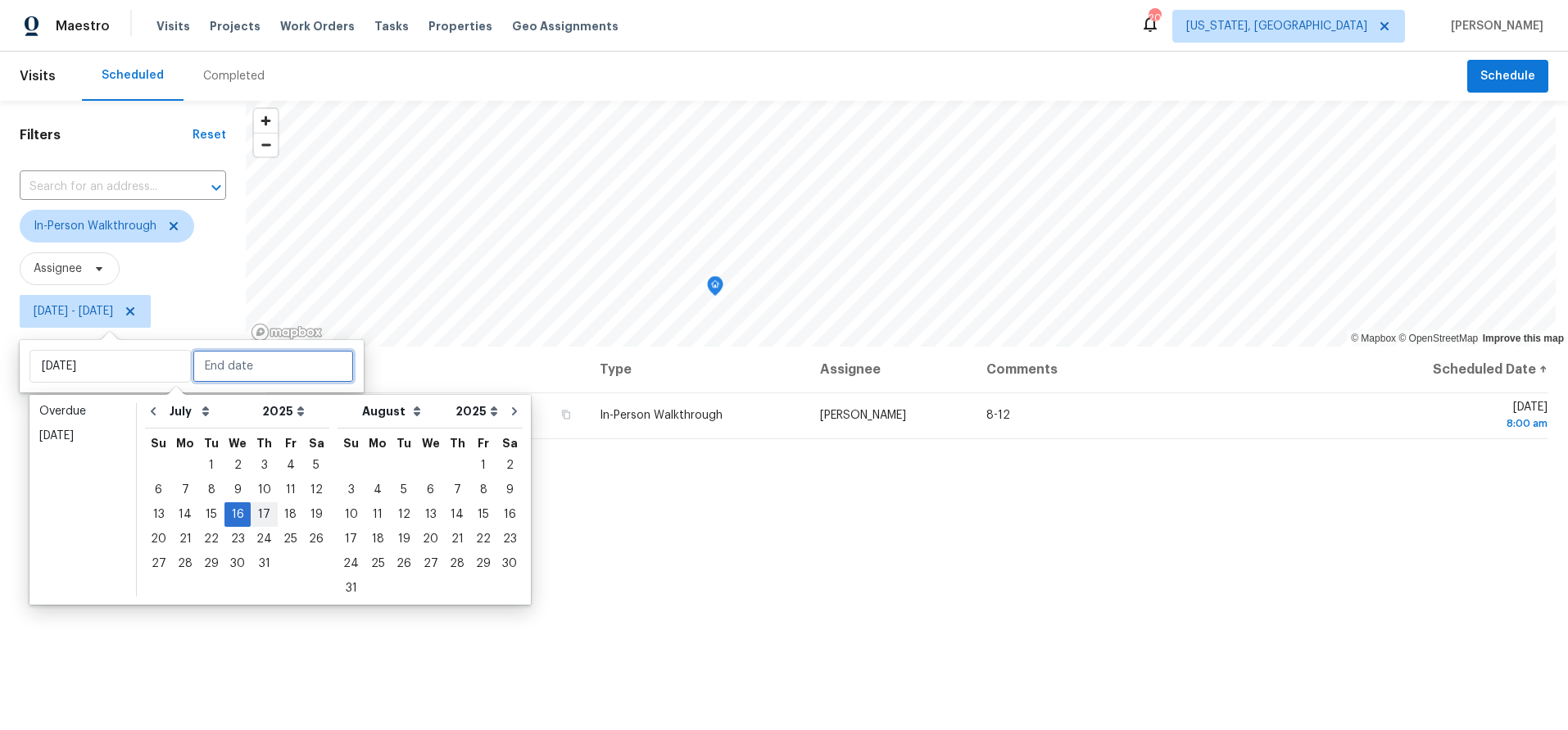 type on "[DATE]" 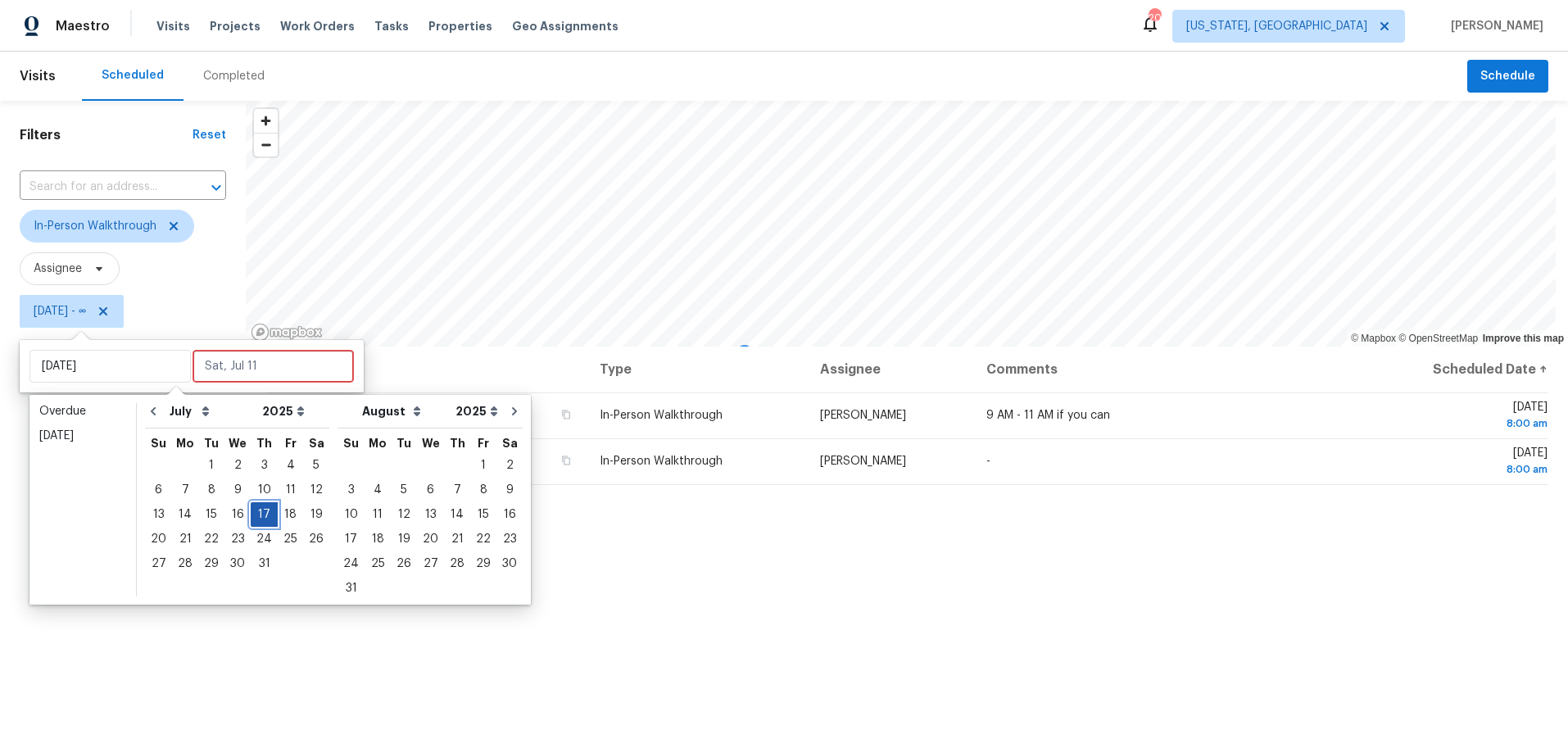 click on "17" at bounding box center (264, 515) 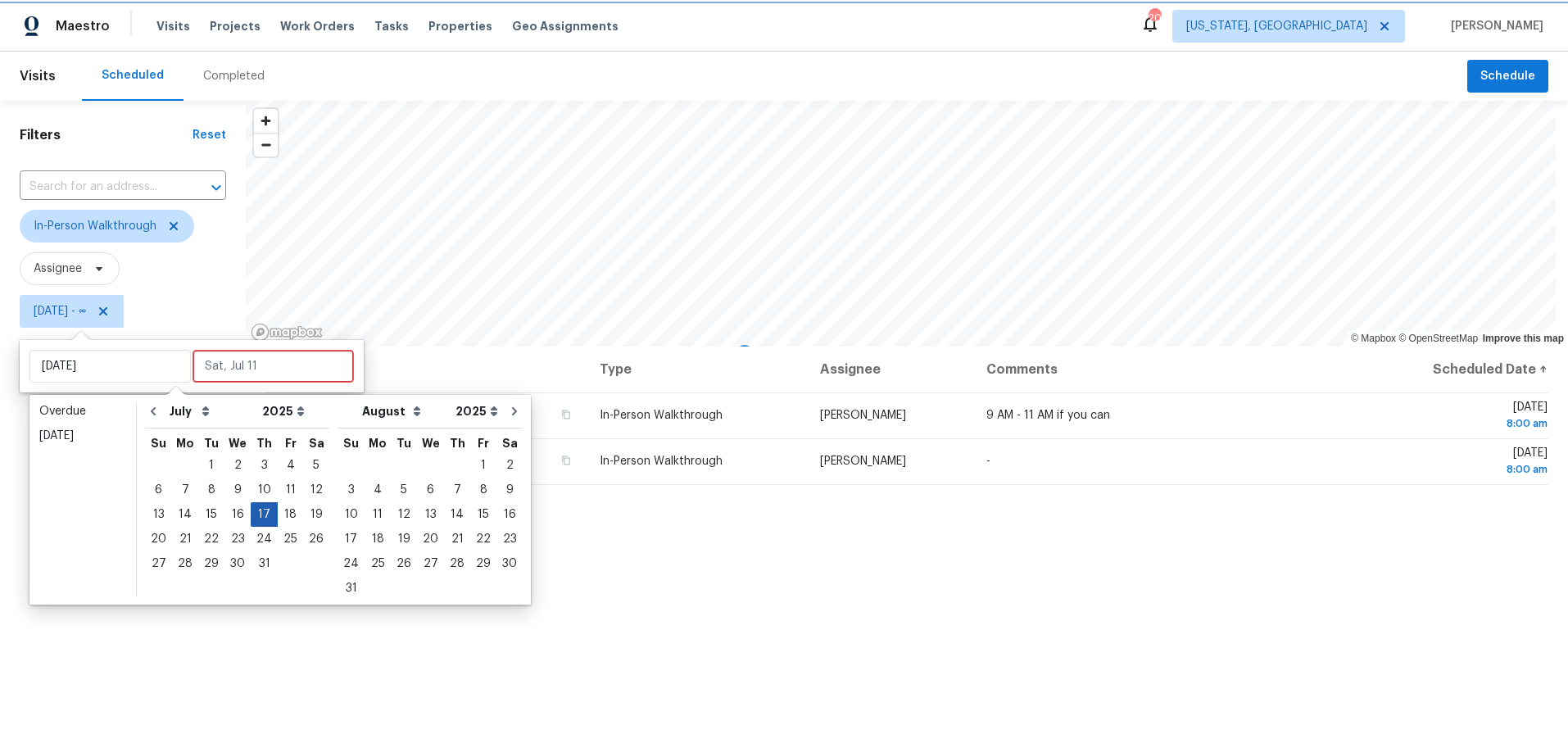 type on "[DATE]" 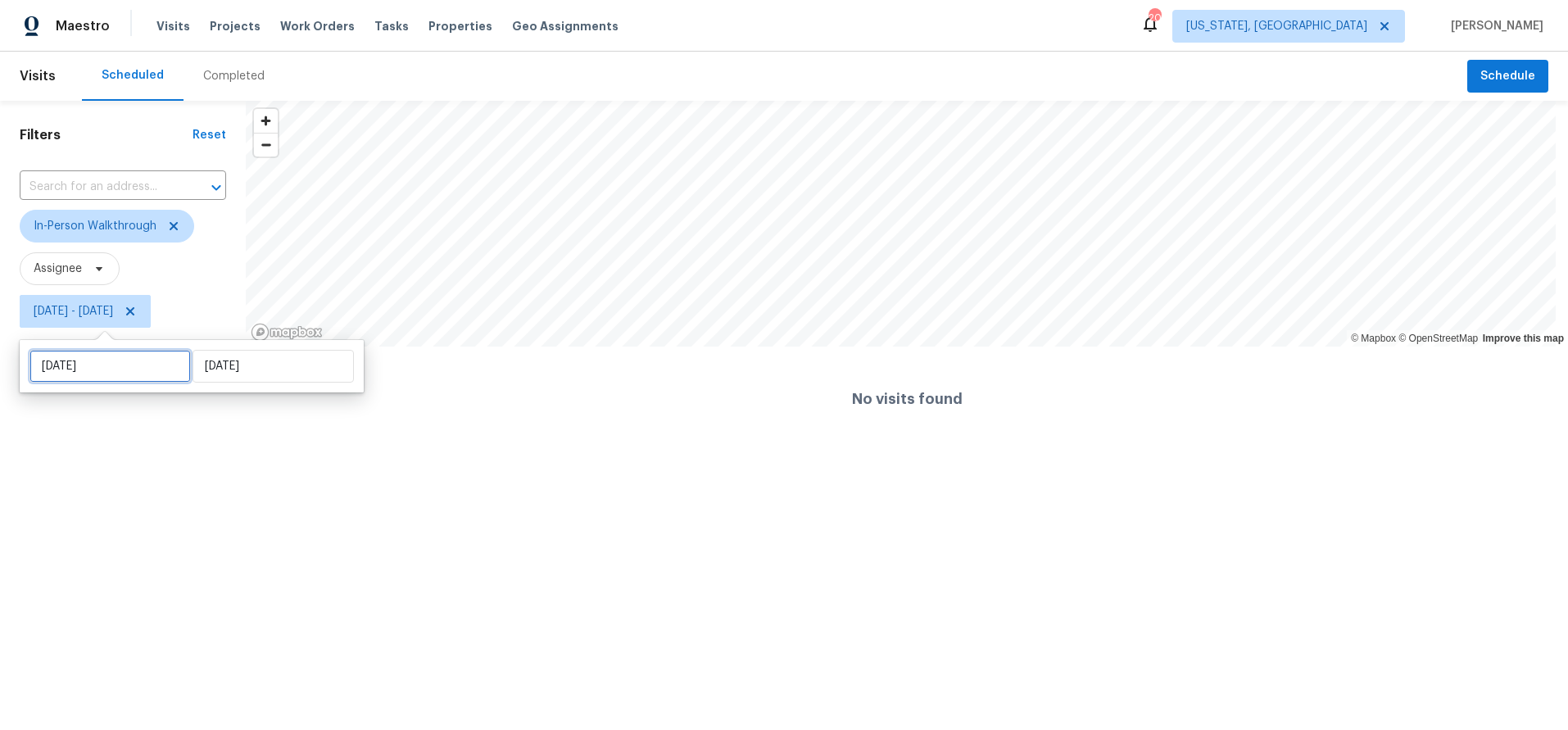 click on "[DATE]" at bounding box center [110, 366] 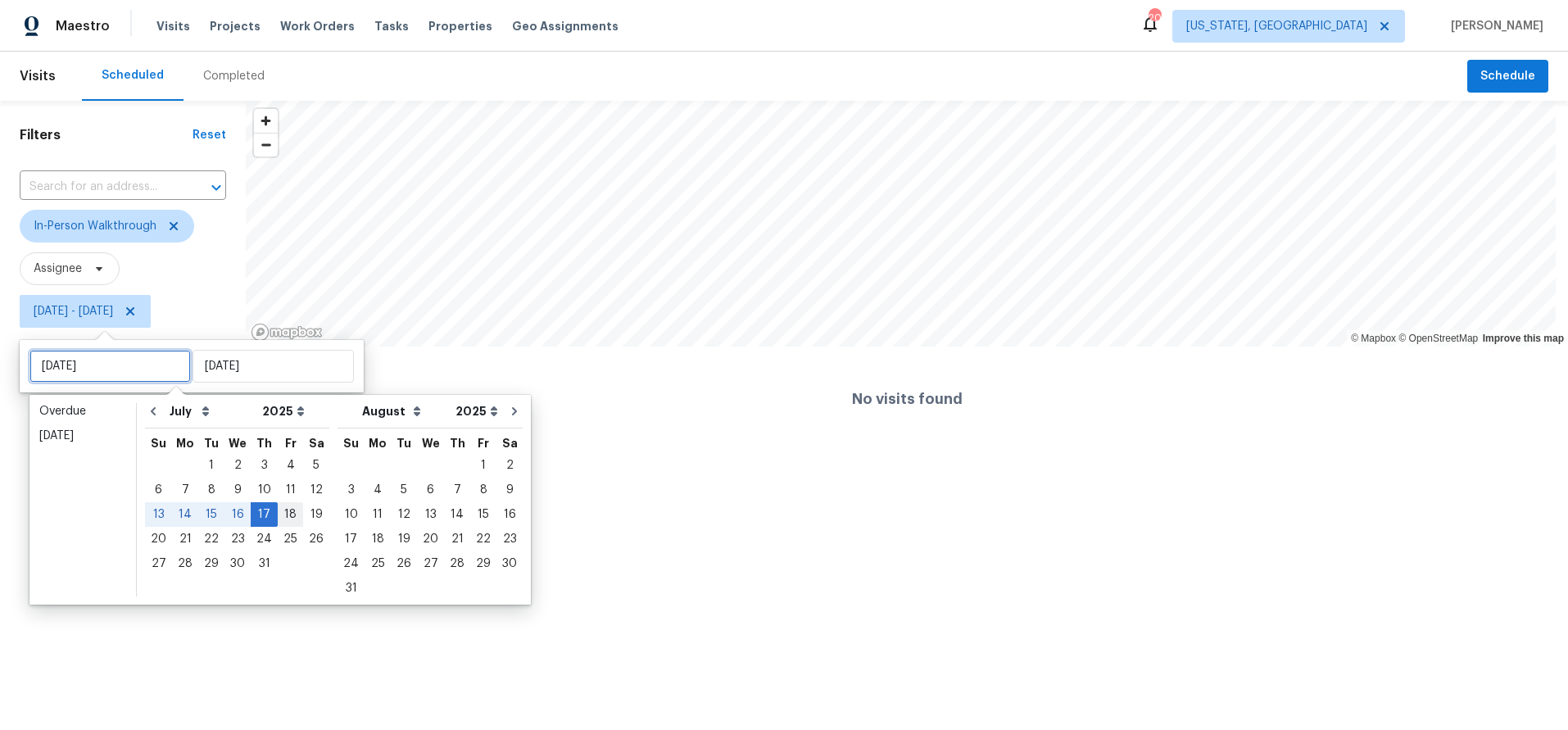type on "[DATE]" 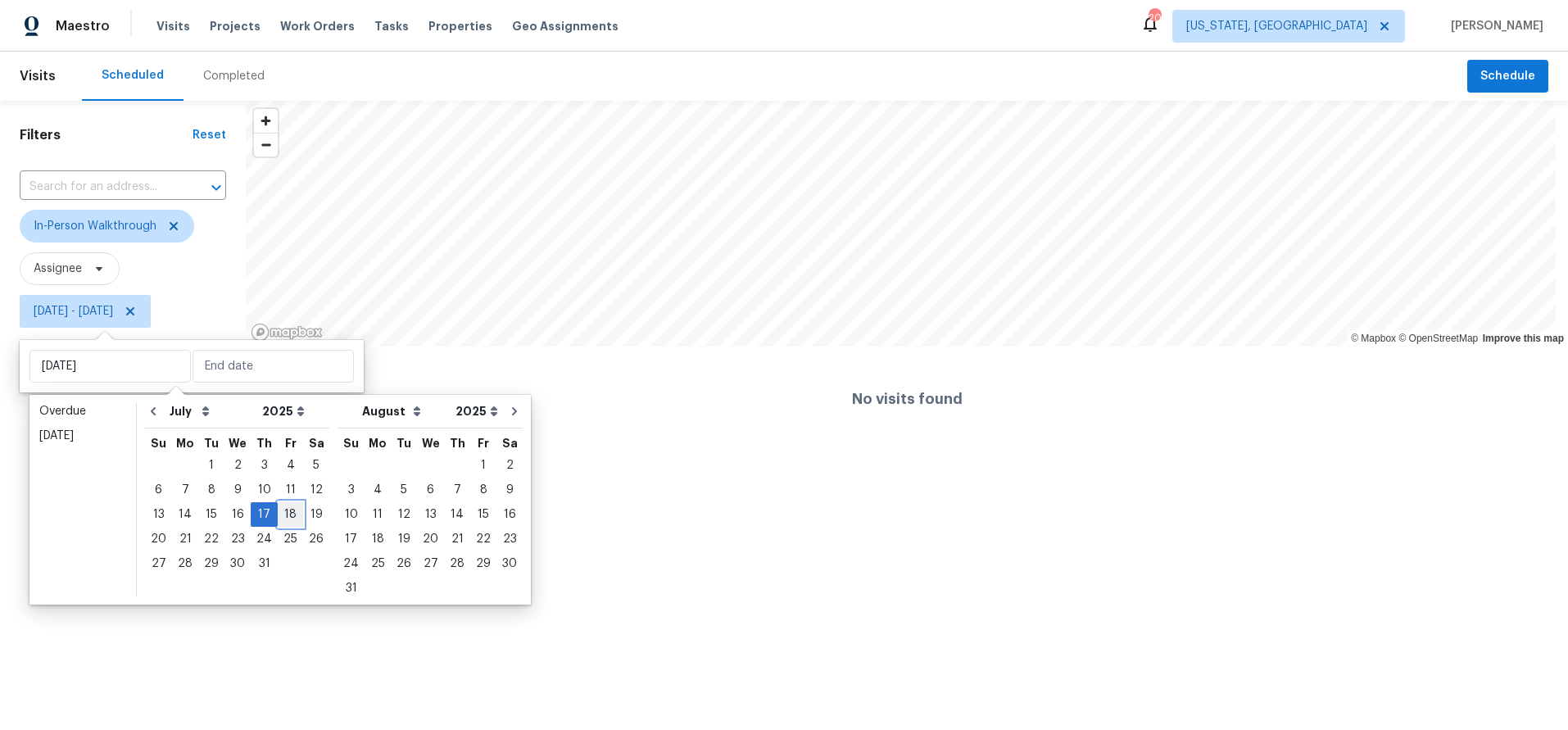 click on "18" at bounding box center (290, 515) 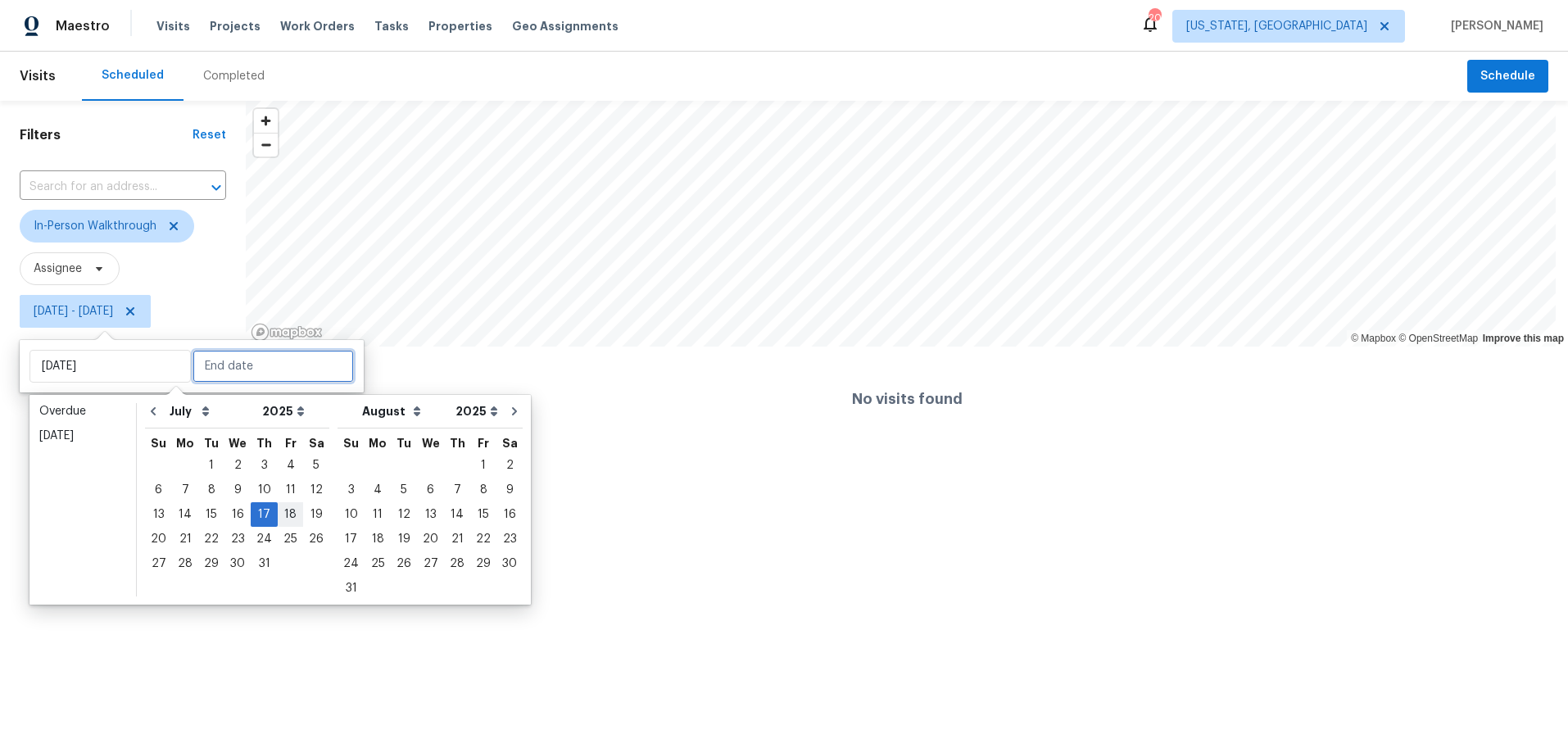 type on "[DATE]" 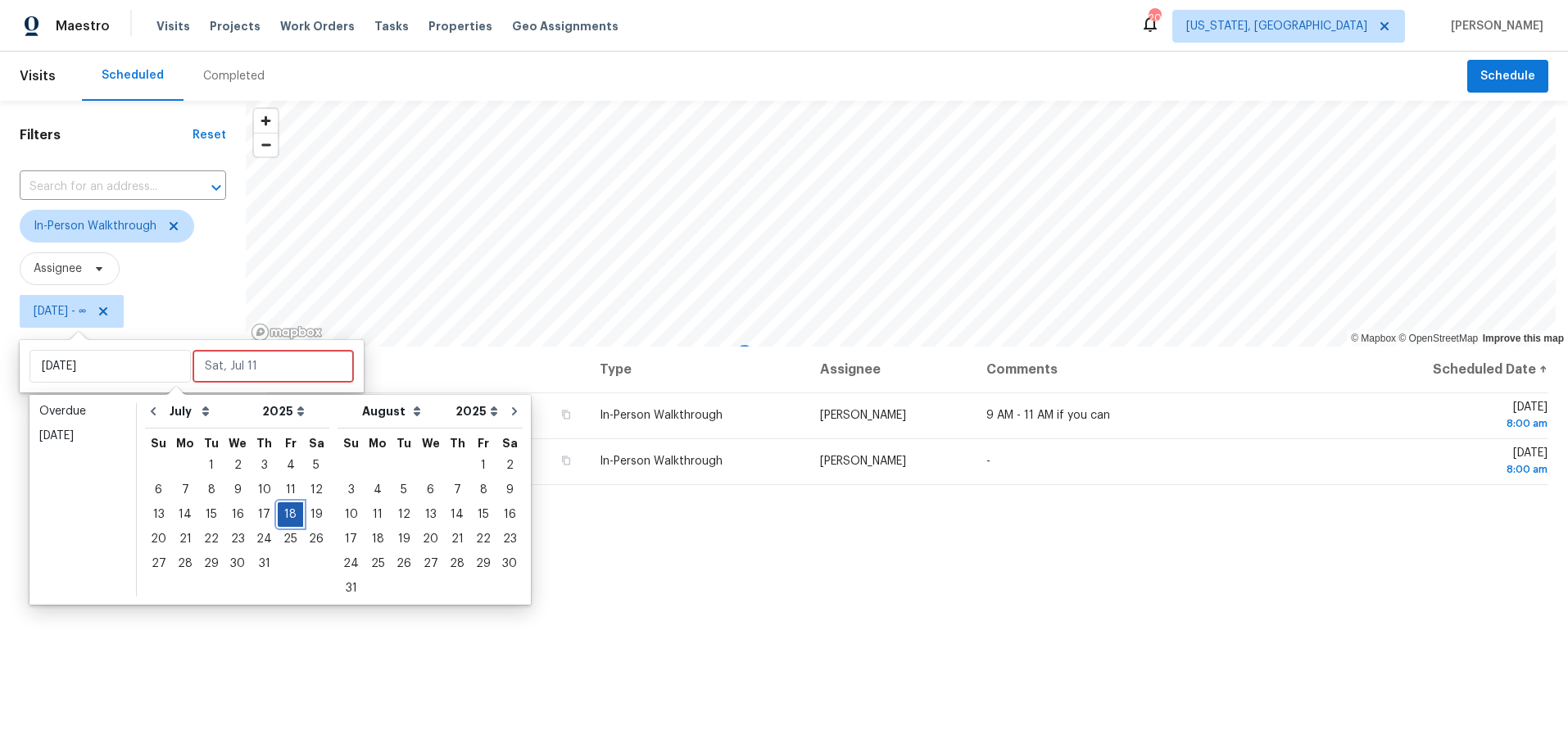 click on "18" at bounding box center [290, 515] 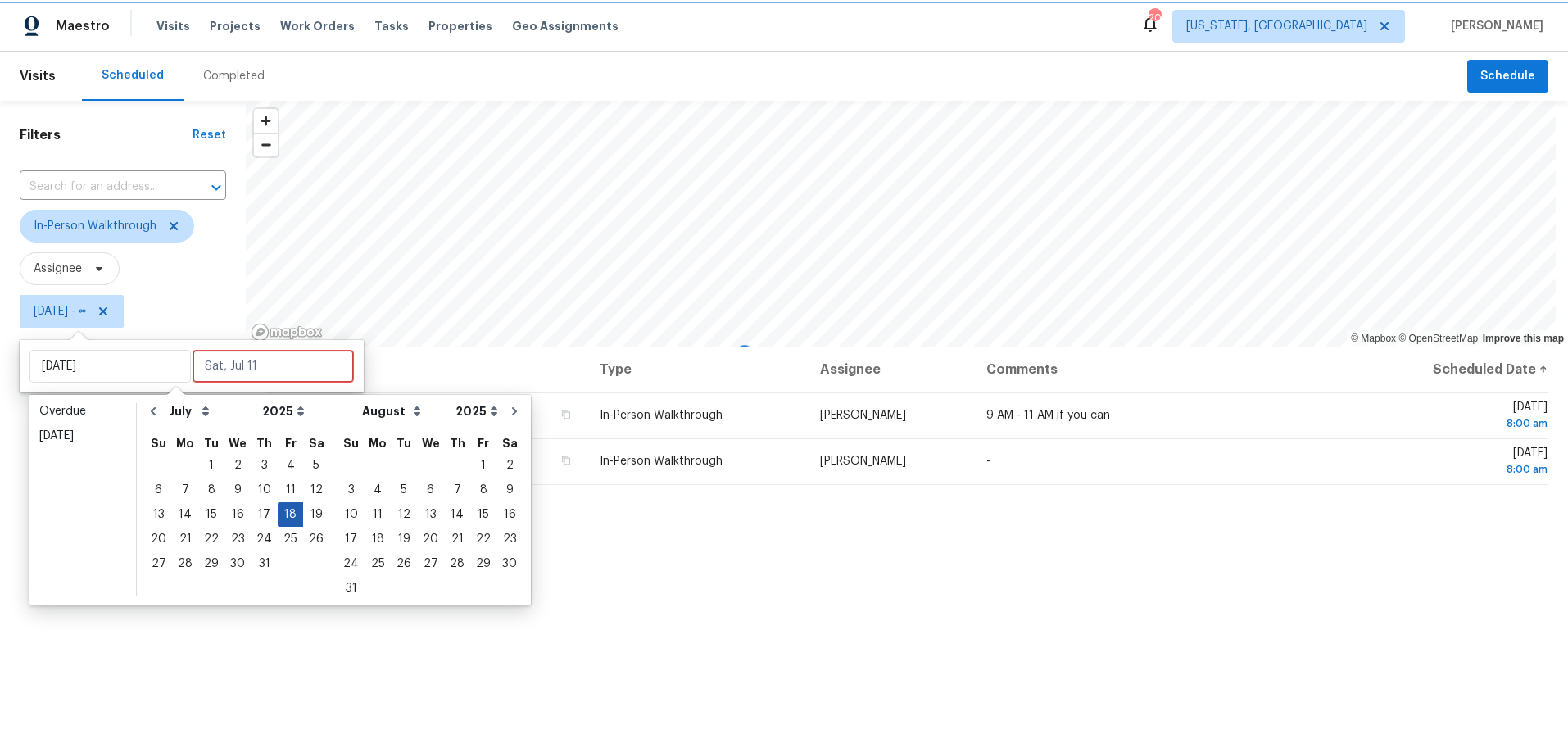 type on "[DATE]" 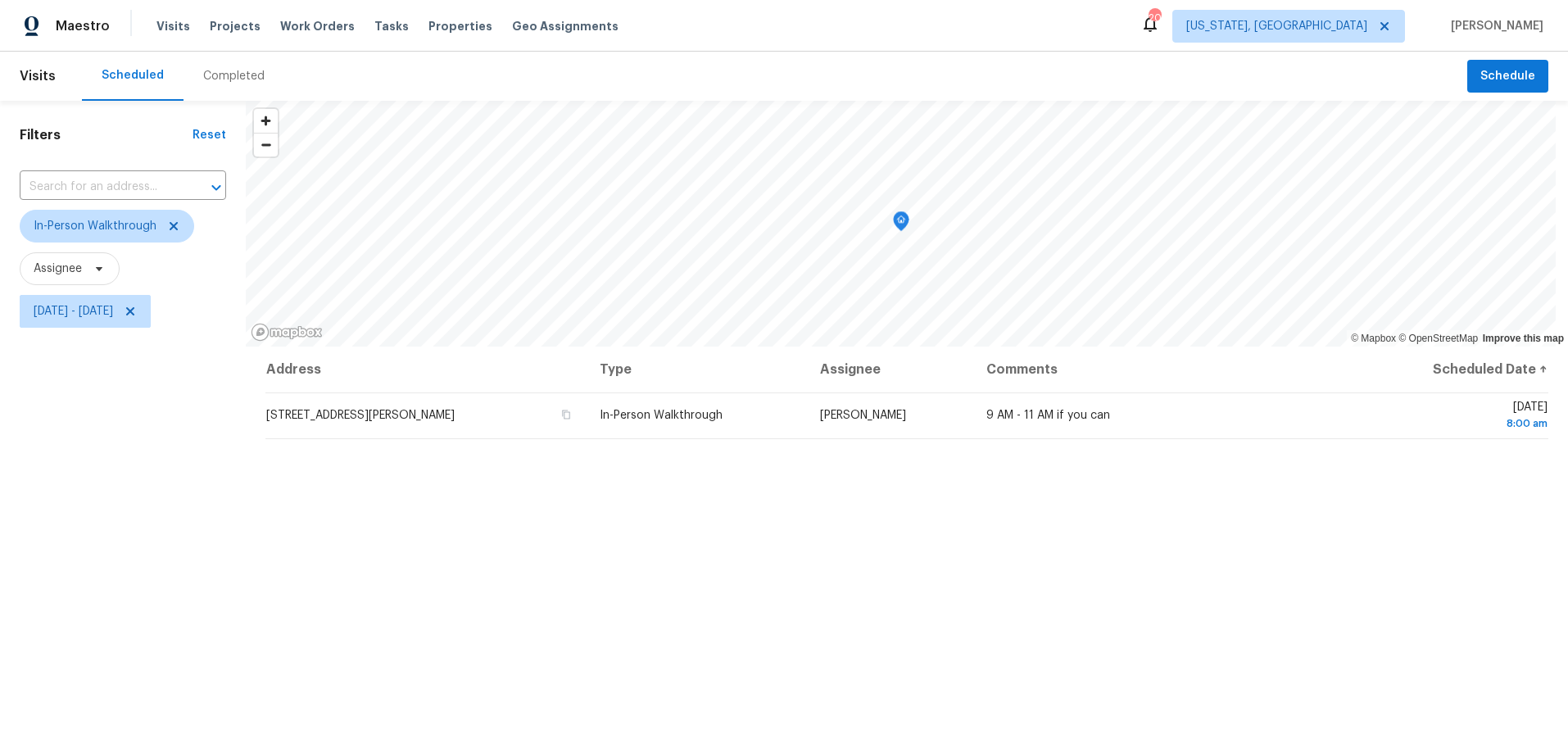 click on "Filters Reset ​ In-Person Walkthrough Assignee [DATE] - [DATE]" at bounding box center [123, 515] 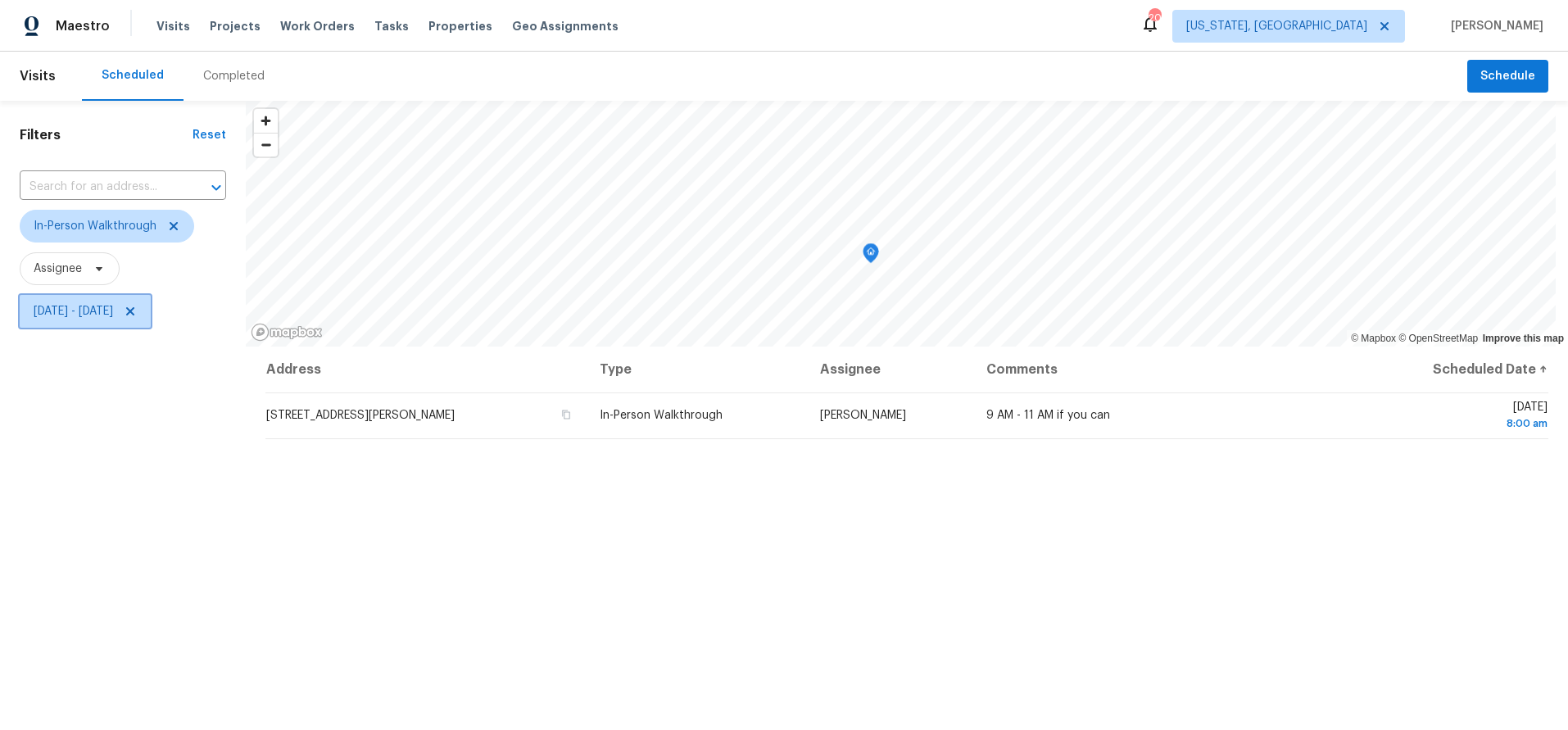 click 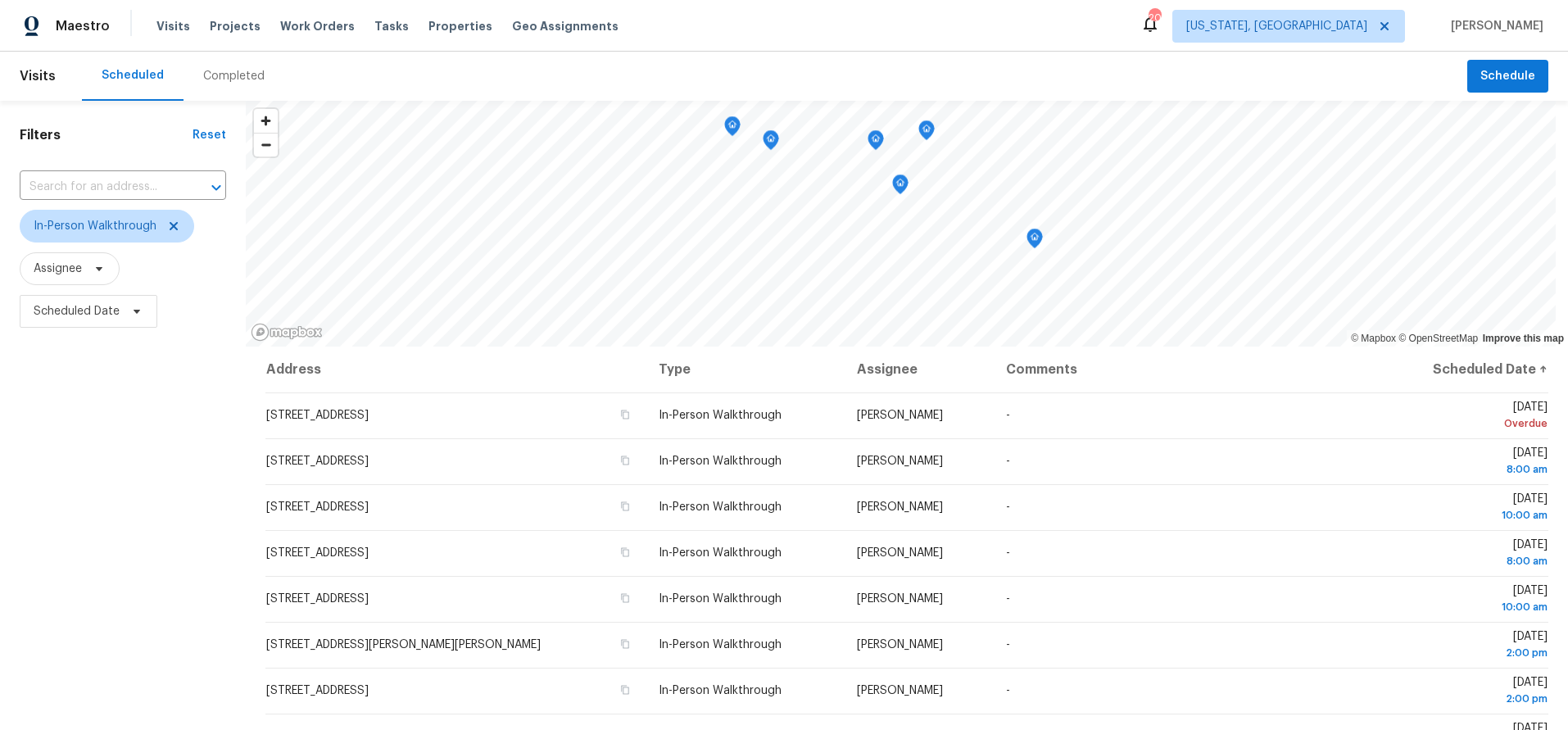 click on "Filters Reset ​ In-Person Walkthrough Assignee Scheduled Date" at bounding box center (123, 515) 